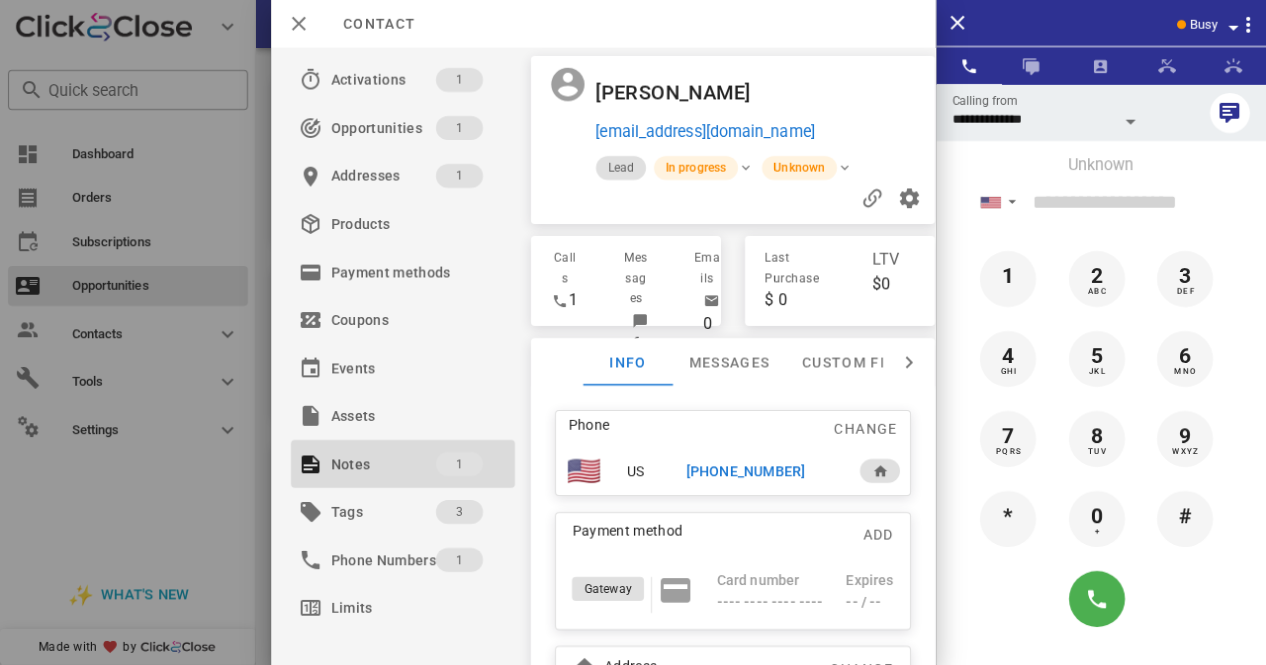 click on "[PHONE_NUMBER]" at bounding box center [745, 471] 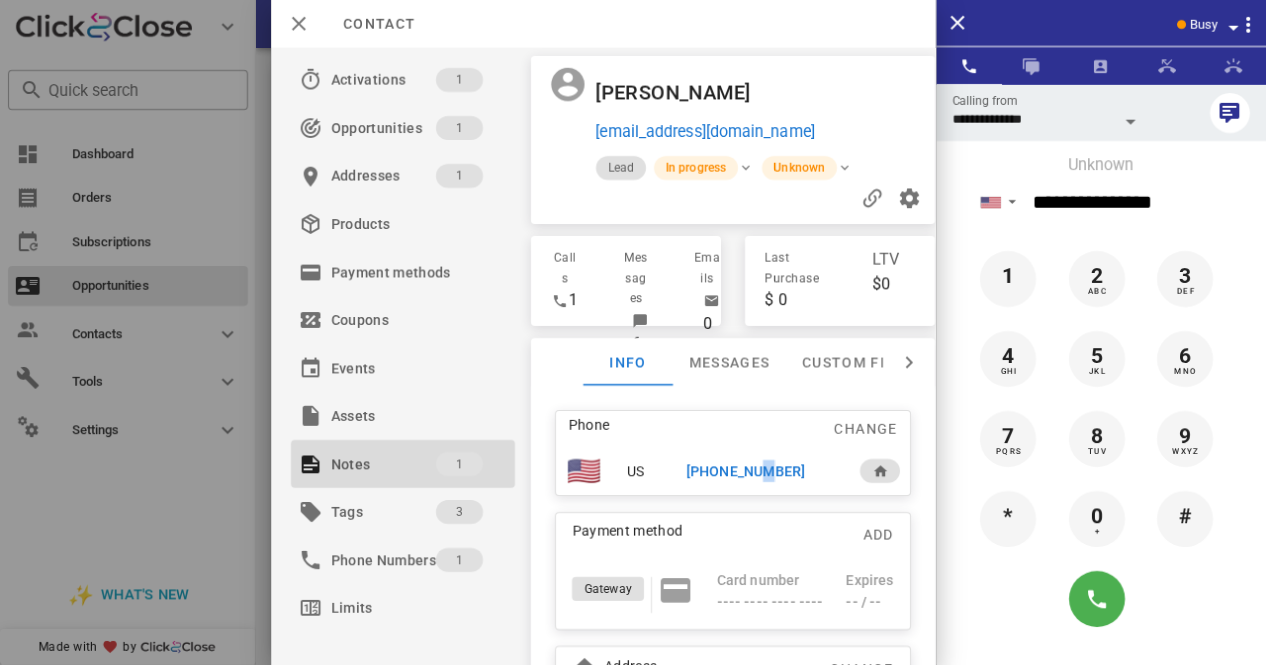 scroll, scrollTop: 379, scrollLeft: 0, axis: vertical 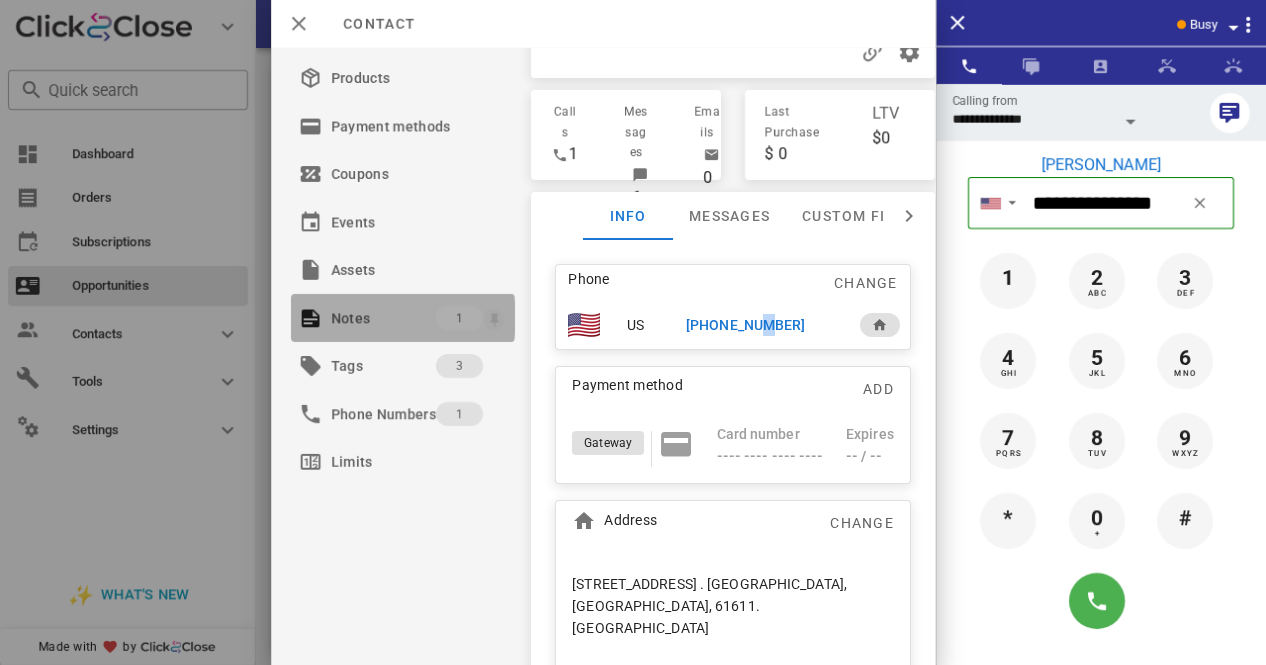 click at bounding box center (494, 319) 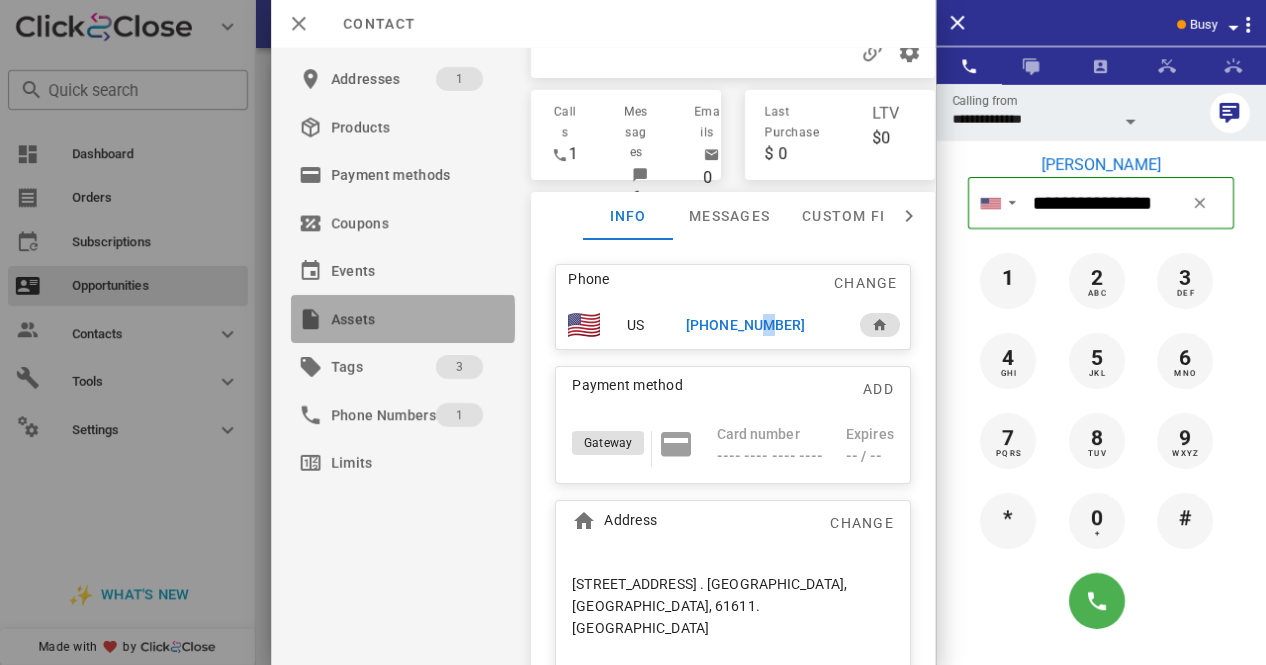click at bounding box center (495, 319) 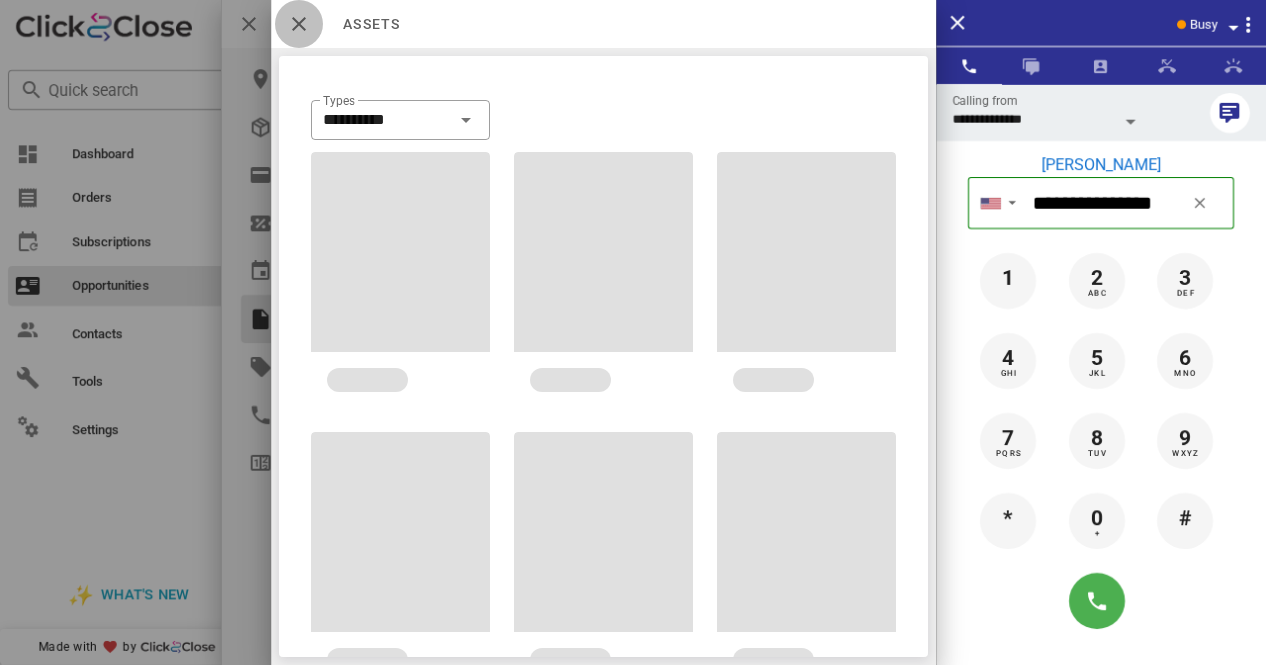 click at bounding box center (299, 24) 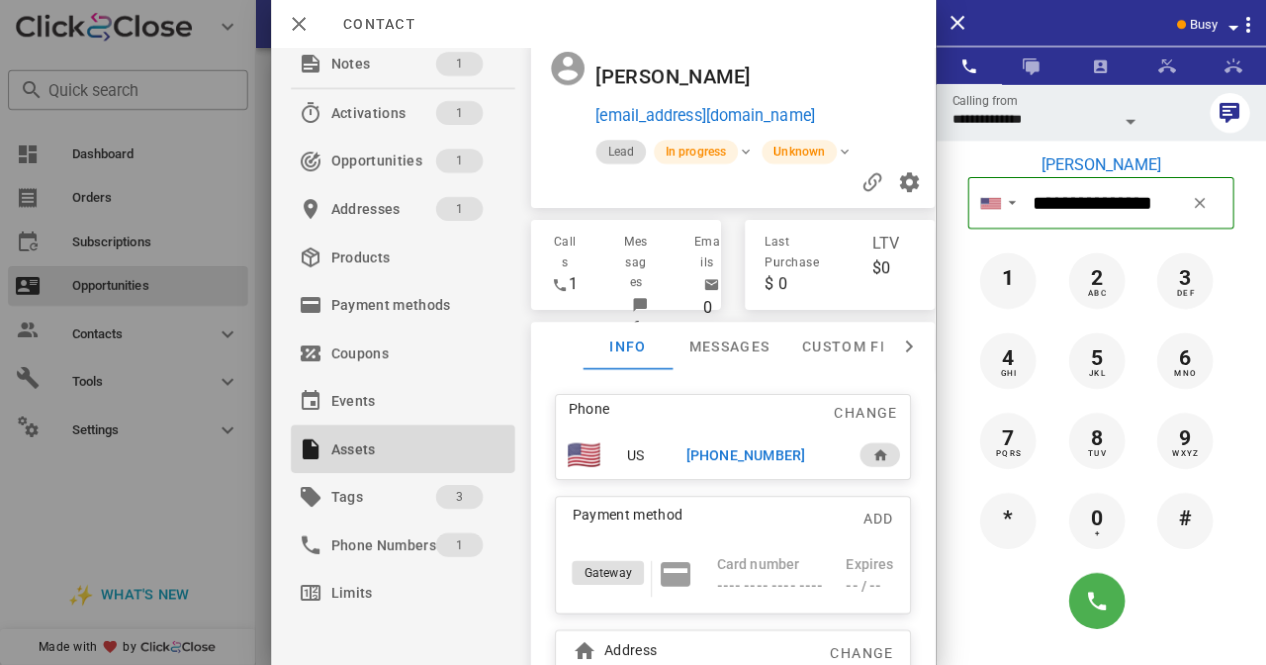 scroll, scrollTop: 0, scrollLeft: 0, axis: both 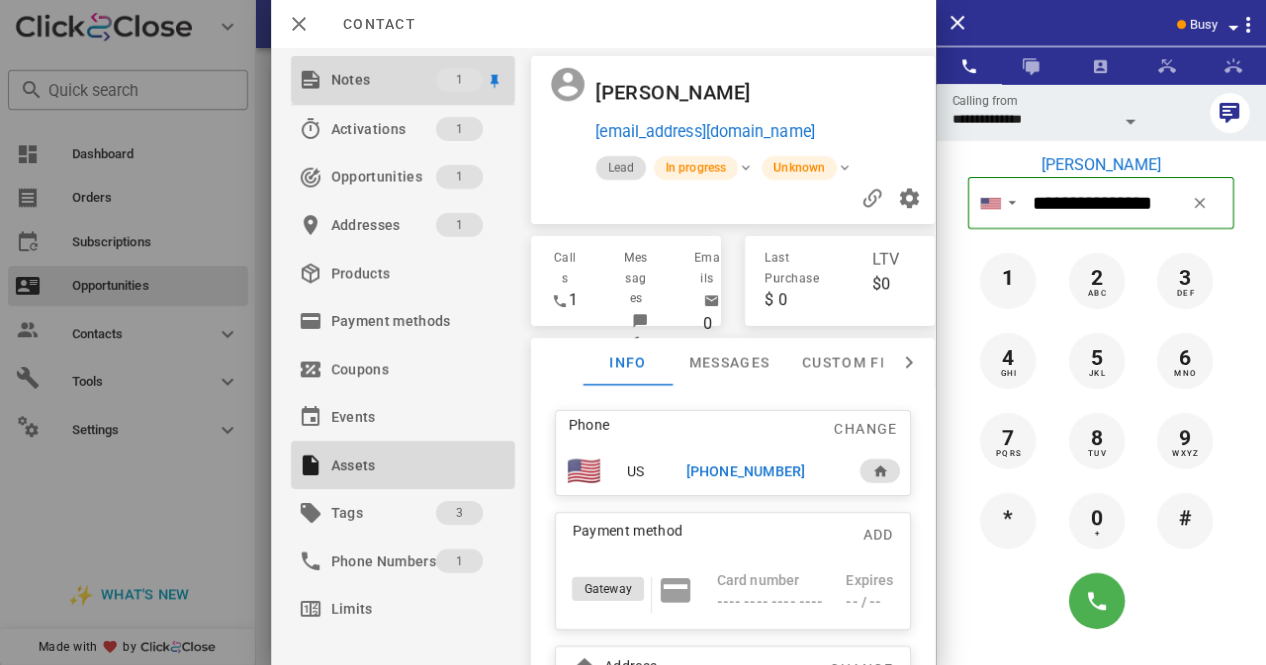 click on "Notes" at bounding box center [383, 80] 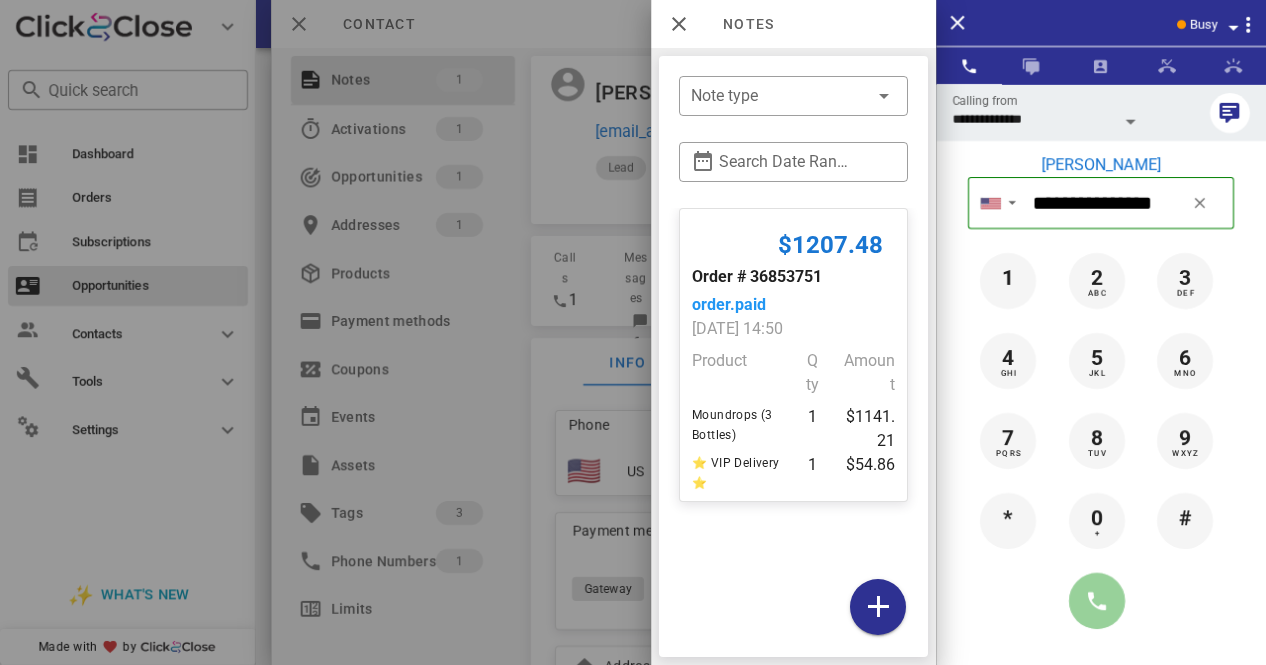click at bounding box center [1097, 601] 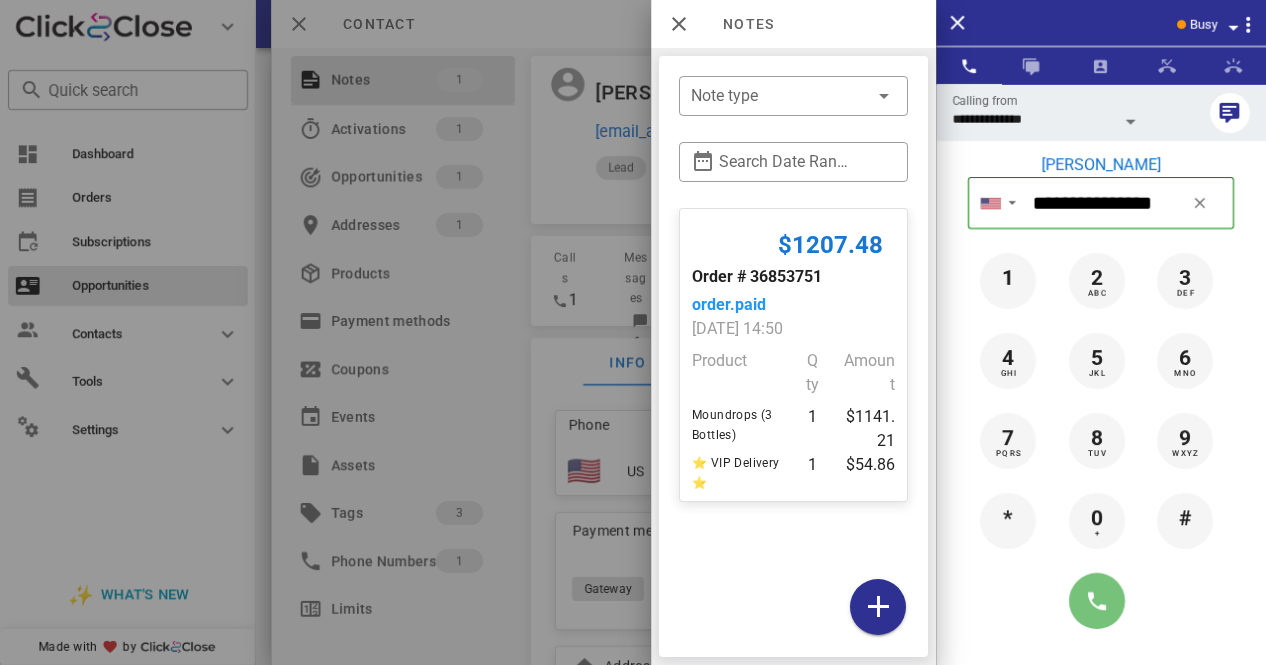 click at bounding box center [1097, 601] 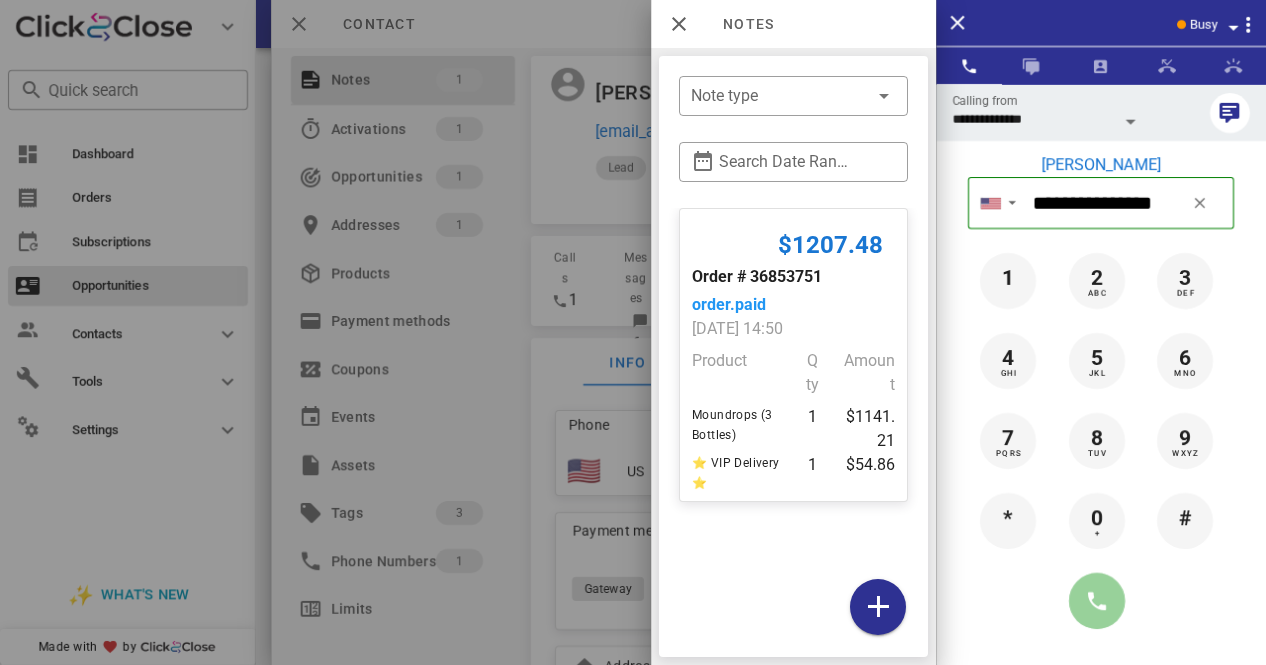 click at bounding box center (1097, 601) 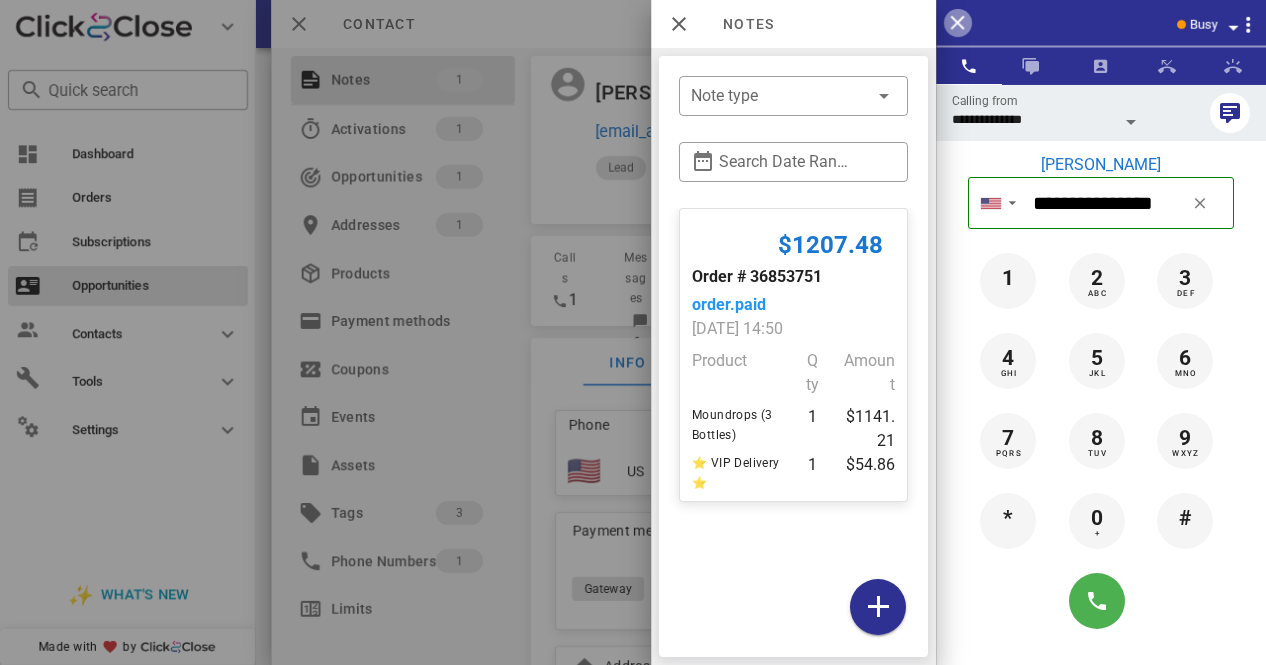 click at bounding box center (958, 23) 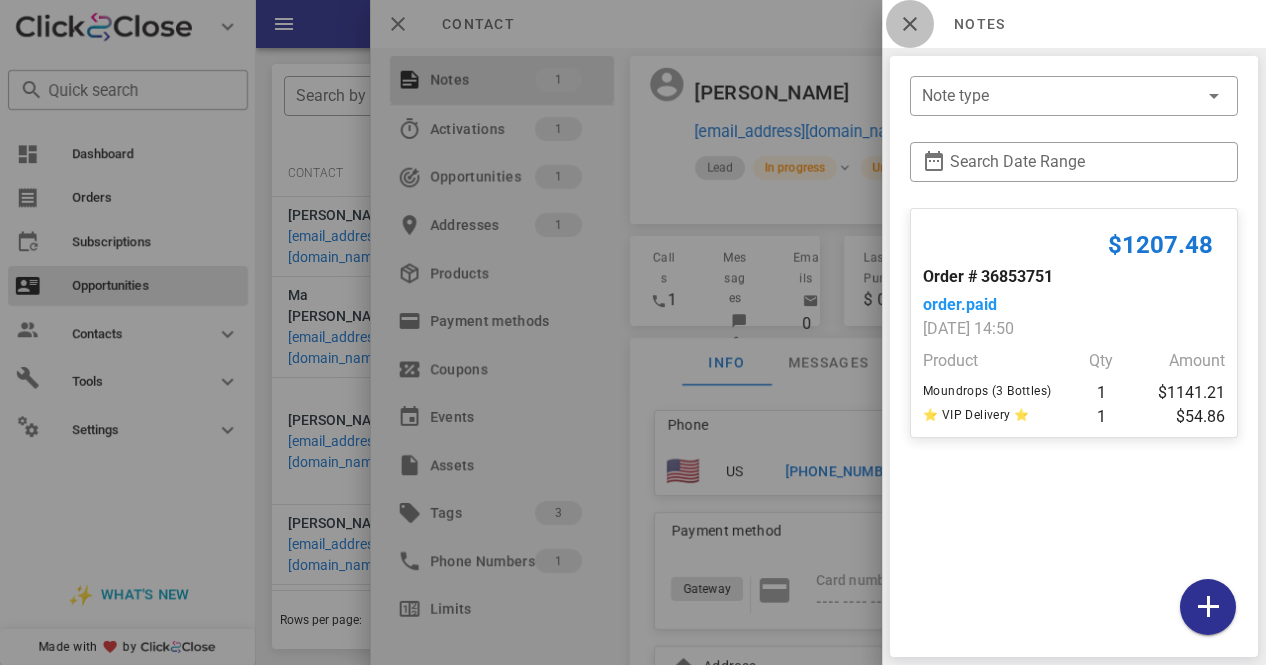click at bounding box center [910, 24] 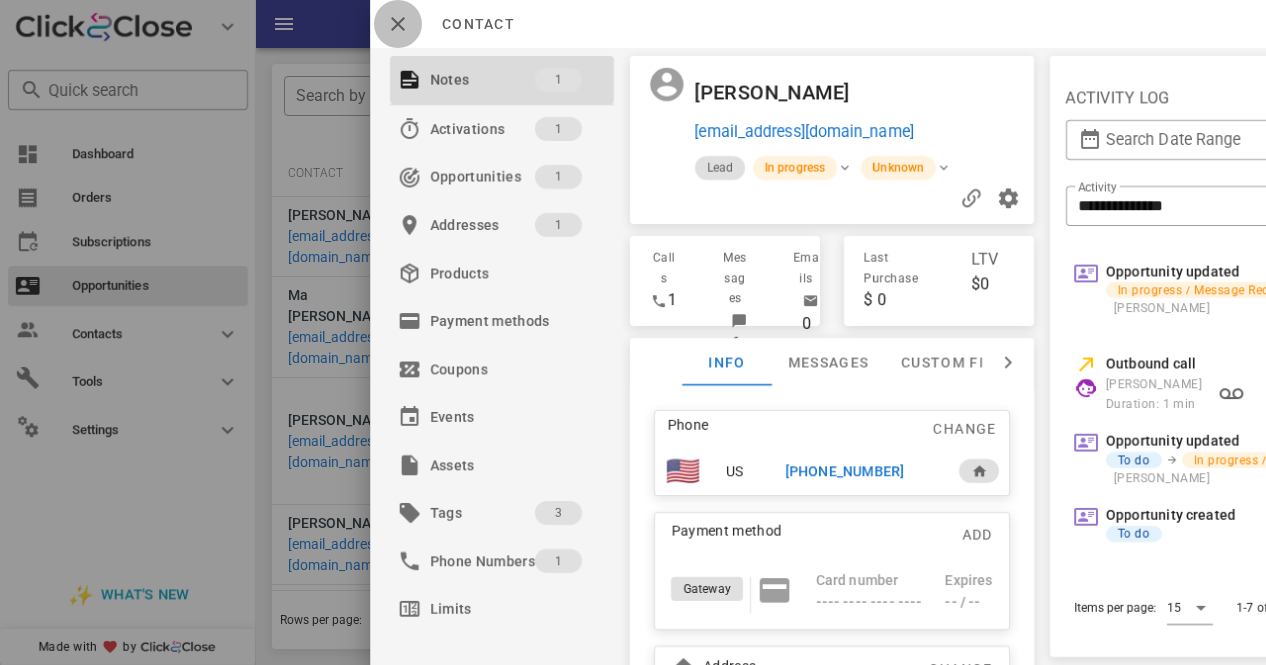 click at bounding box center [398, 24] 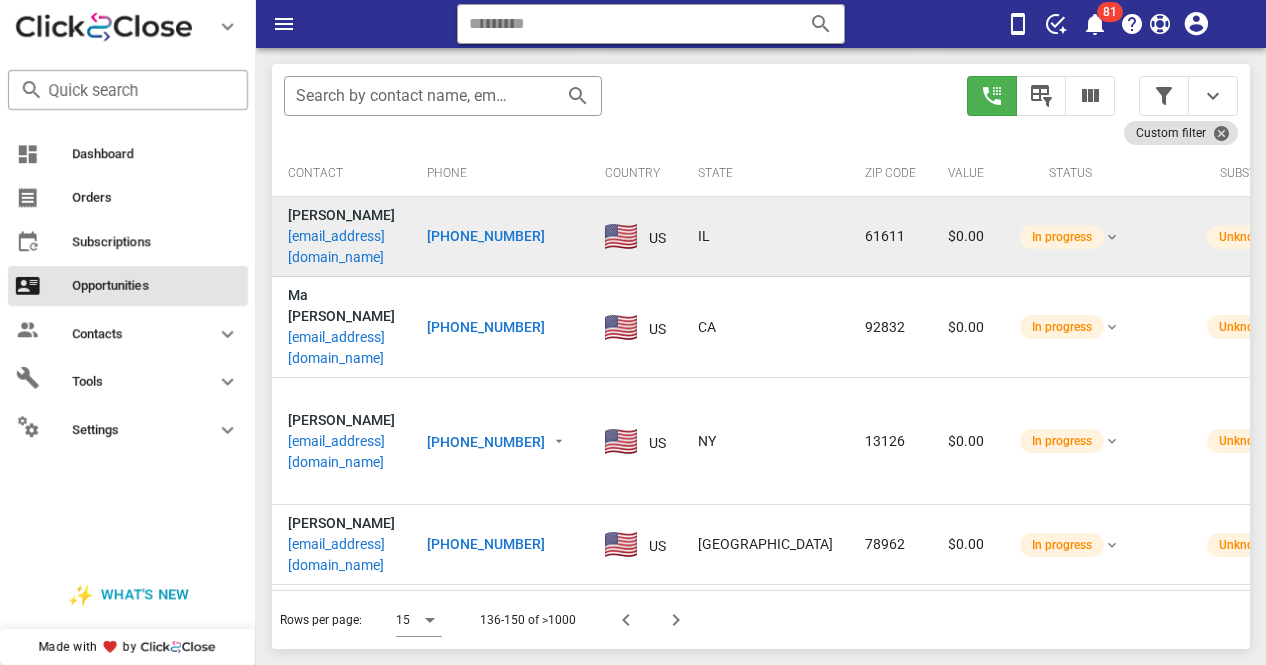 click on "[PHONE_NUMBER]" at bounding box center (486, 236) 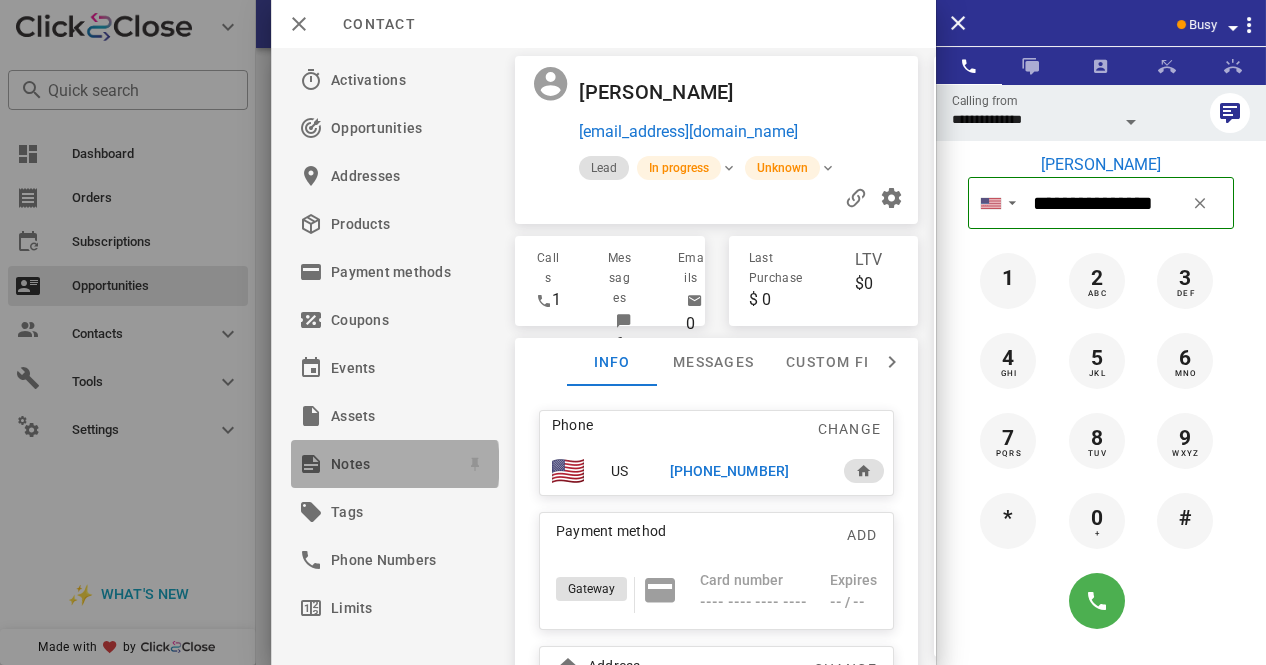 click on "Notes" at bounding box center (391, 464) 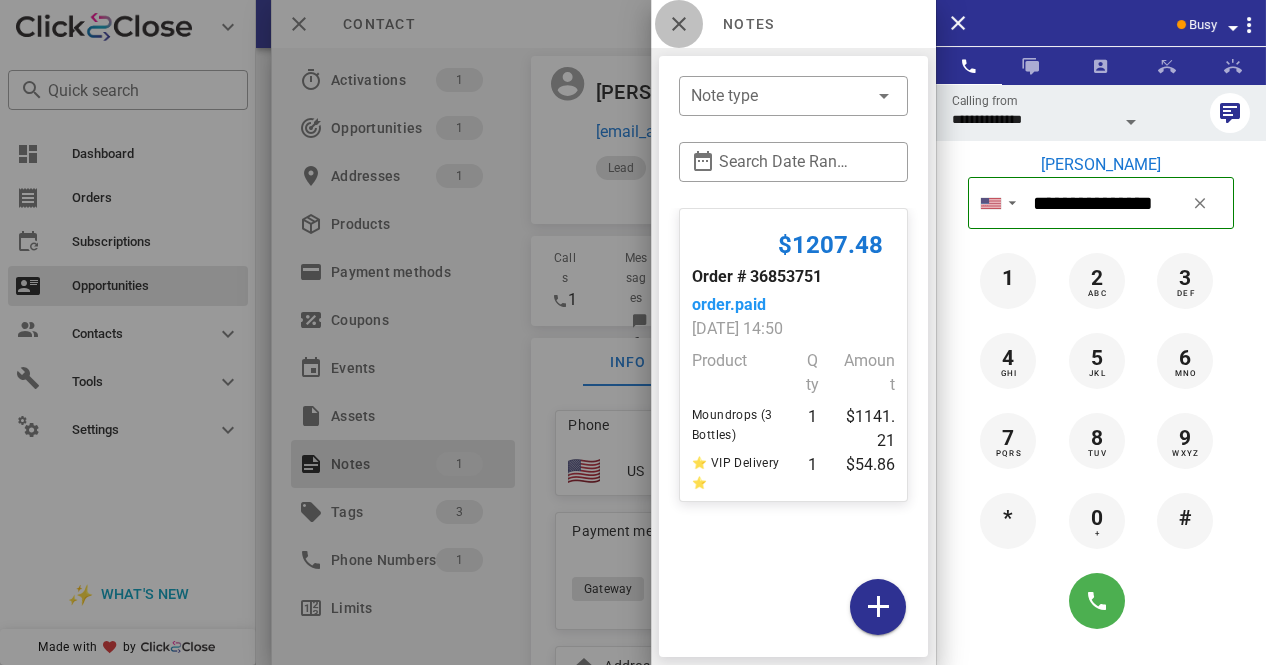 click at bounding box center [679, 24] 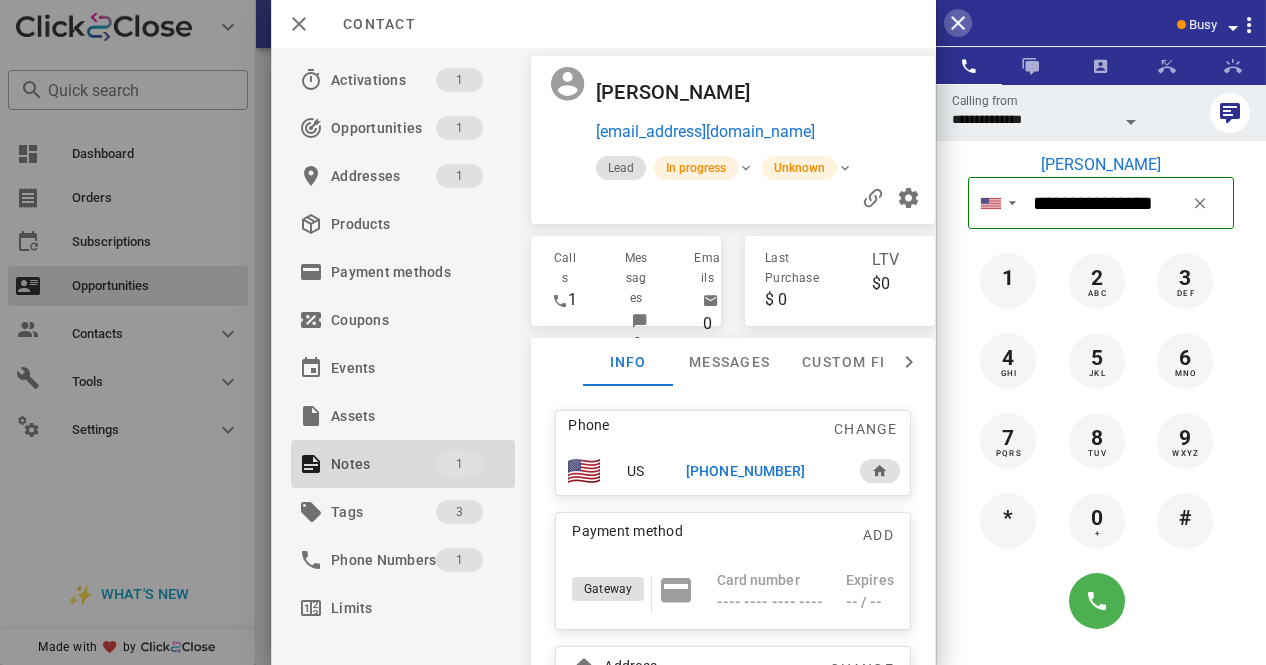 click at bounding box center (958, 23) 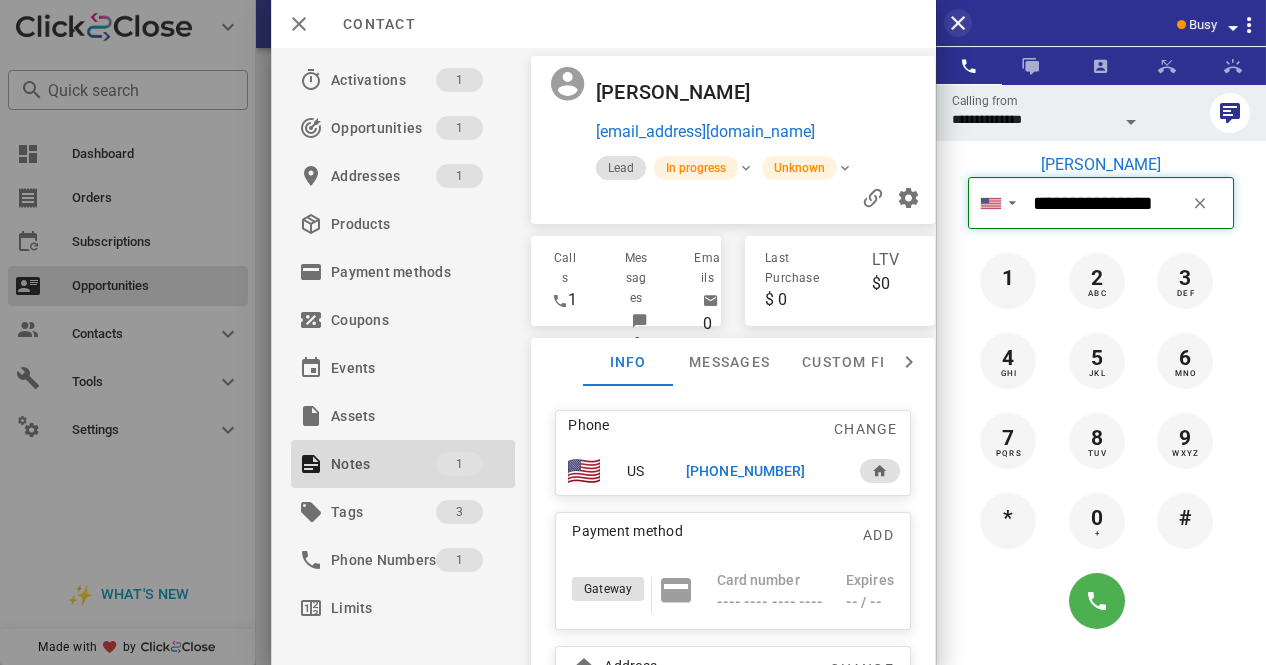 type 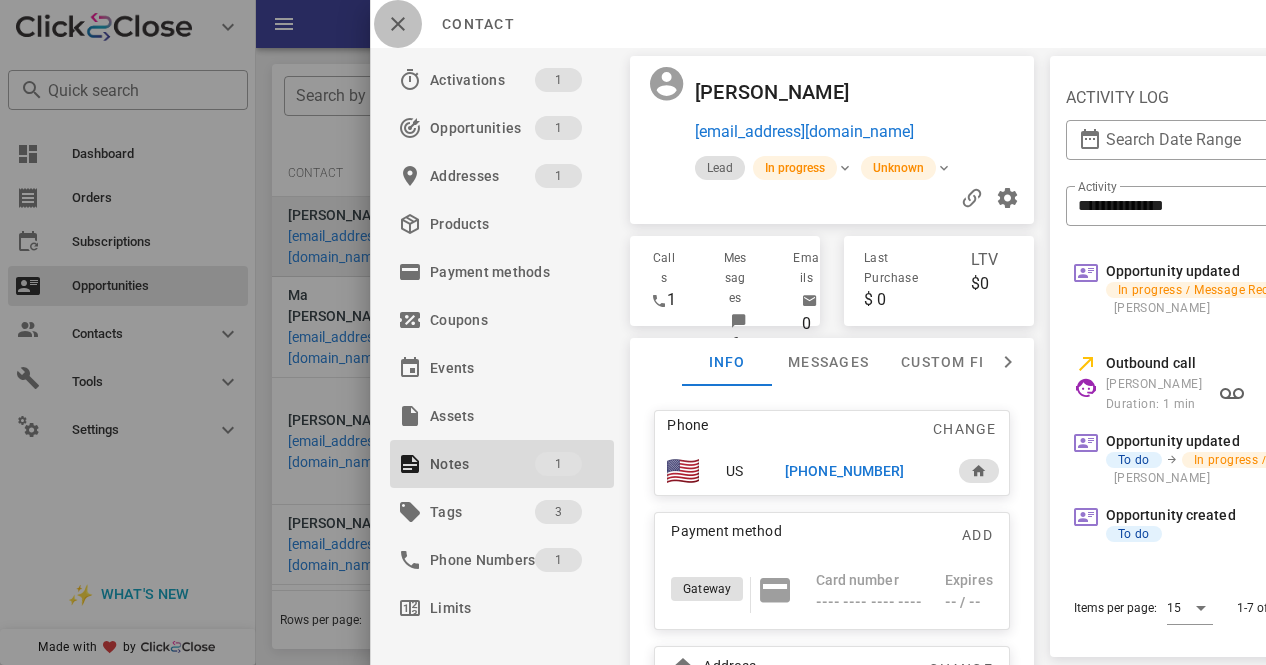 click at bounding box center (398, 24) 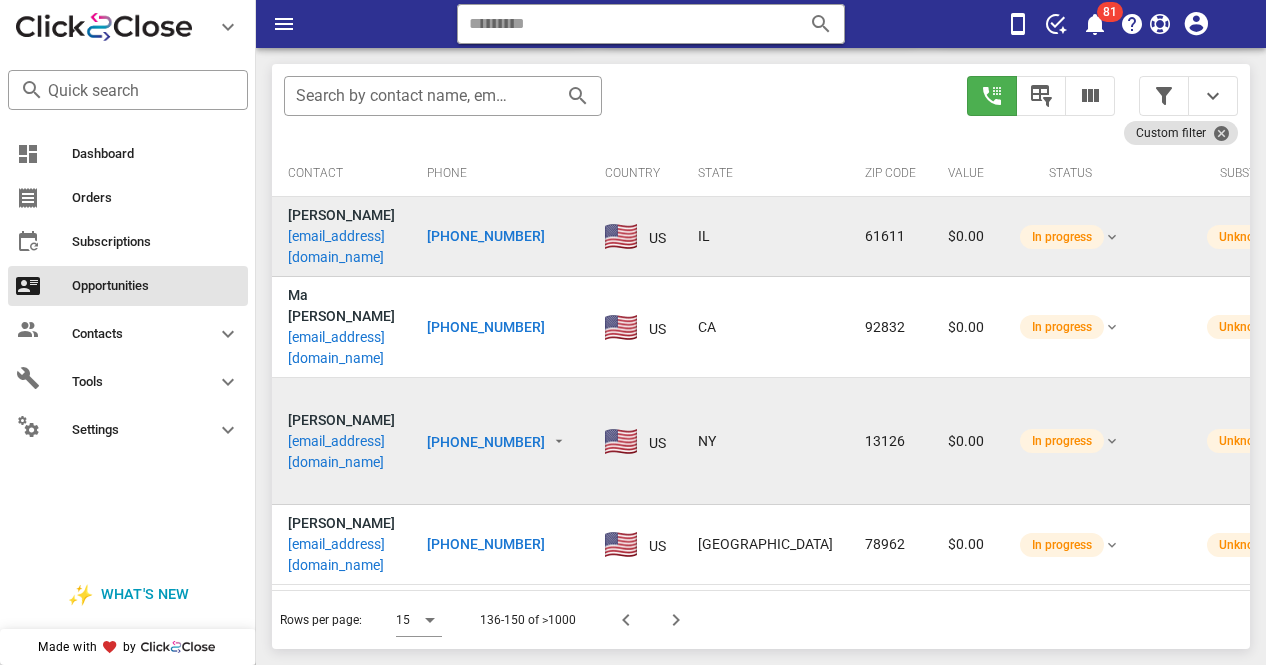 click on "[PHONE_NUMBER]" at bounding box center [486, 442] 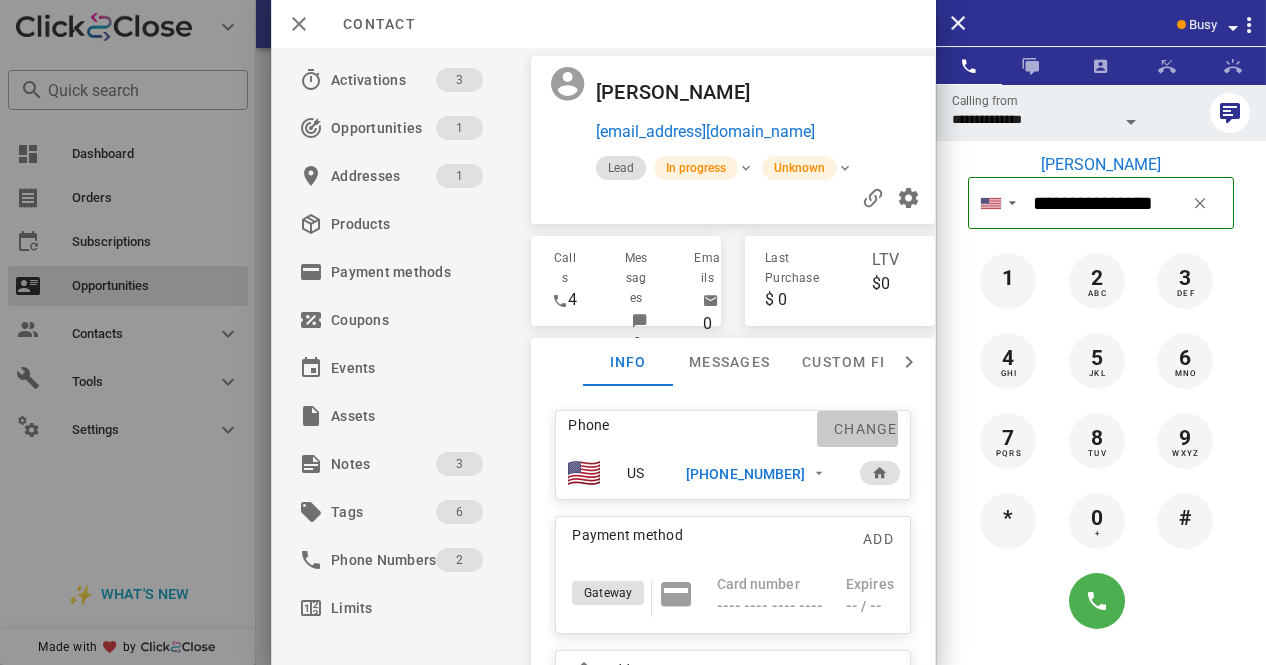 drag, startPoint x: 926, startPoint y: 355, endPoint x: 878, endPoint y: 421, distance: 81.608826 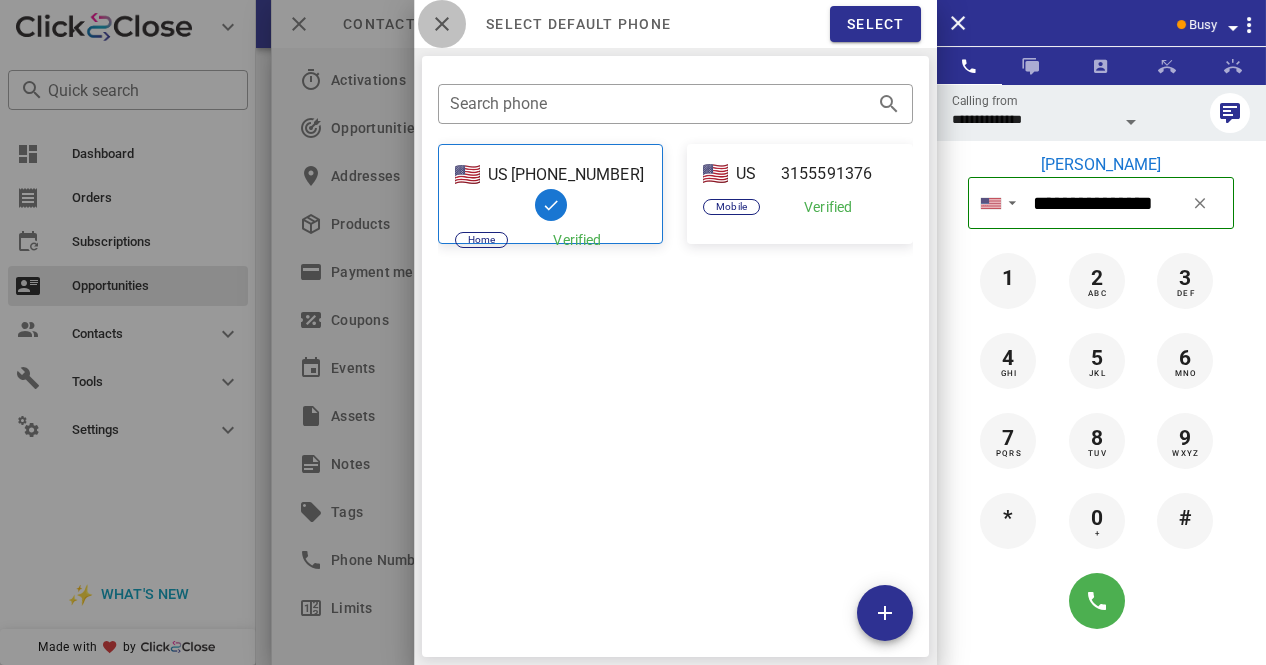 click at bounding box center (442, 24) 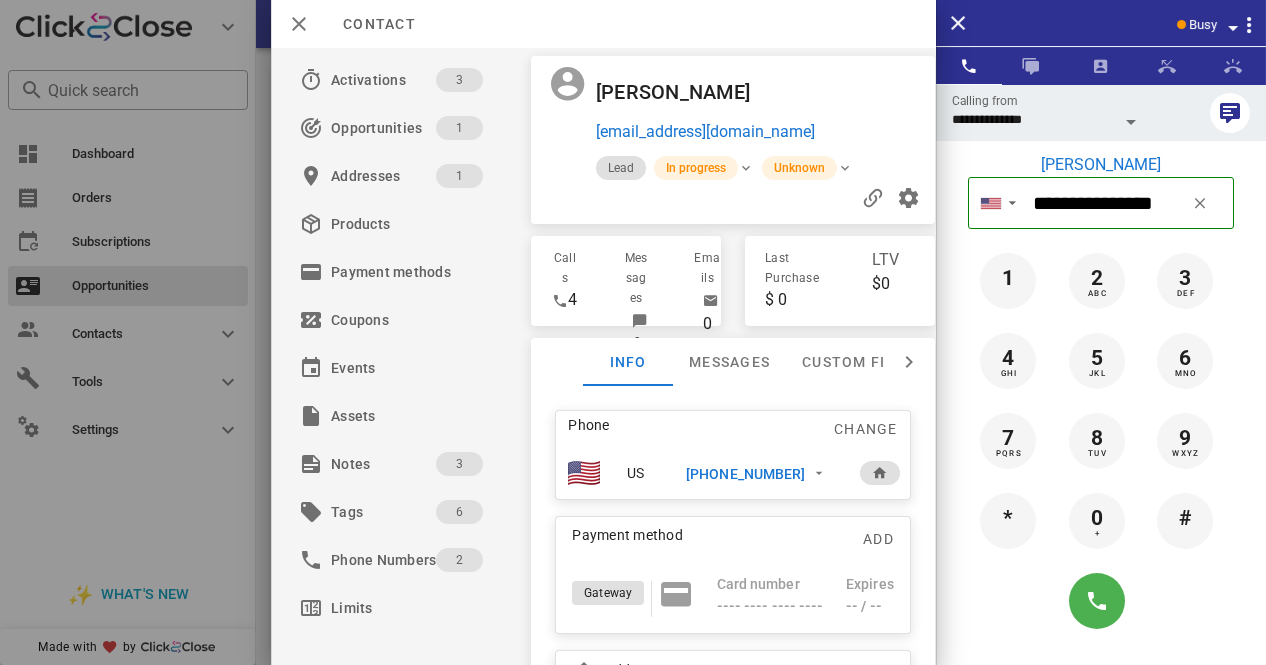 scroll, scrollTop: 150, scrollLeft: 0, axis: vertical 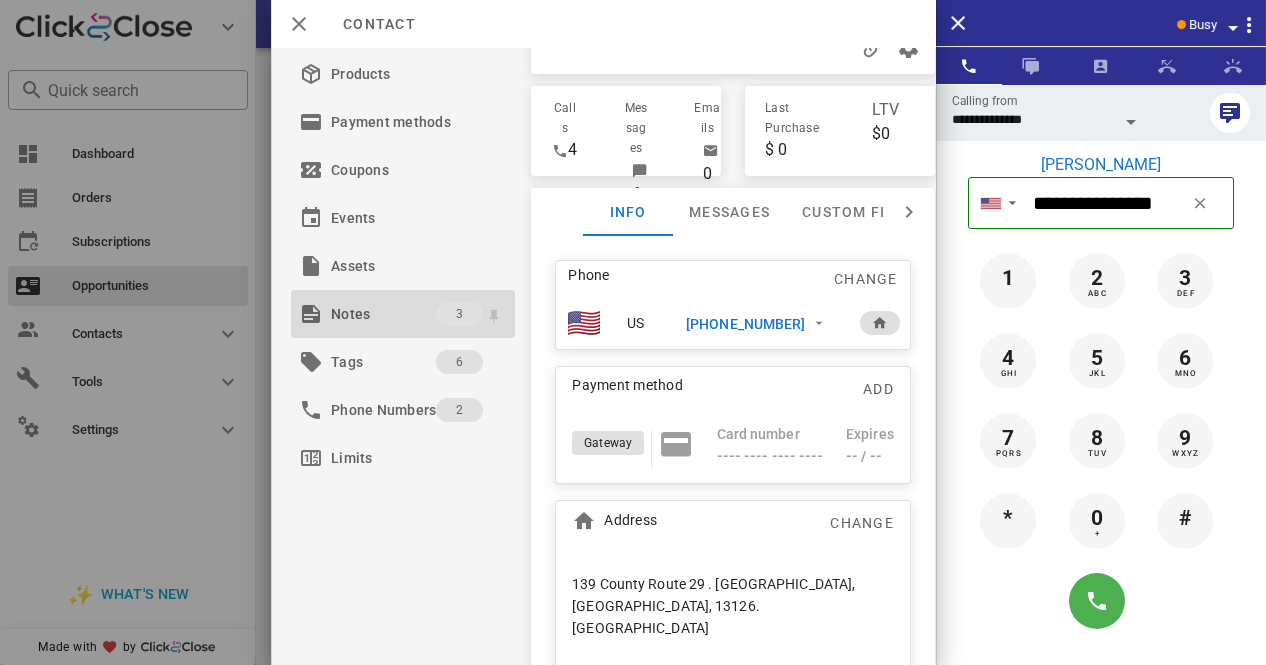 click on "Notes" at bounding box center [383, 314] 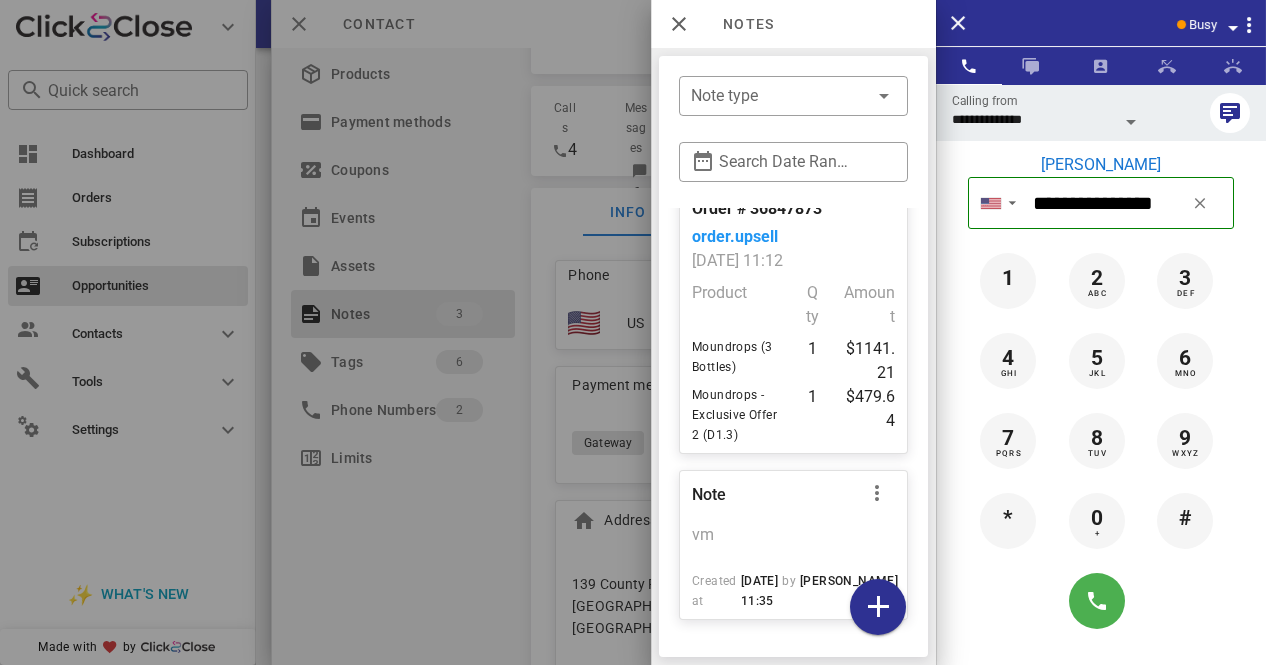 scroll, scrollTop: 383, scrollLeft: 0, axis: vertical 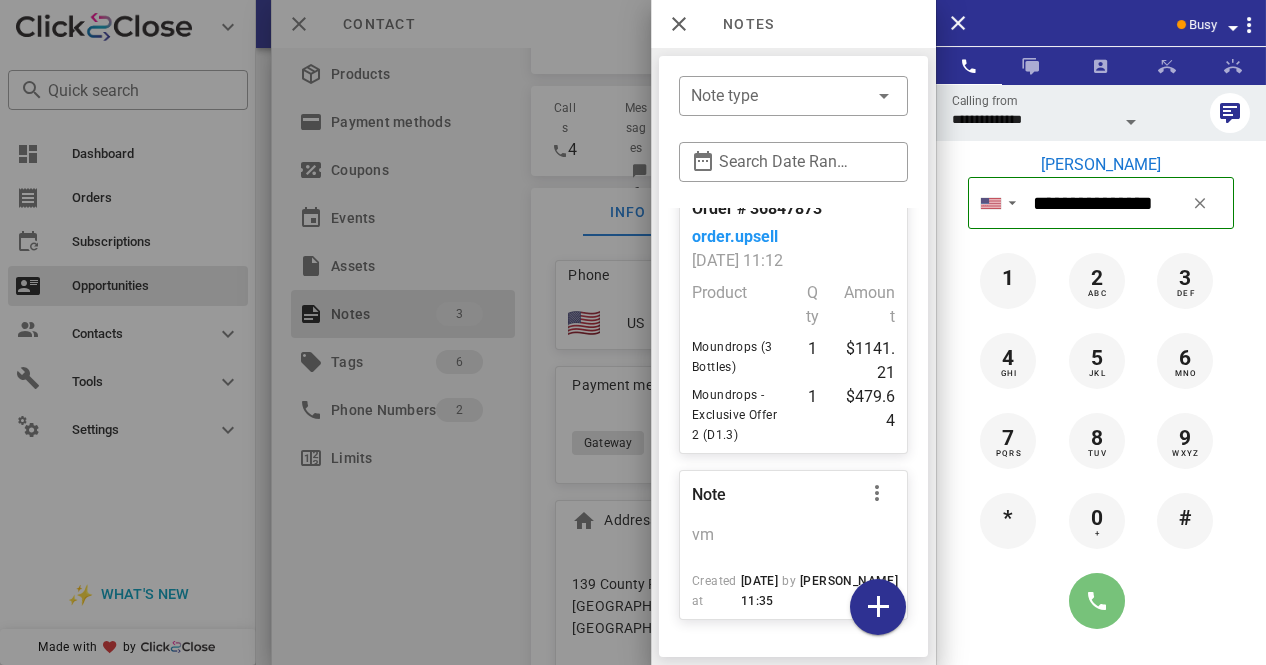 click at bounding box center [1097, 601] 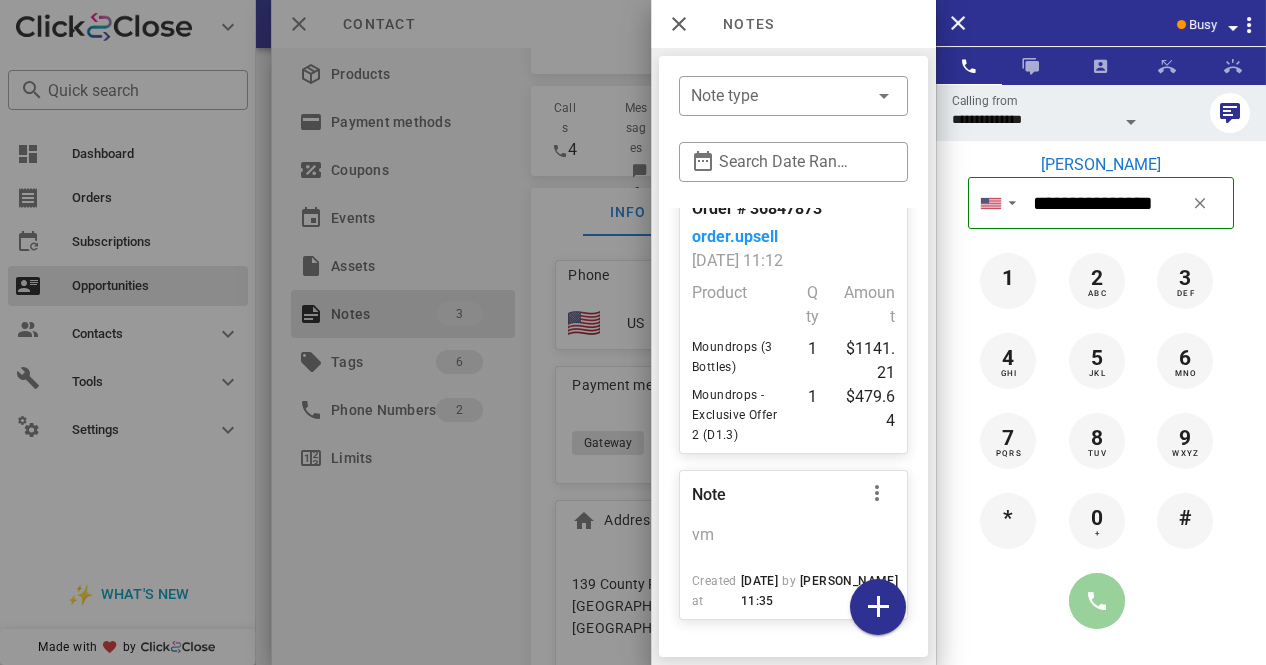 click at bounding box center (1097, 601) 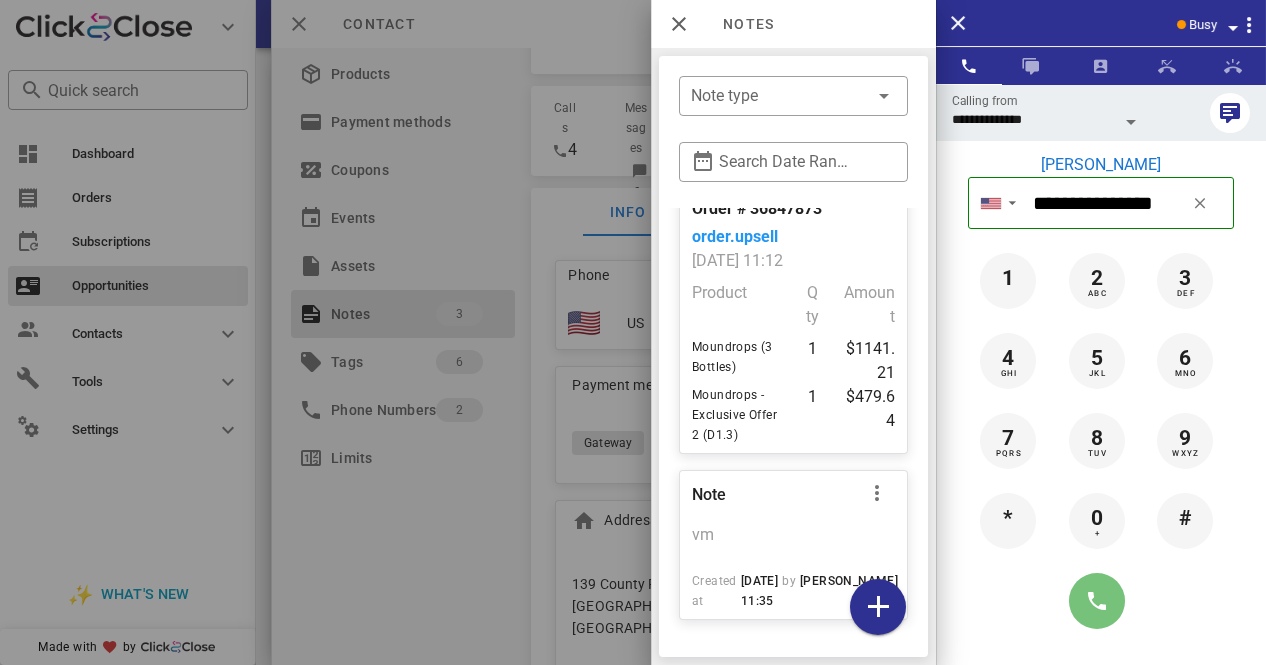 click at bounding box center [1097, 601] 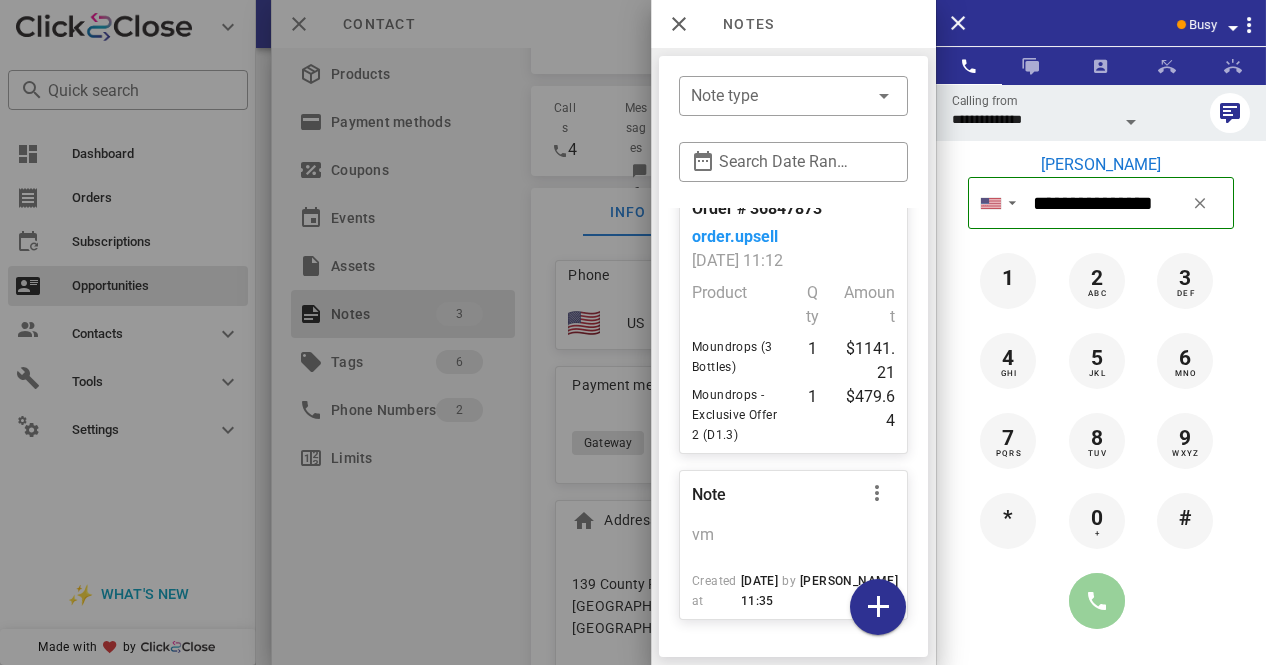 click at bounding box center (1097, 601) 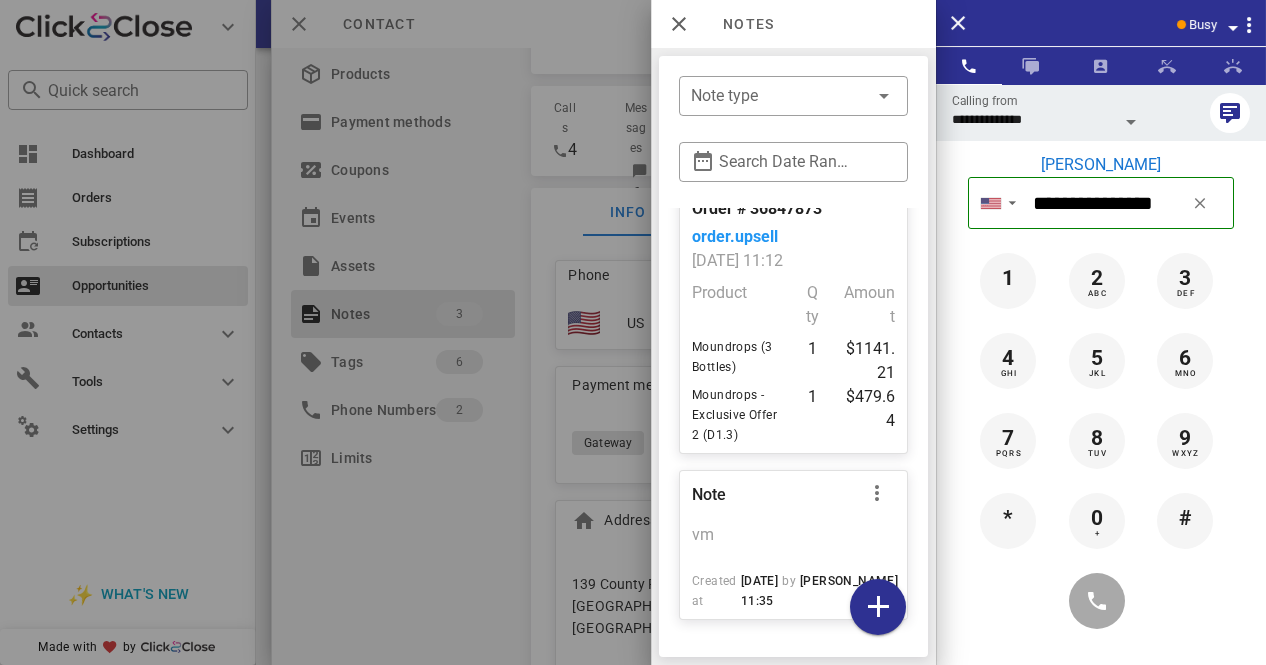 click at bounding box center (1101, 601) 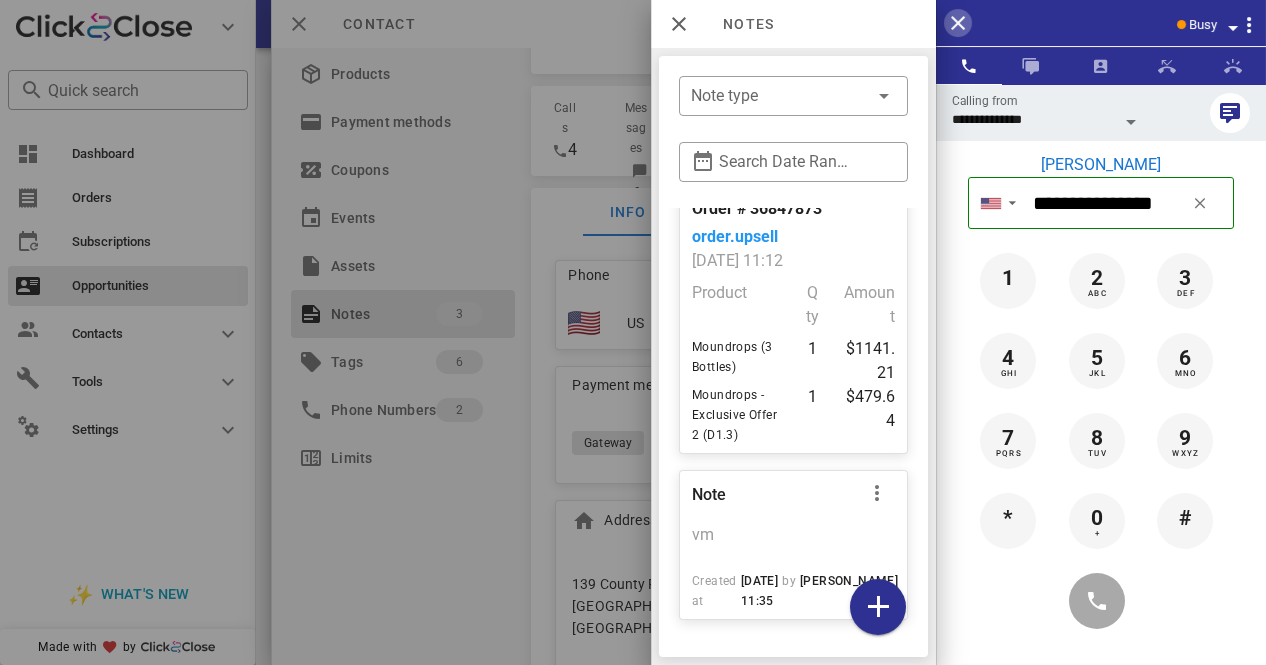 click at bounding box center (958, 23) 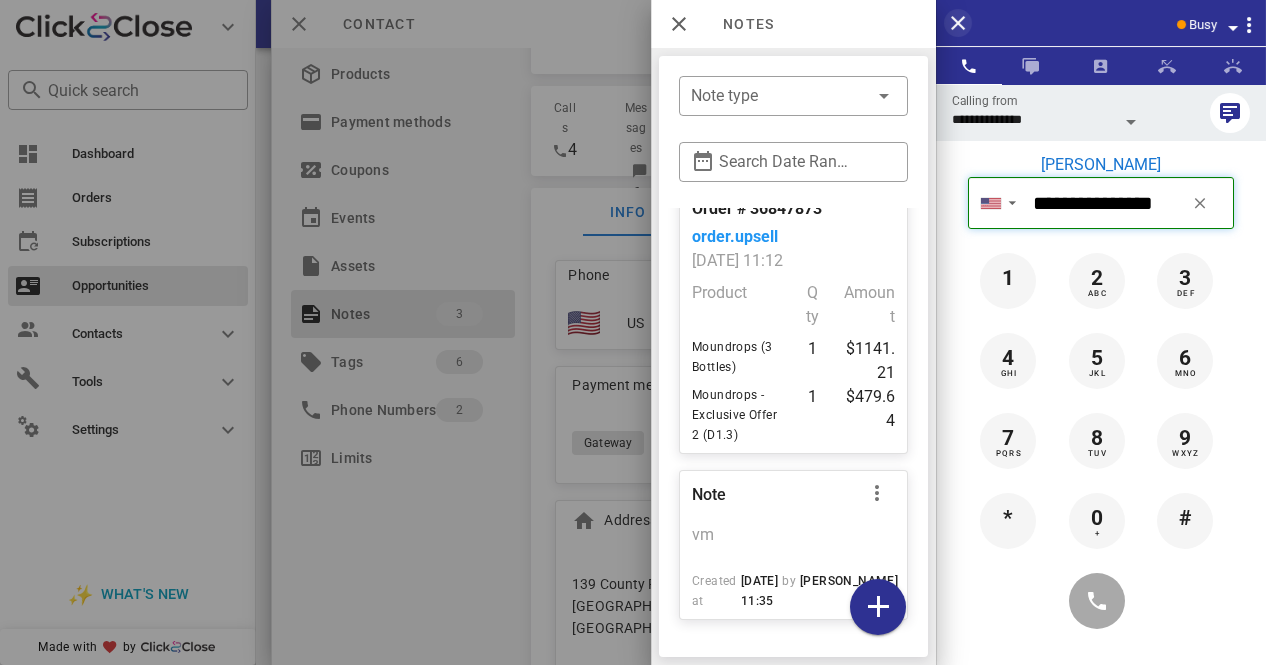 type 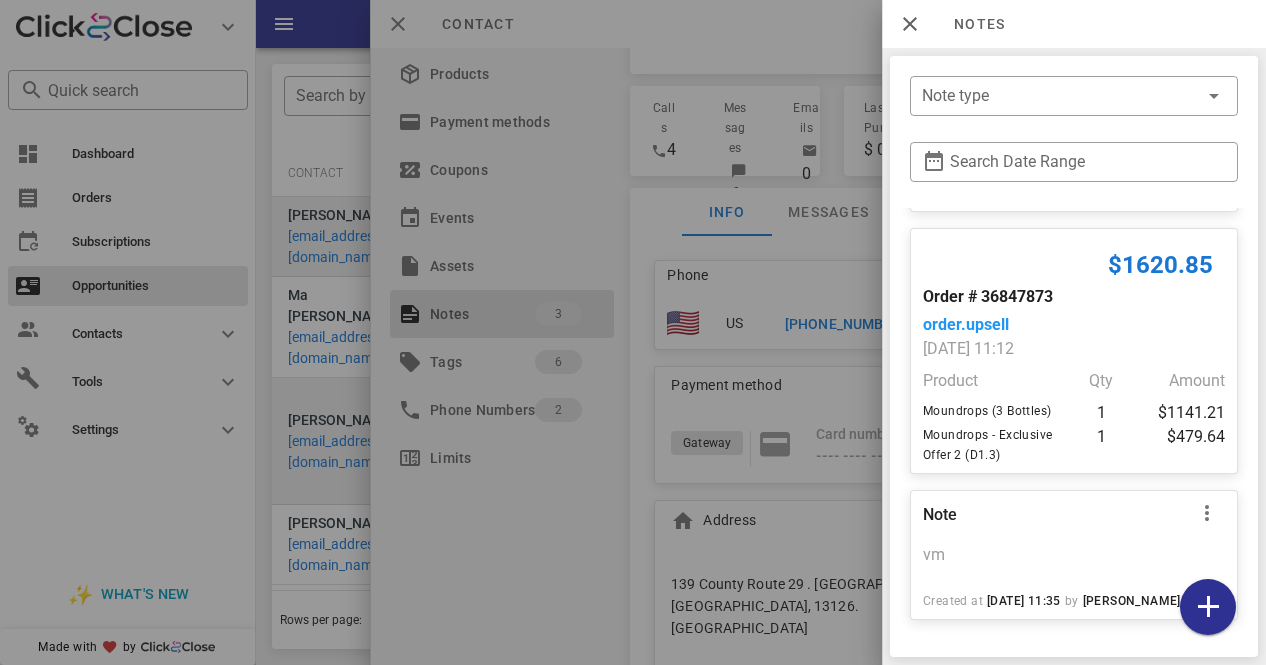 scroll, scrollTop: 199, scrollLeft: 0, axis: vertical 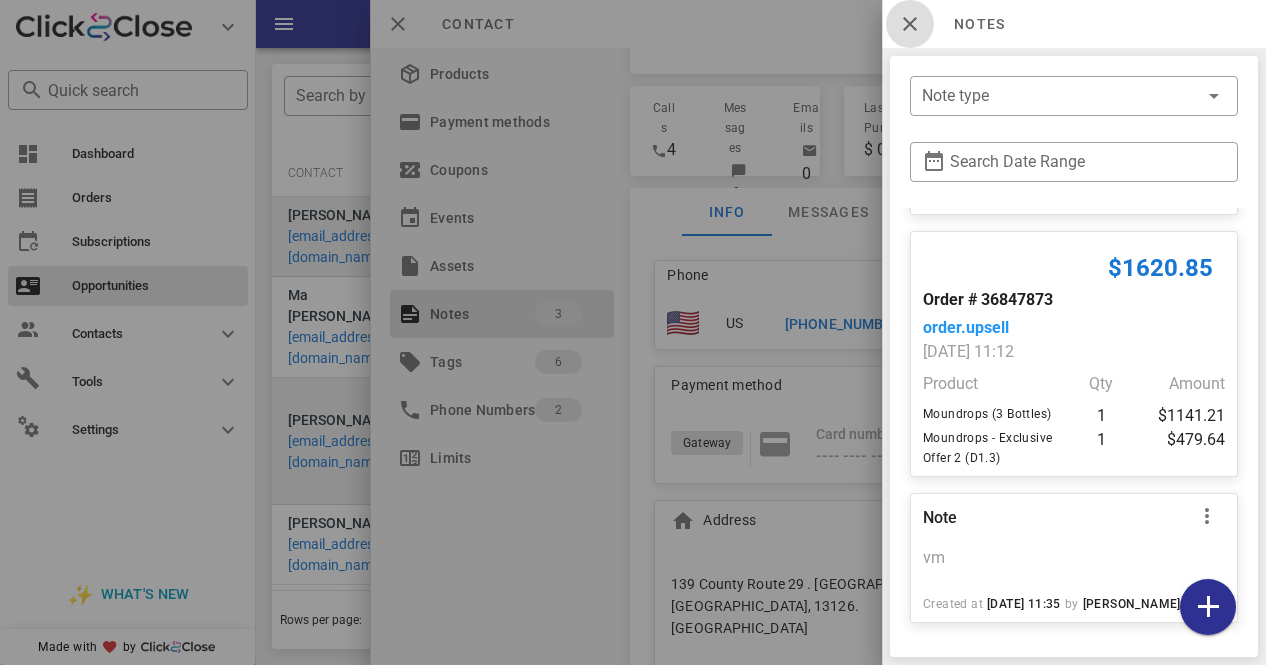 click at bounding box center (910, 24) 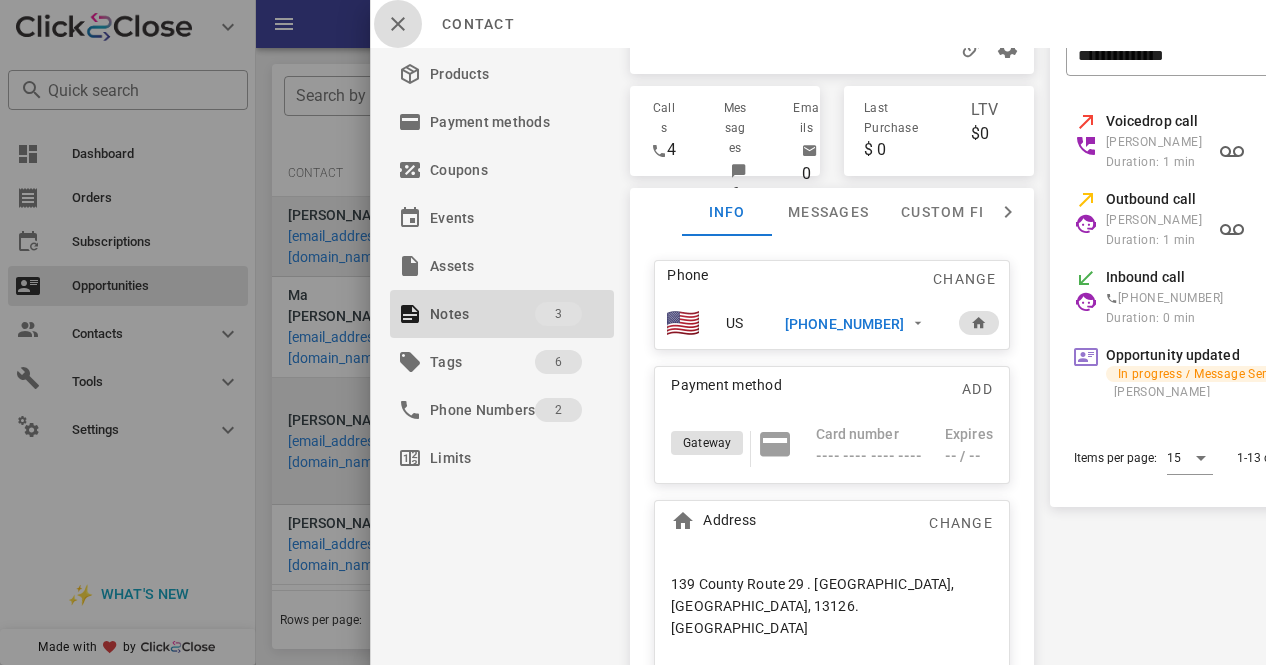 click at bounding box center (398, 24) 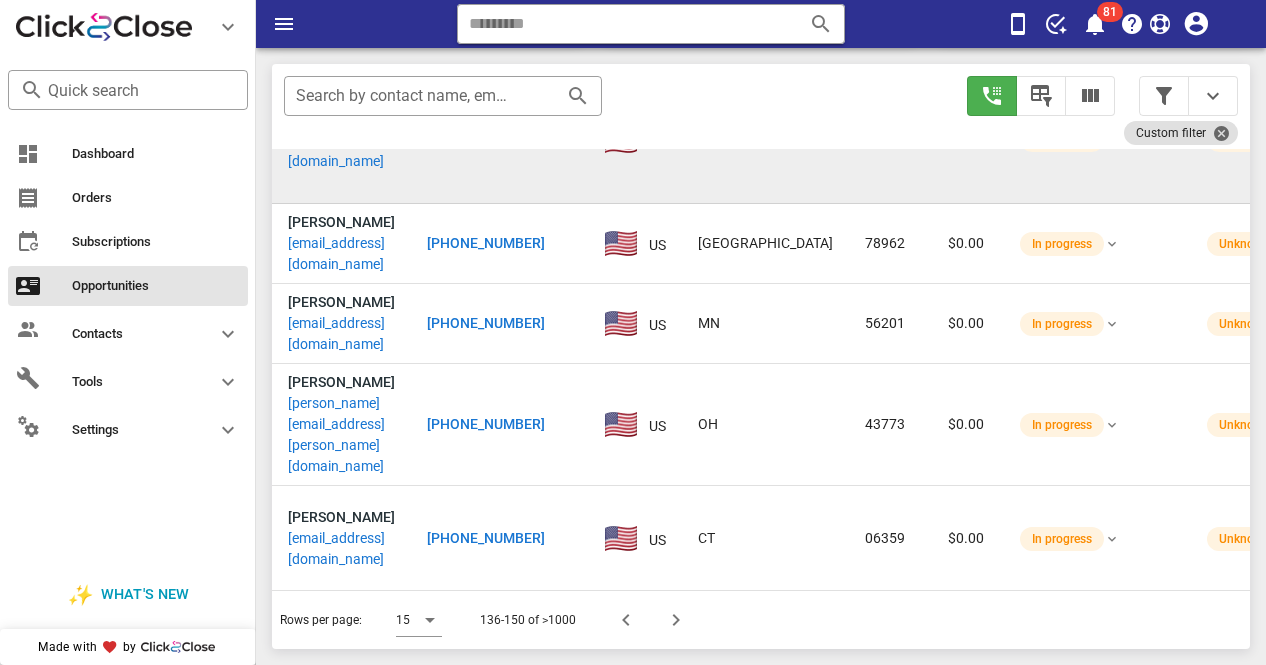 scroll, scrollTop: 302, scrollLeft: 0, axis: vertical 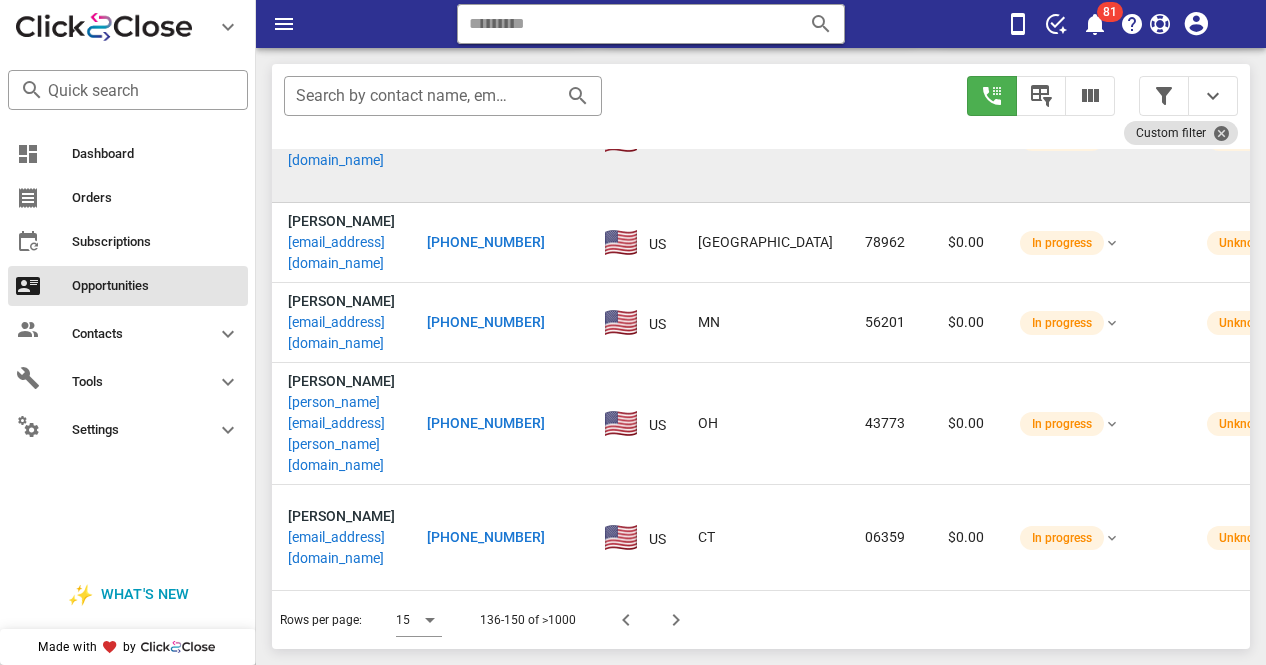 click on "[PHONE_NUMBER]" at bounding box center [486, 423] 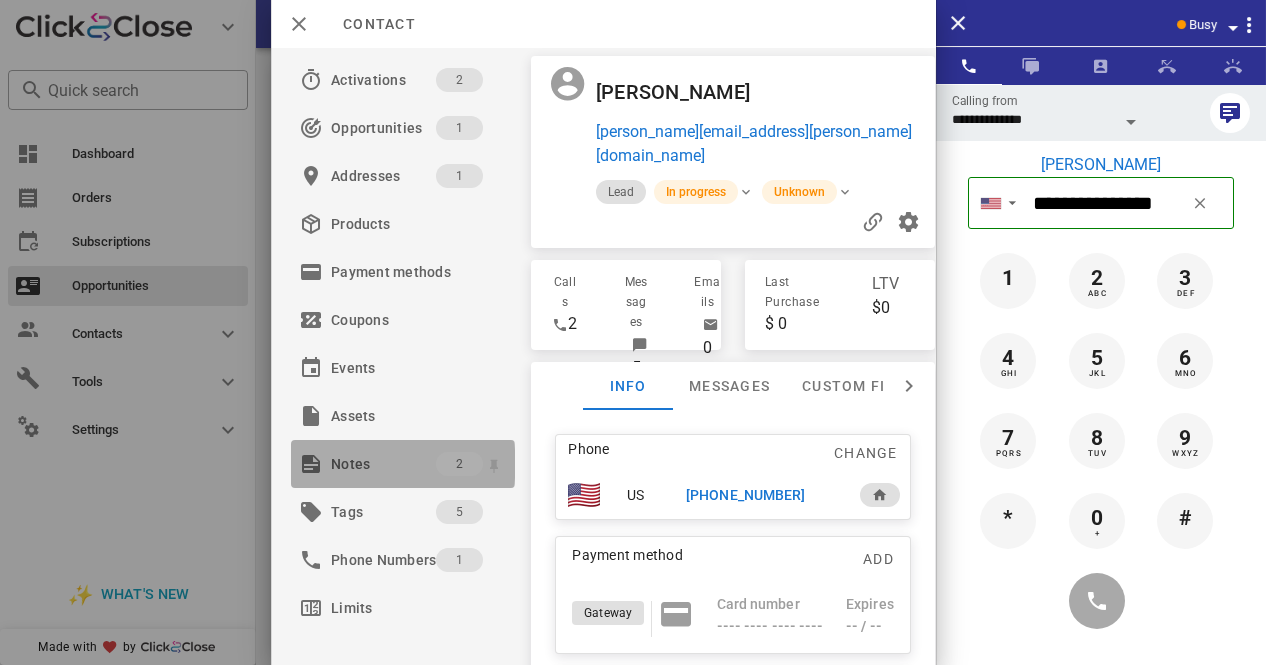 click on "Notes" at bounding box center [383, 464] 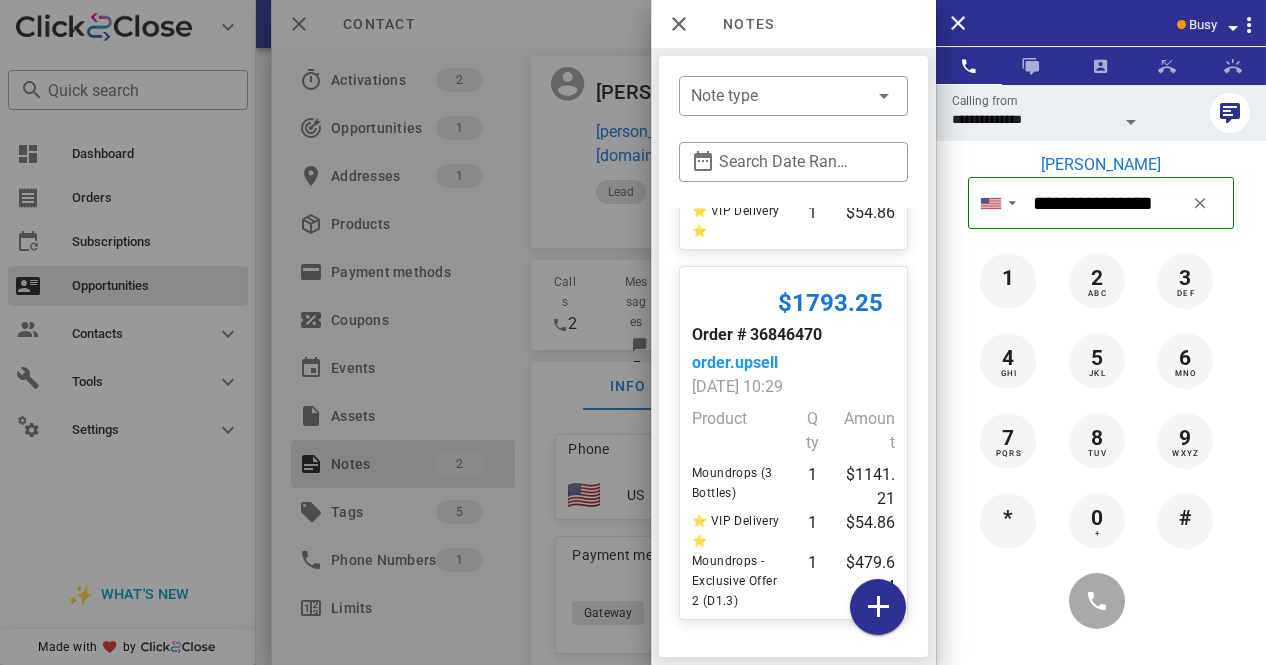 scroll, scrollTop: 314, scrollLeft: 0, axis: vertical 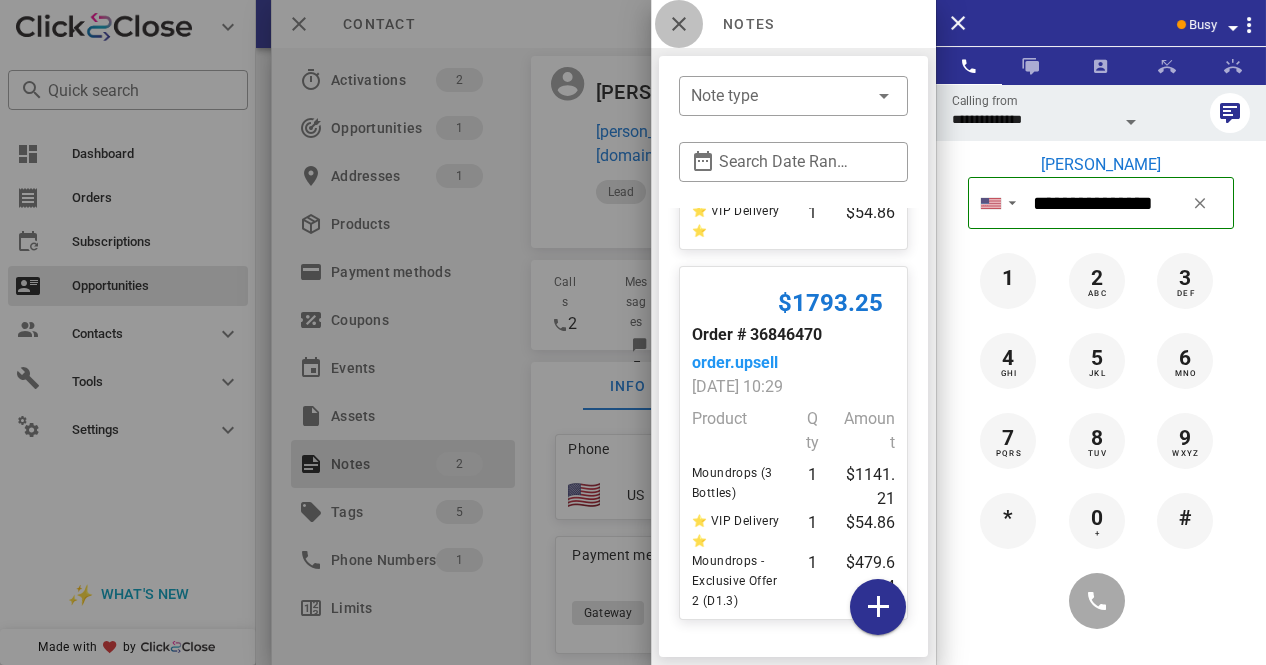 click at bounding box center (679, 24) 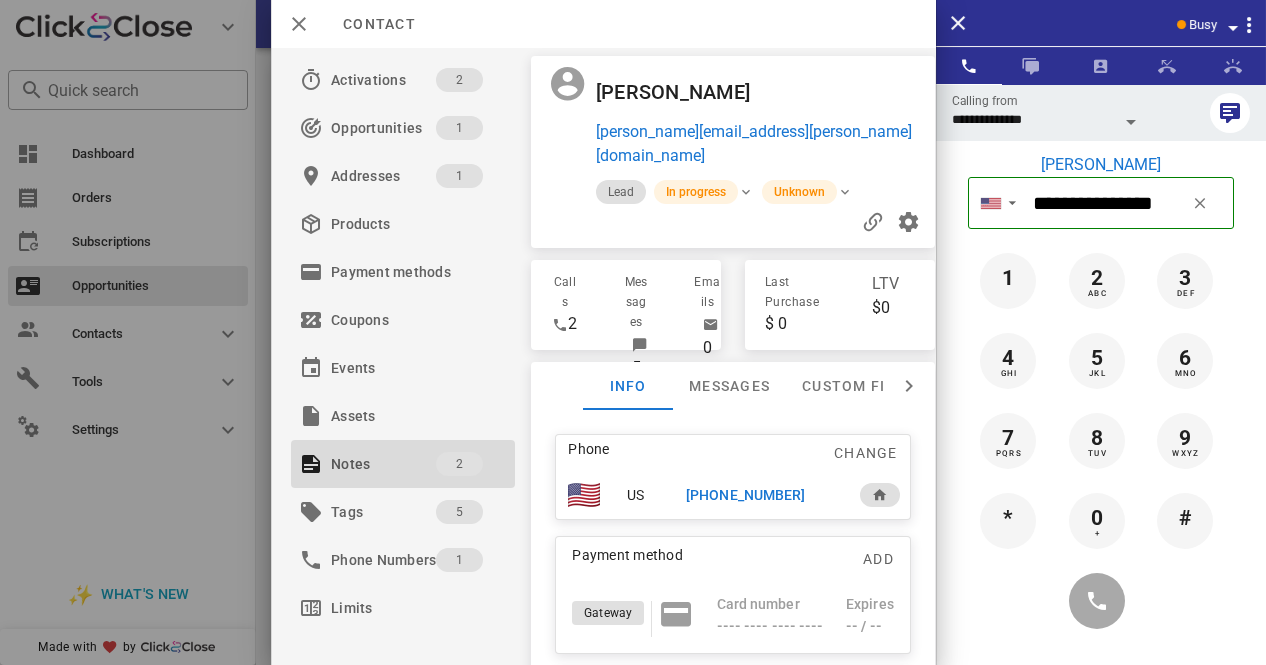click on "[PHONE_NUMBER]" at bounding box center [745, 495] 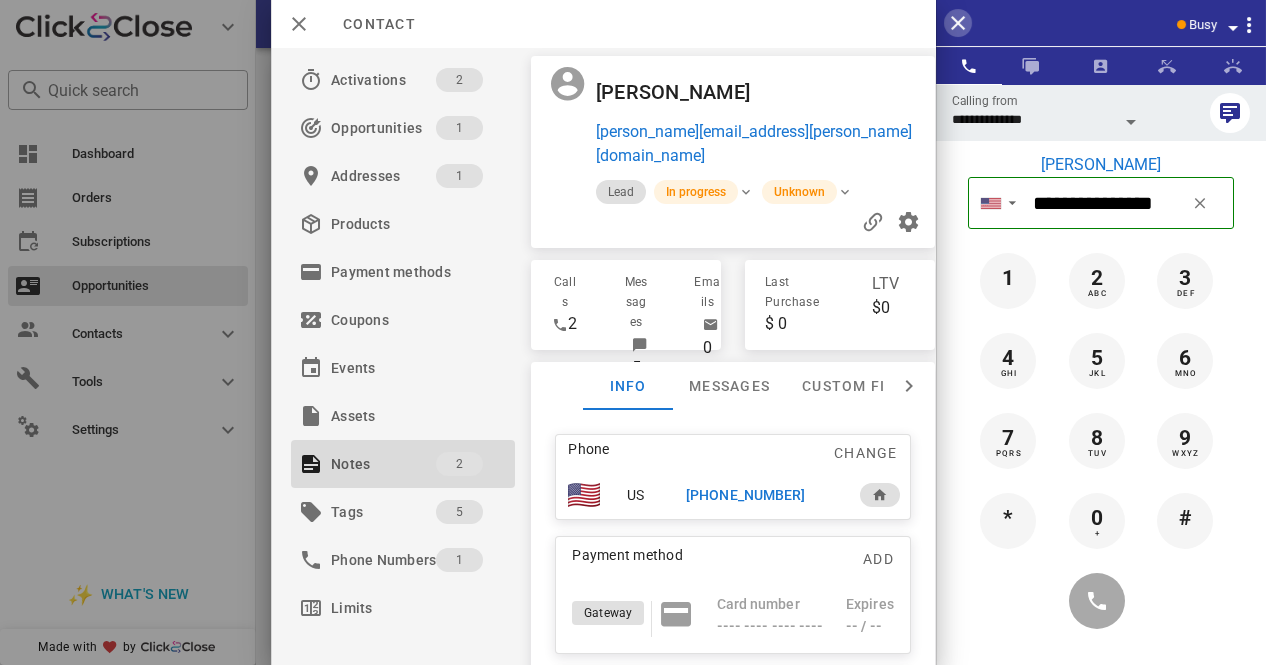 click at bounding box center (958, 23) 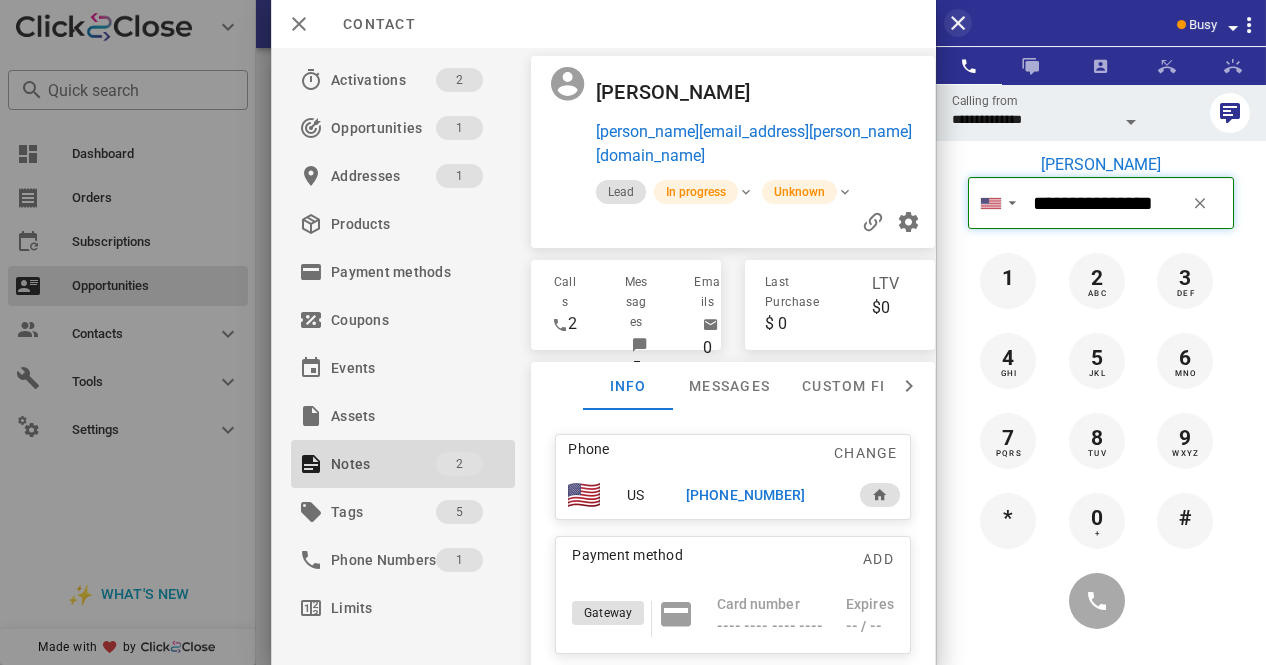 type 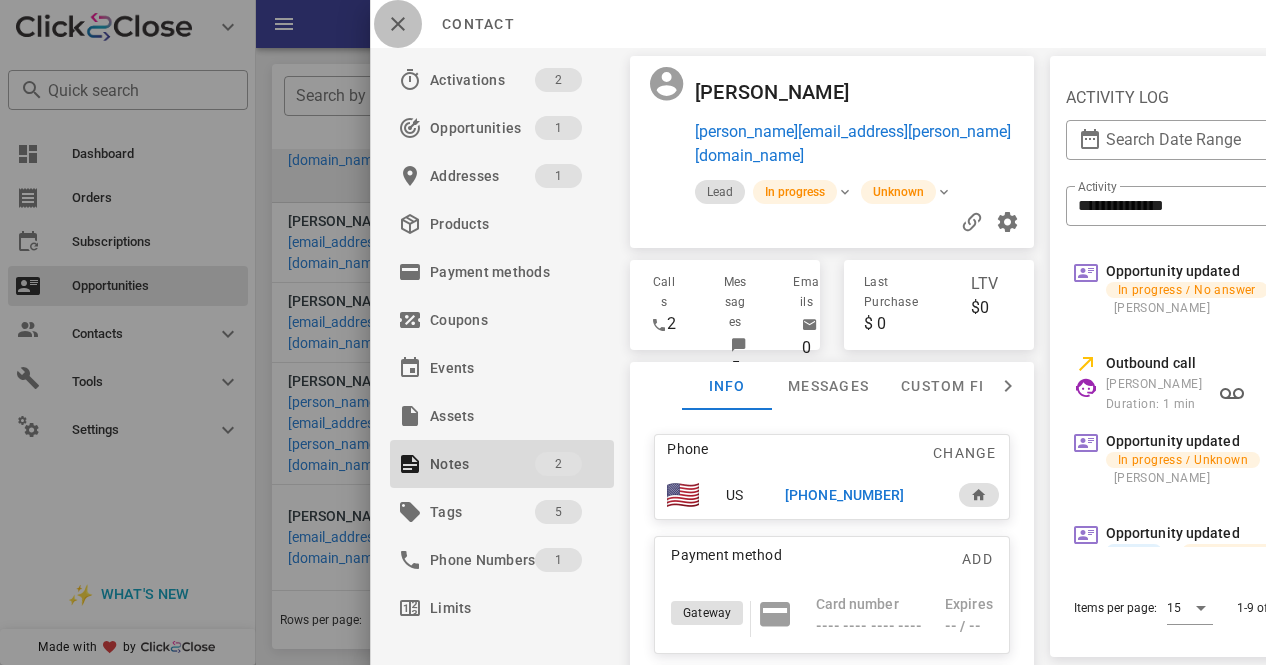 click at bounding box center (398, 24) 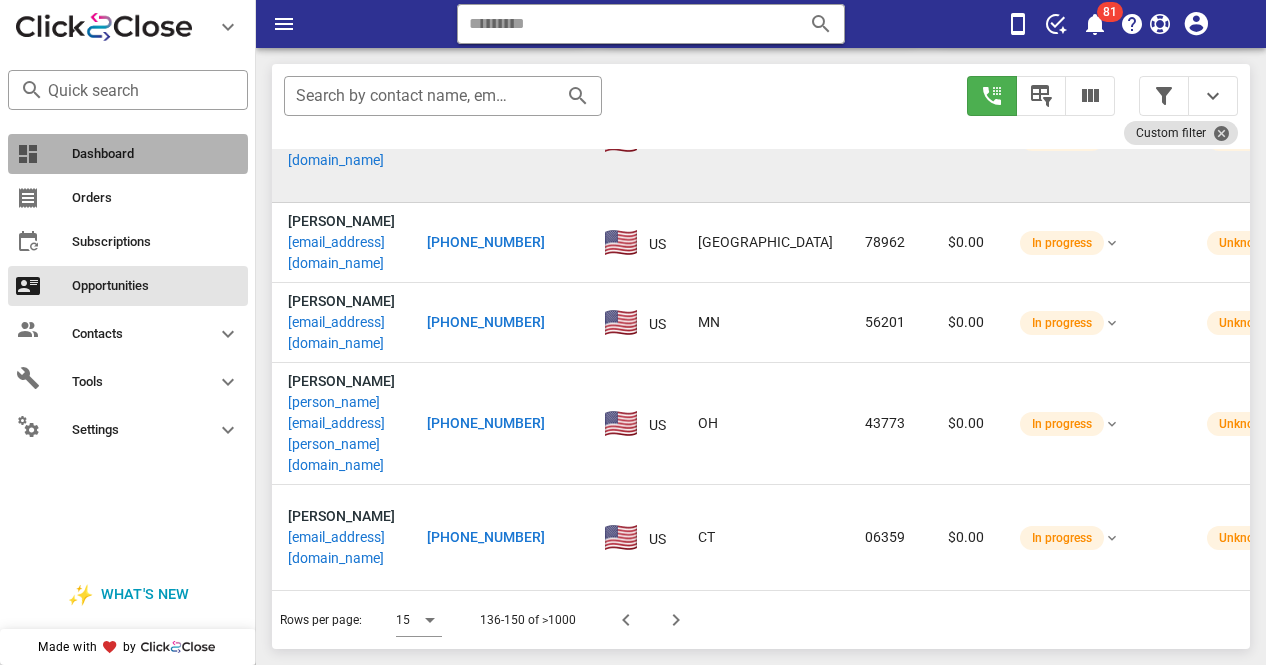 click on "Dashboard" at bounding box center (128, 154) 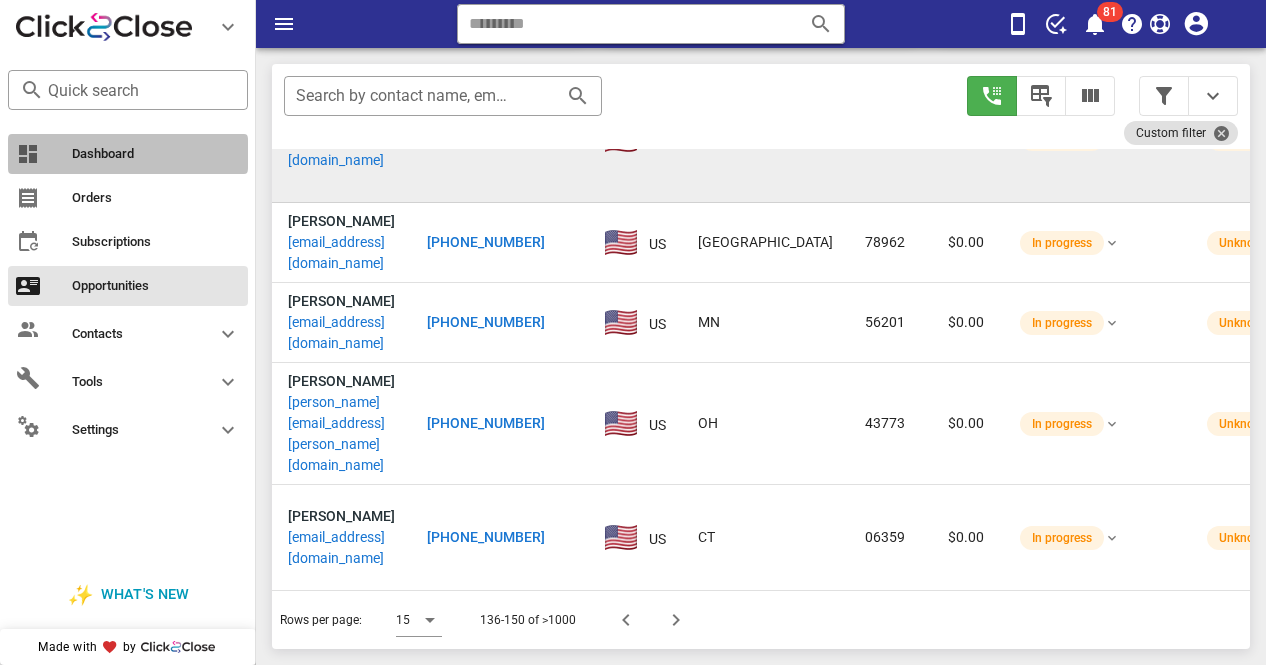 scroll, scrollTop: 0, scrollLeft: 0, axis: both 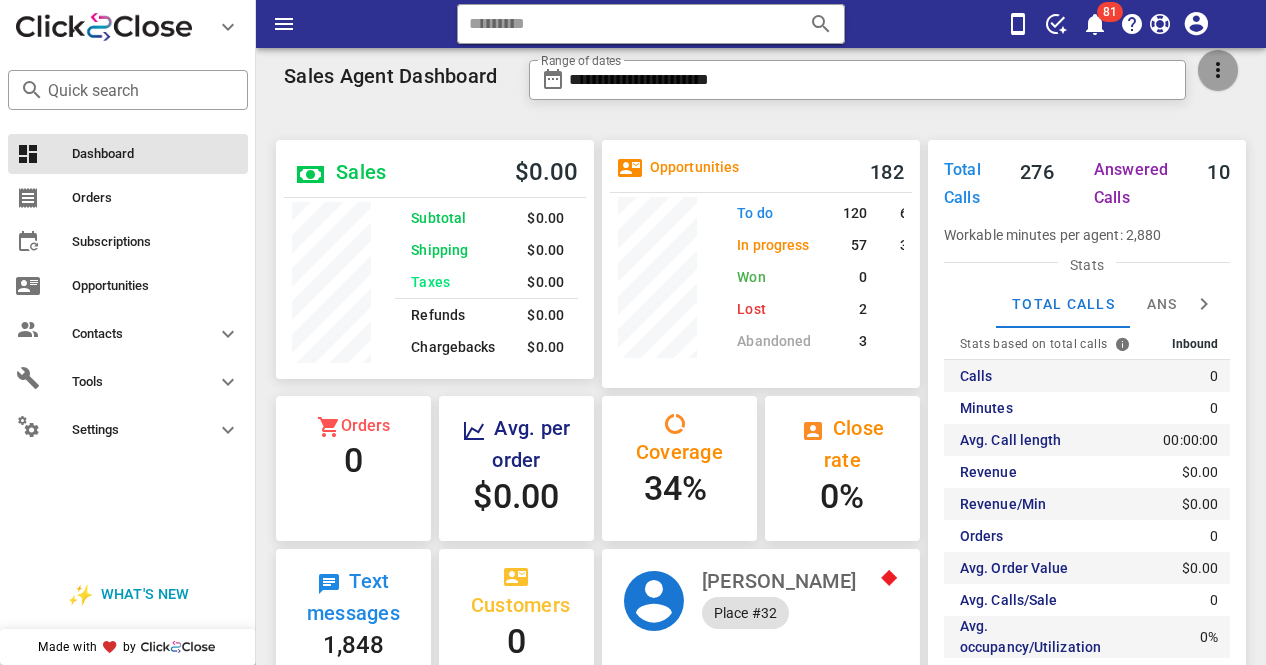 click at bounding box center [1218, 70] 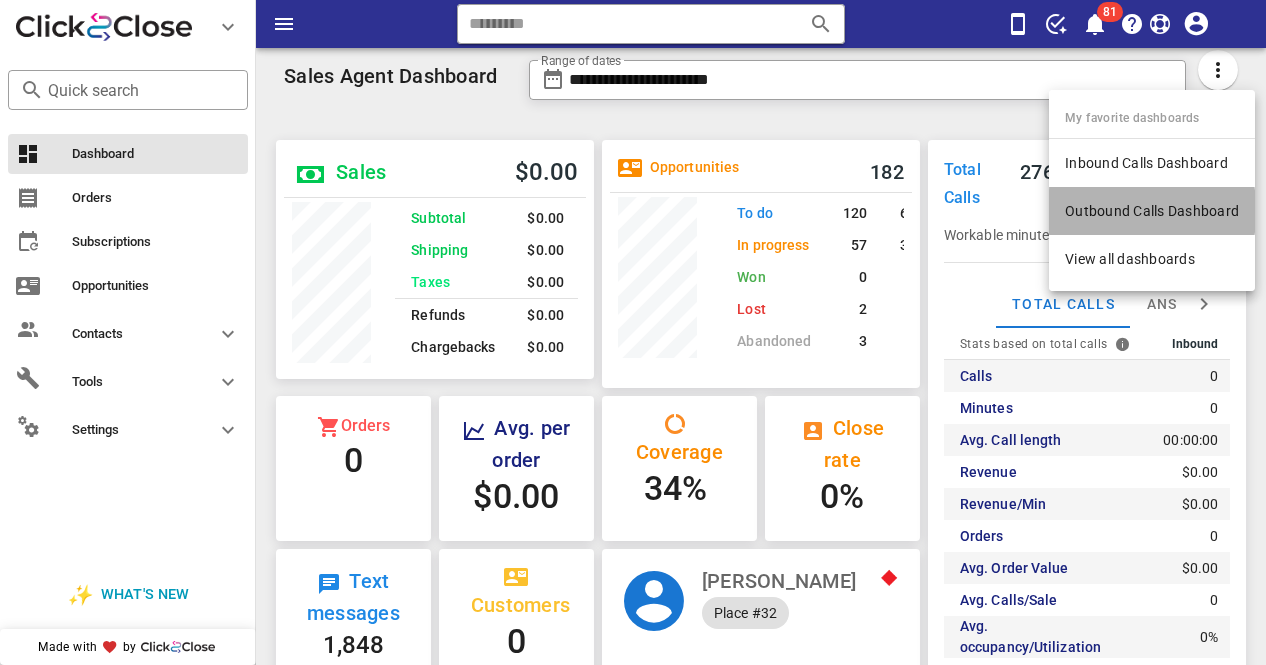 click on "Outbound Calls Dashboard" at bounding box center [1152, 211] 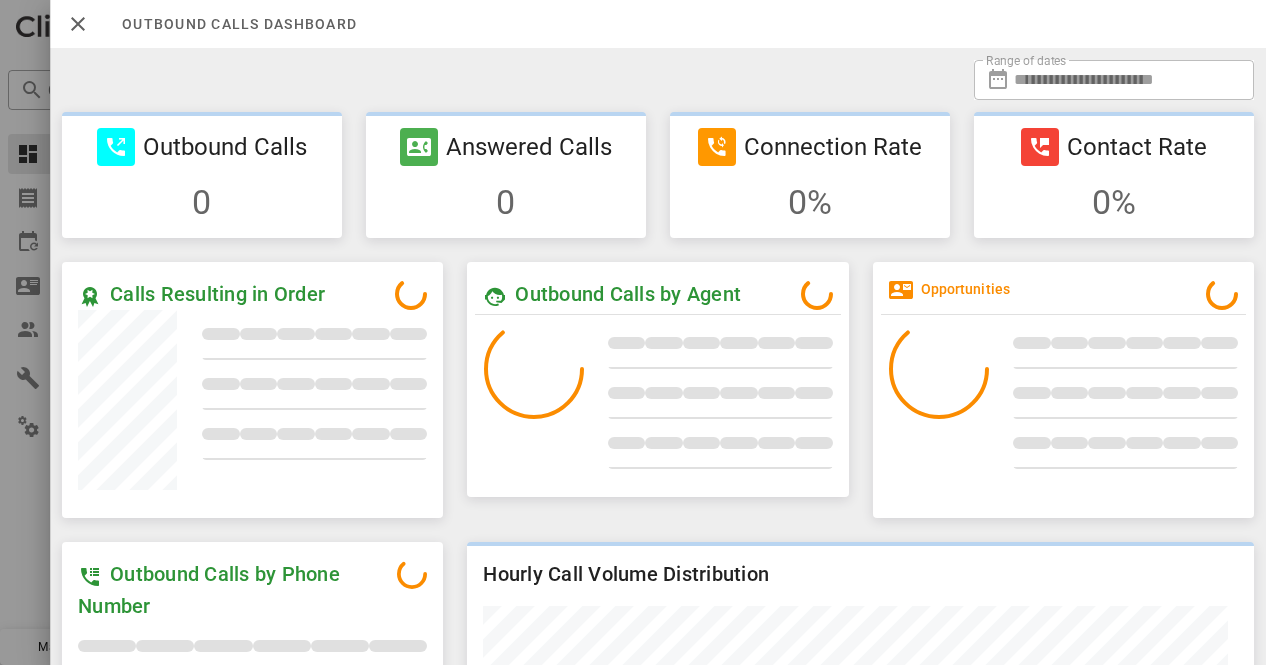 scroll, scrollTop: 999744, scrollLeft: 999623, axis: both 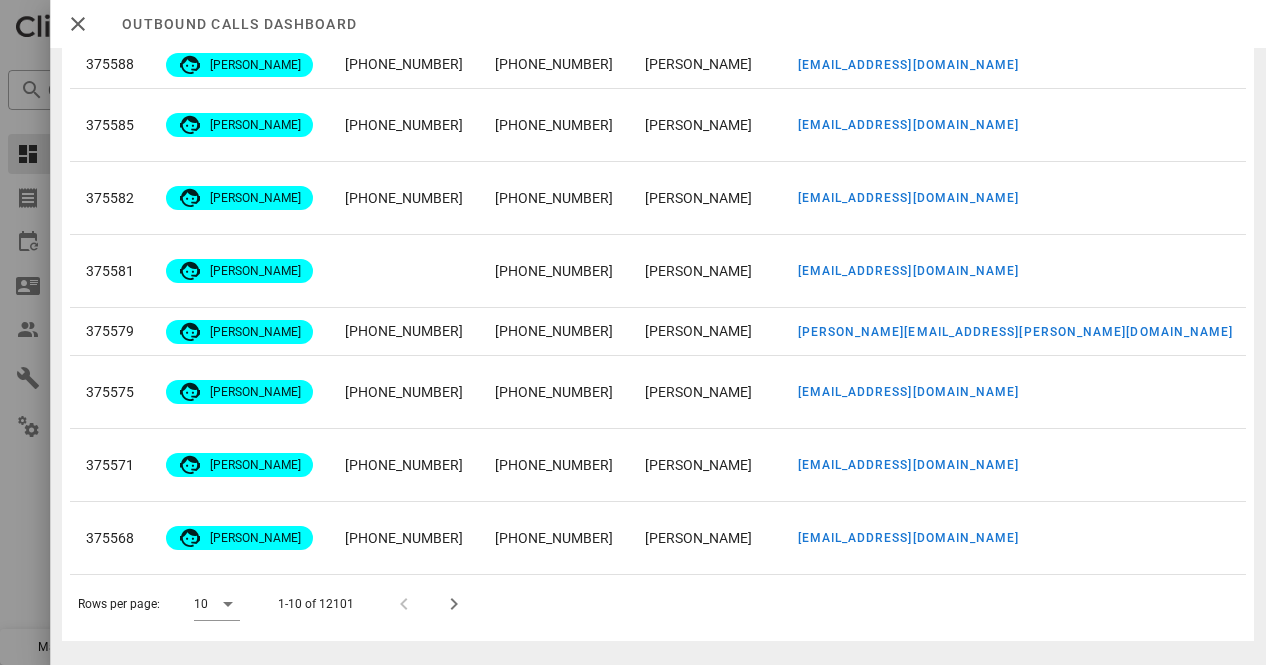 drag, startPoint x: 1250, startPoint y: 641, endPoint x: 1256, endPoint y: 591, distance: 50.358715 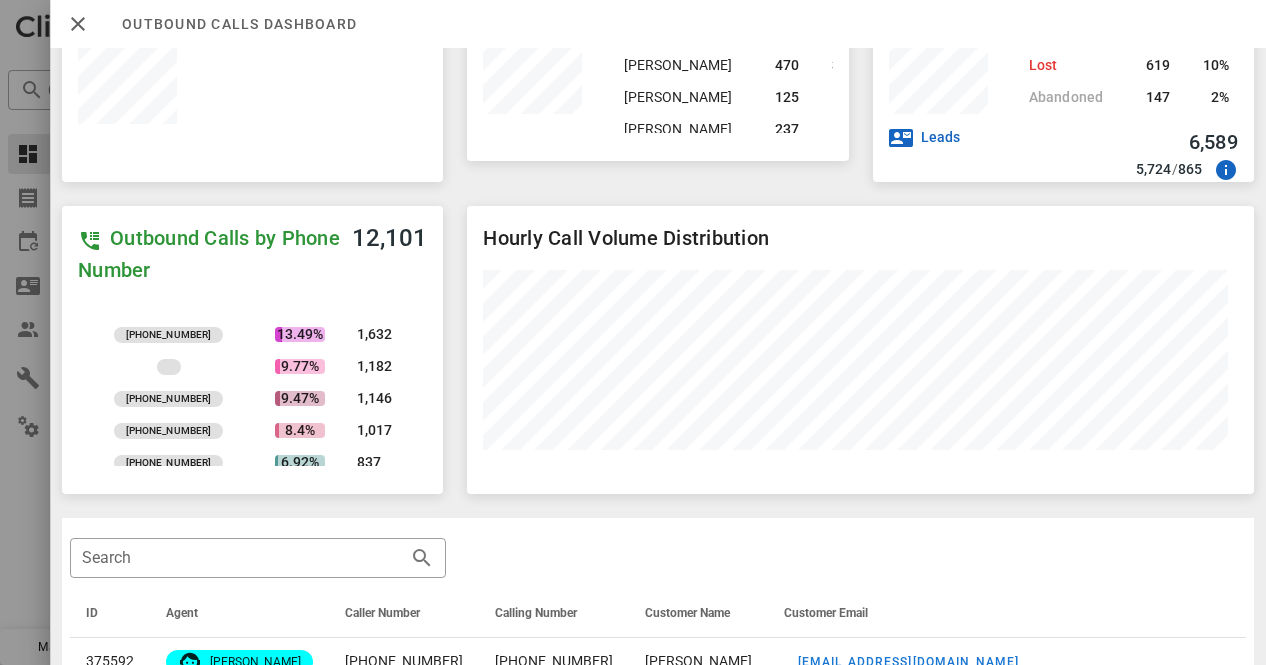 scroll, scrollTop: 241, scrollLeft: 0, axis: vertical 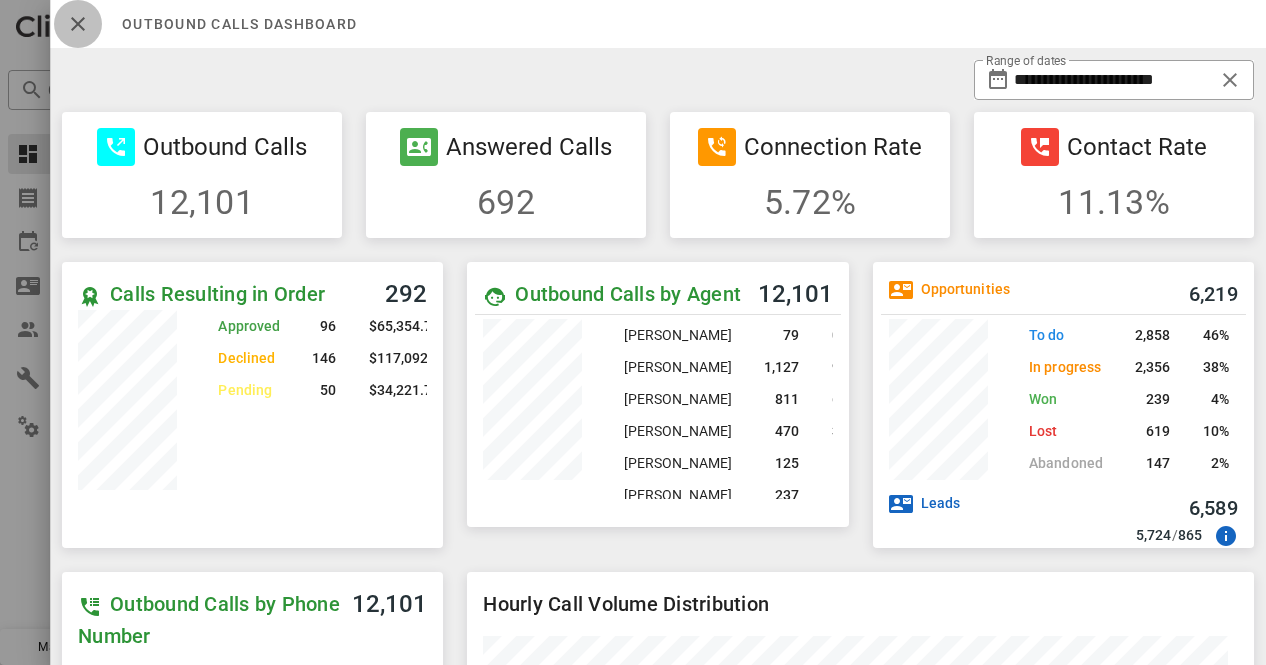 drag, startPoint x: 79, startPoint y: 31, endPoint x: 70, endPoint y: 21, distance: 13.453624 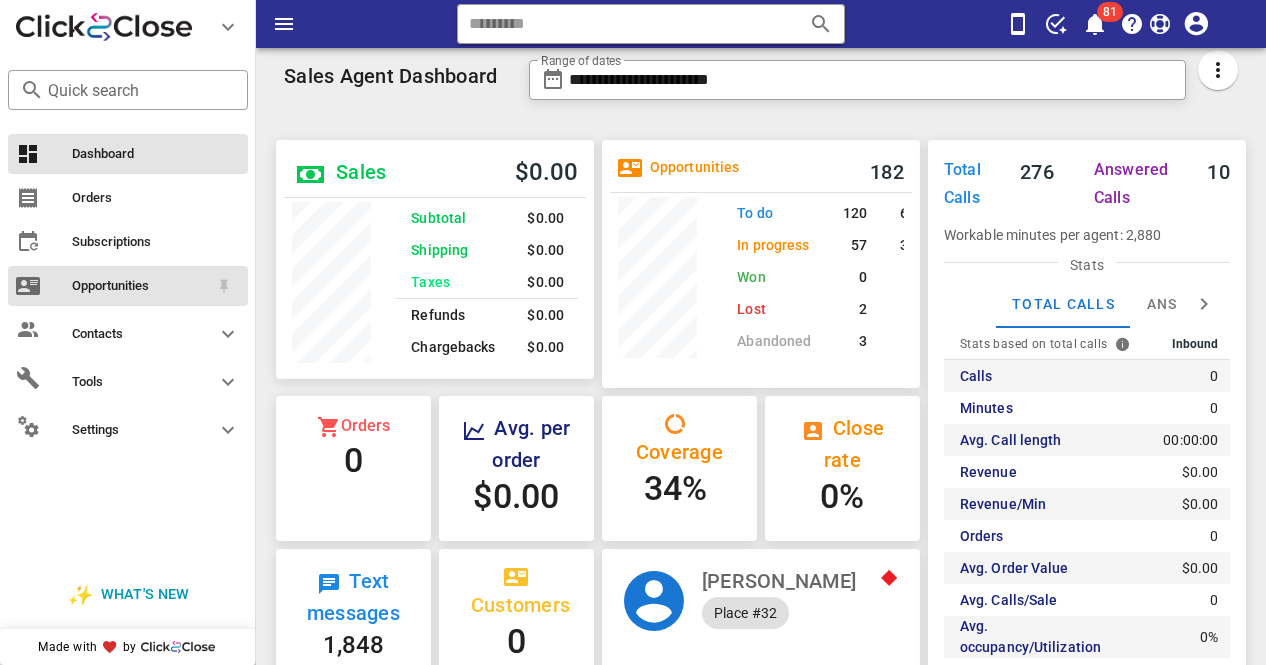 click on "Opportunities" at bounding box center [140, 286] 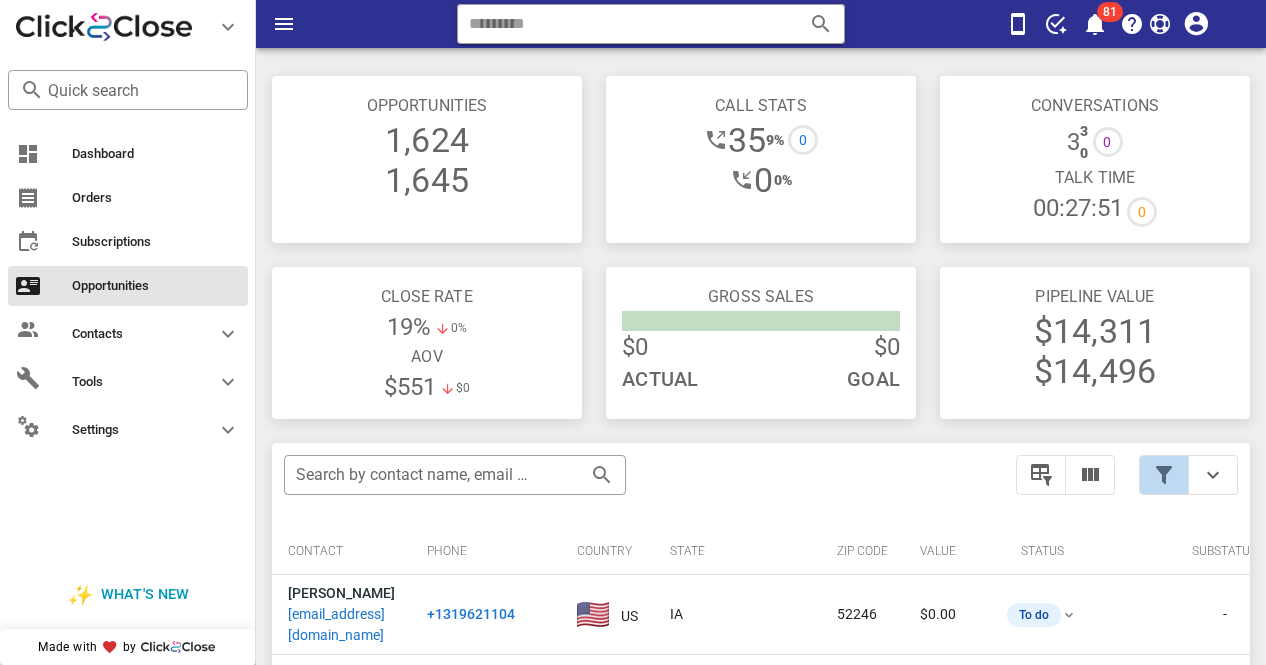 click at bounding box center (1164, 475) 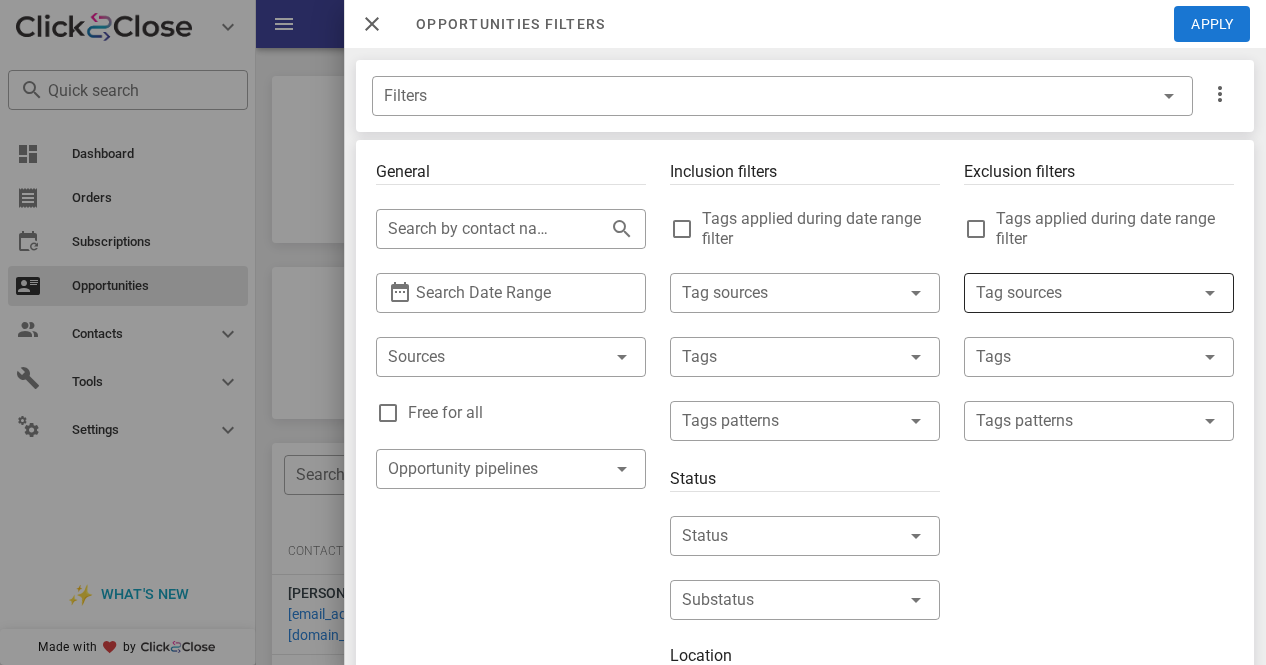 scroll, scrollTop: 136, scrollLeft: 0, axis: vertical 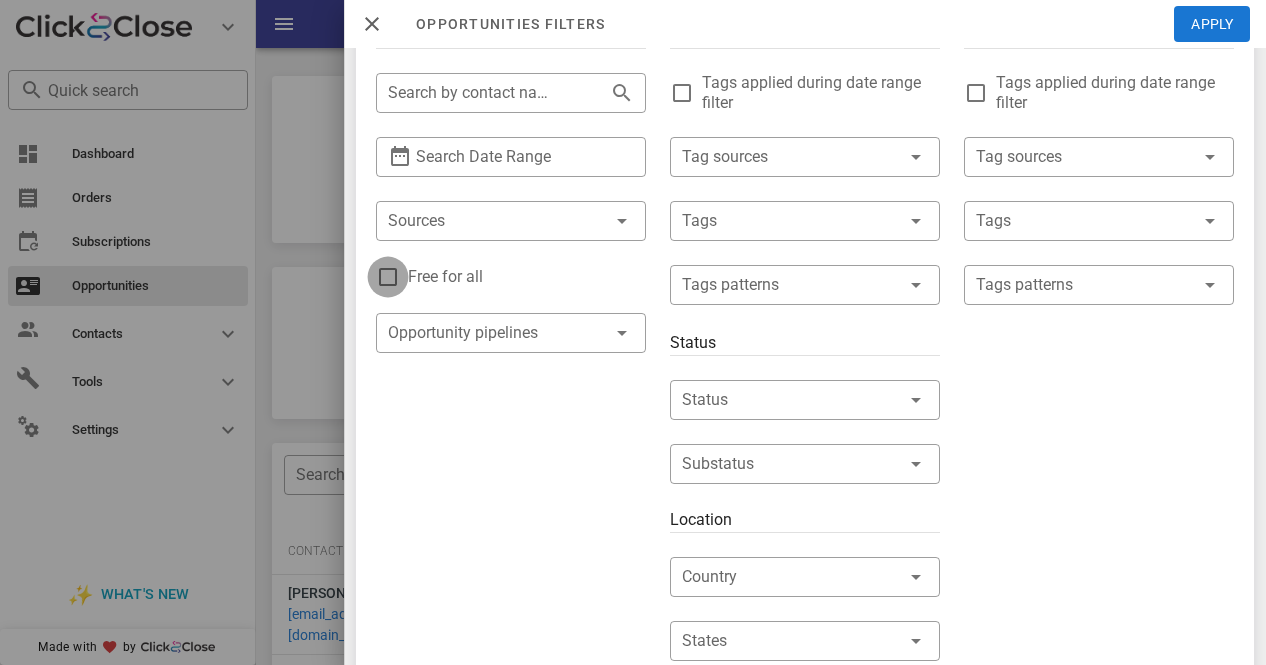 click at bounding box center [388, 277] 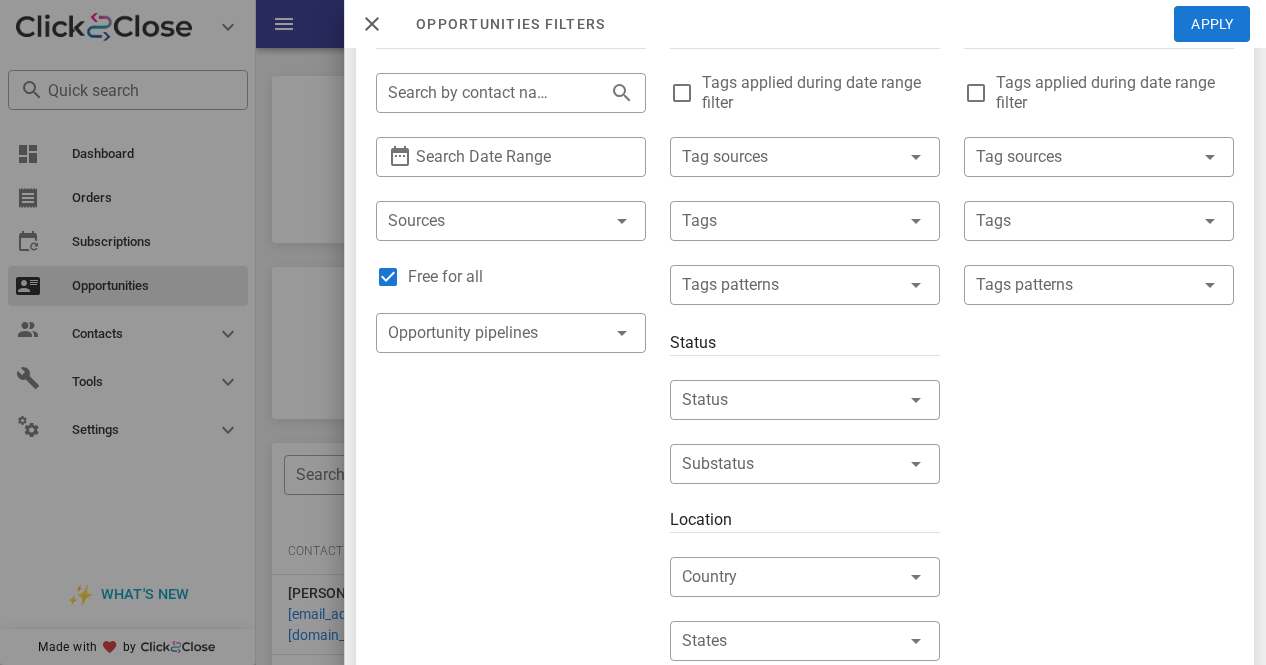 scroll, scrollTop: 138, scrollLeft: 0, axis: vertical 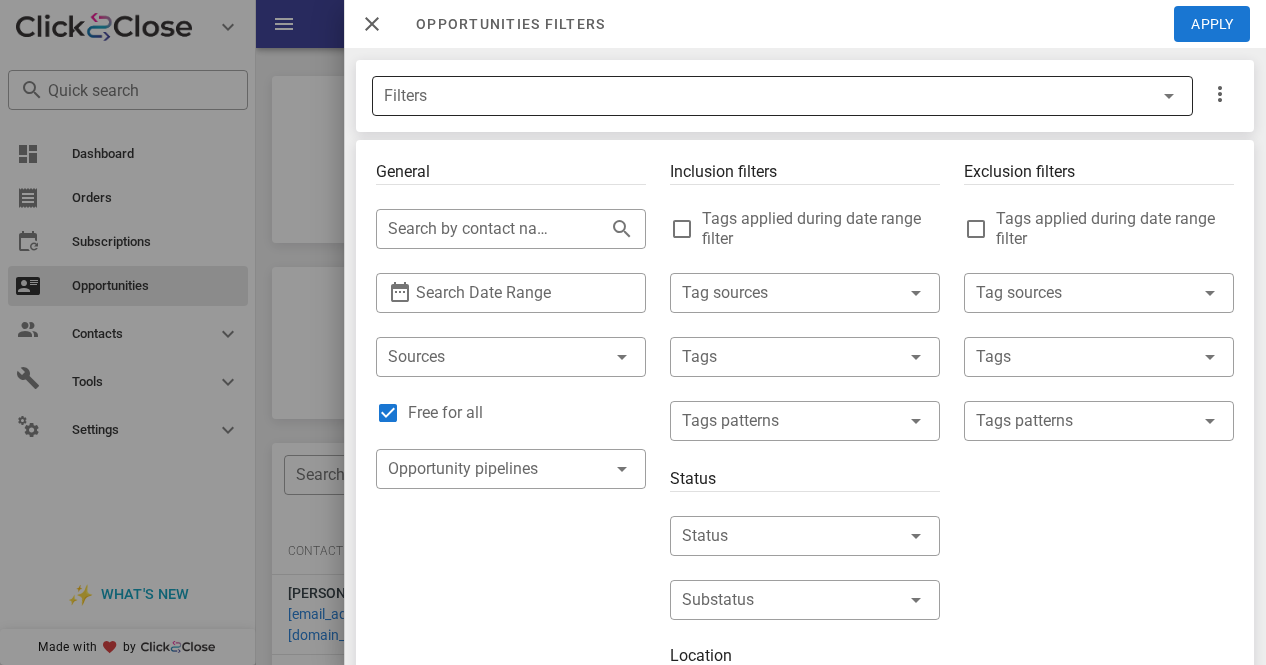 click at bounding box center [1139, 96] 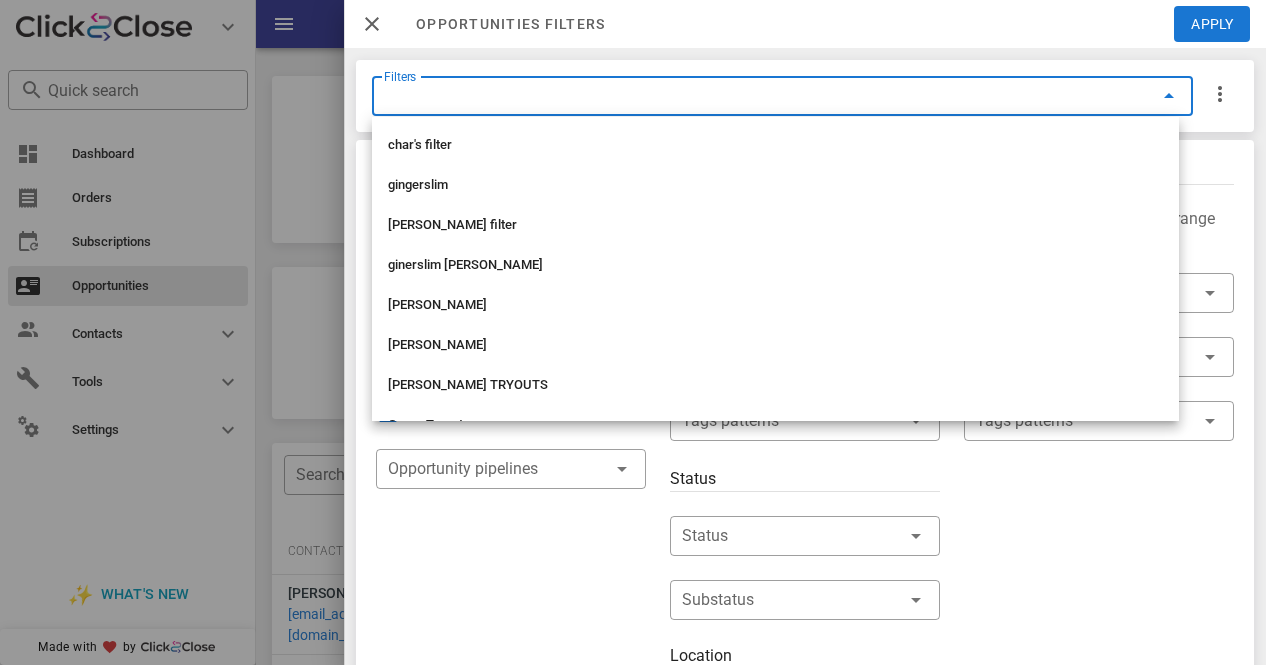 scroll, scrollTop: 32, scrollLeft: 0, axis: vertical 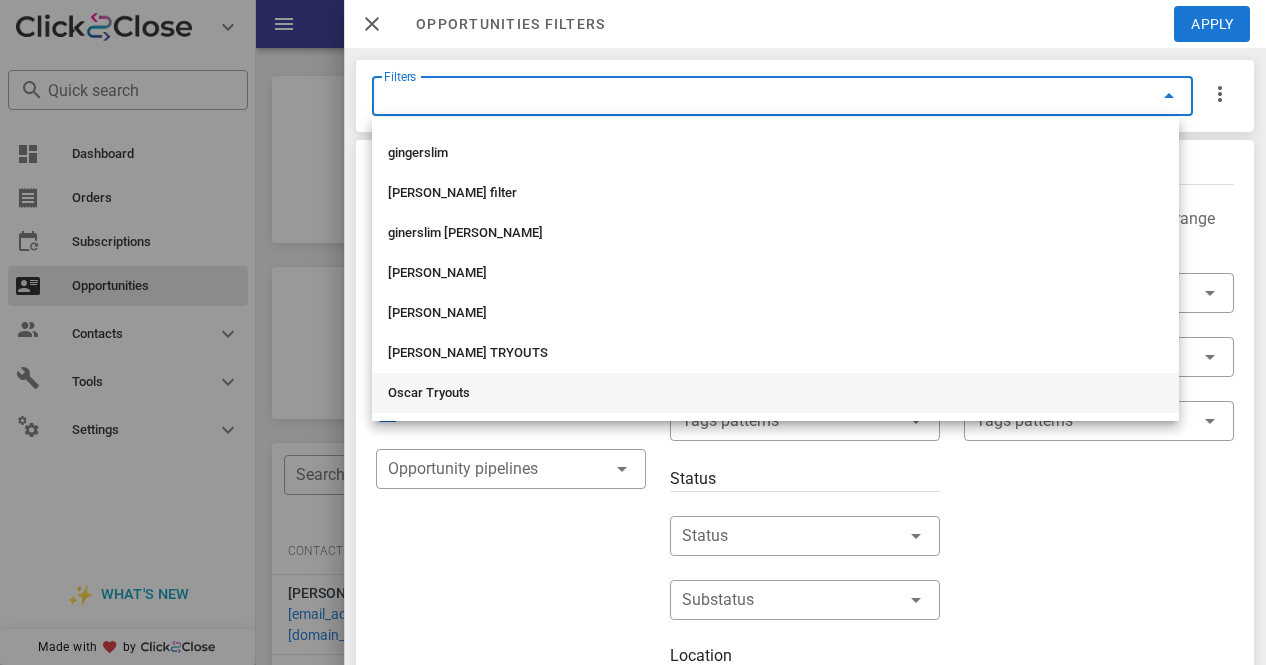 click on "Oscar Tryouts" at bounding box center (775, 393) 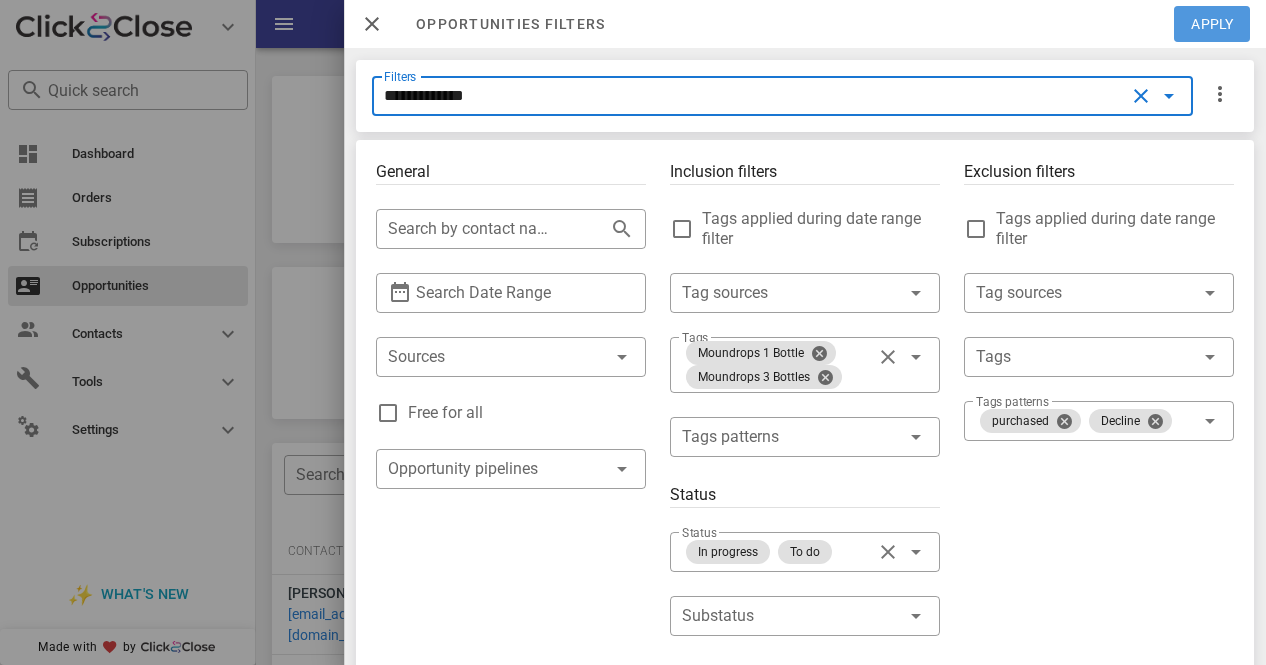 click on "Apply" at bounding box center [1213, 24] 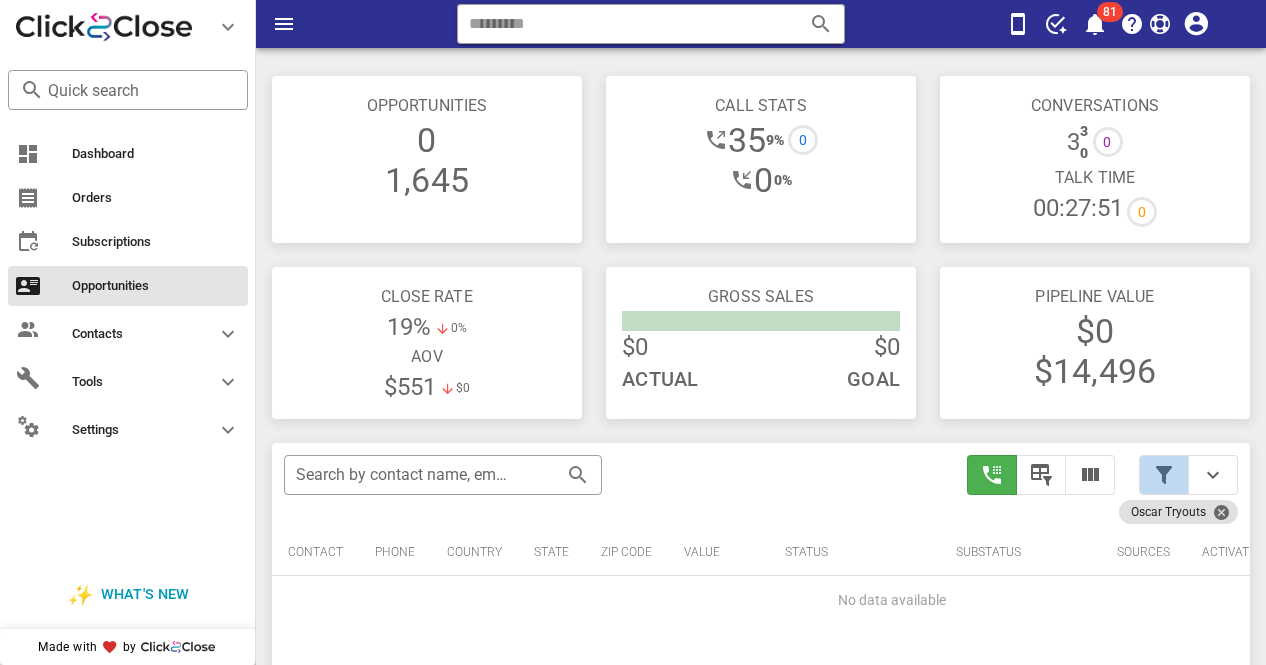 click at bounding box center [1164, 475] 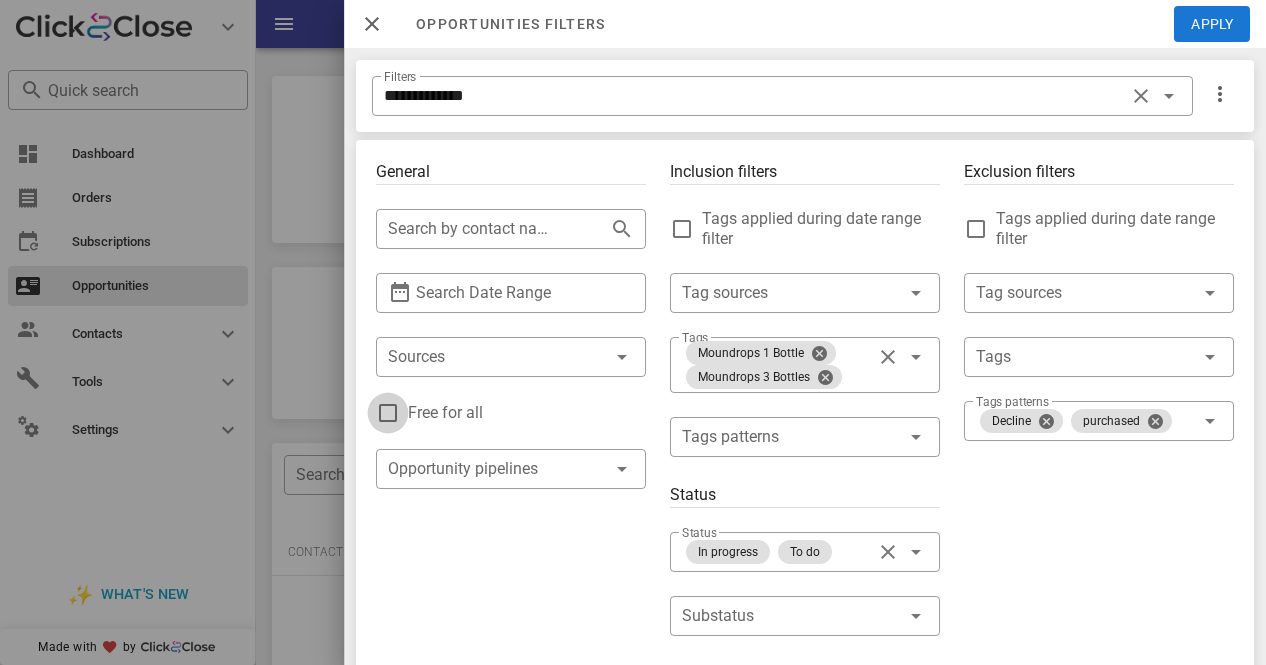 click at bounding box center (388, 413) 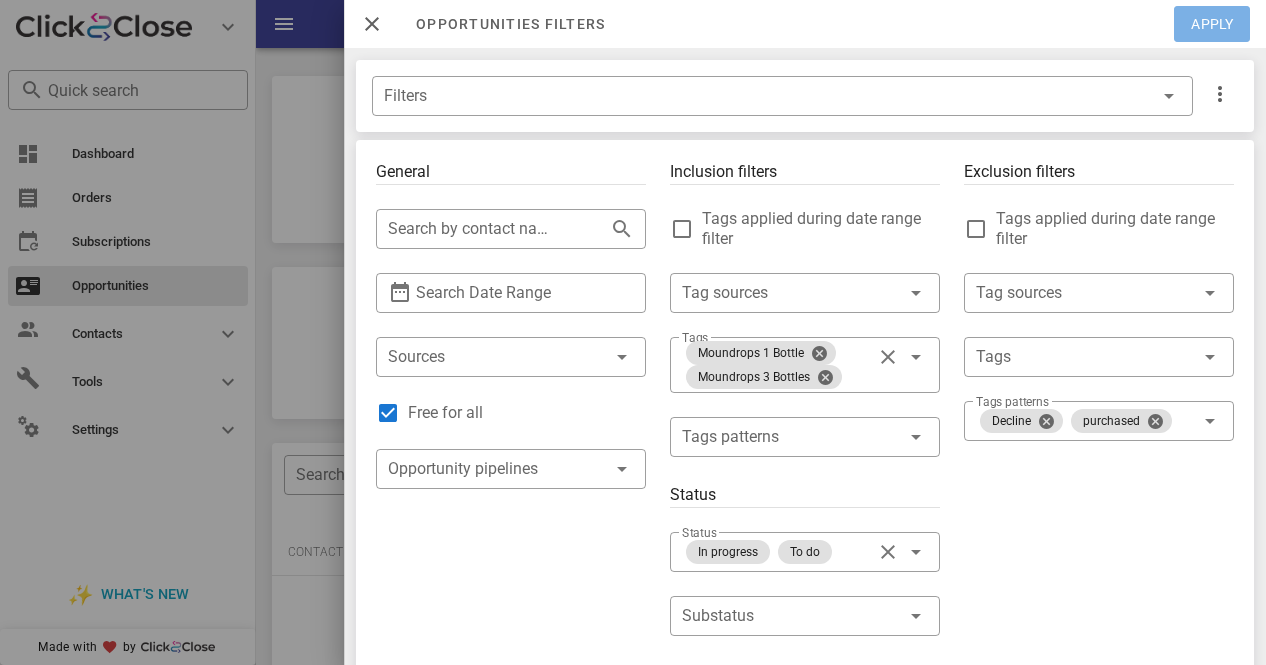 click on "Apply" at bounding box center [1213, 24] 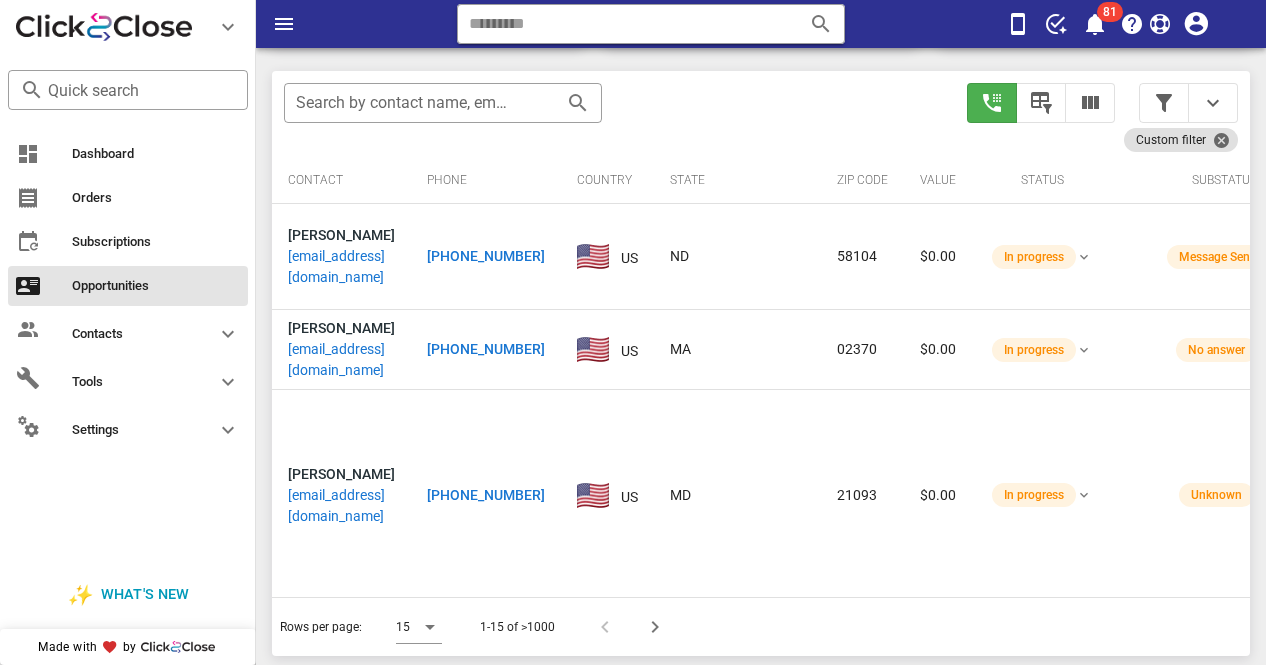 scroll, scrollTop: 379, scrollLeft: 0, axis: vertical 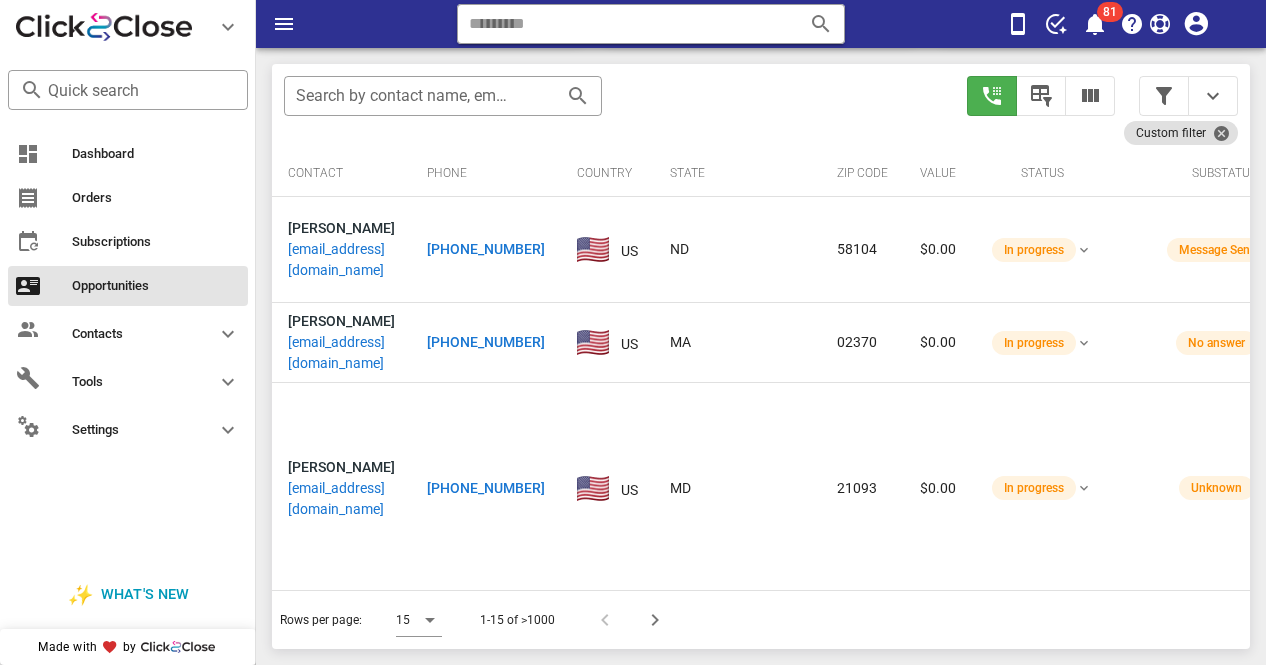 drag, startPoint x: 1272, startPoint y: 364, endPoint x: 56, endPoint y: 39, distance: 1258.6823 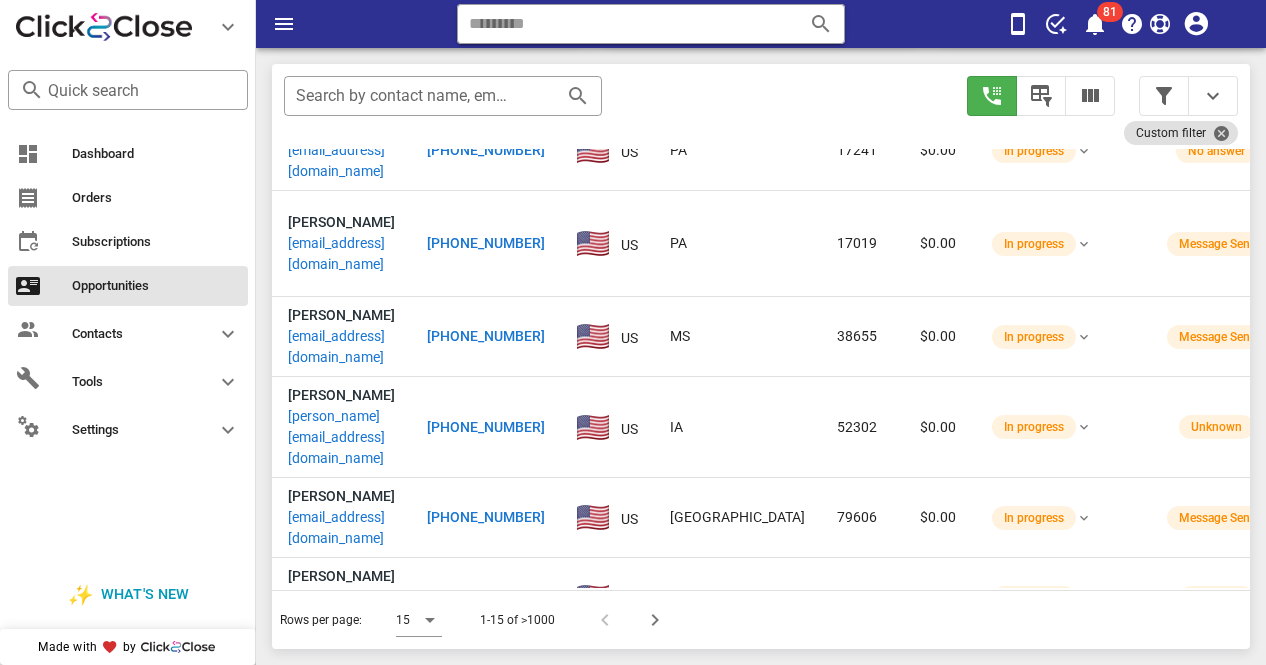 scroll, scrollTop: 805, scrollLeft: 0, axis: vertical 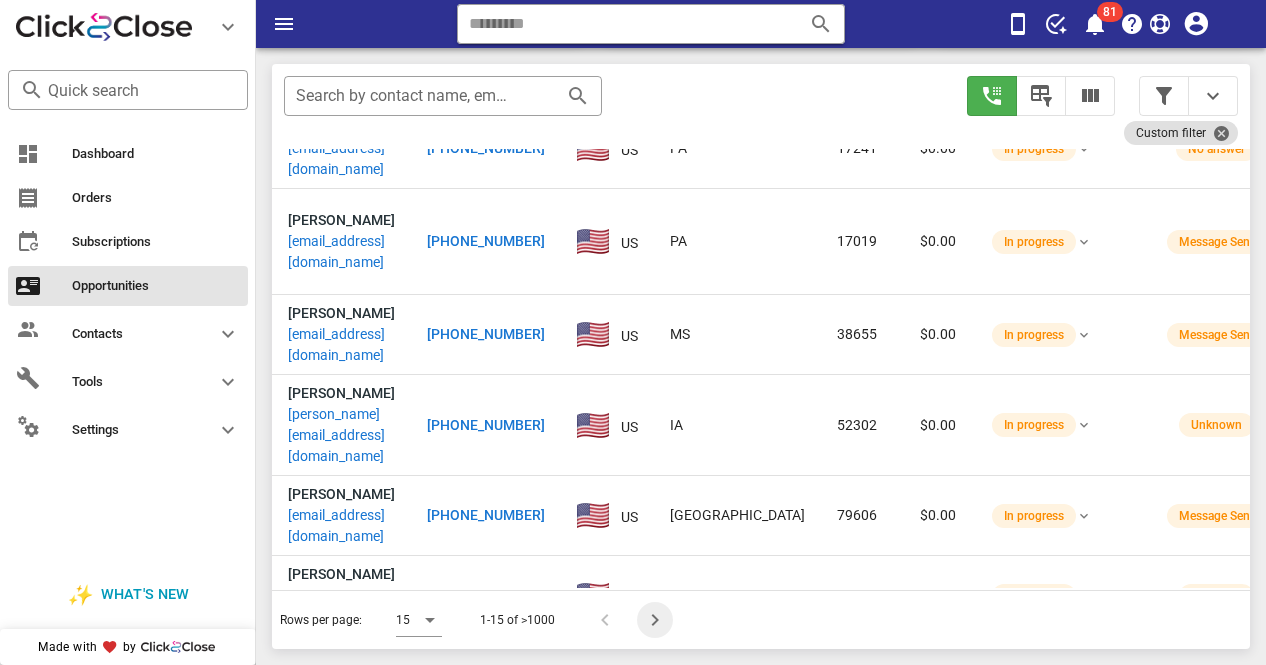 click at bounding box center [655, 620] 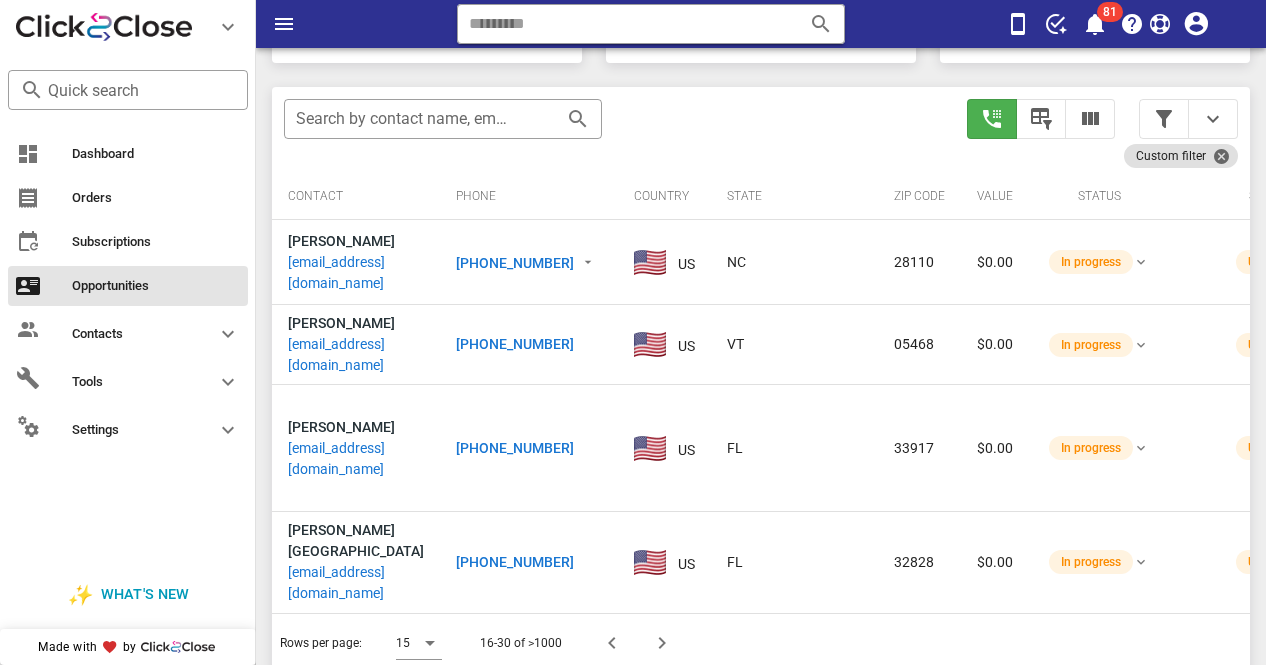 scroll, scrollTop: 379, scrollLeft: 0, axis: vertical 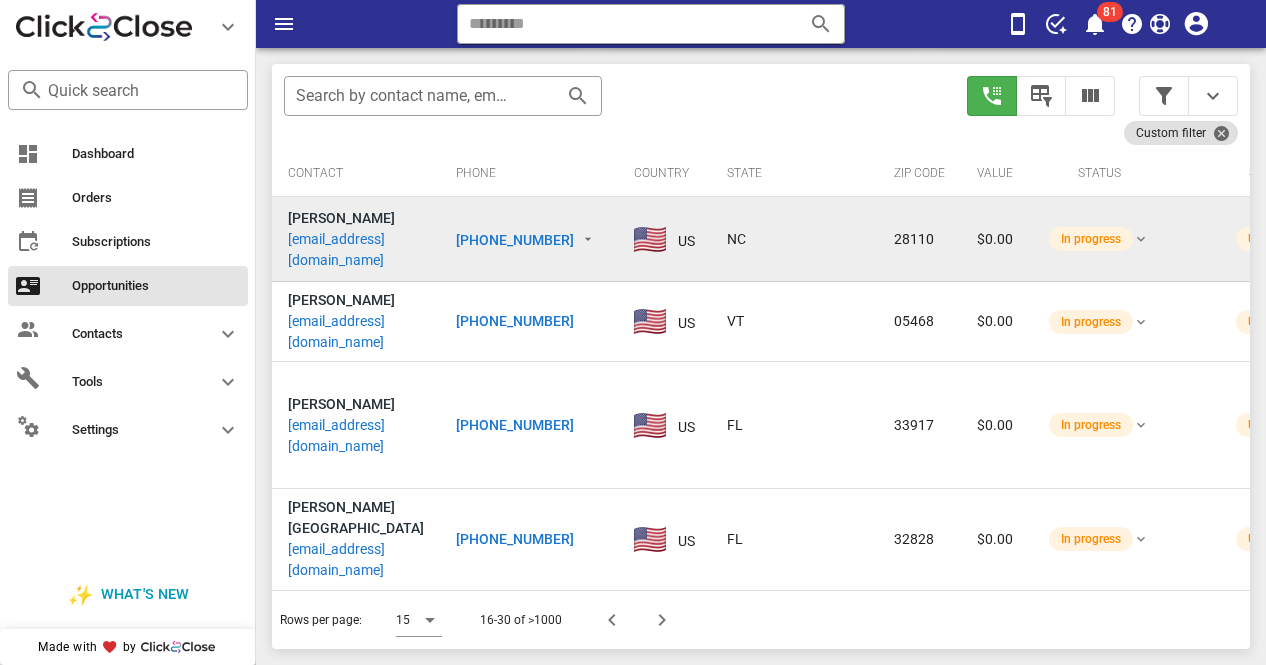 click on "[PHONE_NUMBER]" at bounding box center [515, 240] 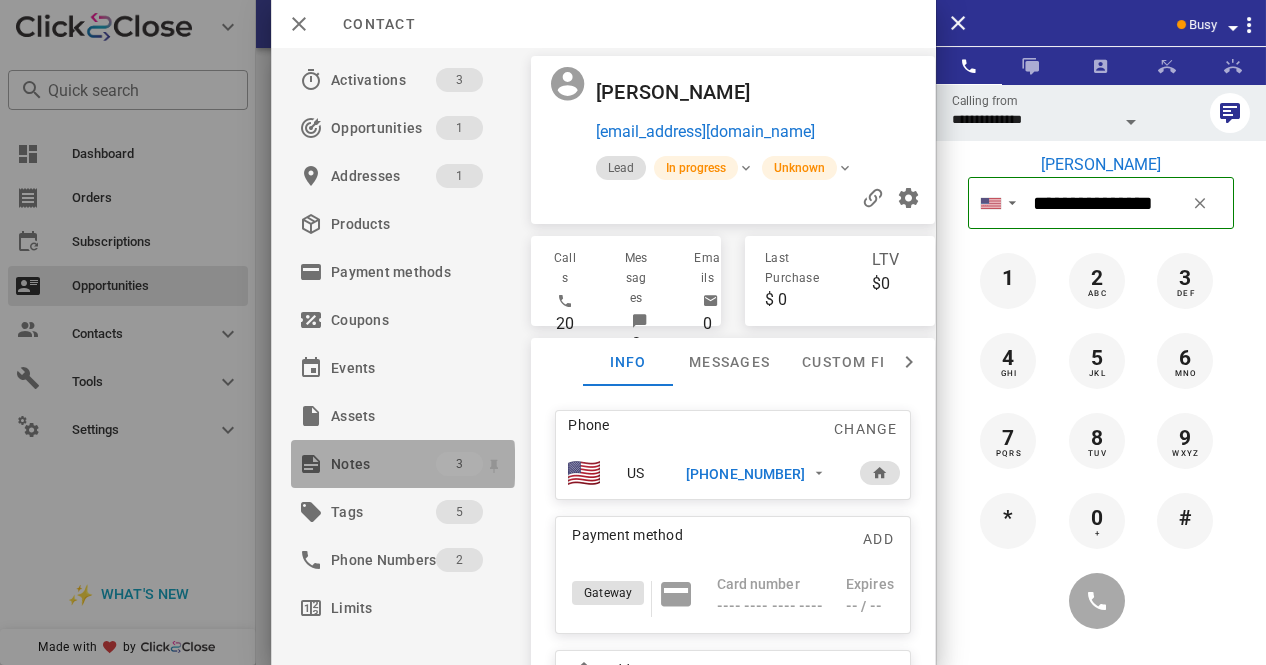 click on "Notes" at bounding box center [383, 464] 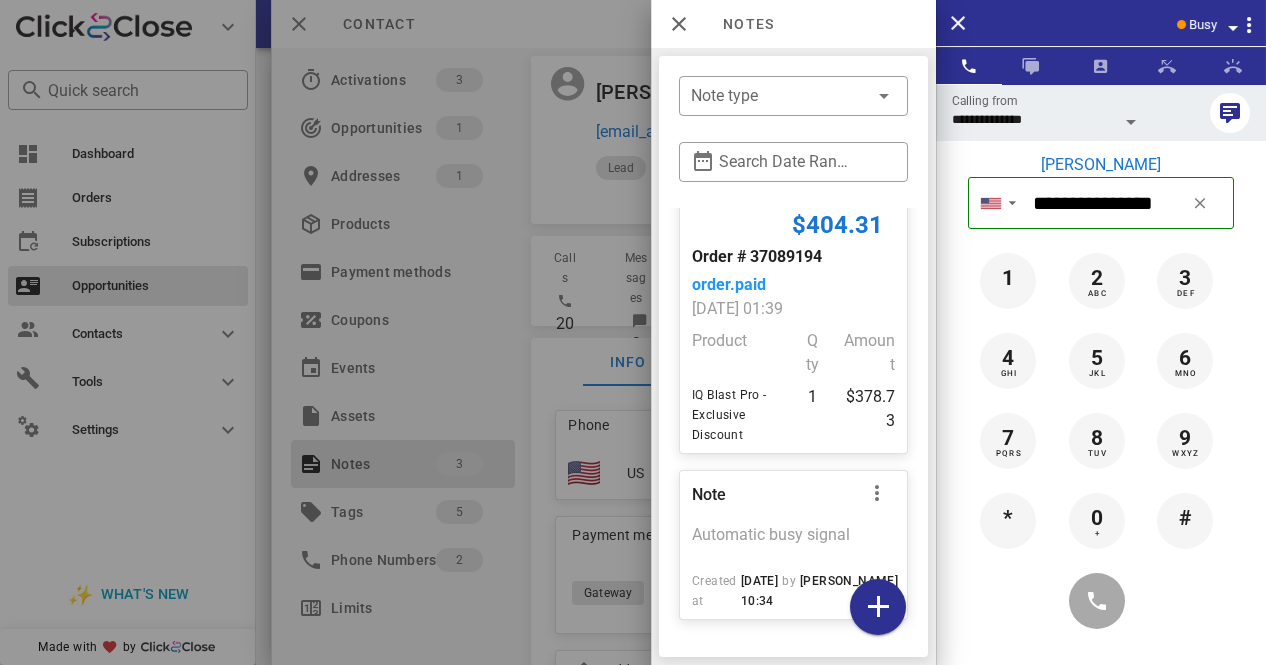 scroll, scrollTop: 335, scrollLeft: 0, axis: vertical 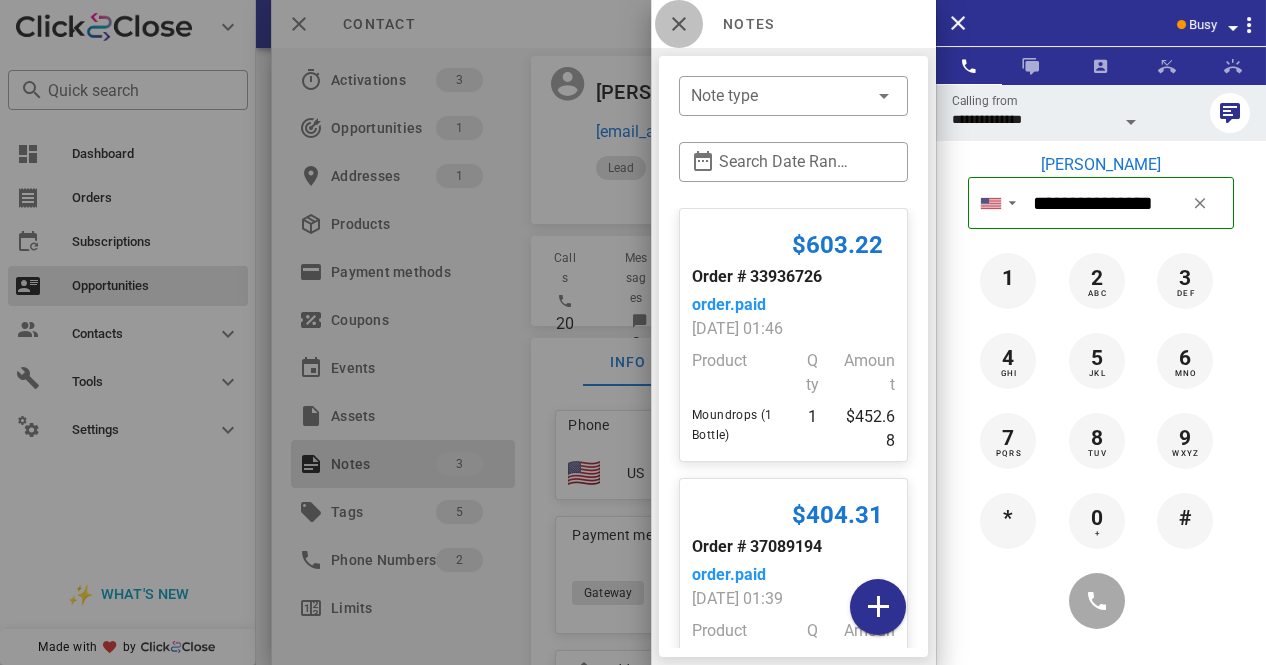 click at bounding box center [679, 24] 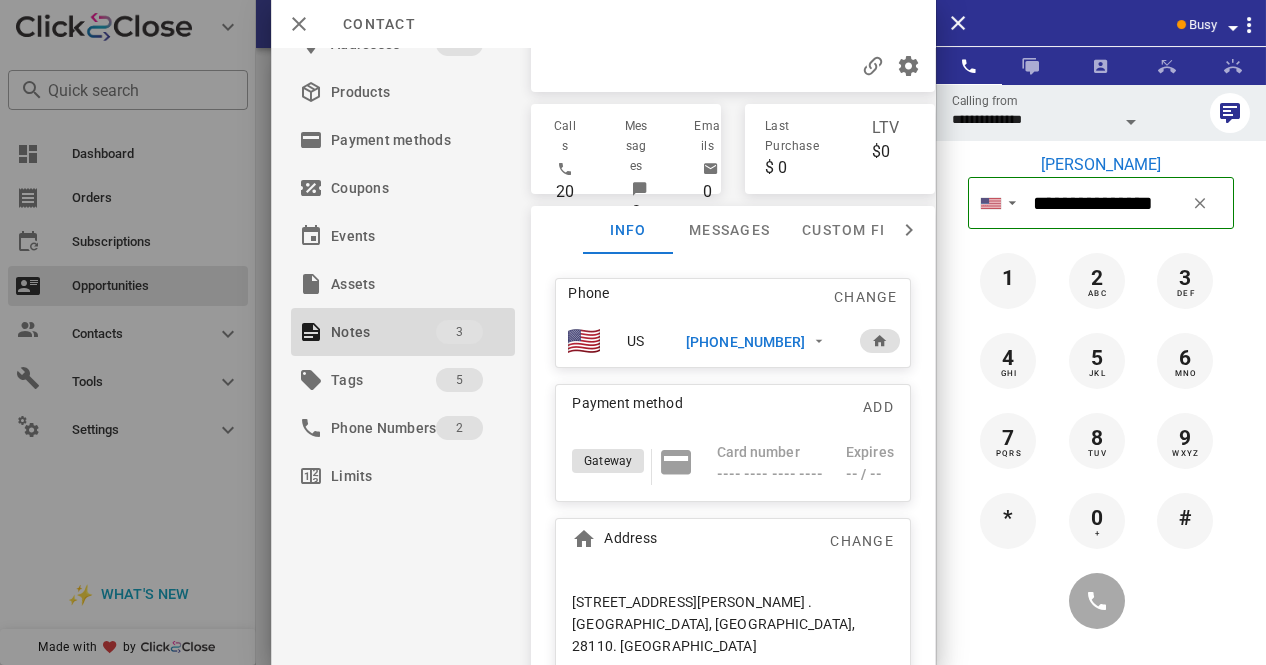 scroll, scrollTop: 150, scrollLeft: 0, axis: vertical 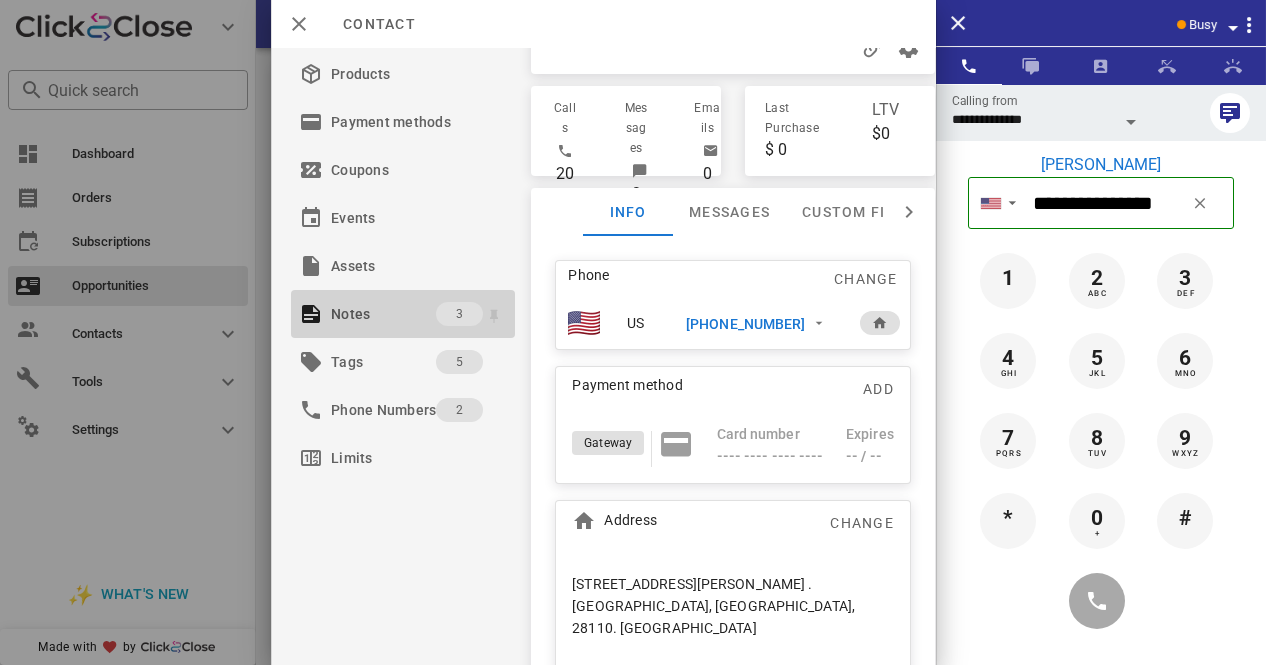 click on "Notes" at bounding box center [383, 314] 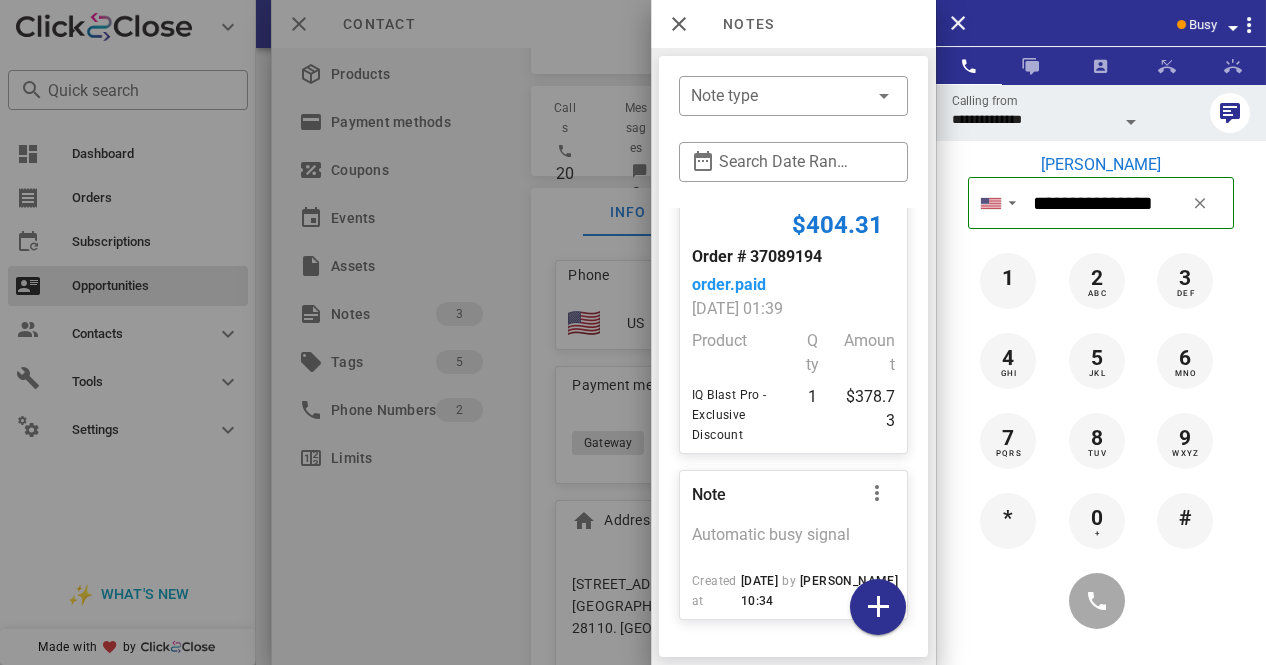 scroll, scrollTop: 329, scrollLeft: 0, axis: vertical 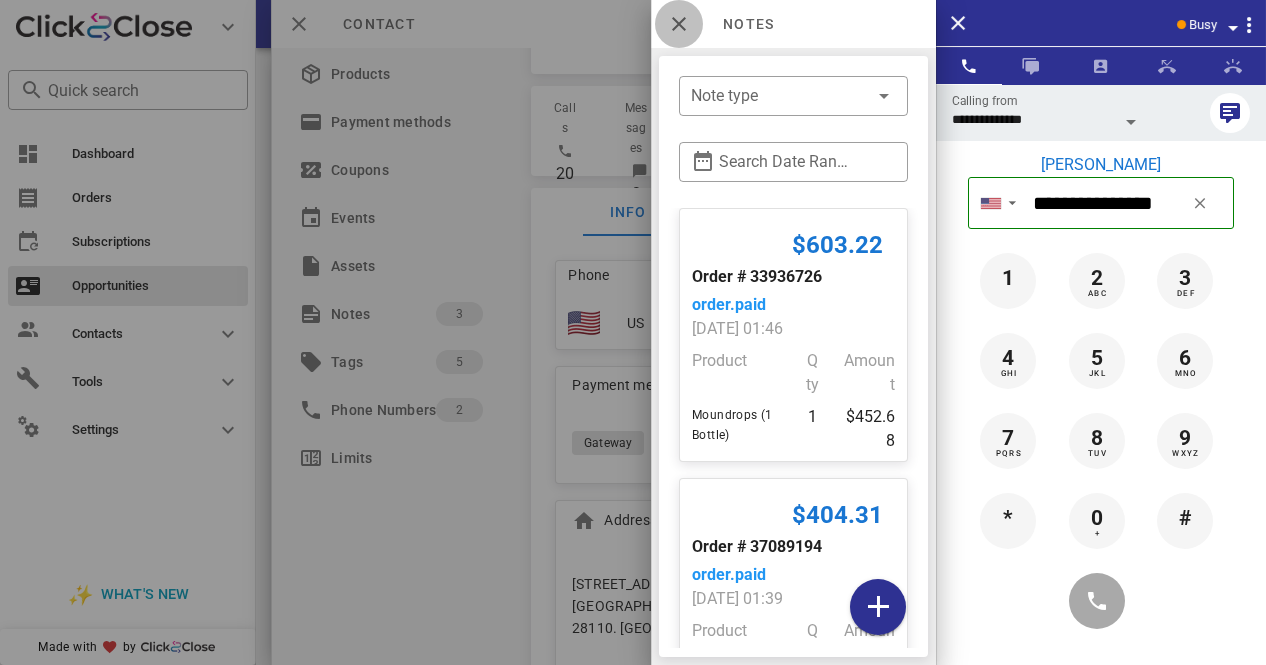 click at bounding box center (679, 24) 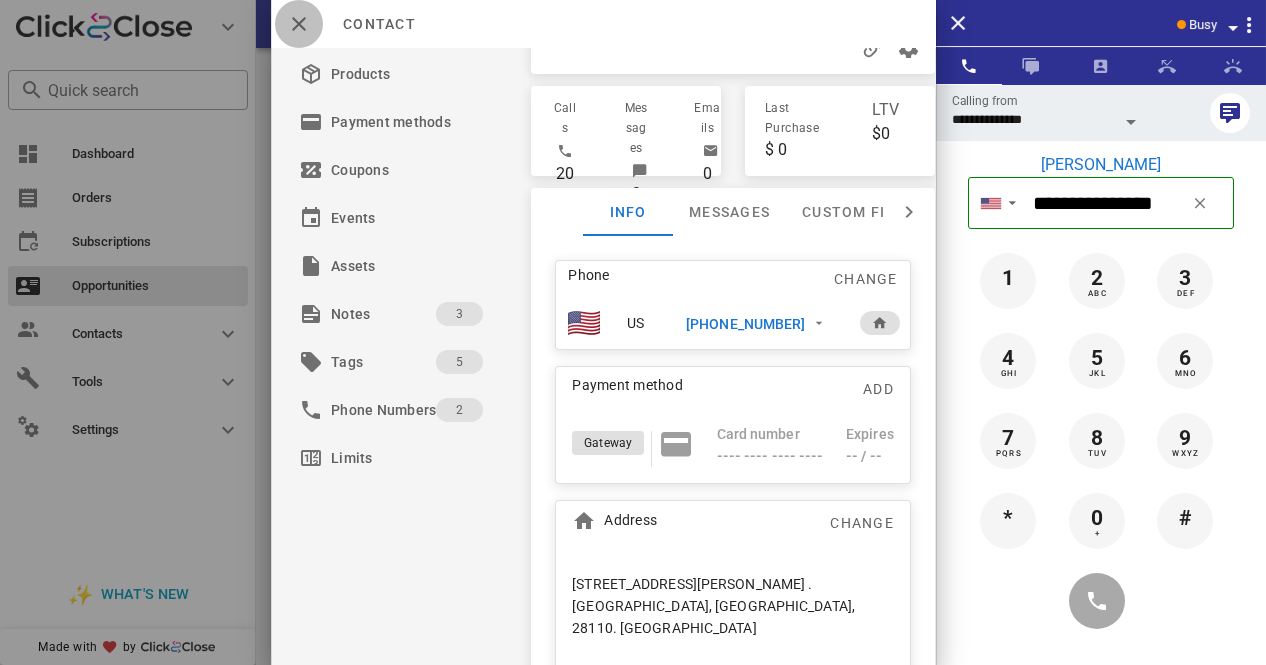 click at bounding box center [299, 24] 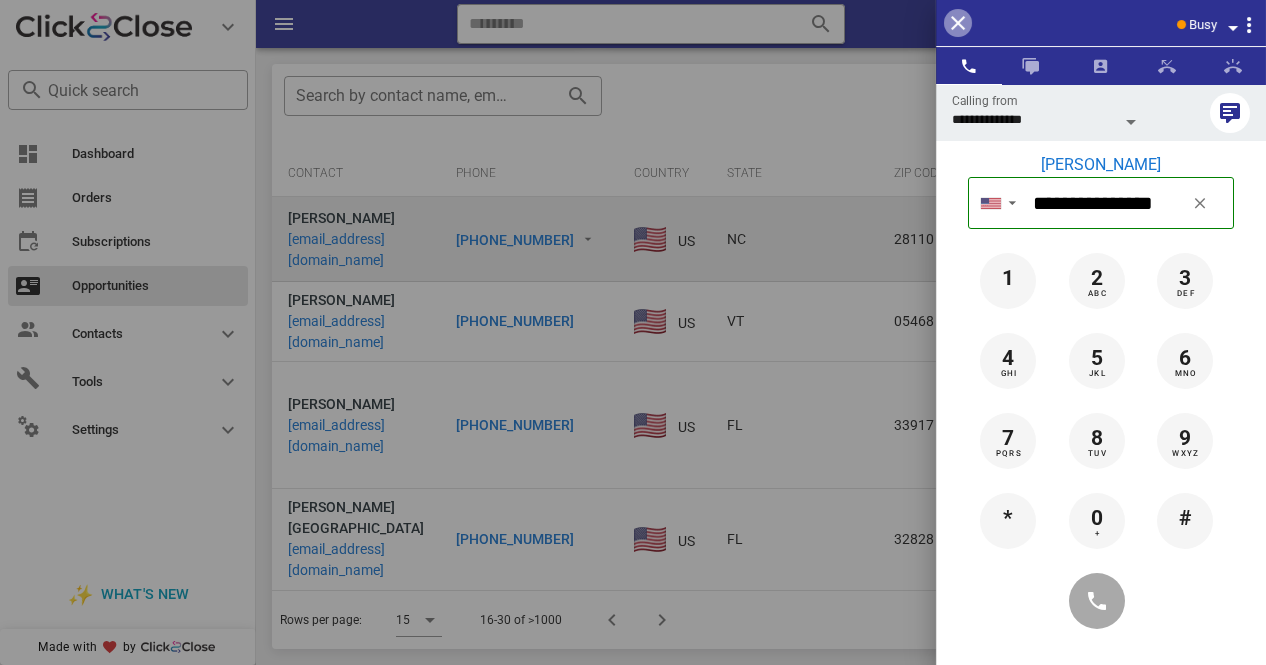 click at bounding box center [958, 23] 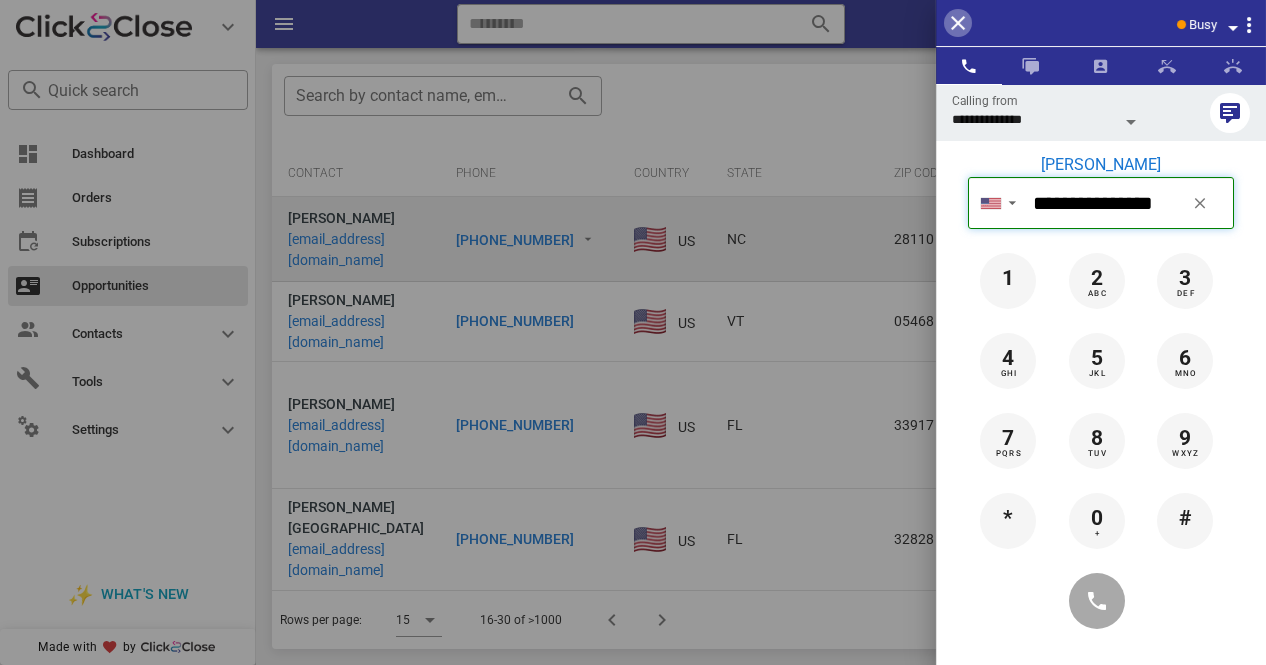 type 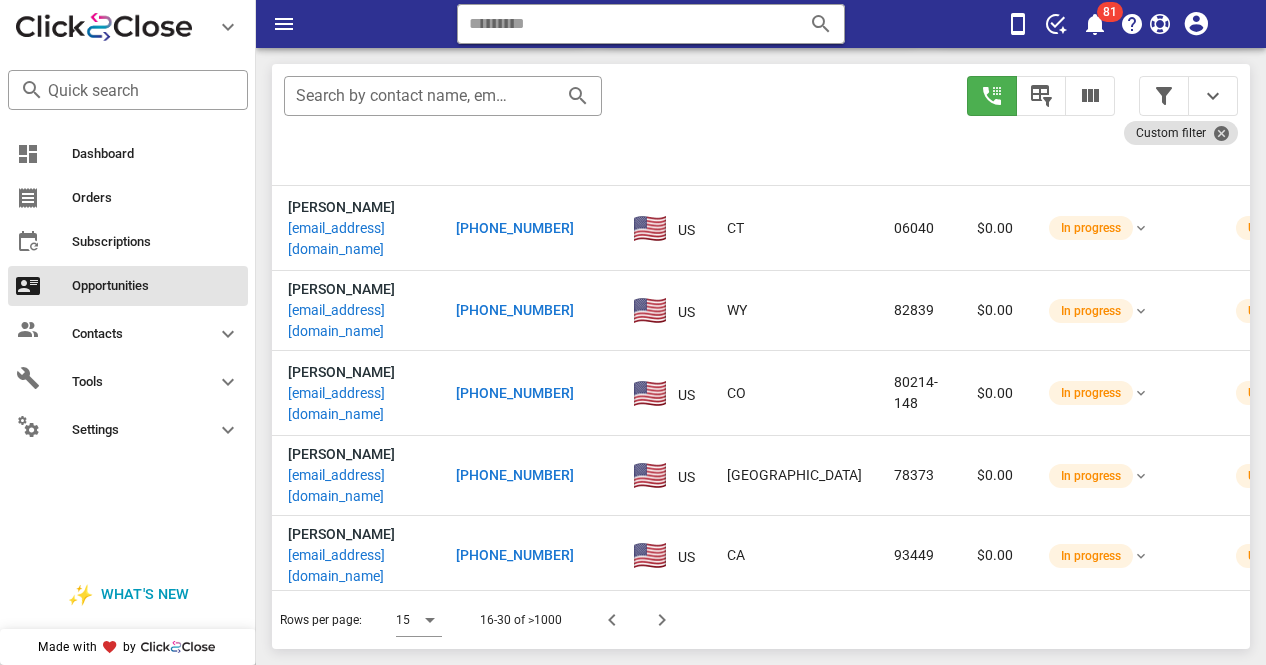 scroll, scrollTop: 558, scrollLeft: 0, axis: vertical 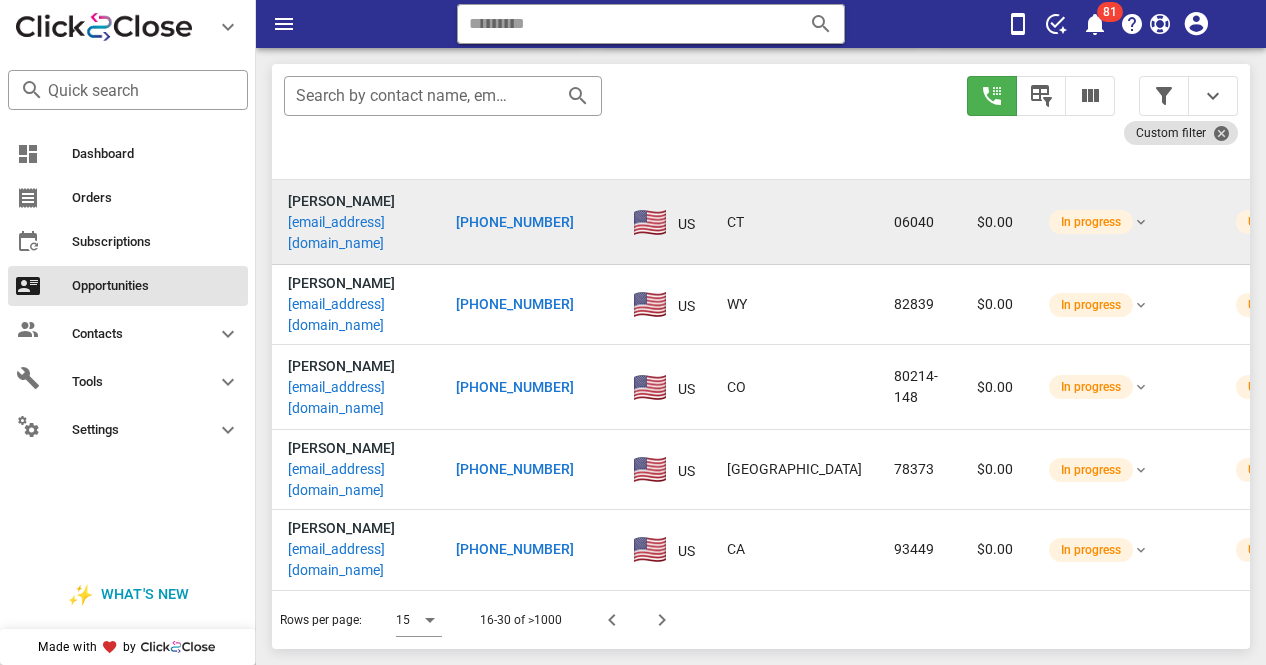 click on "[PHONE_NUMBER]" at bounding box center [515, 222] 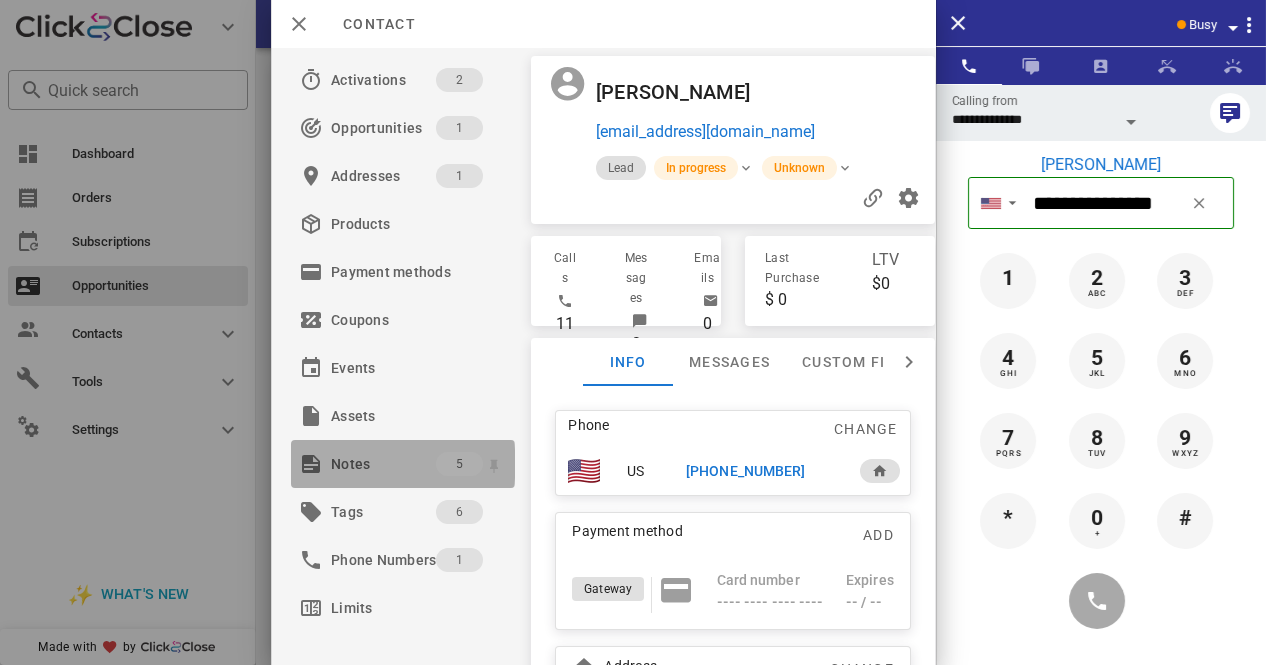 click on "Notes" at bounding box center [383, 464] 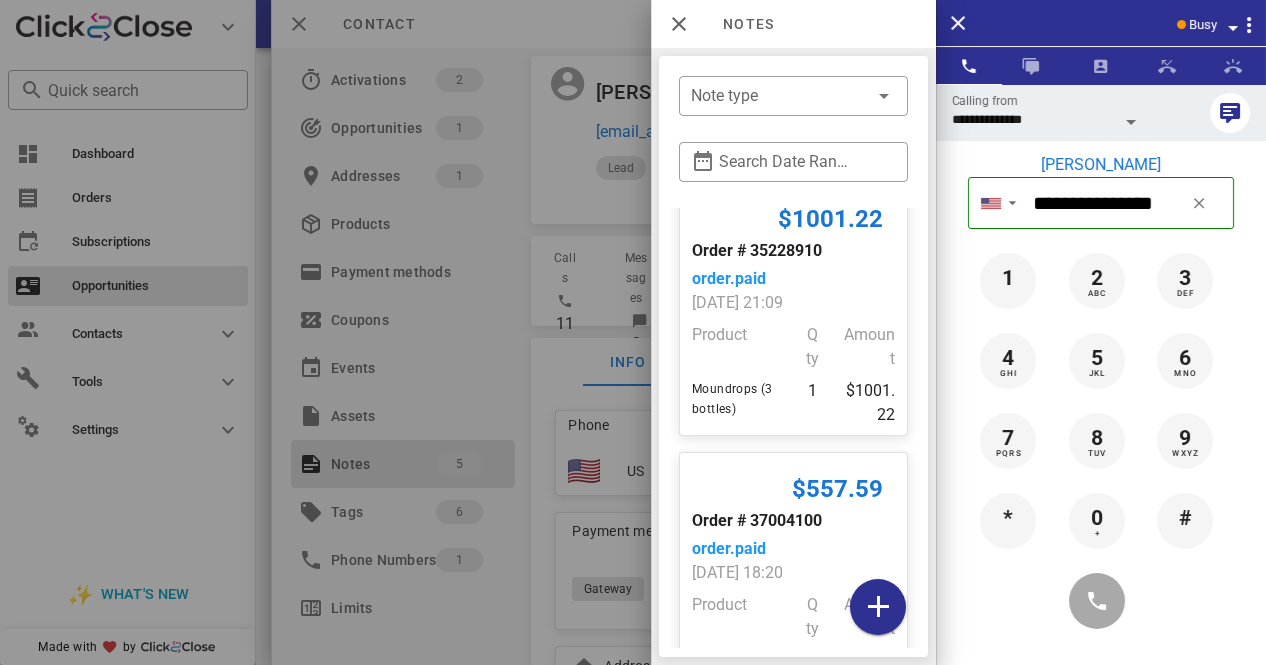 scroll, scrollTop: 0, scrollLeft: 0, axis: both 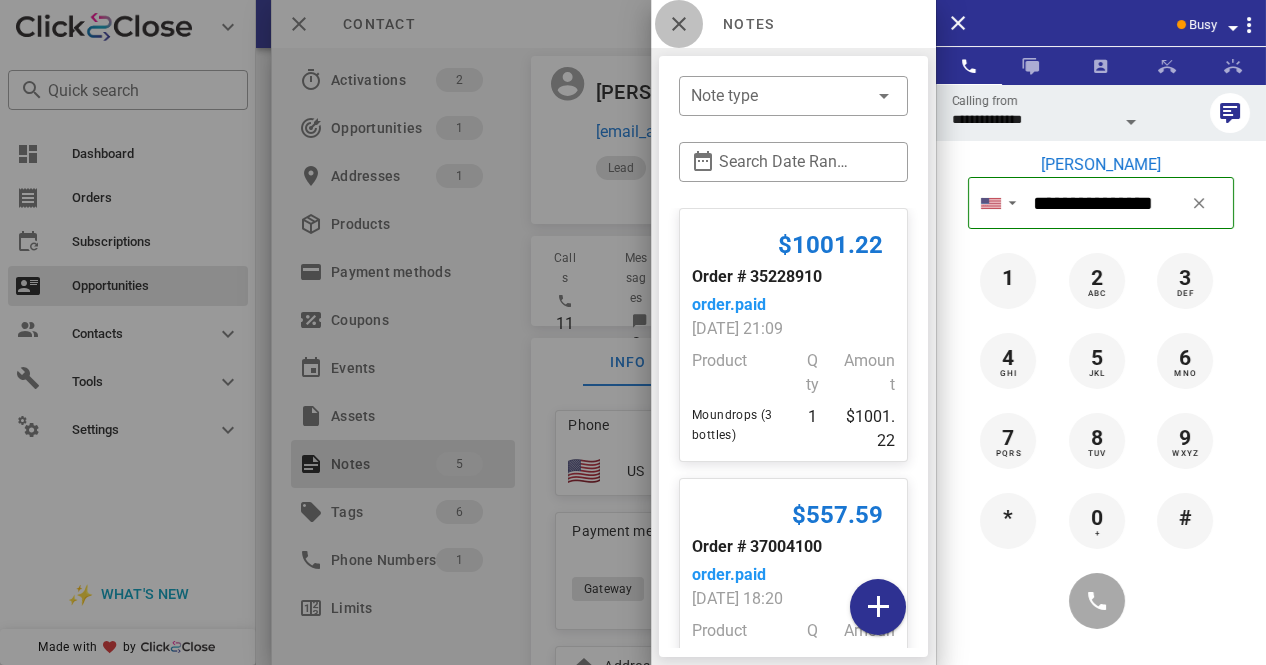 click at bounding box center [679, 24] 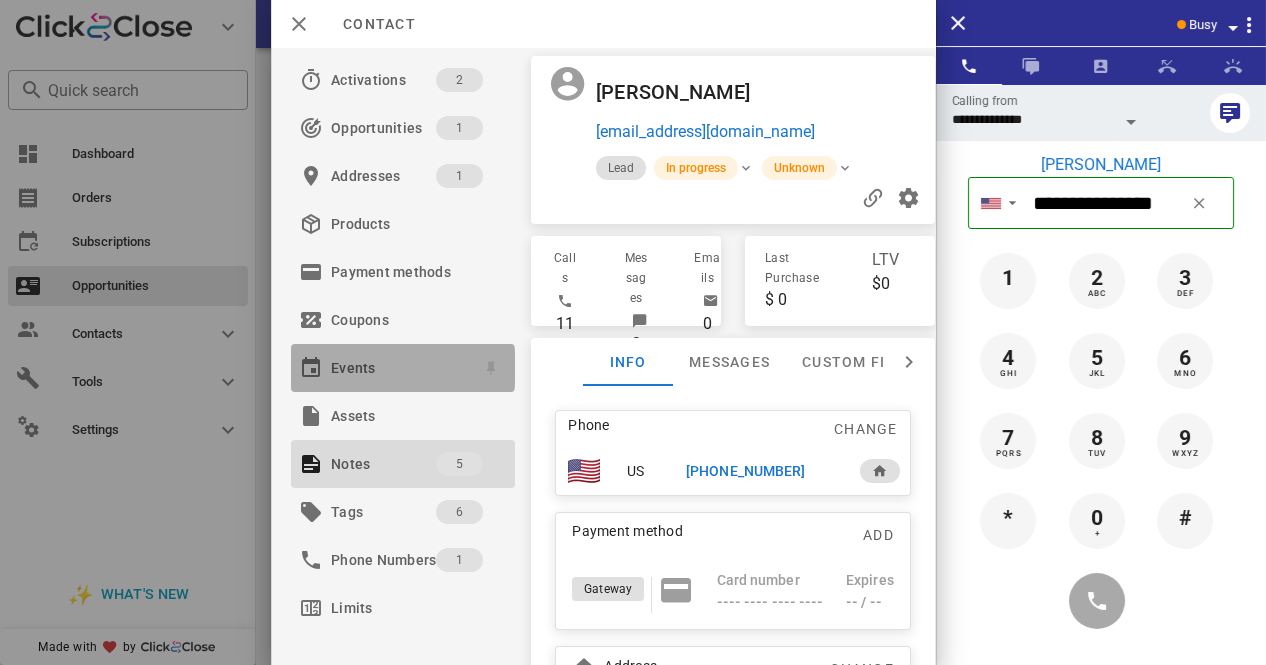 click on "Events" at bounding box center [399, 368] 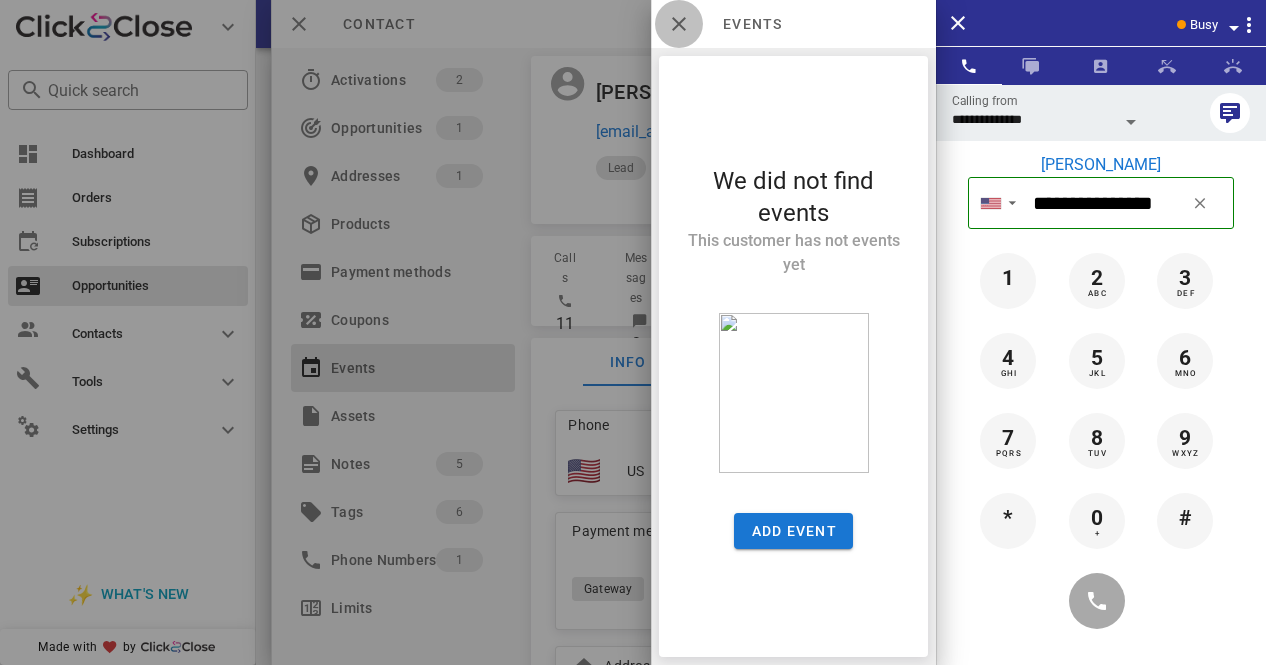 click at bounding box center [679, 24] 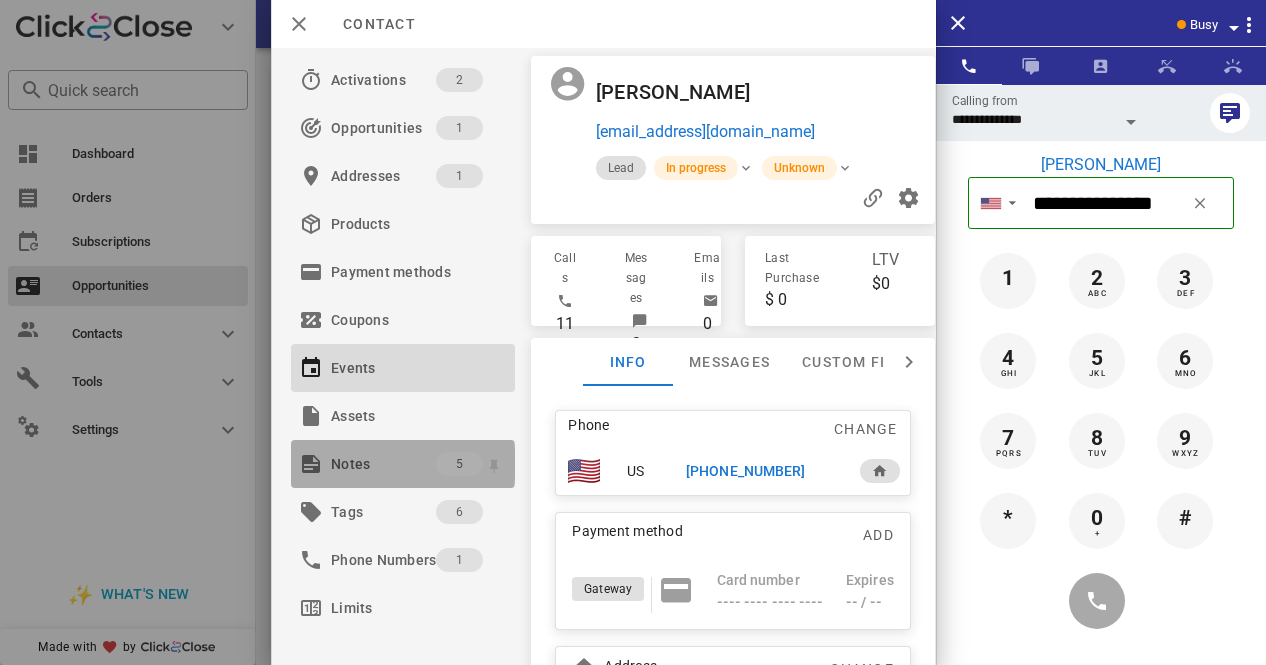 click on "Notes" at bounding box center [383, 464] 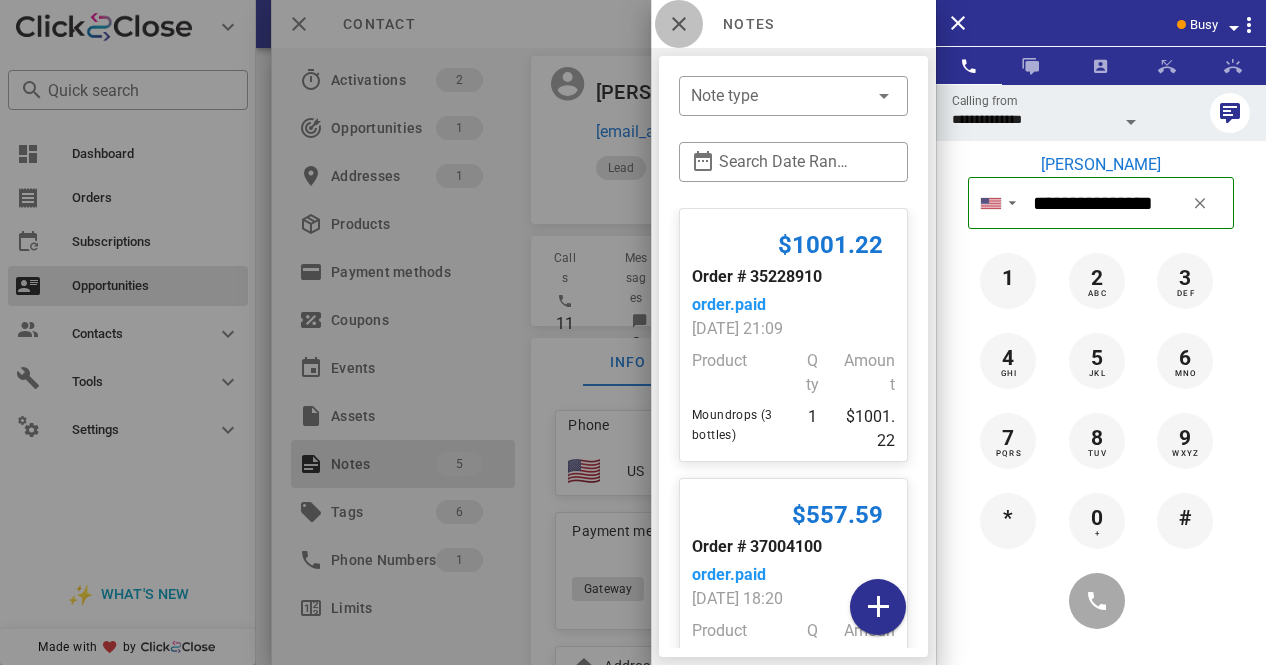 click at bounding box center (679, 24) 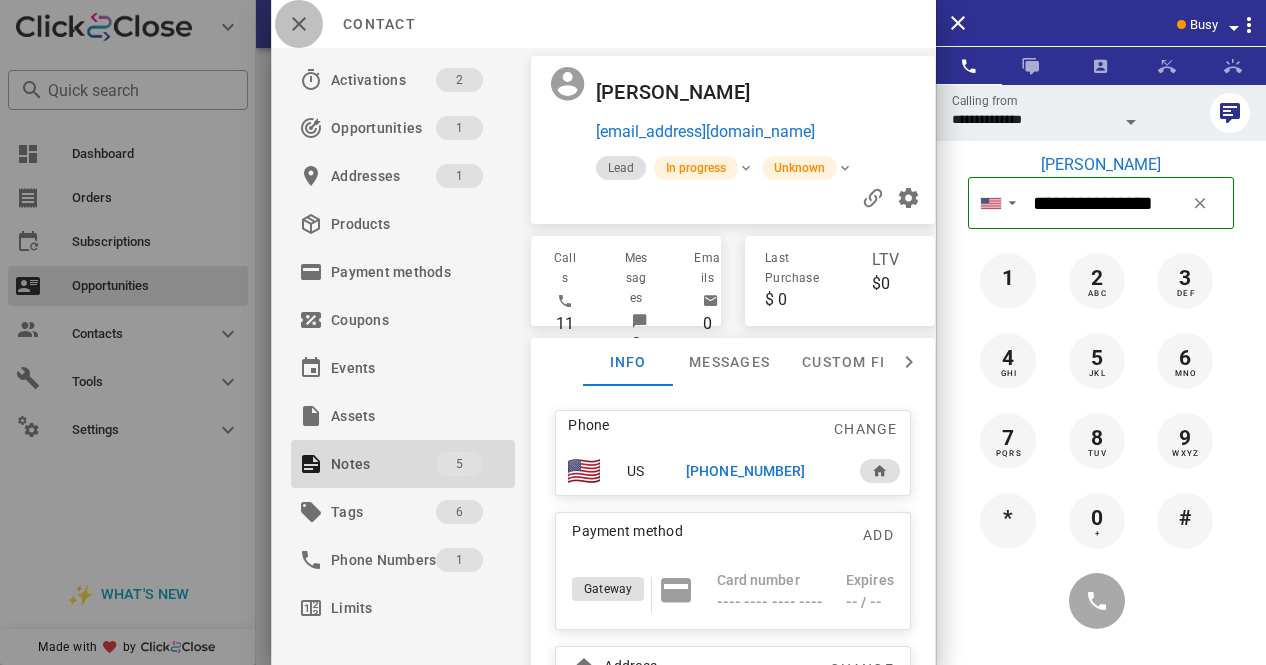 click at bounding box center (299, 24) 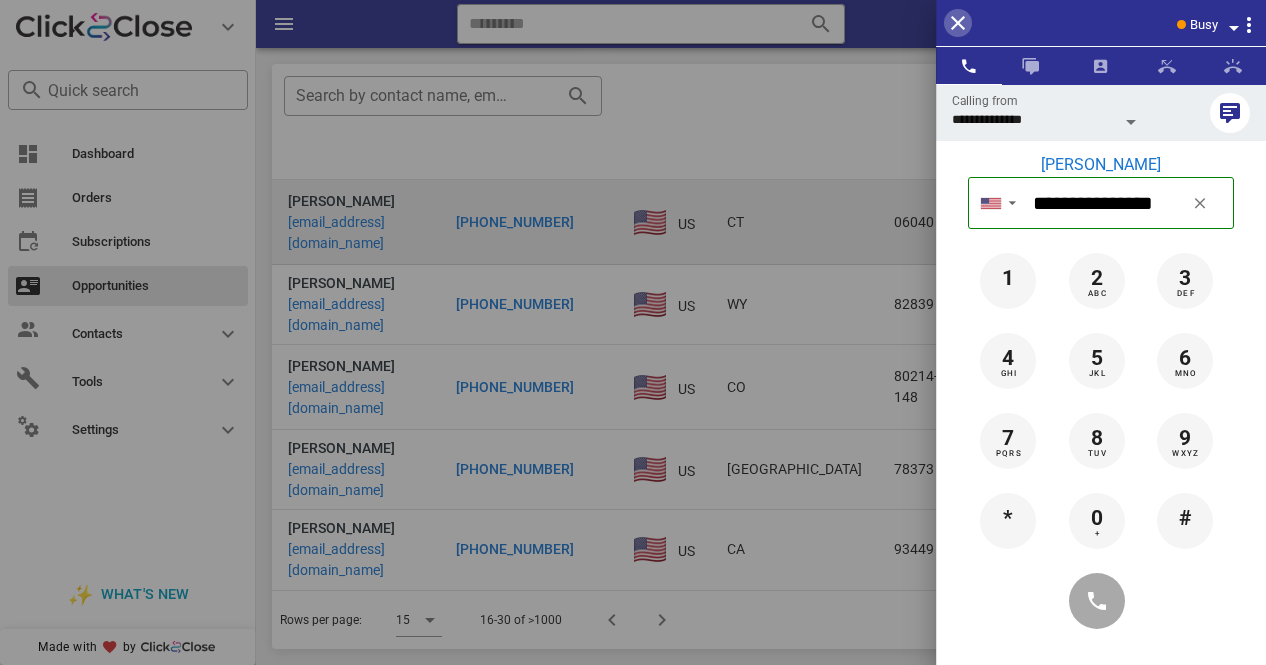 click at bounding box center (958, 23) 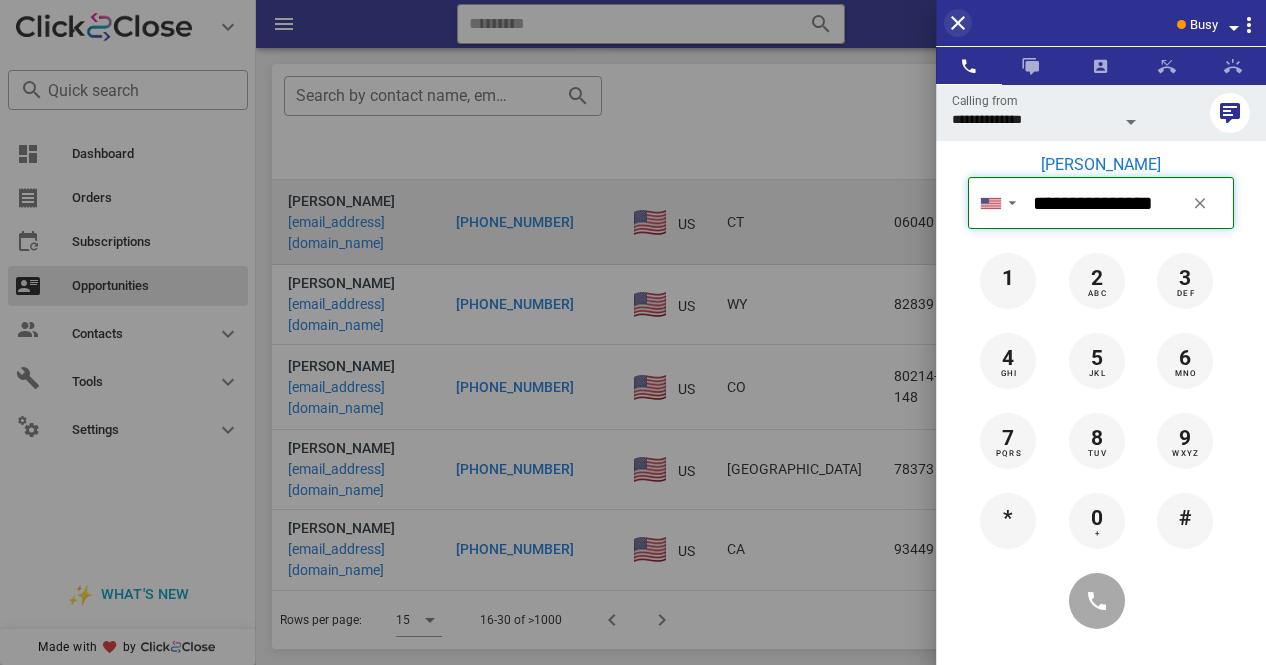 type 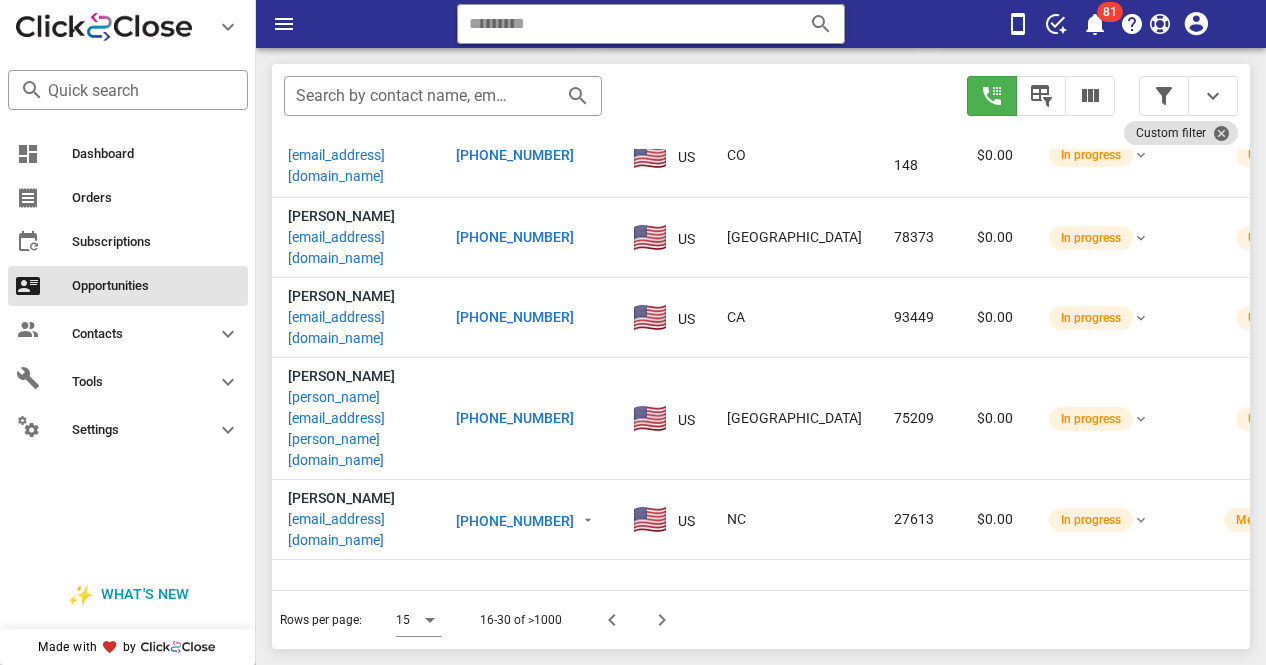 scroll, scrollTop: 806, scrollLeft: 0, axis: vertical 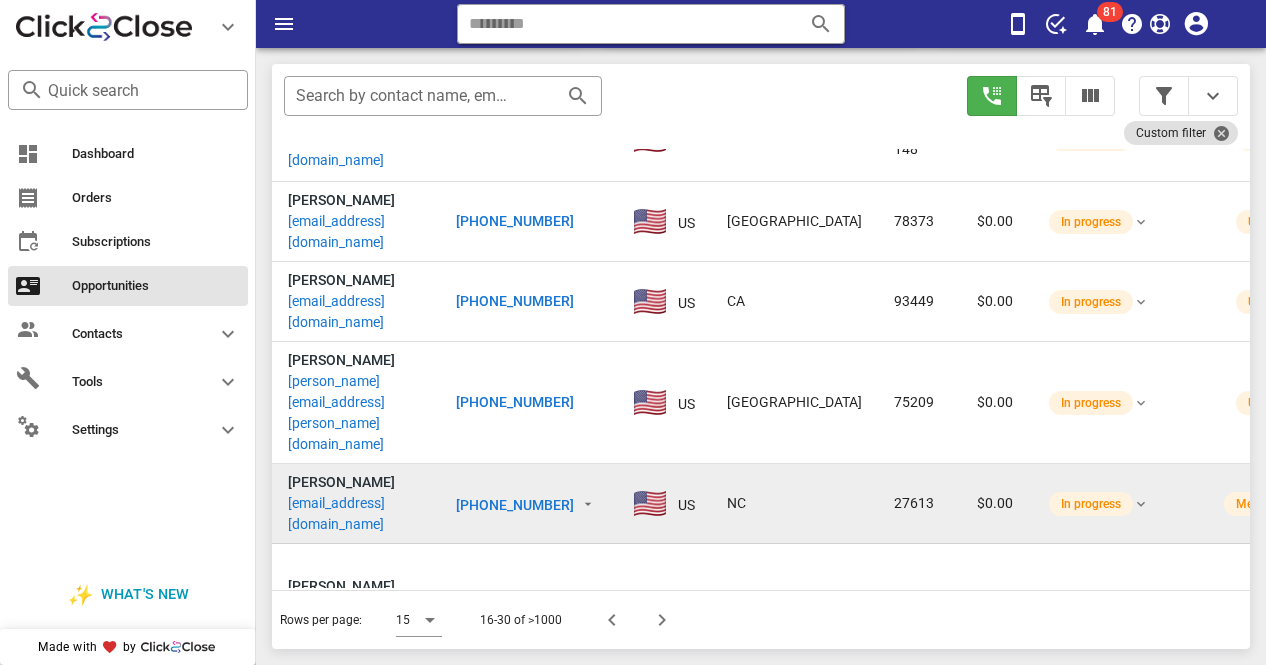 click on "[PHONE_NUMBER]" at bounding box center [515, 505] 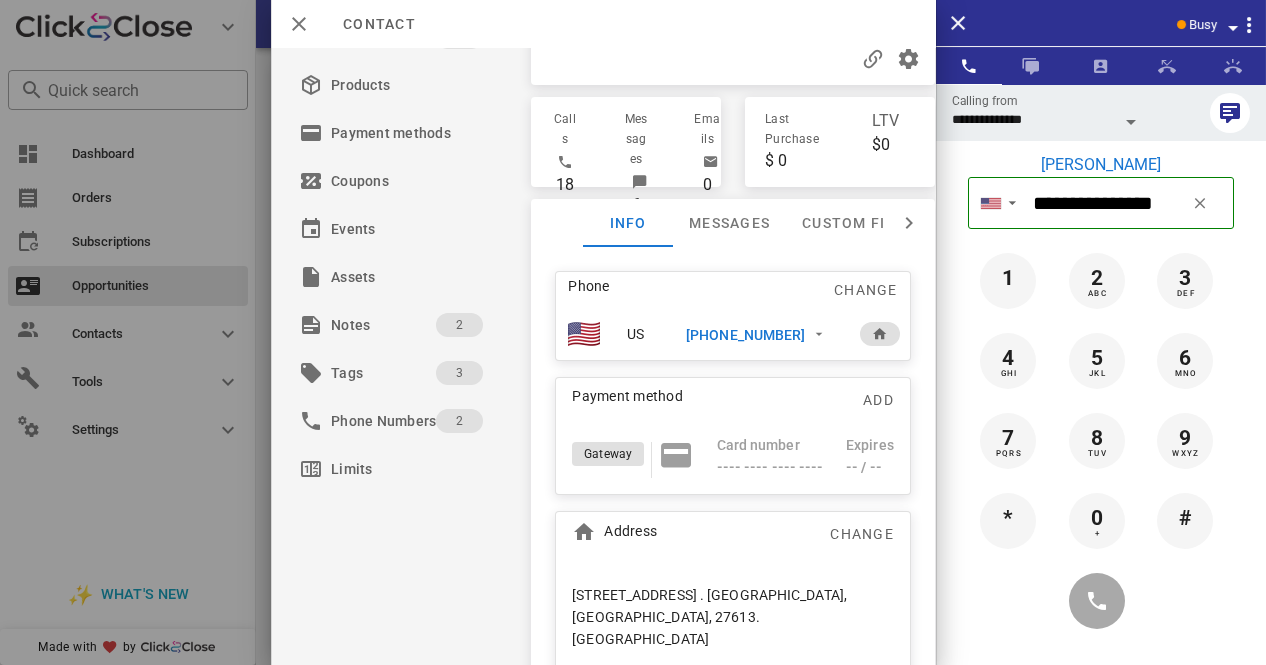 scroll, scrollTop: 150, scrollLeft: 0, axis: vertical 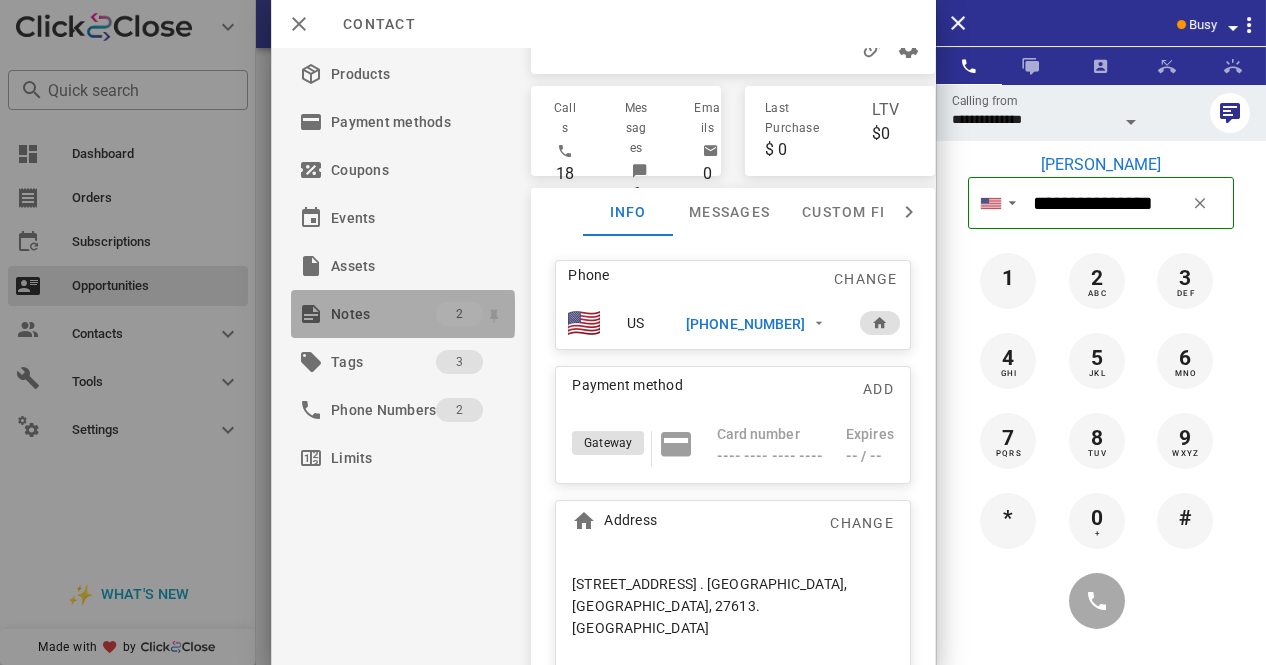 click on "Notes" at bounding box center [383, 314] 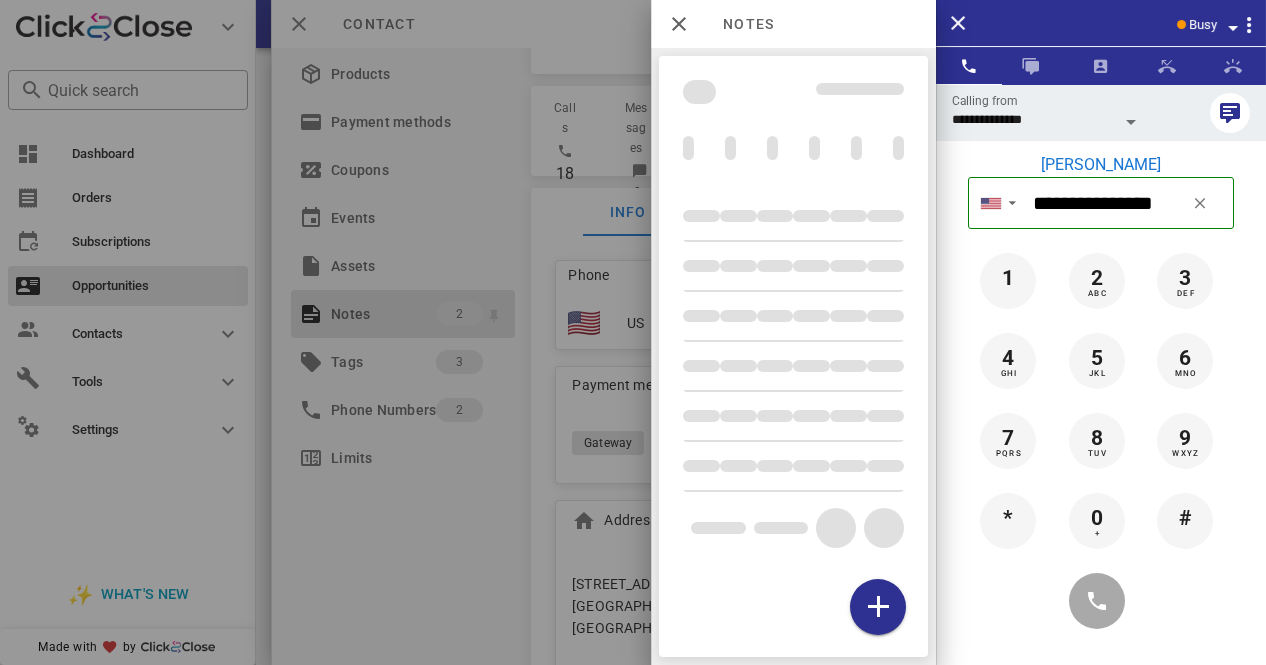 click at bounding box center [633, 332] 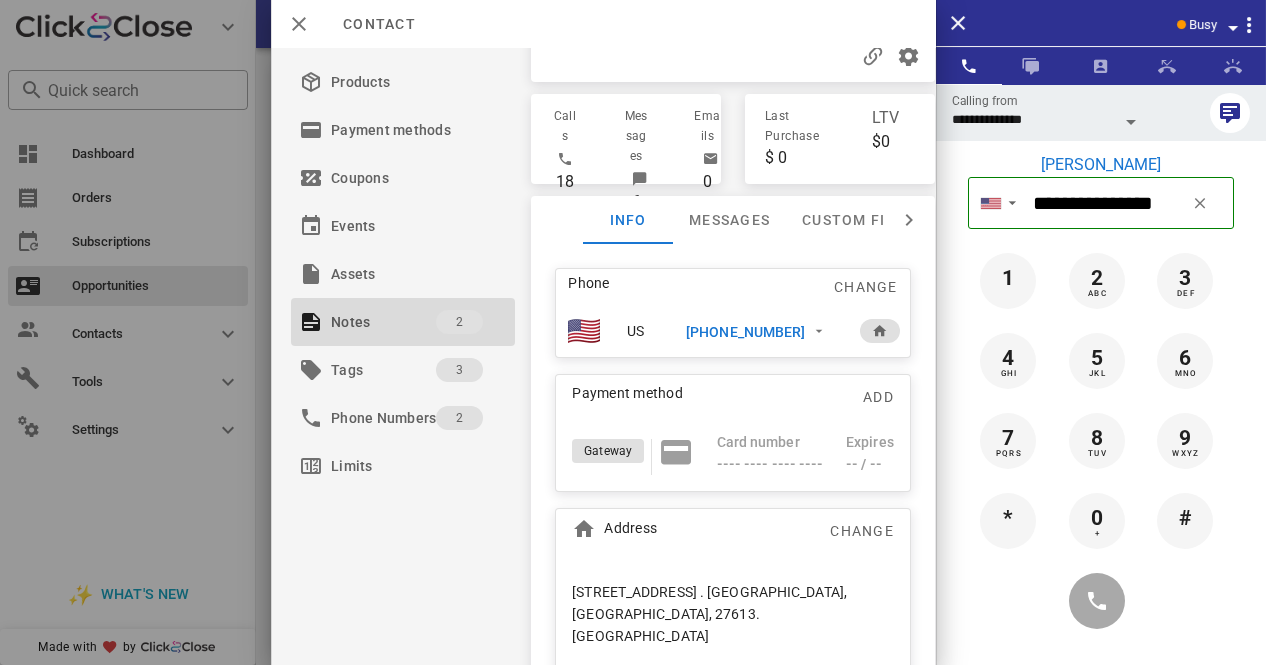scroll, scrollTop: 150, scrollLeft: 0, axis: vertical 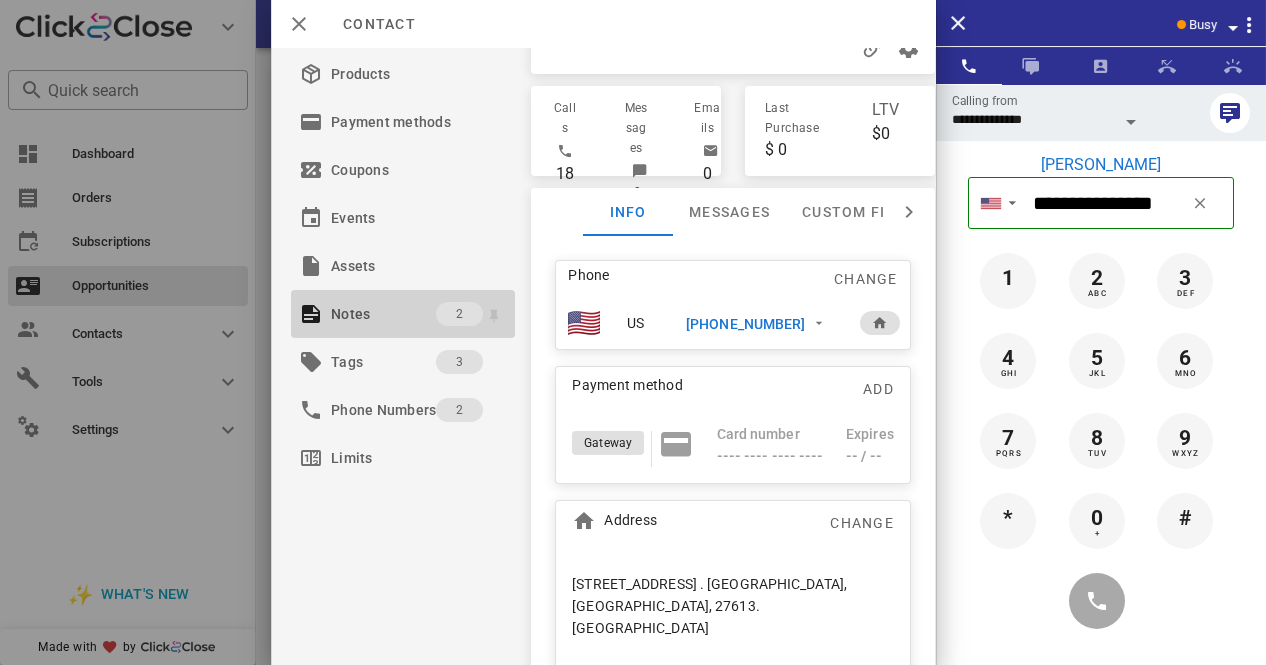 click on "Notes" at bounding box center (383, 314) 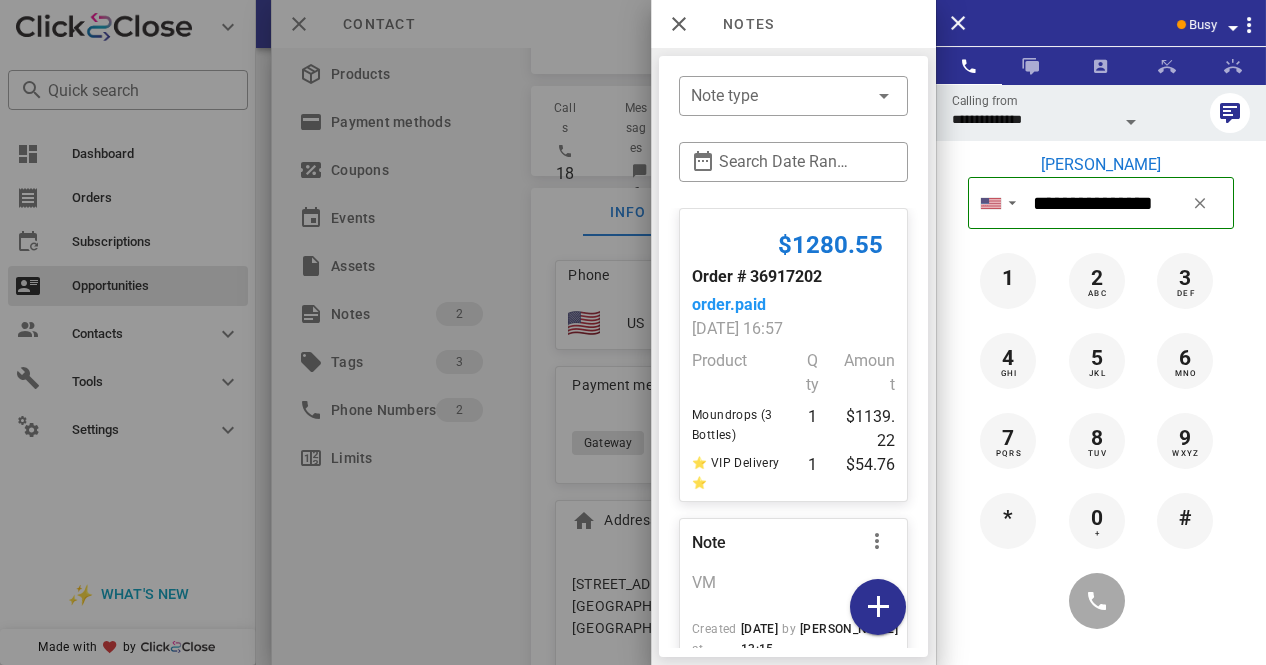scroll, scrollTop: 78, scrollLeft: 0, axis: vertical 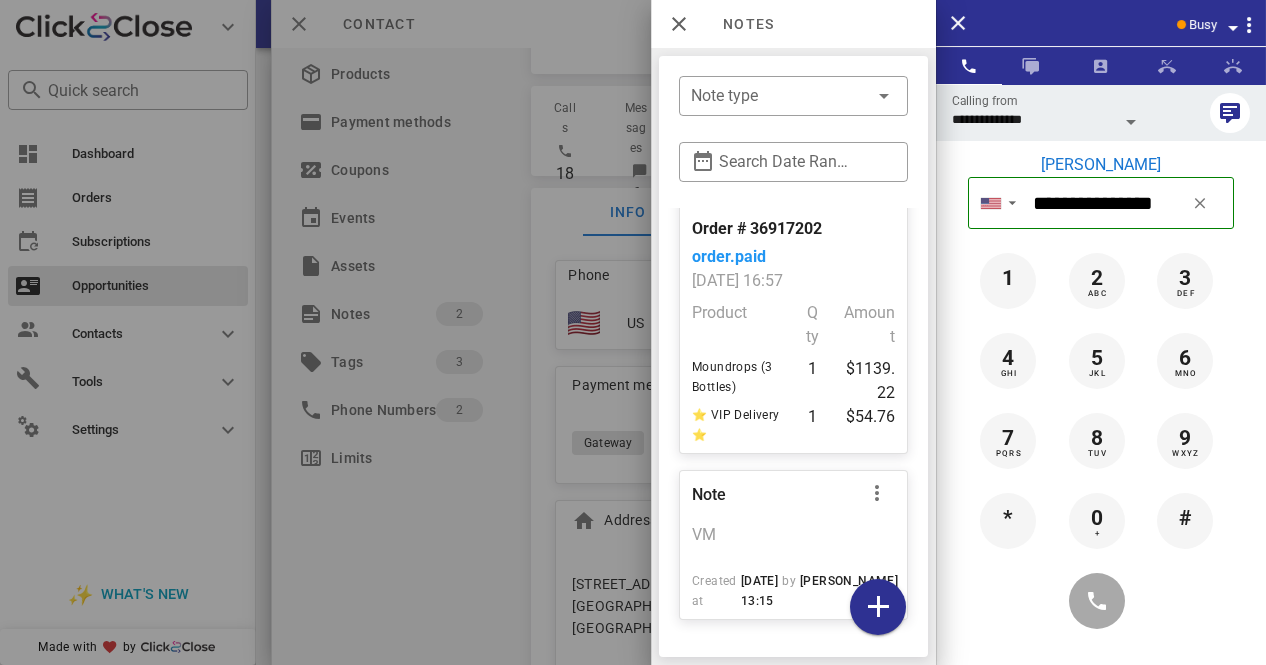 click at bounding box center [1101, 601] 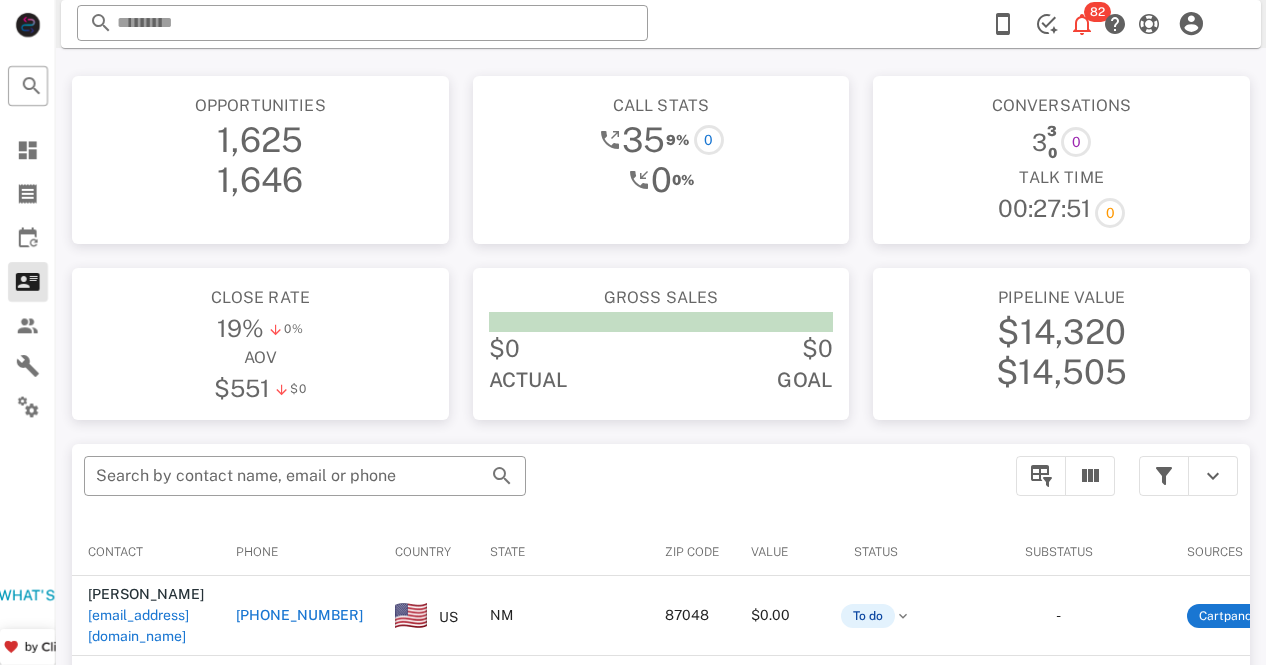scroll, scrollTop: 0, scrollLeft: 0, axis: both 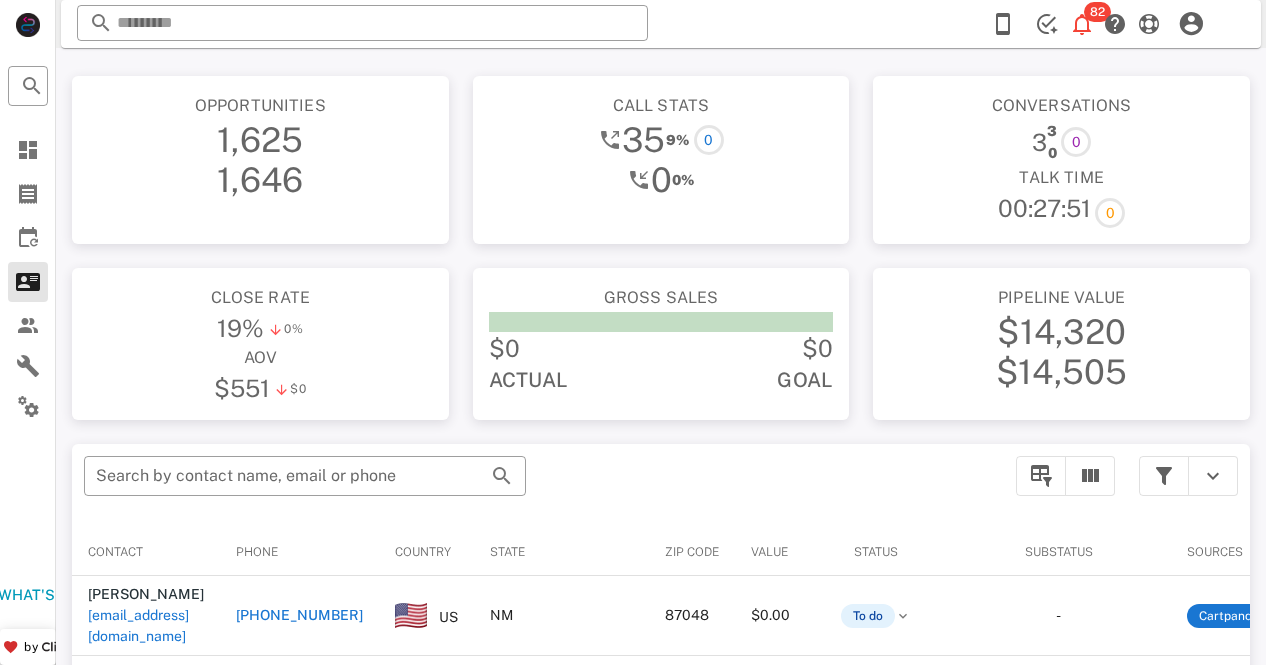 drag, startPoint x: 1252, startPoint y: 0, endPoint x: 899, endPoint y: 99, distance: 366.6197 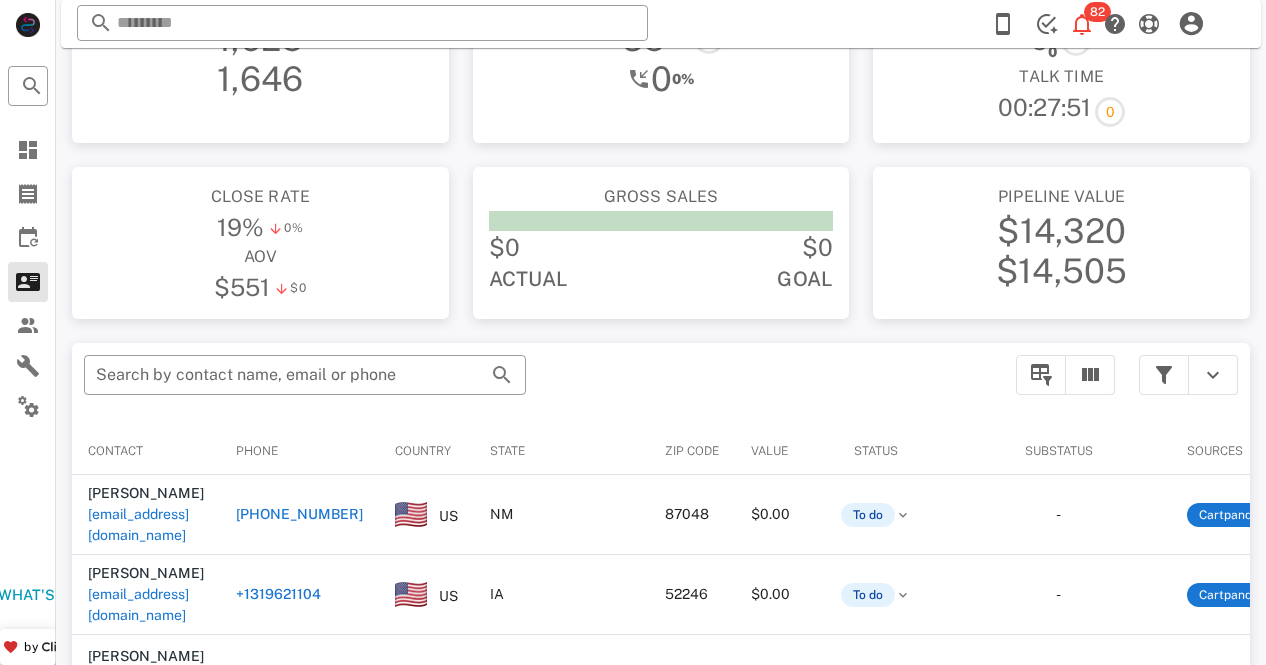 scroll, scrollTop: 57, scrollLeft: 0, axis: vertical 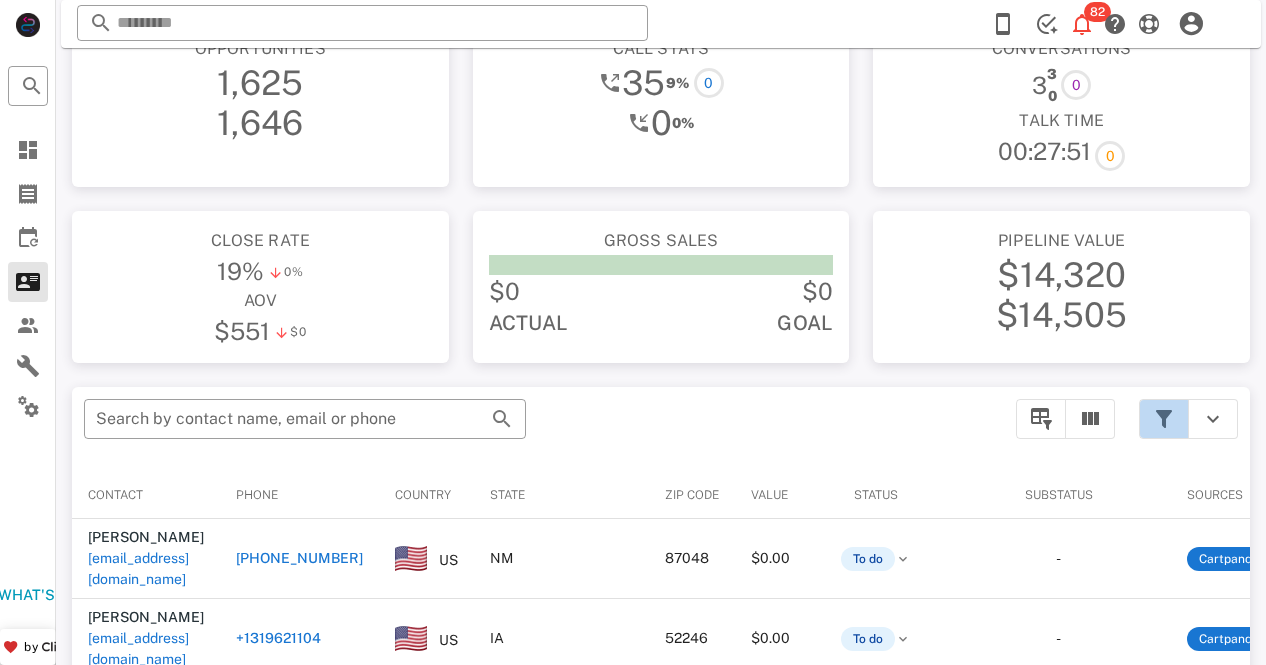 click at bounding box center (1164, 419) 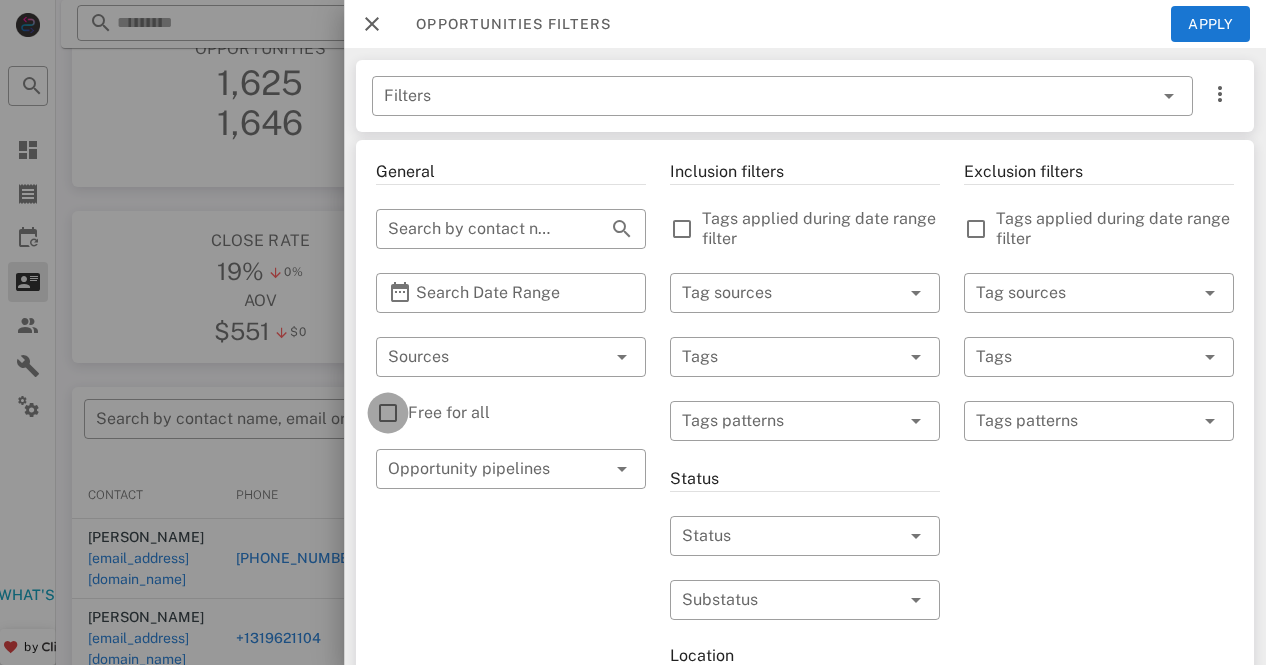 click at bounding box center (388, 413) 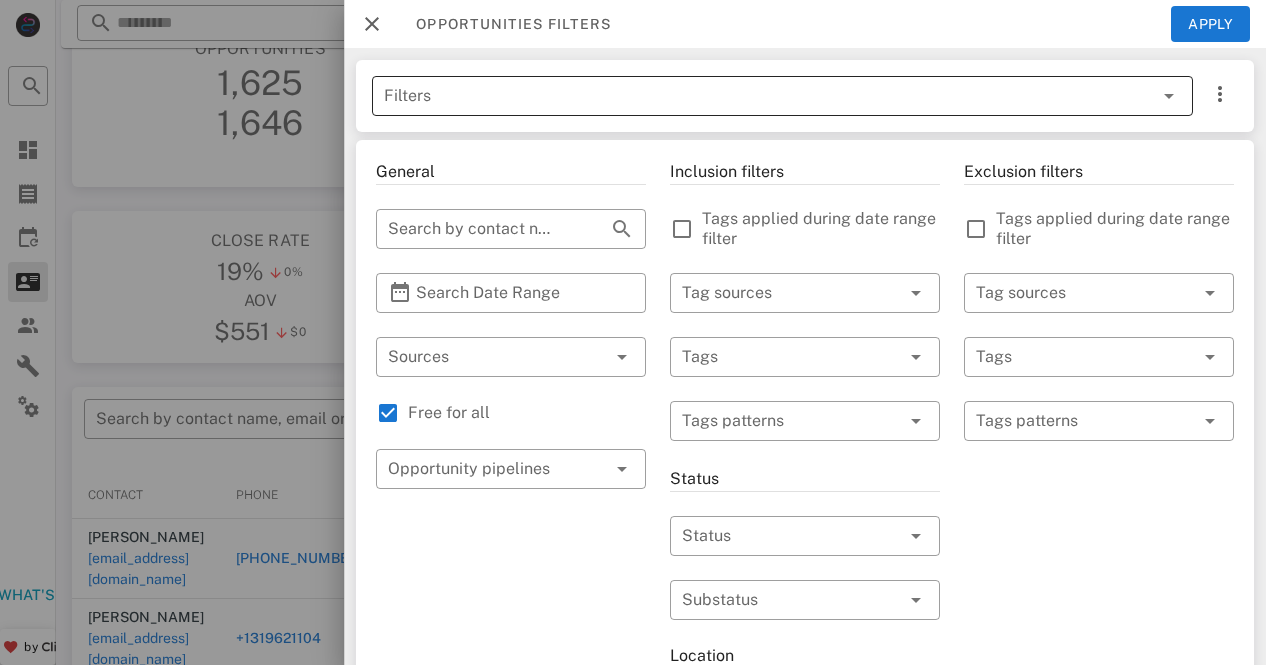 click at bounding box center [1169, 96] 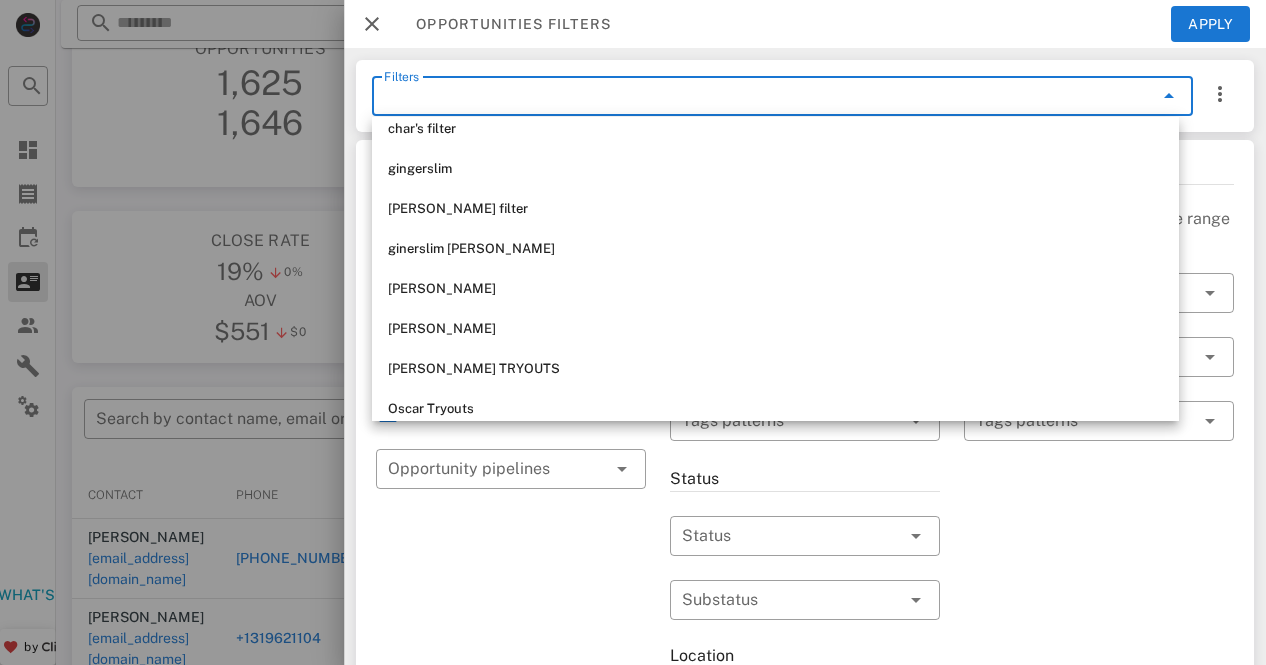 scroll, scrollTop: 32, scrollLeft: 0, axis: vertical 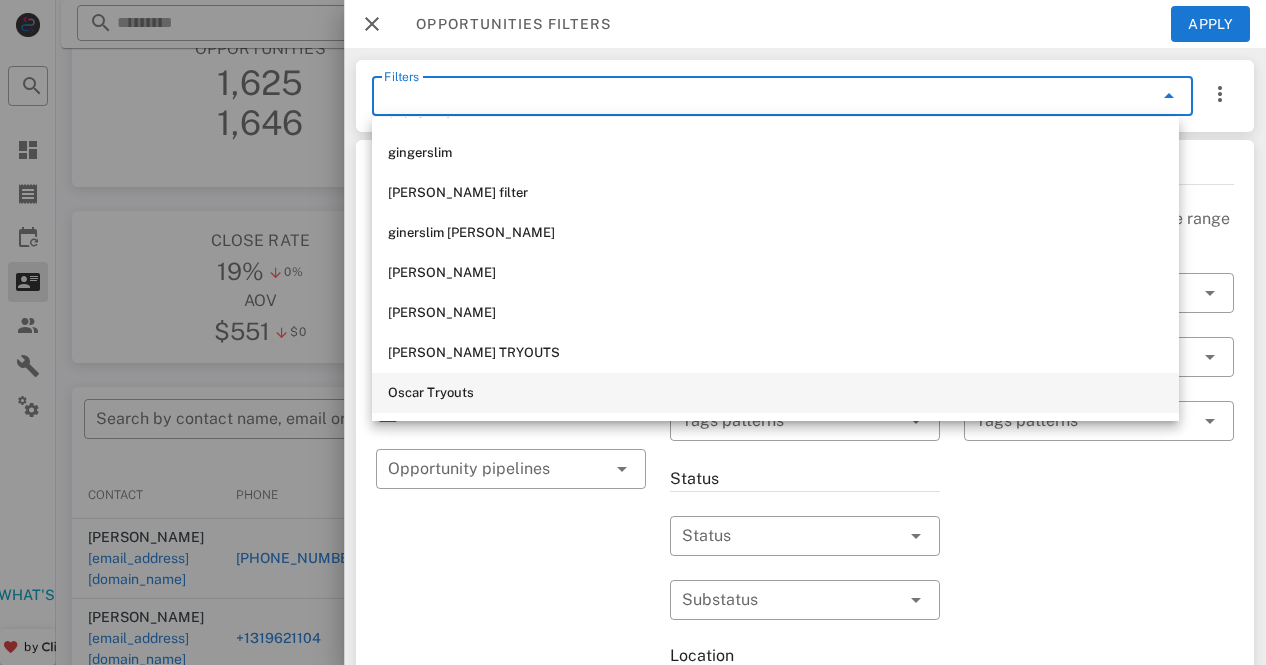 click on "Oscar Tryouts" at bounding box center (775, 393) 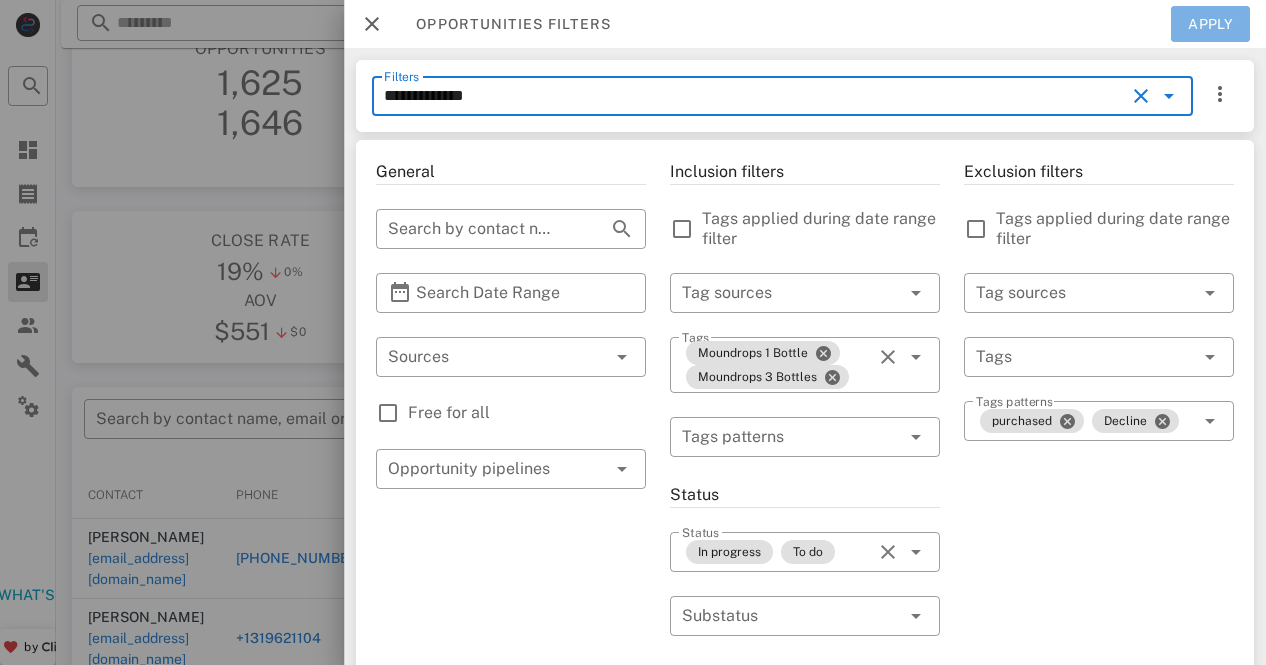 click on "Apply" at bounding box center [1211, 24] 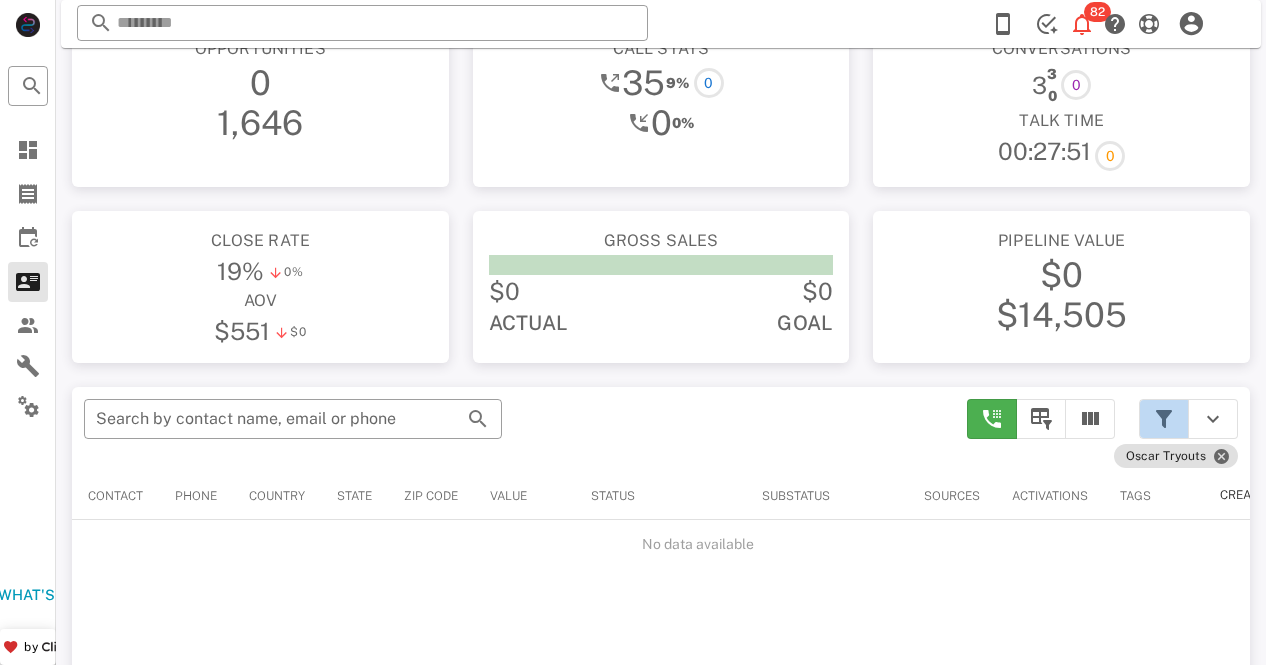 click at bounding box center [1164, 419] 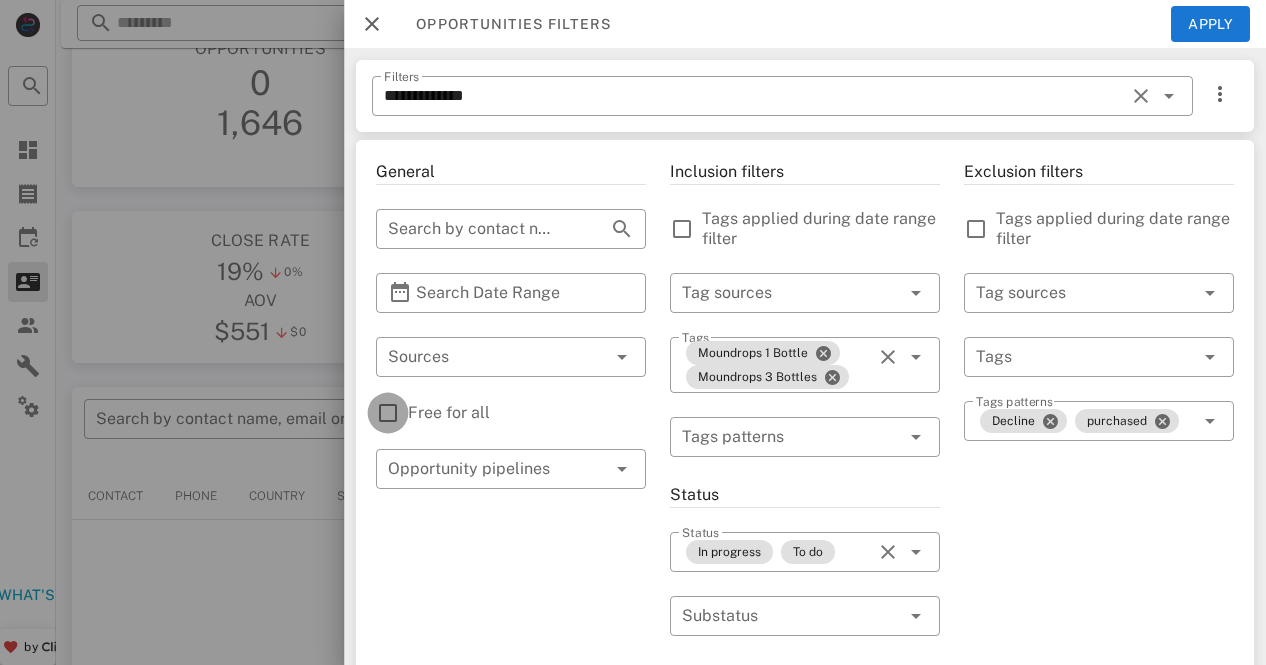click at bounding box center [388, 413] 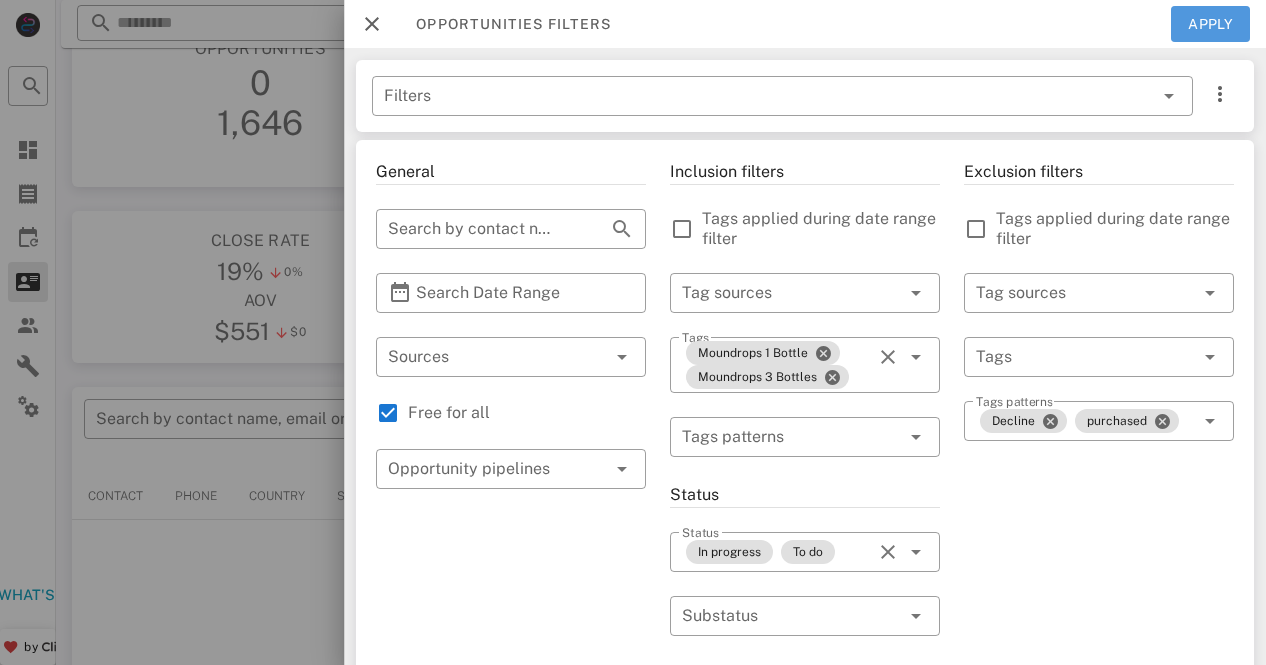 click on "Apply" at bounding box center [1211, 24] 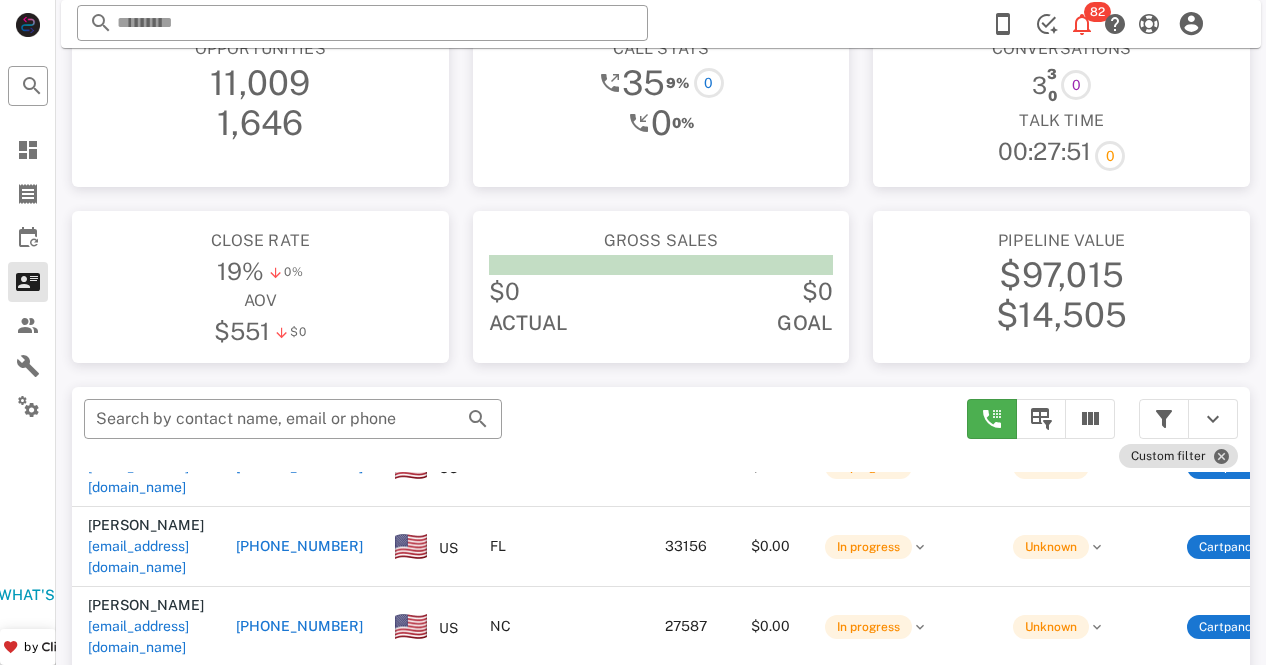 scroll, scrollTop: 492, scrollLeft: 0, axis: vertical 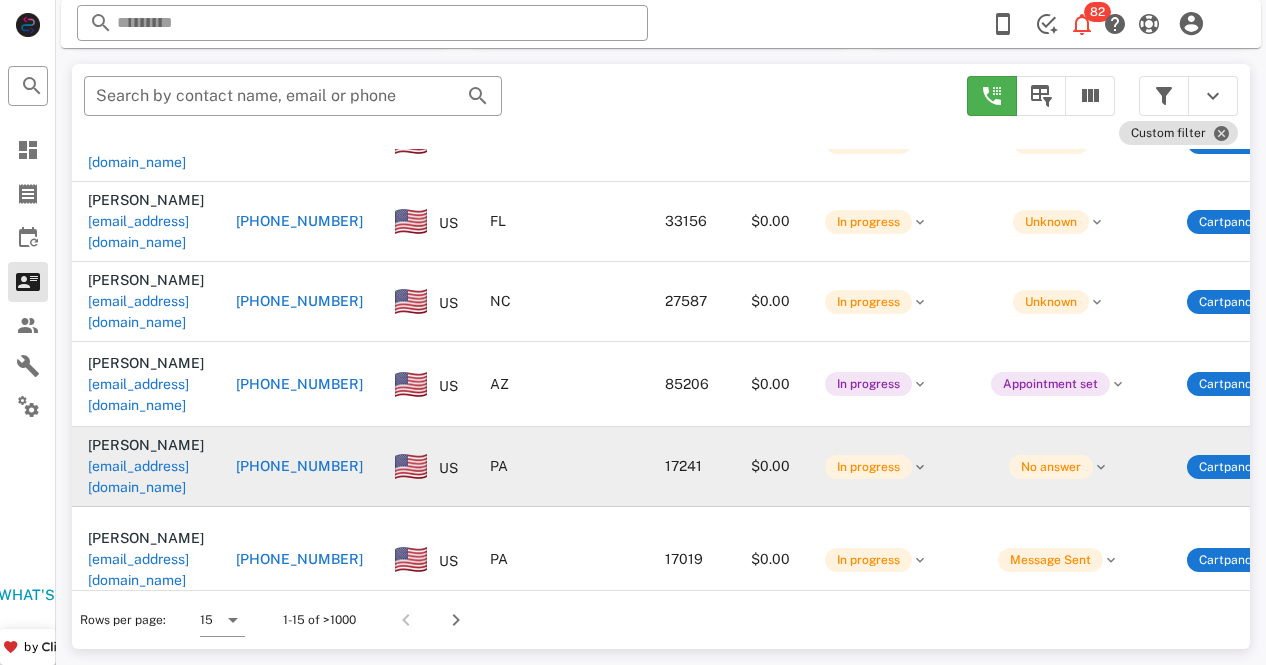 click on "[PHONE_NUMBER]" at bounding box center [299, 467] 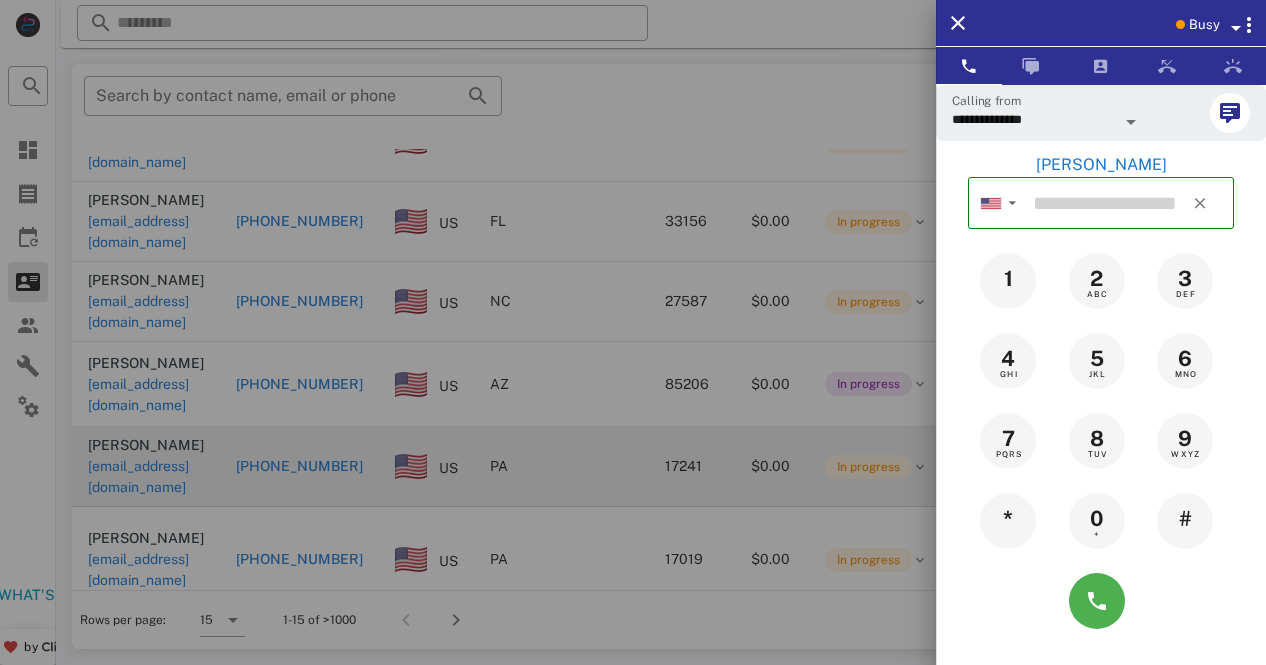 type on "**********" 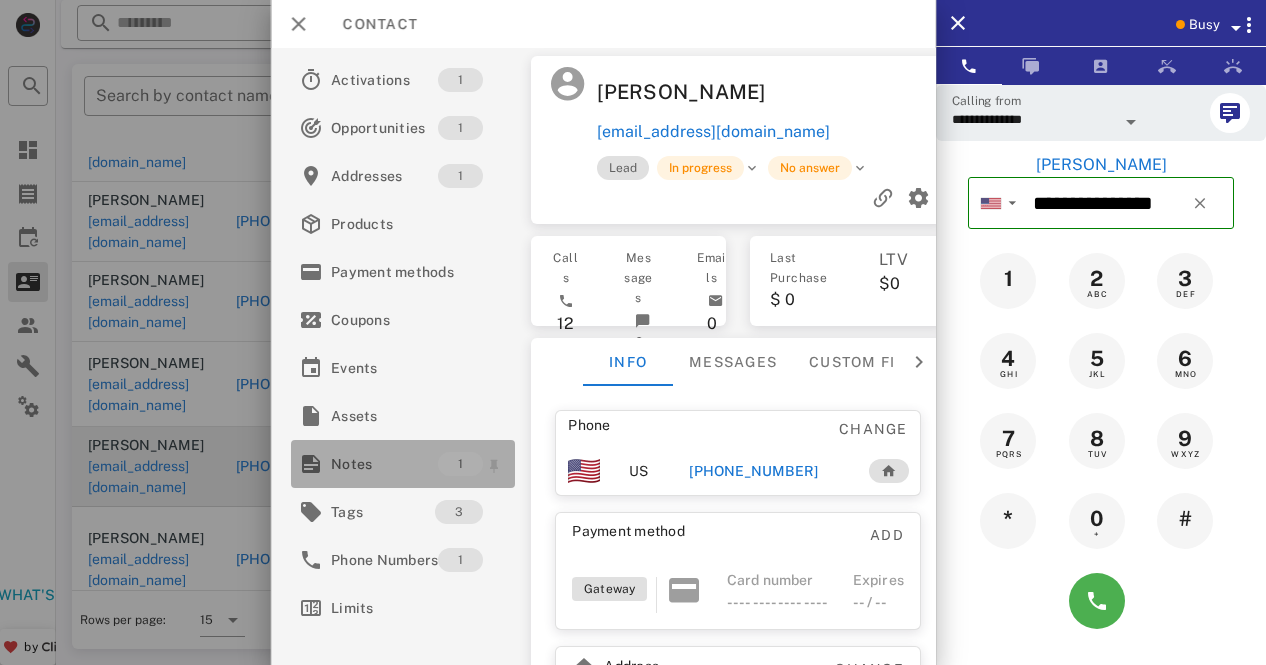 click on "Notes" at bounding box center [384, 464] 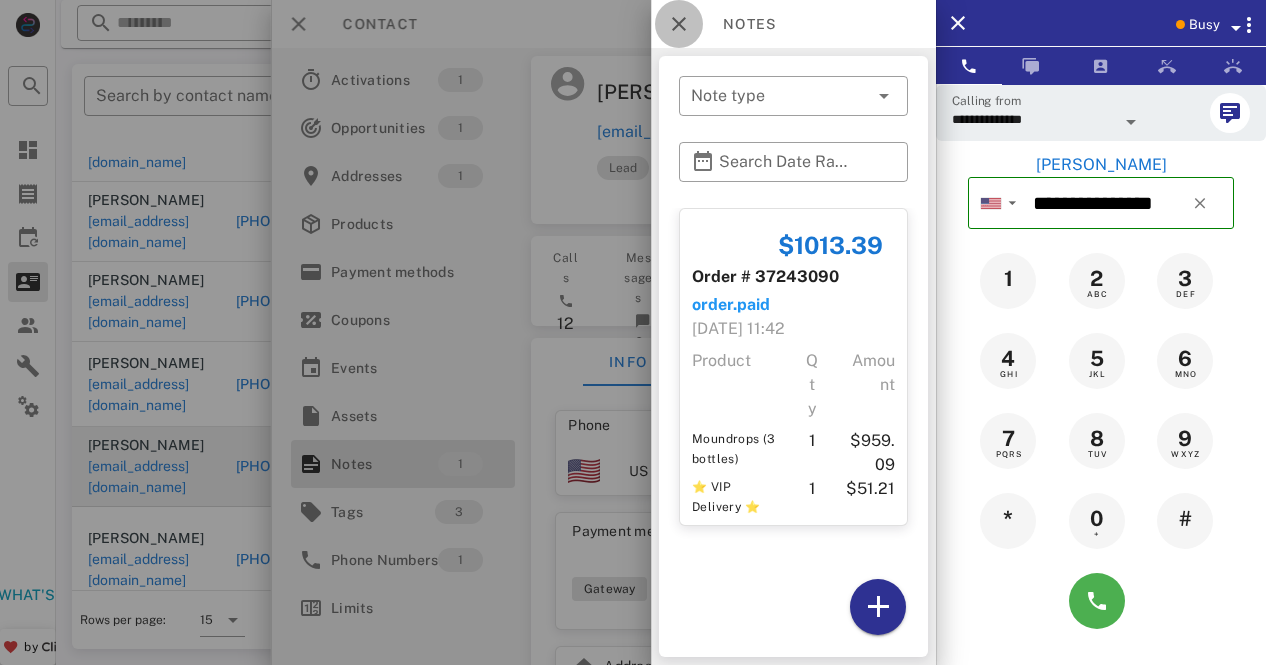 click at bounding box center [679, 24] 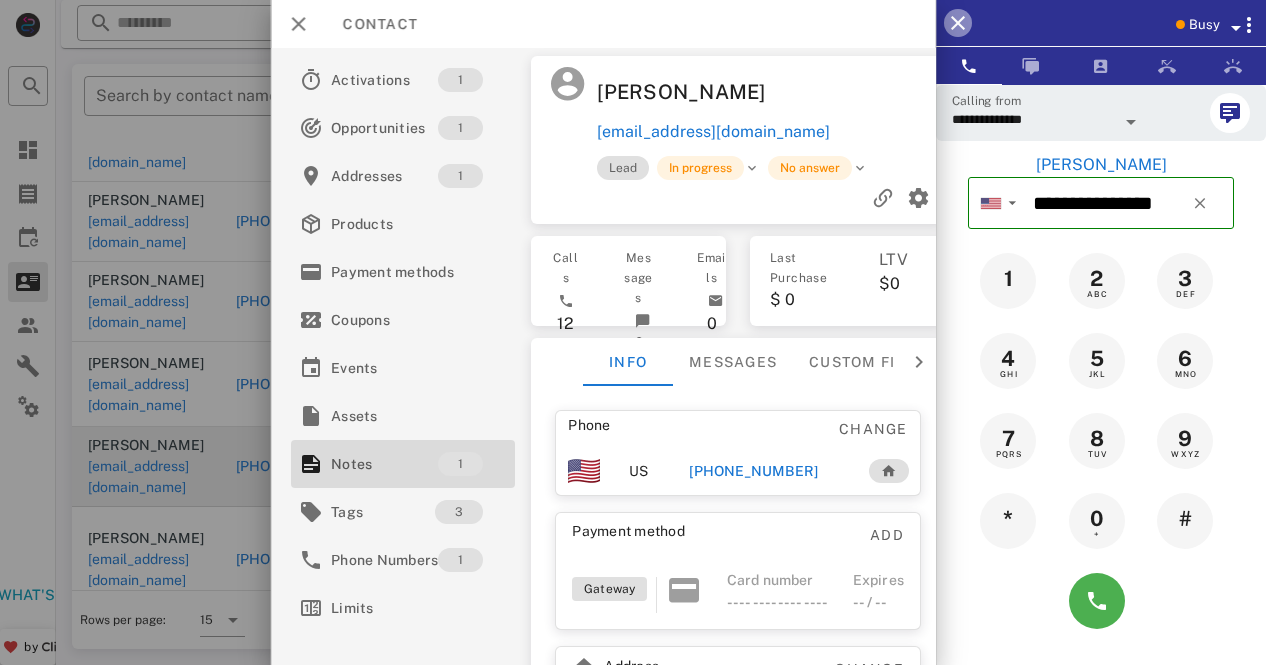 click at bounding box center (958, 23) 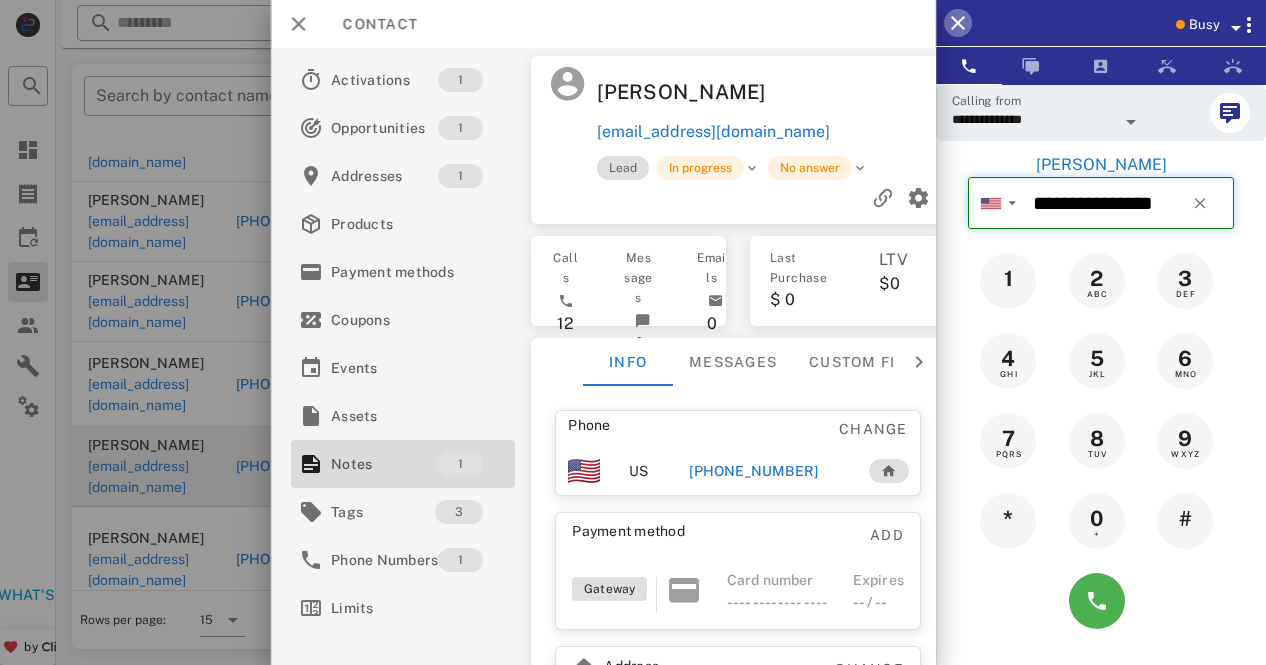 type 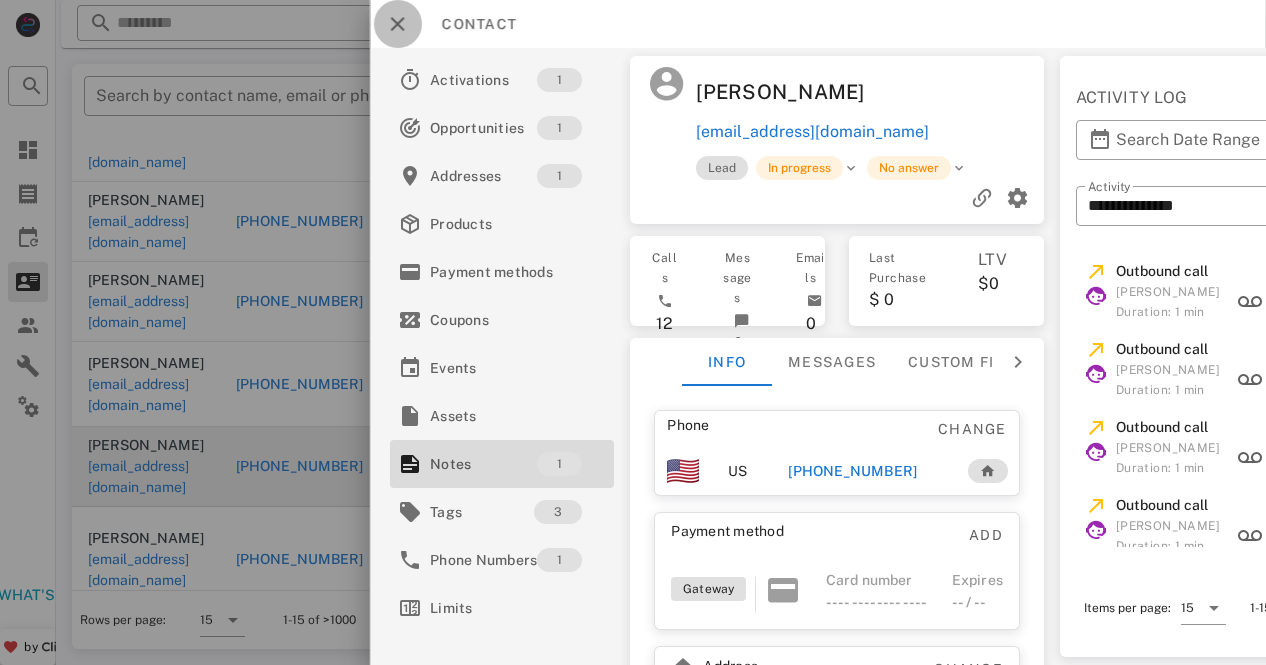 click at bounding box center [398, 24] 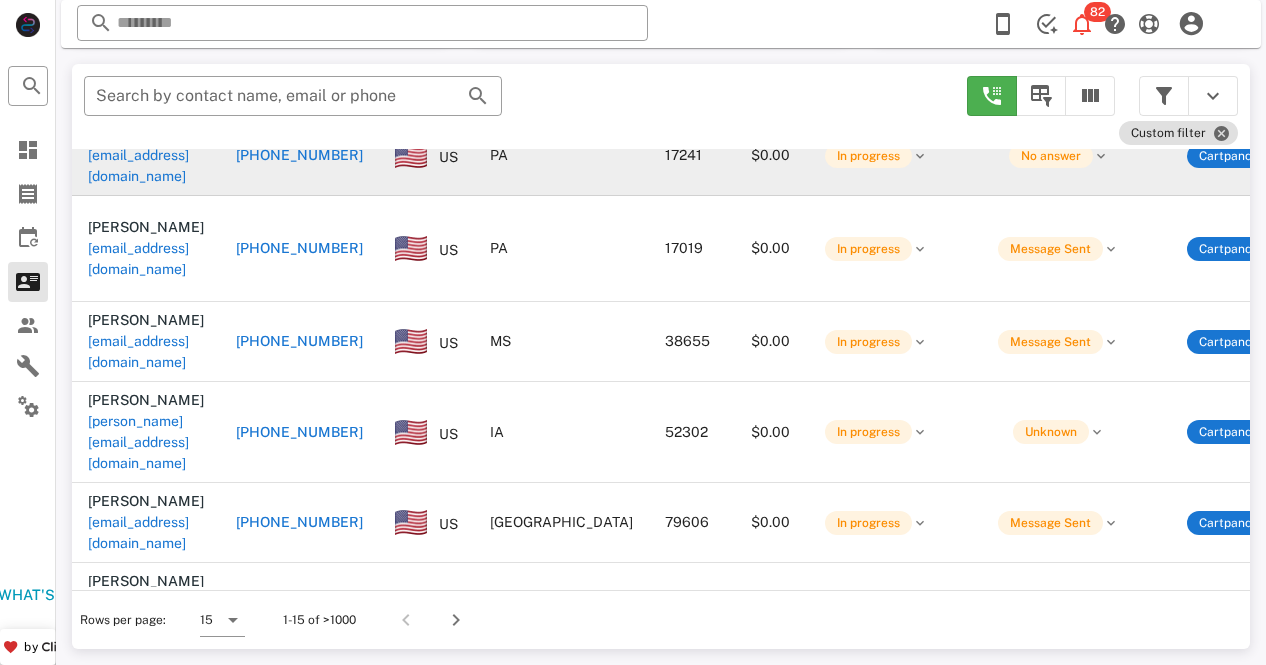 scroll, scrollTop: 806, scrollLeft: 0, axis: vertical 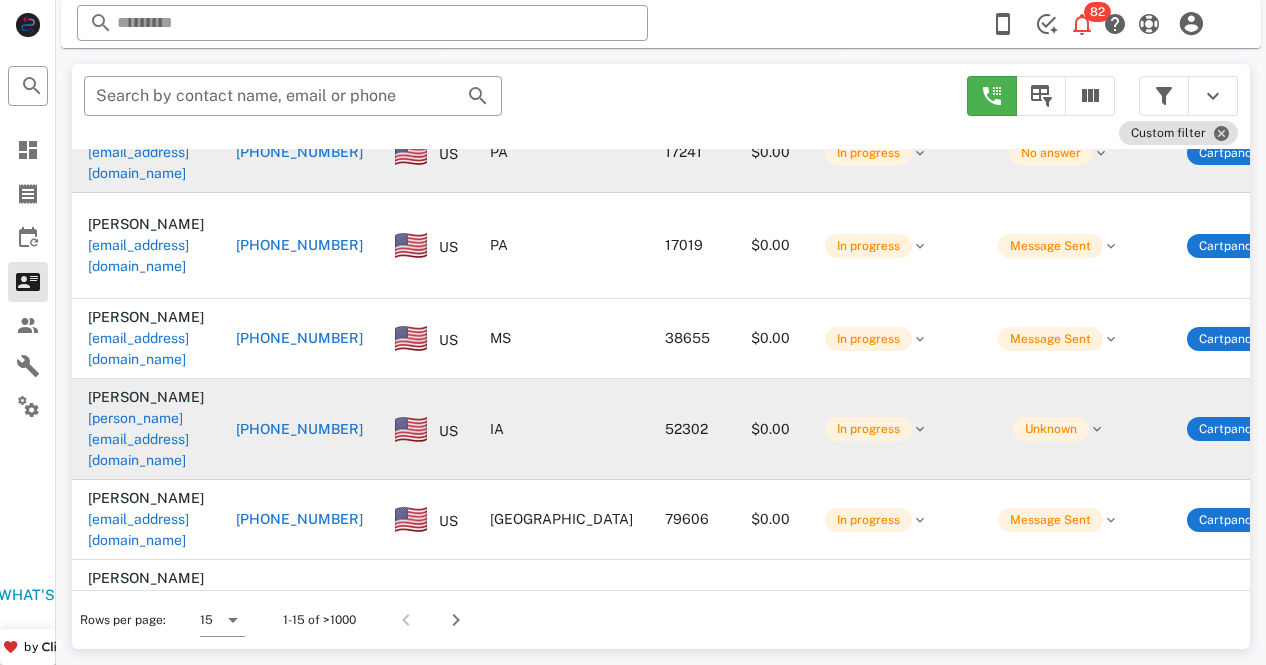 click on "[PHONE_NUMBER]" at bounding box center [299, 429] 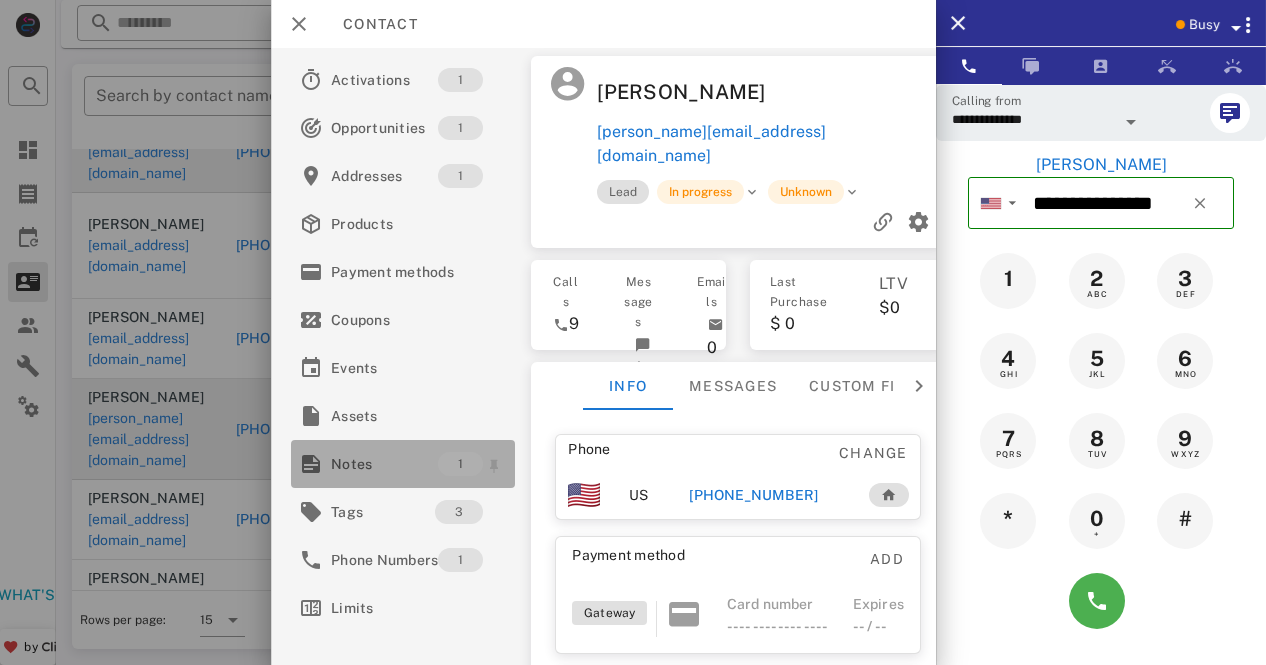 click on "Notes  1" at bounding box center [403, 464] 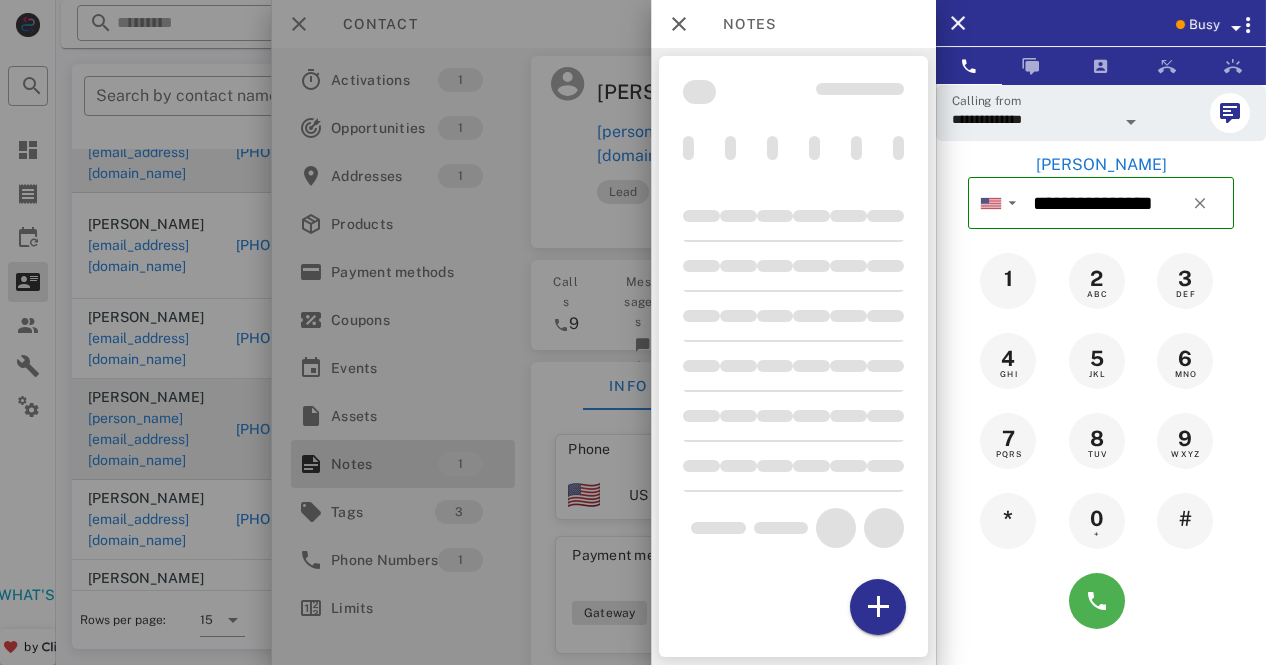 click at bounding box center (633, 332) 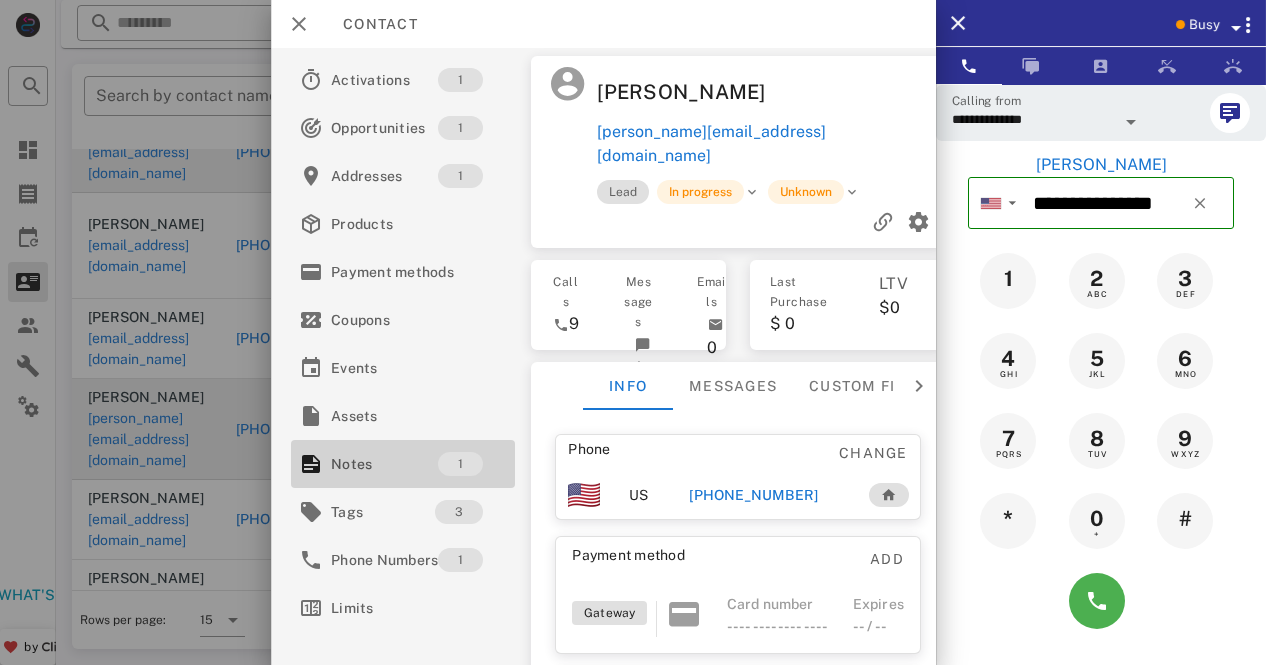 click on "Notes" at bounding box center (384, 464) 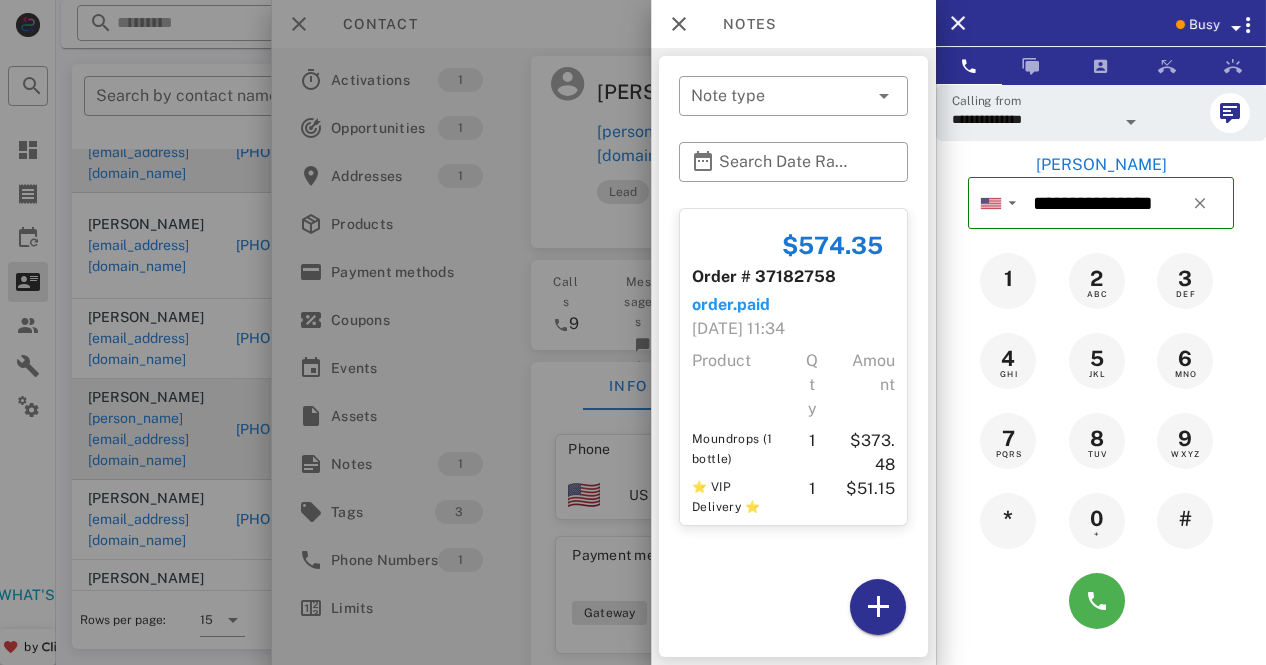click at bounding box center [633, 332] 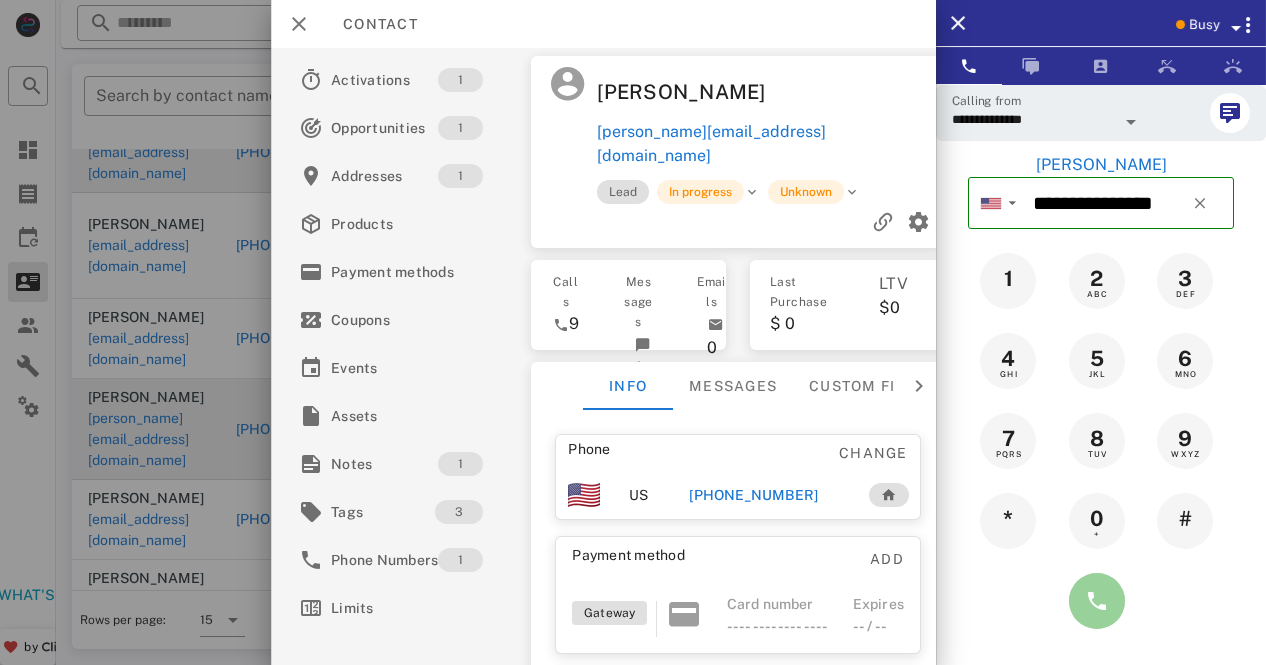 click at bounding box center (1097, 601) 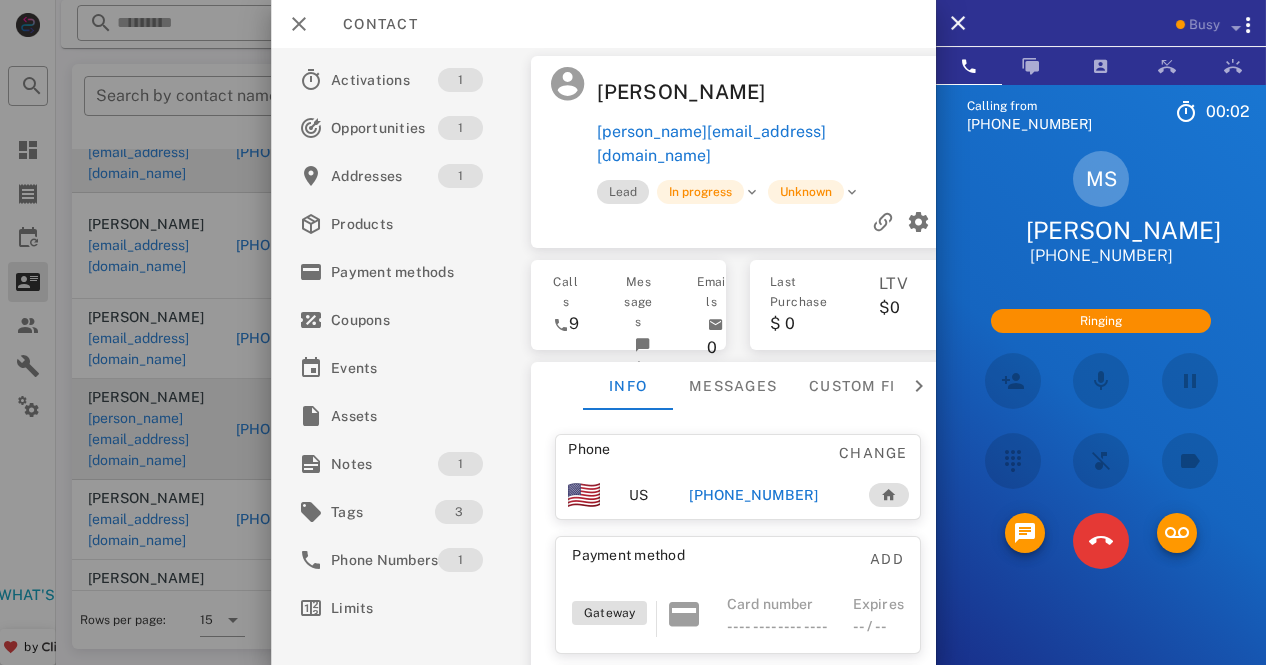 scroll, scrollTop: 748, scrollLeft: 0, axis: vertical 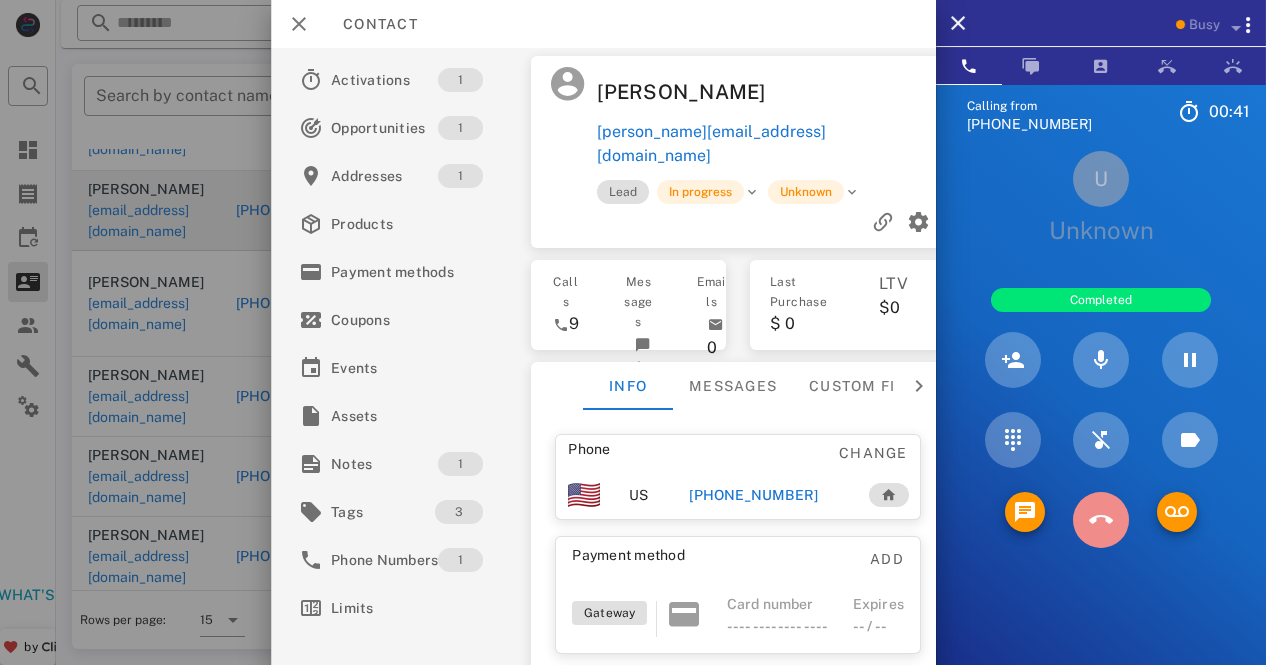 click at bounding box center [1101, 520] 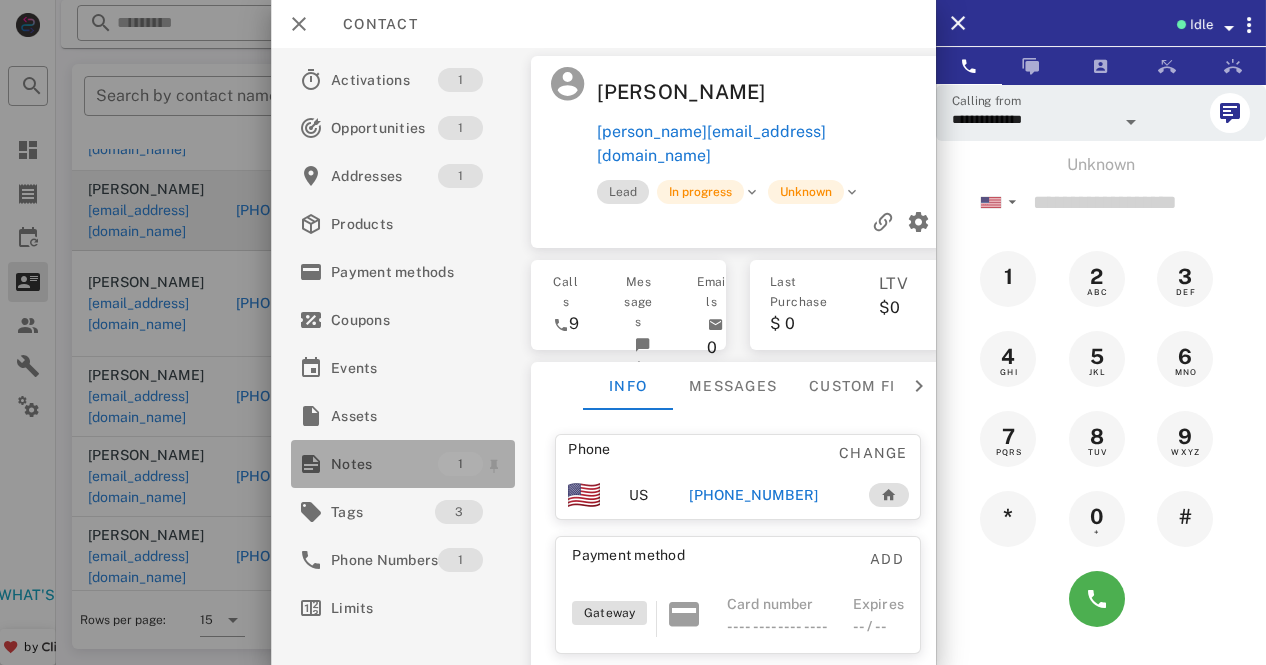 click on "Notes" at bounding box center (384, 464) 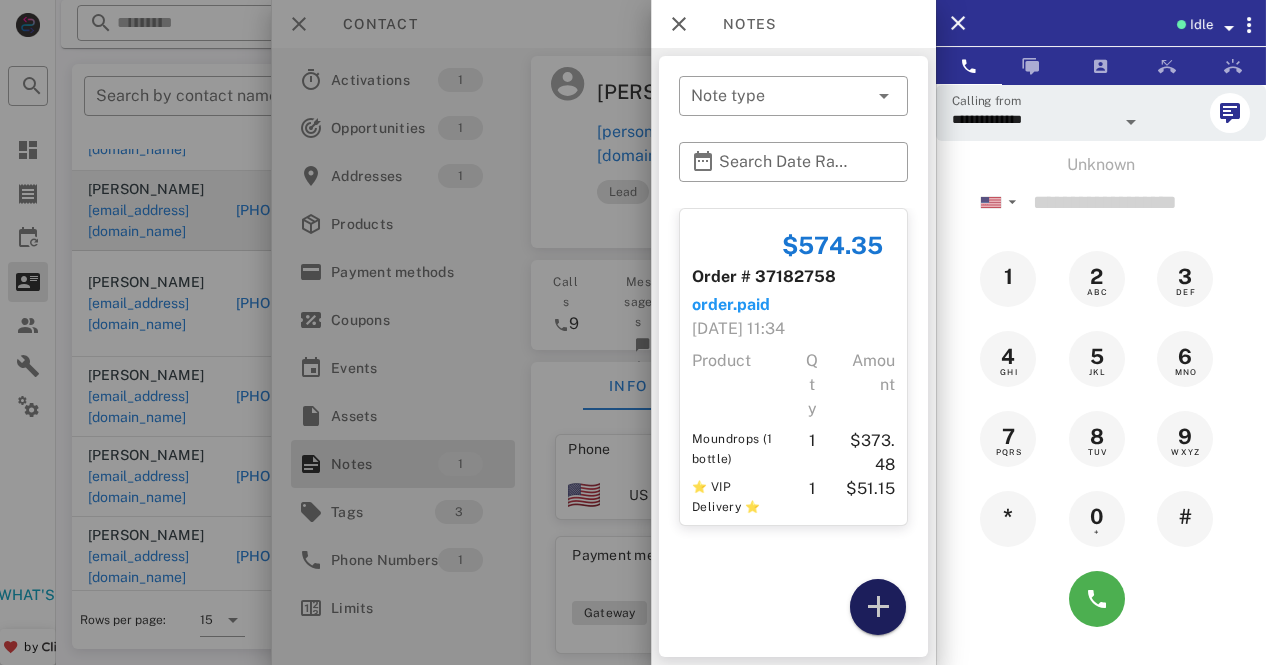 click at bounding box center (878, 607) 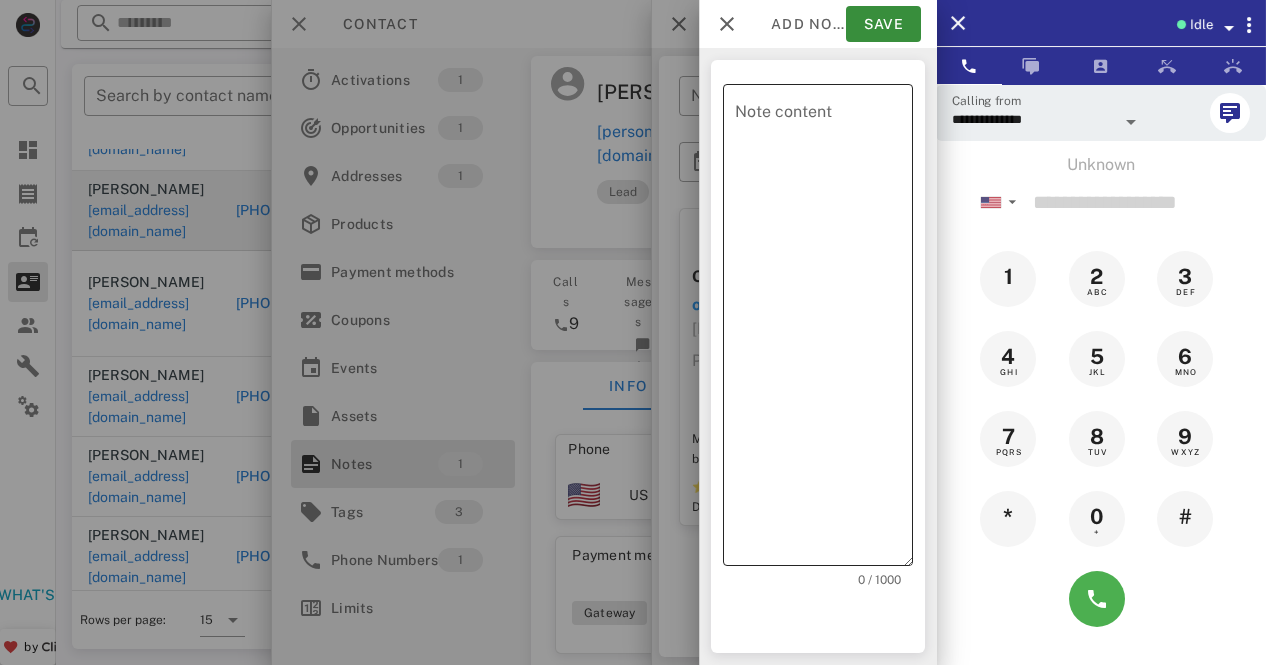 click on "Note content" at bounding box center (824, 330) 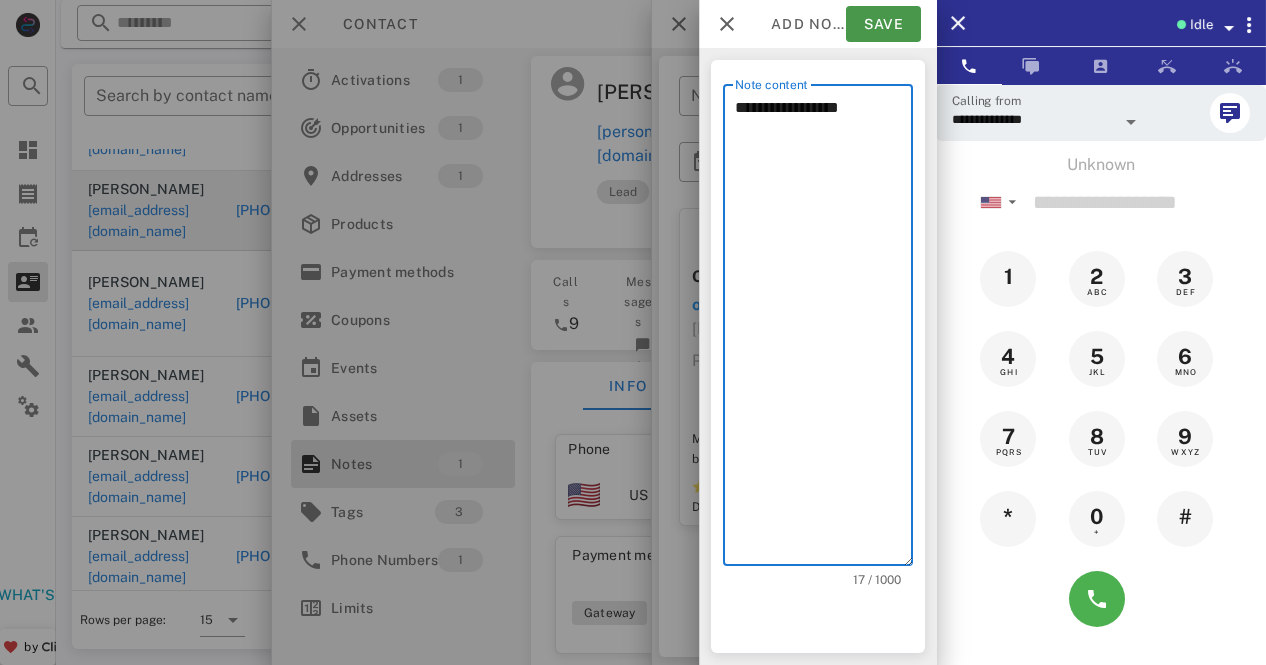 type on "**********" 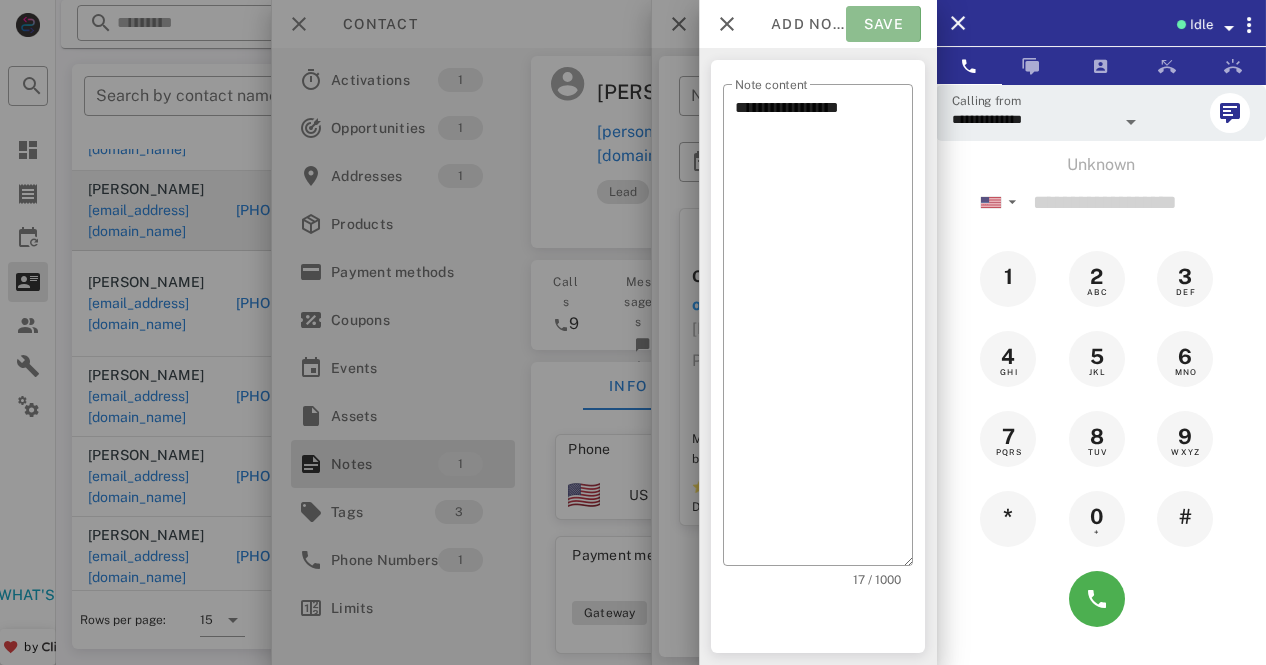 click on "Save" at bounding box center (883, 24) 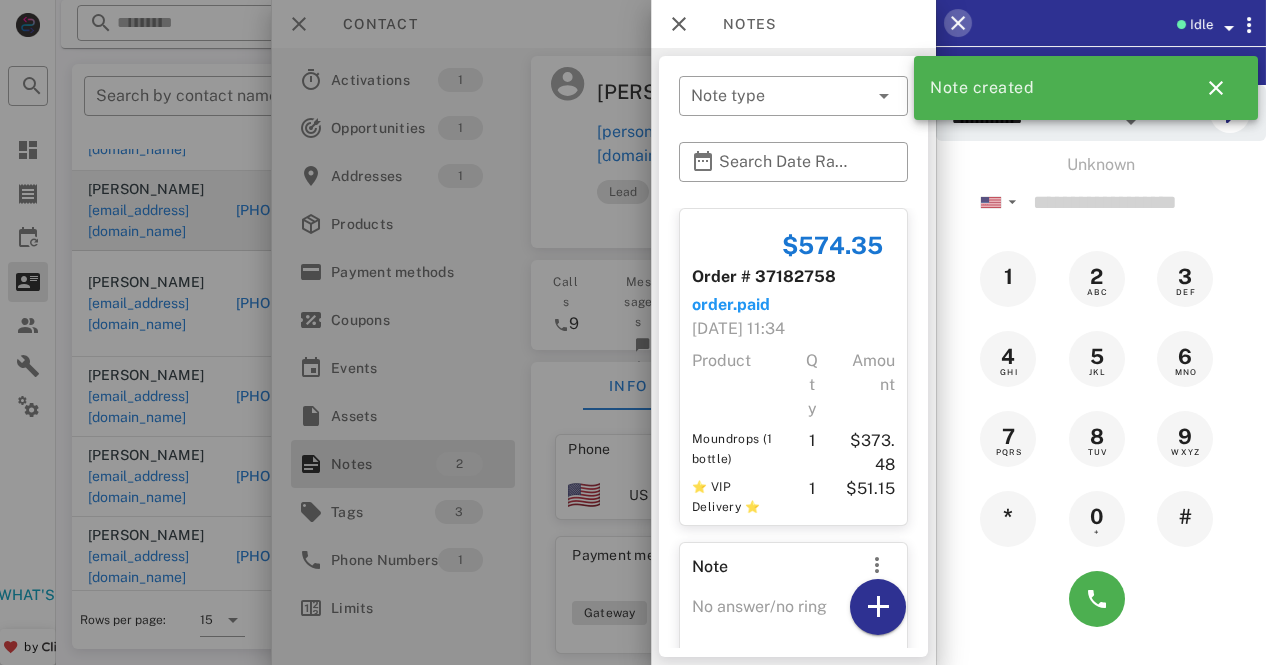 click at bounding box center [958, 23] 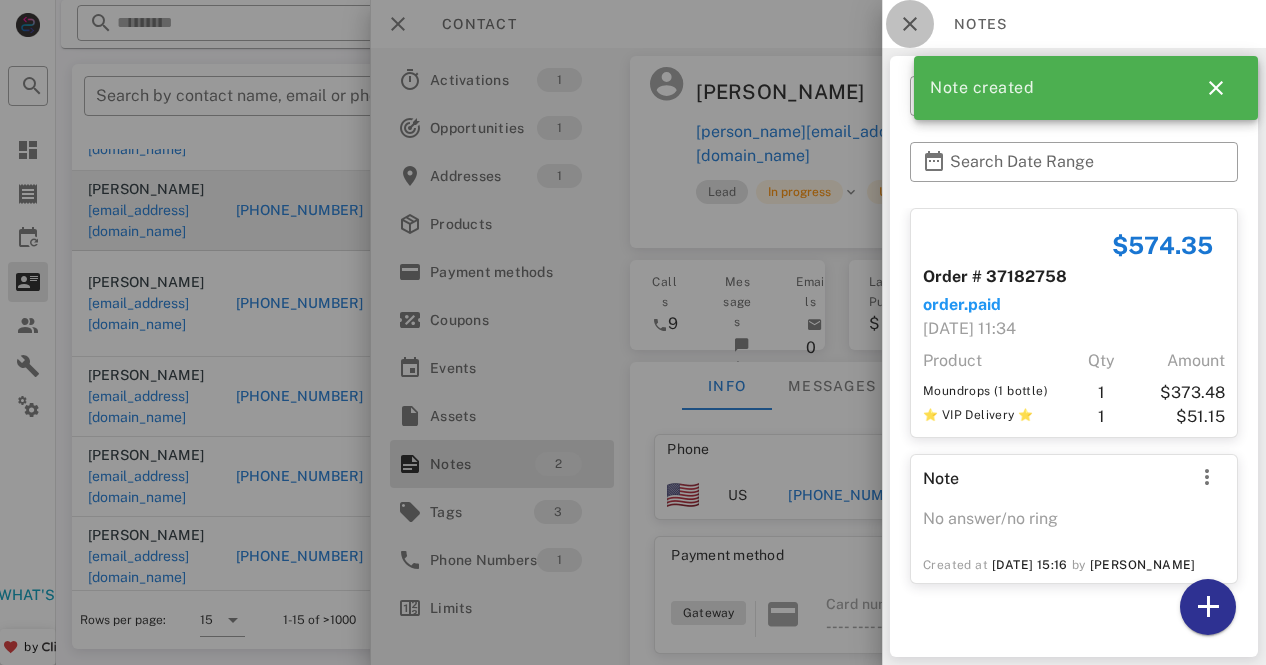 click at bounding box center (910, 24) 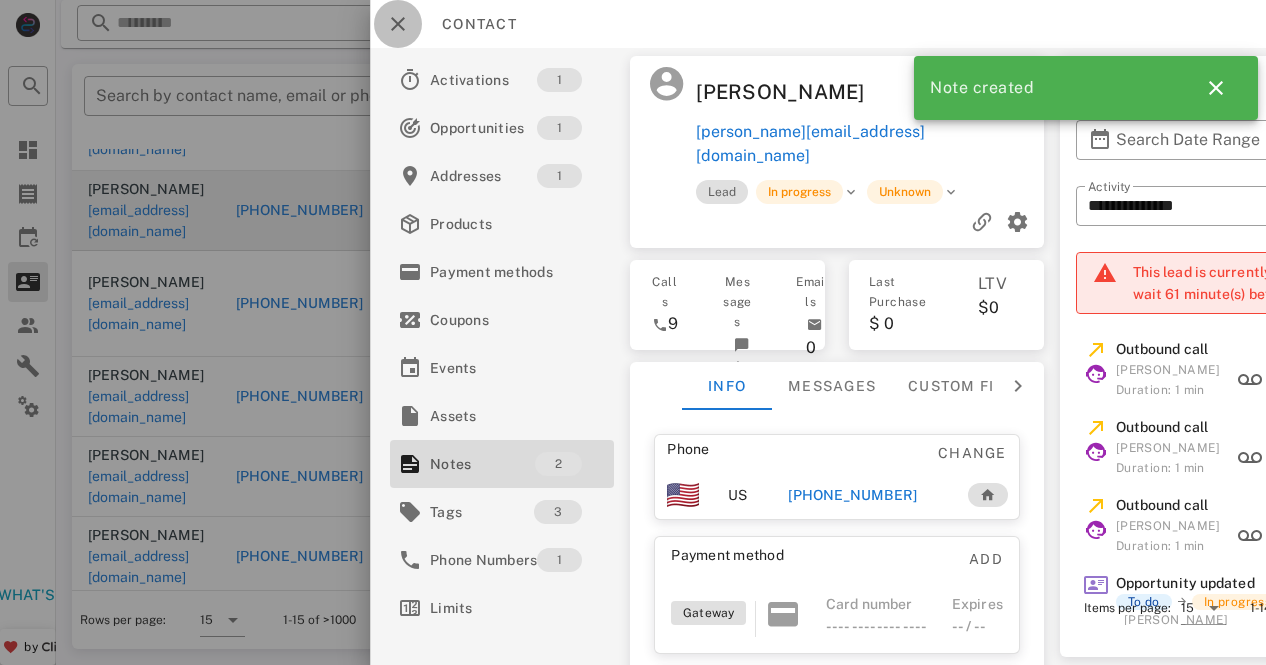 click at bounding box center [398, 24] 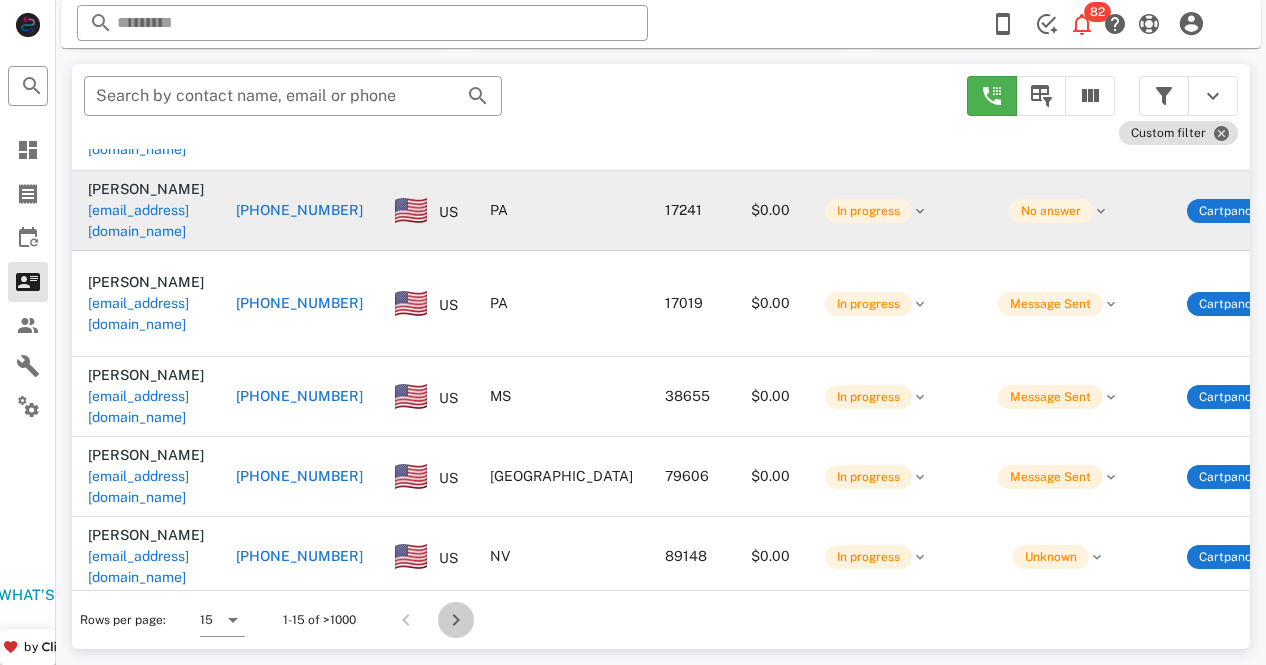 click at bounding box center (456, 620) 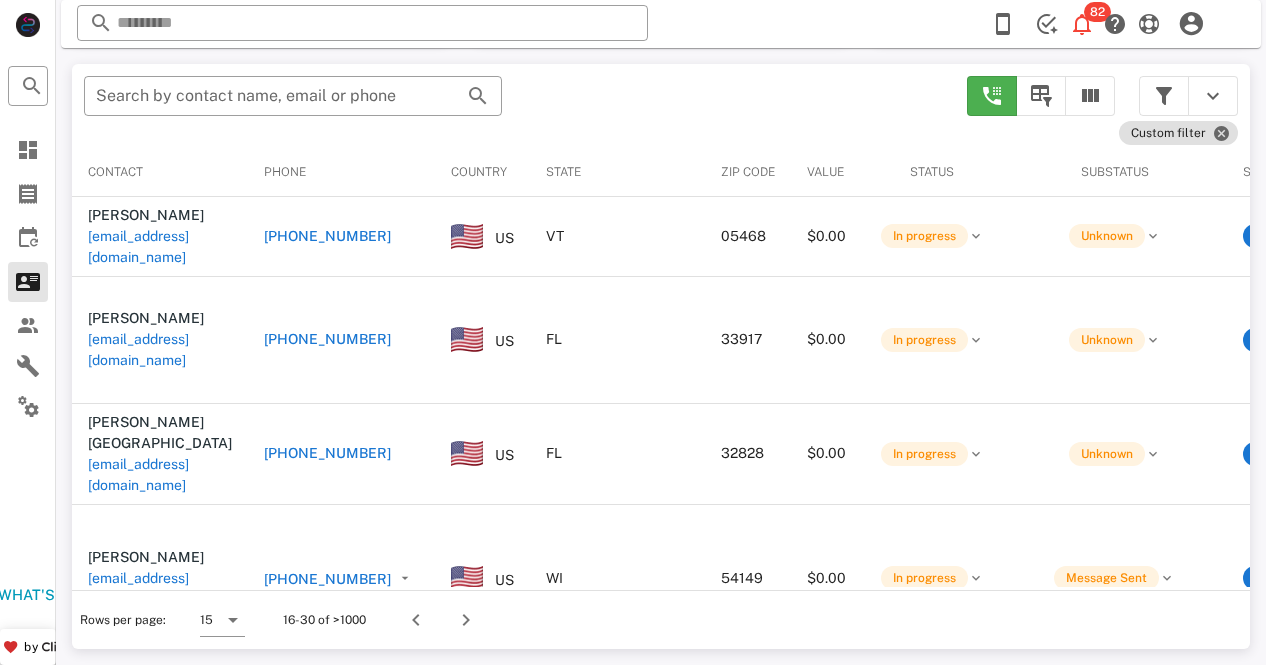 scroll, scrollTop: 380, scrollLeft: 0, axis: vertical 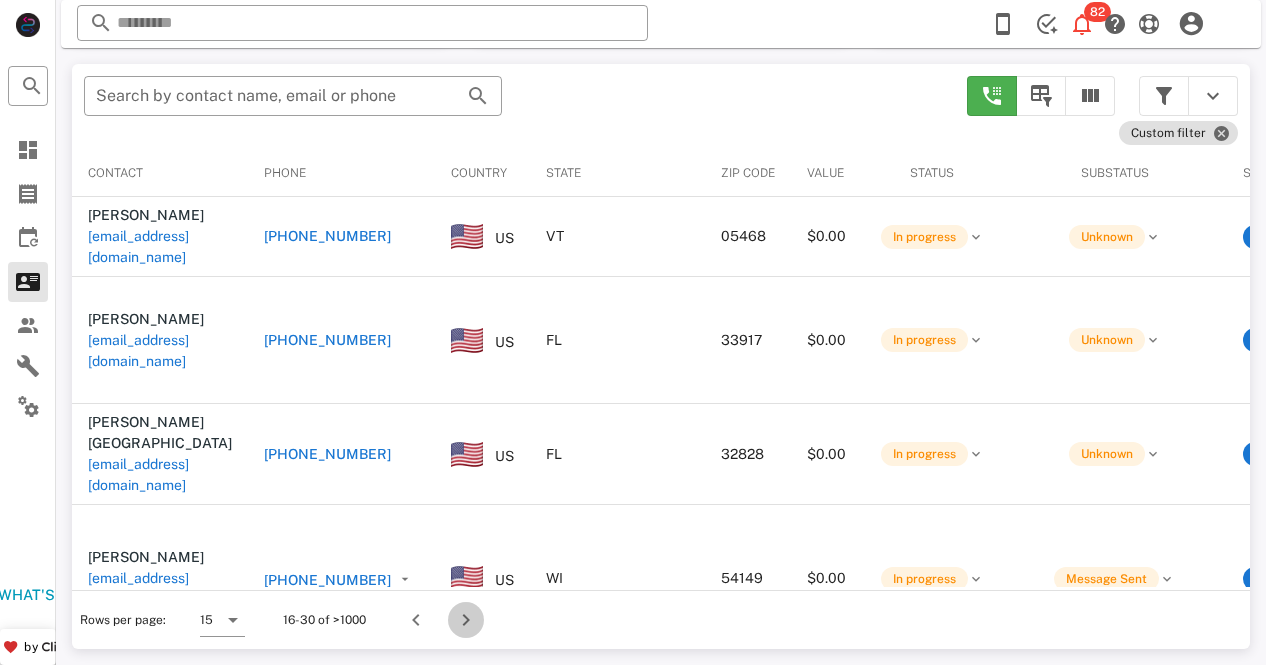 click at bounding box center (466, 620) 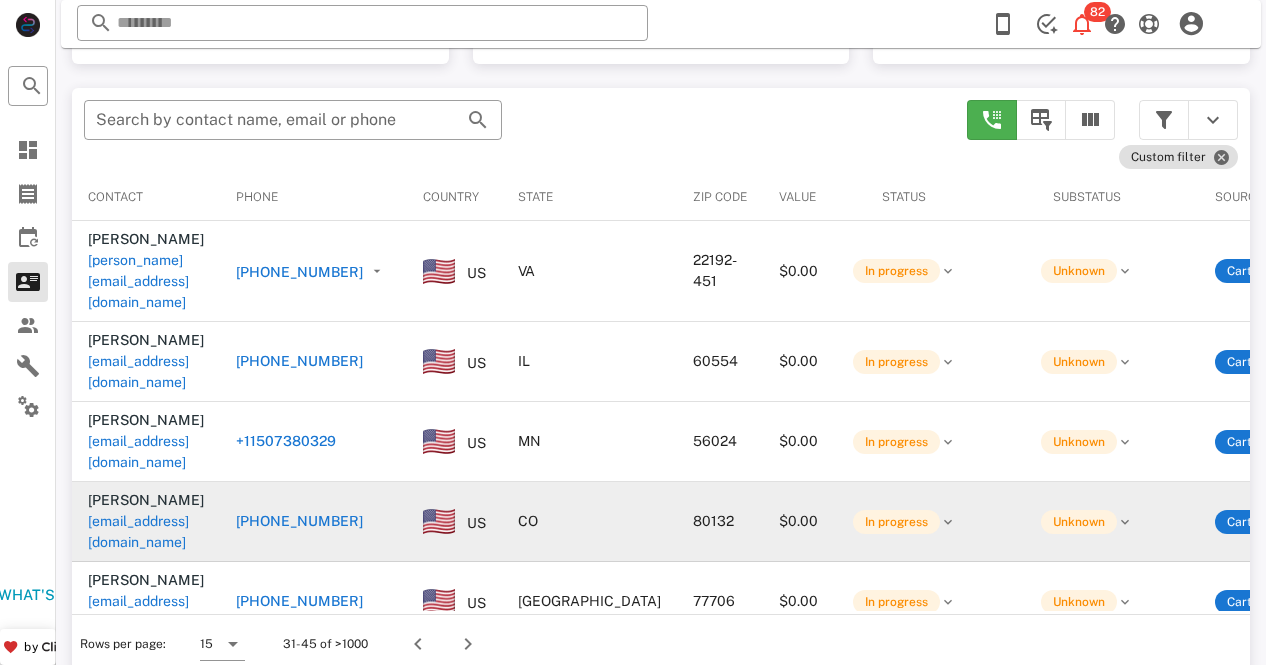 scroll, scrollTop: 380, scrollLeft: 0, axis: vertical 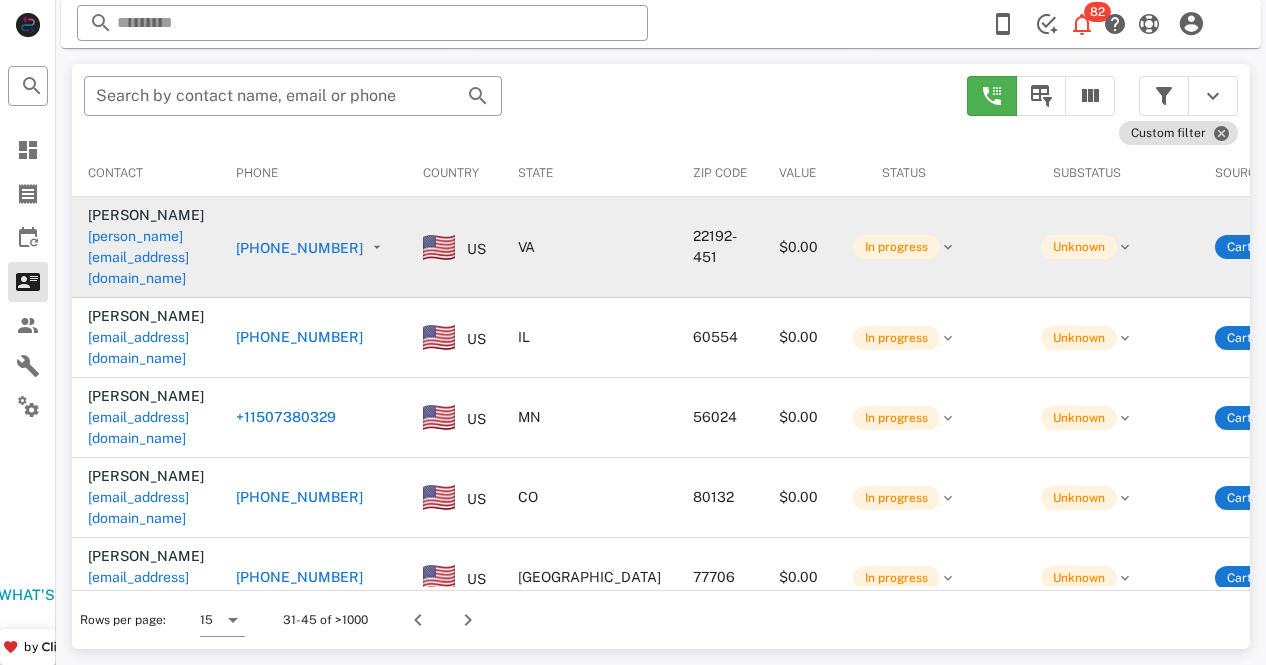 click on "+15404244398" at bounding box center [299, 248] 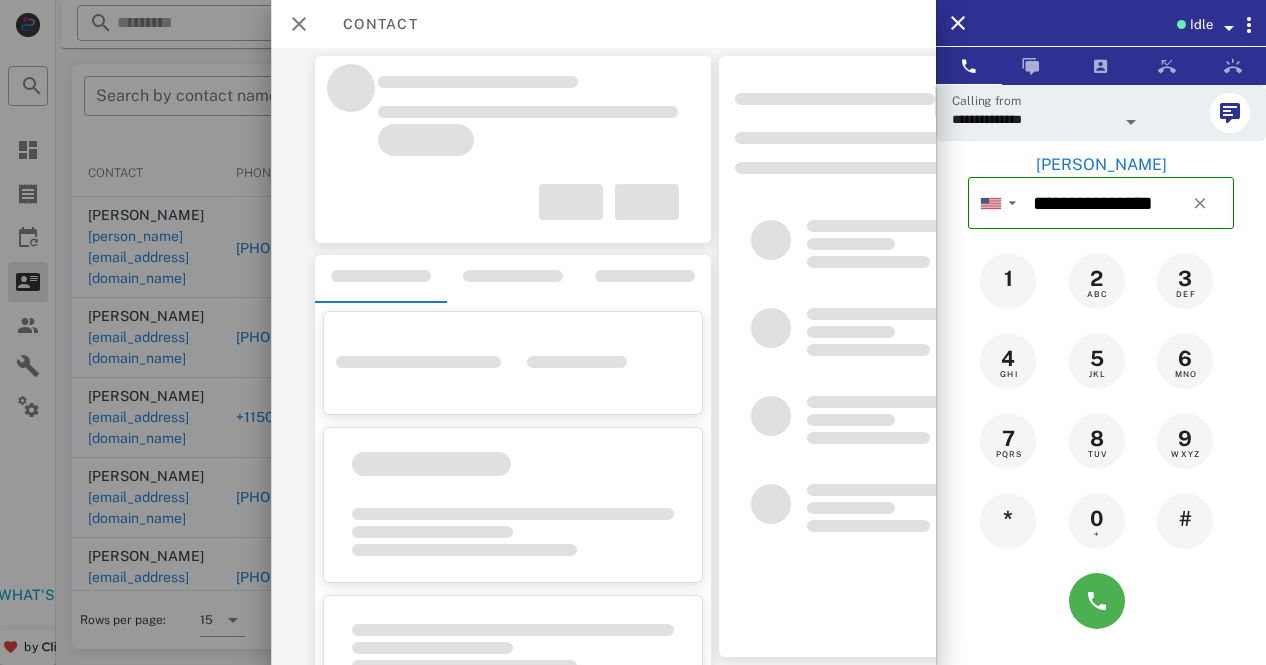 click at bounding box center (513, 363) 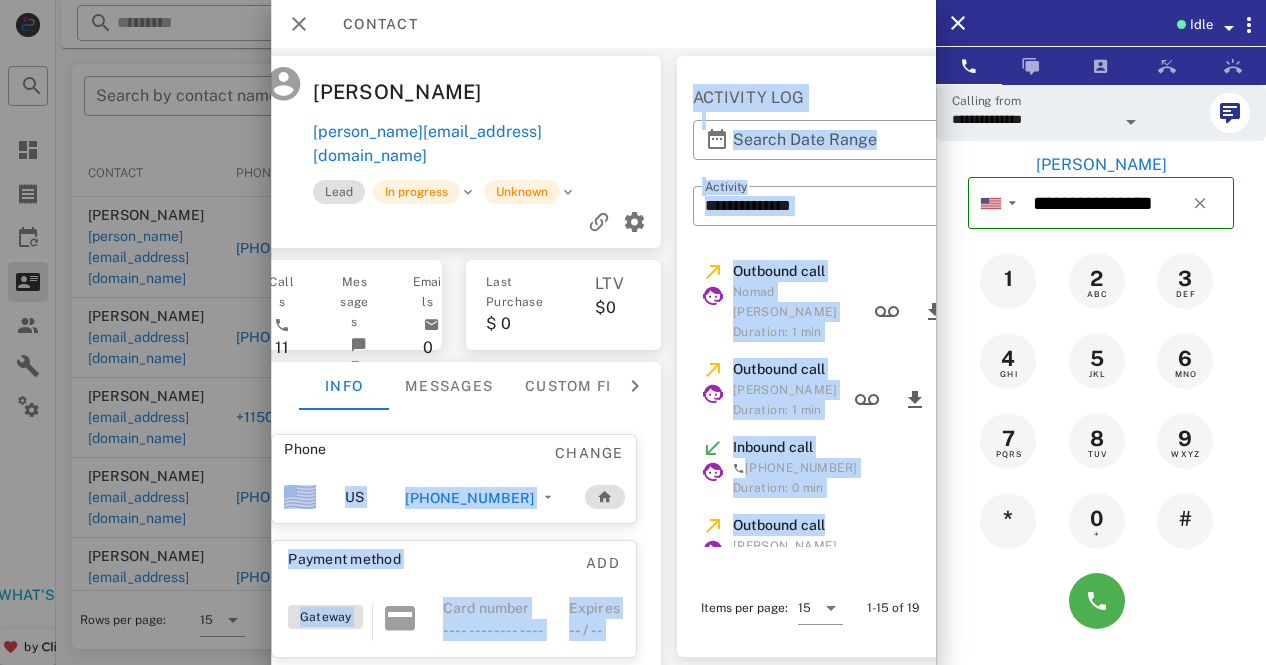 drag, startPoint x: 916, startPoint y: 443, endPoint x: 921, endPoint y: 507, distance: 64.195015 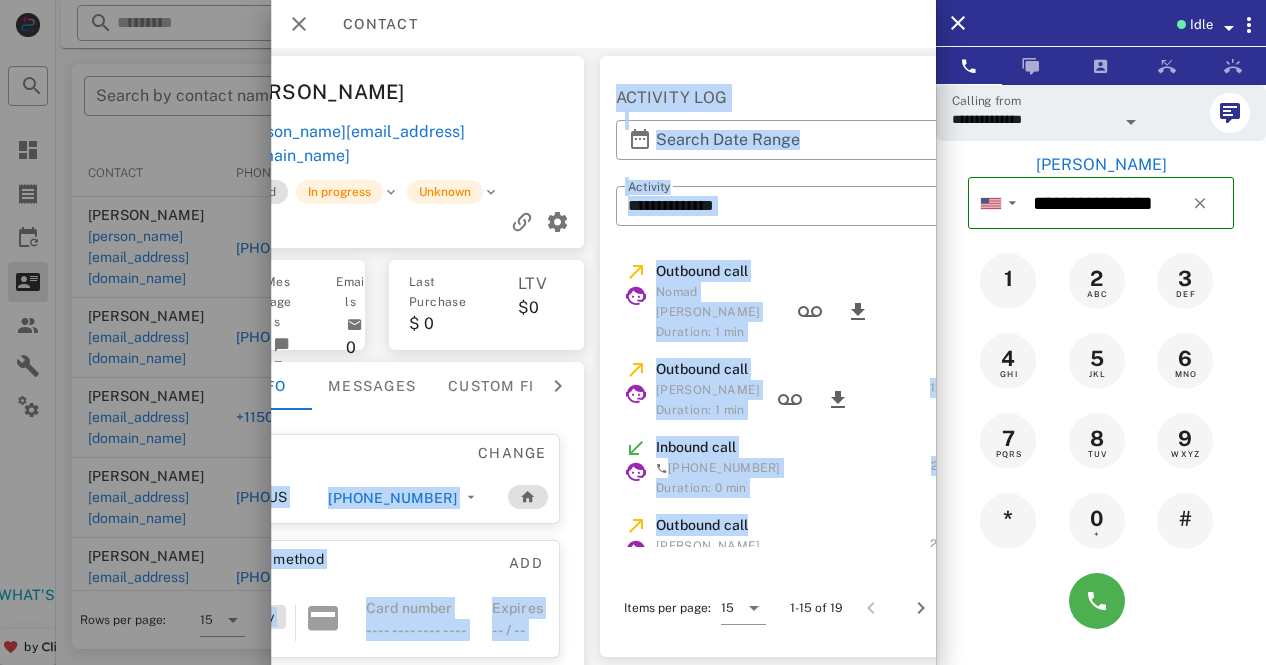 click on "Inbound call     +18045979490   Duration: 0 min   07/03/2025   2:57:57 PM" at bounding box center [812, 467] 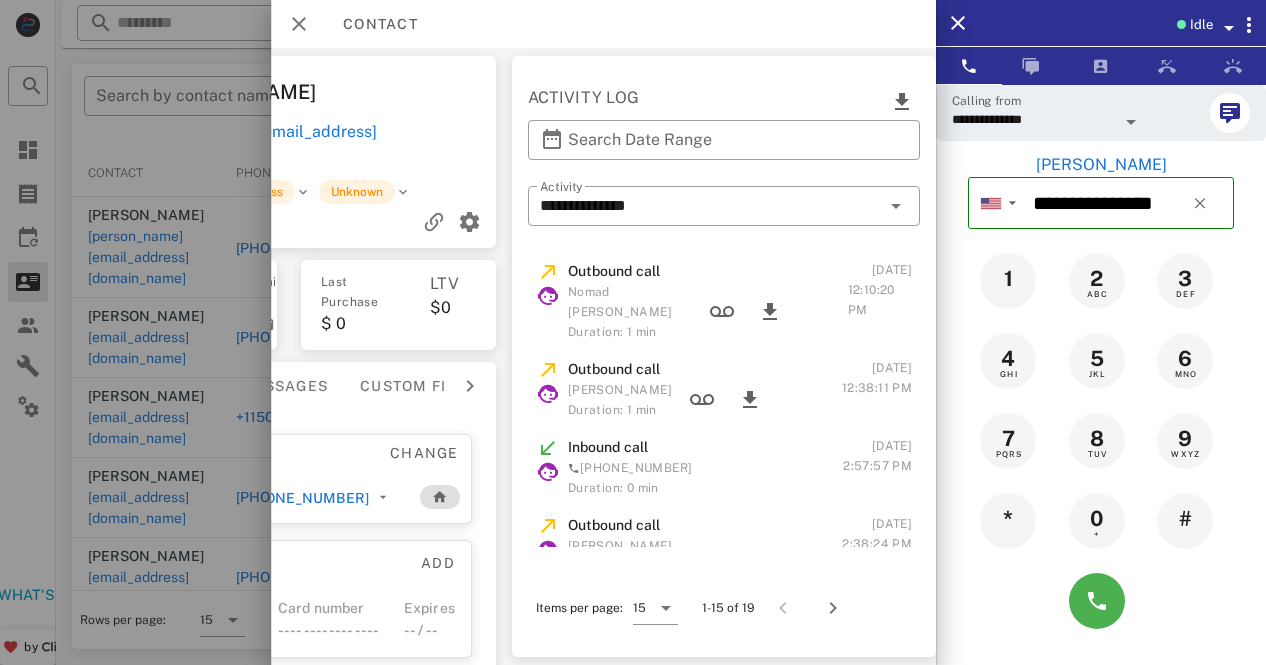 scroll, scrollTop: 0, scrollLeft: 504, axis: horizontal 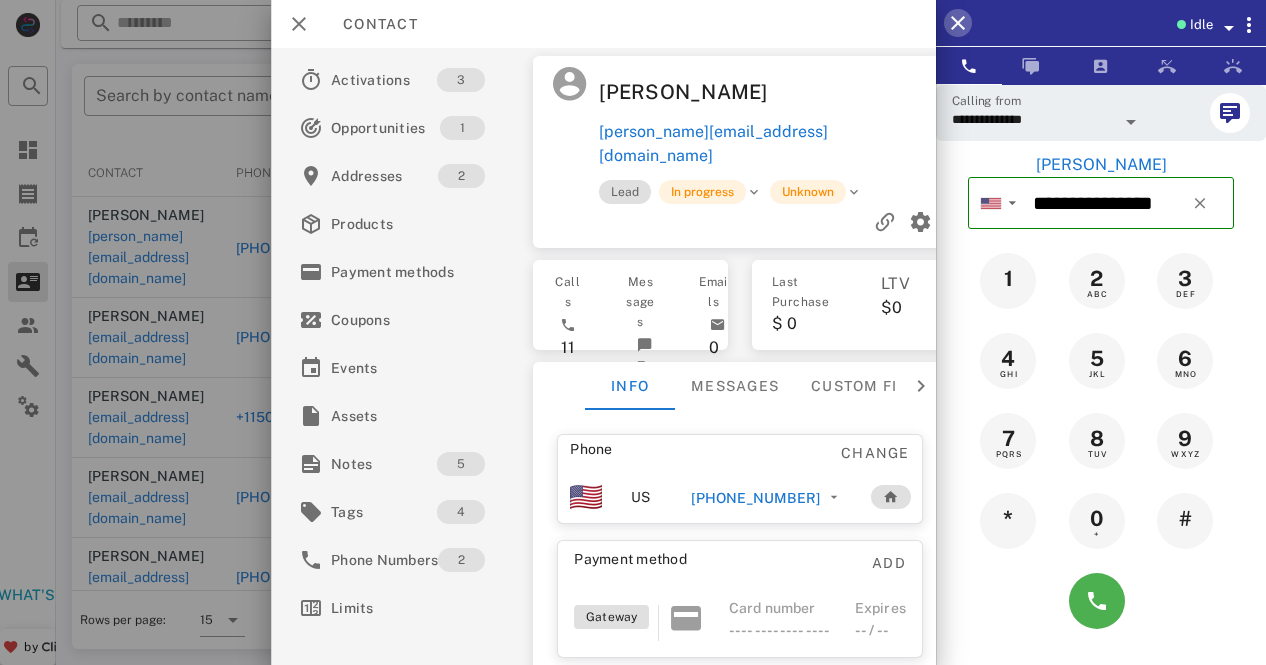 click at bounding box center (958, 23) 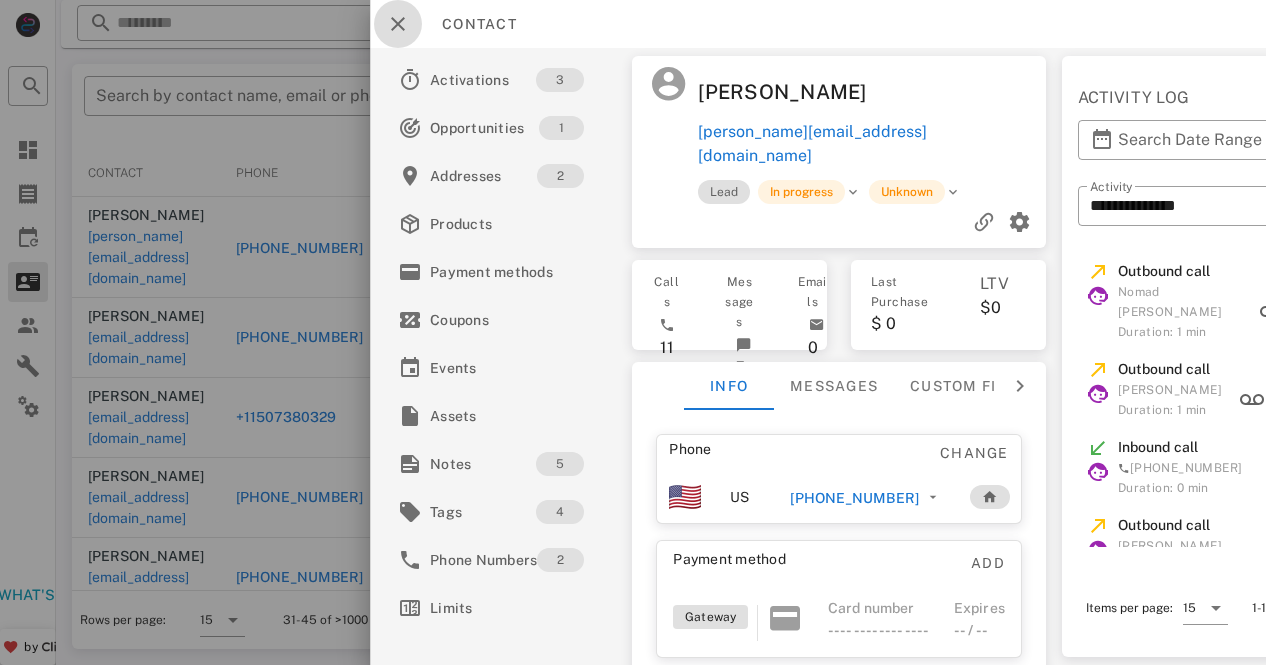 click at bounding box center (398, 24) 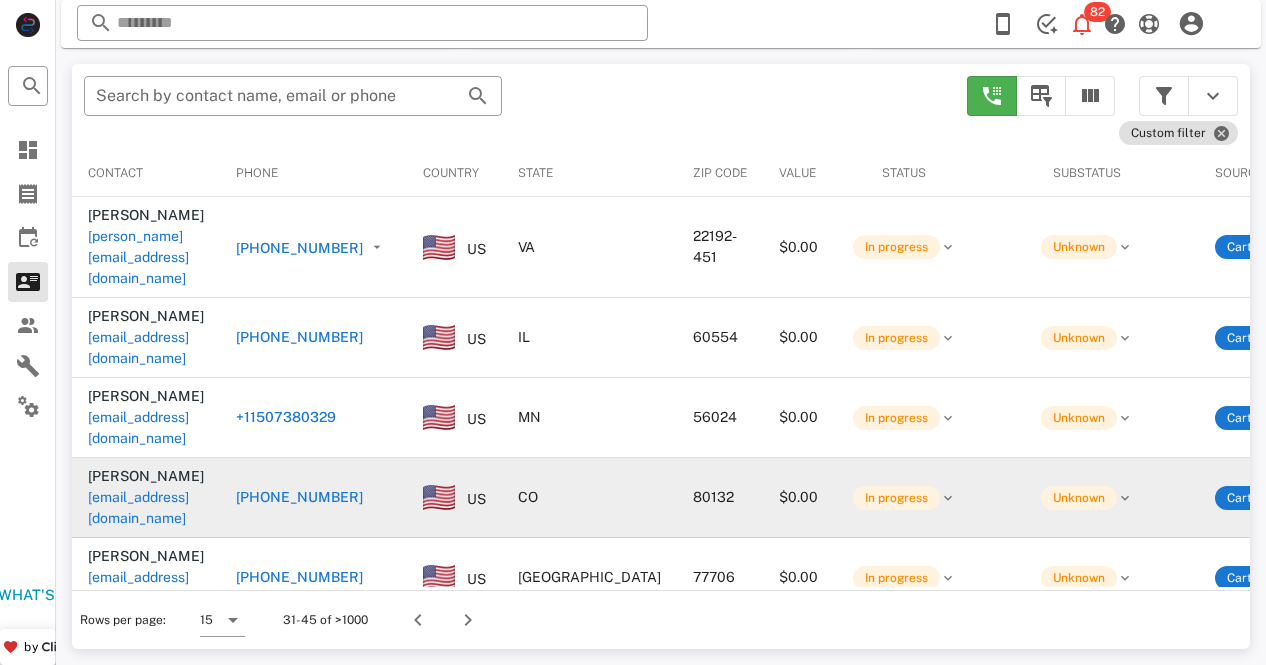 click on "+15126534243" at bounding box center [299, 497] 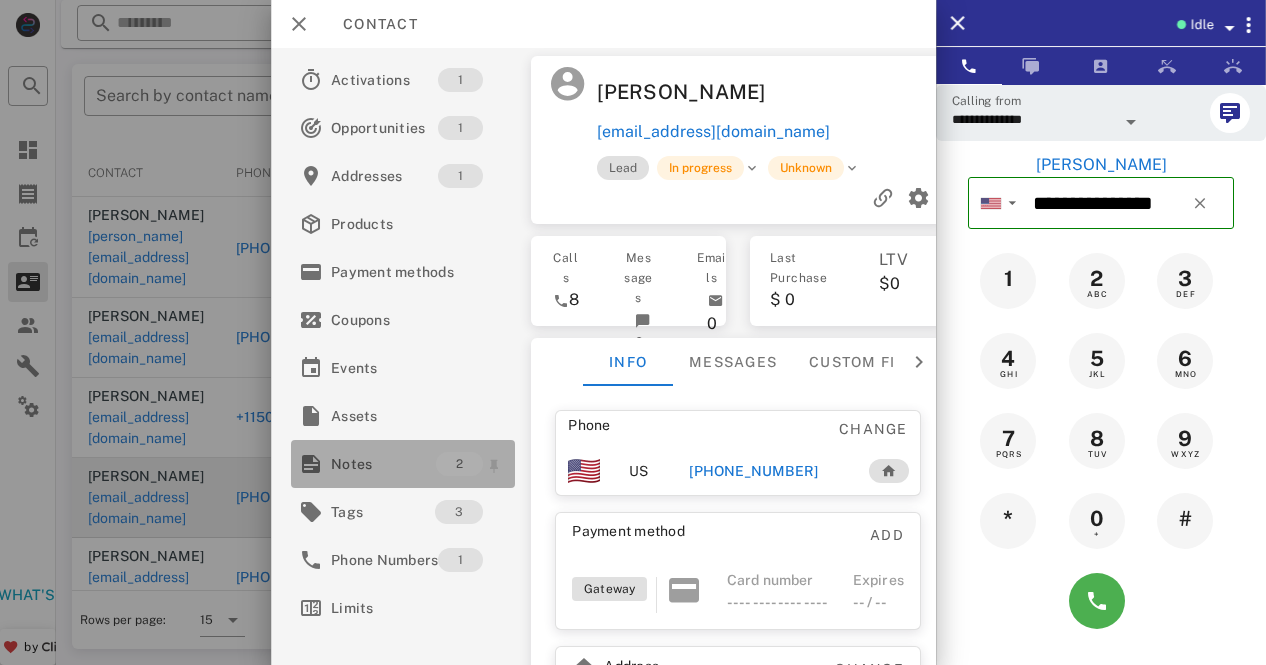 click on "Notes" at bounding box center [383, 464] 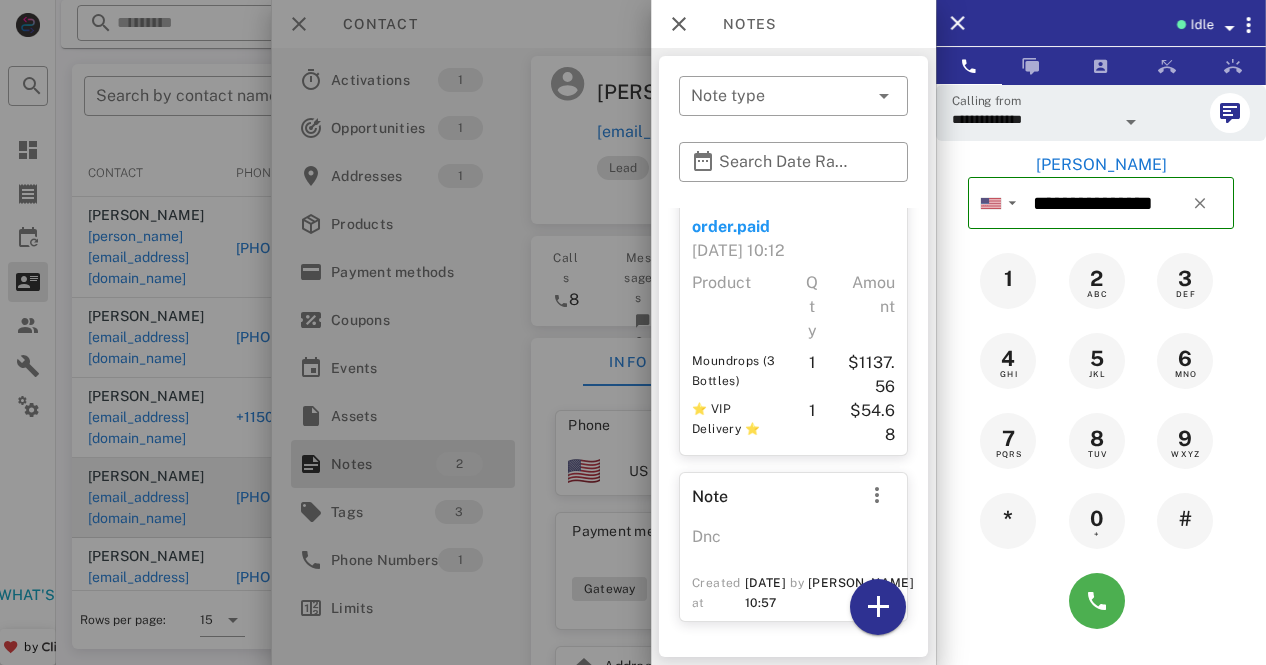 scroll, scrollTop: 98, scrollLeft: 0, axis: vertical 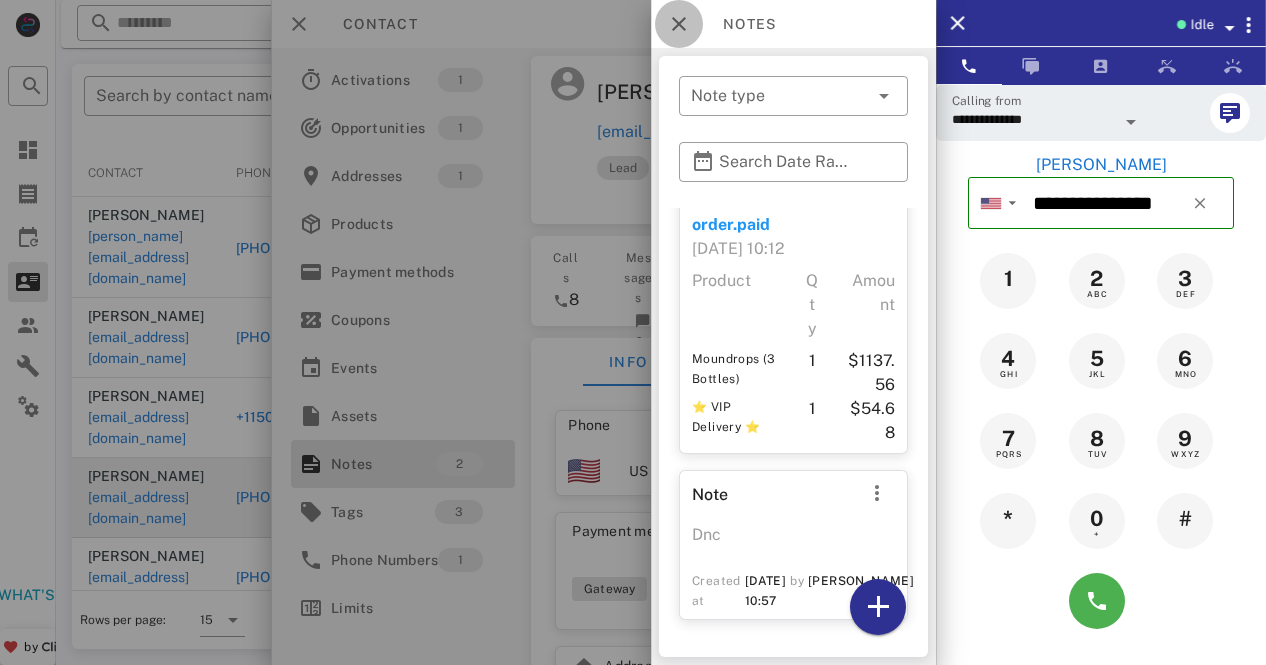 click at bounding box center (679, 24) 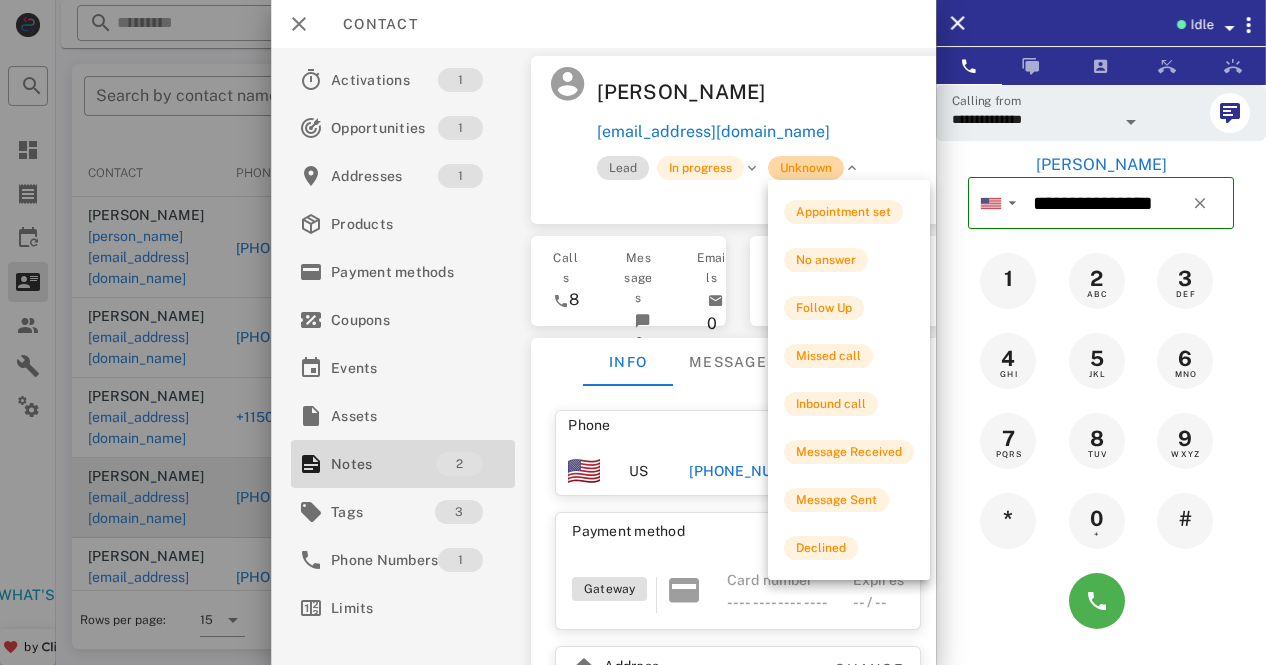 click on "Unknown" at bounding box center (806, 168) 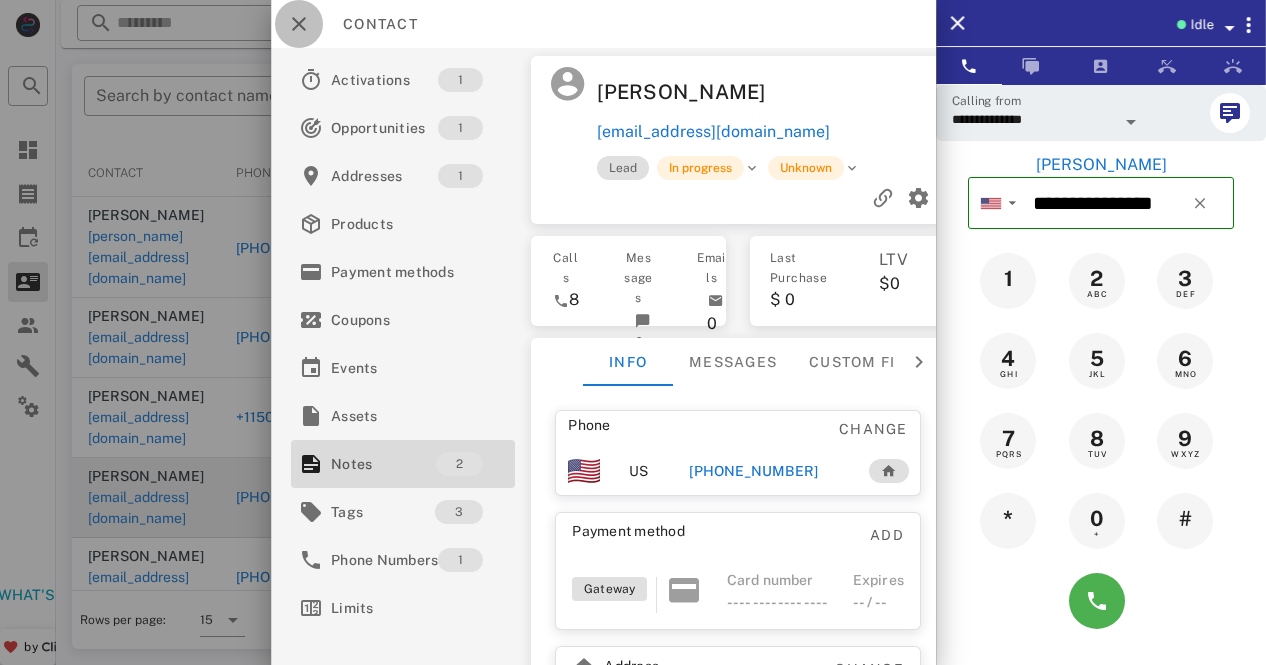 click at bounding box center [299, 24] 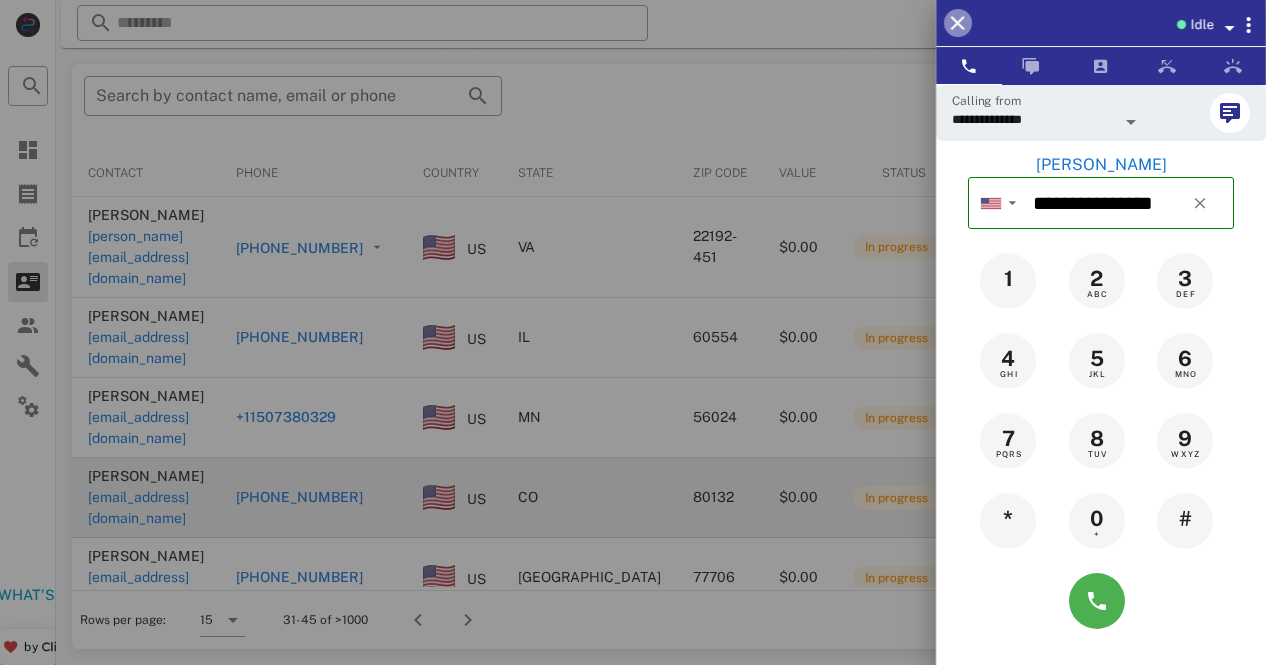 click at bounding box center [958, 23] 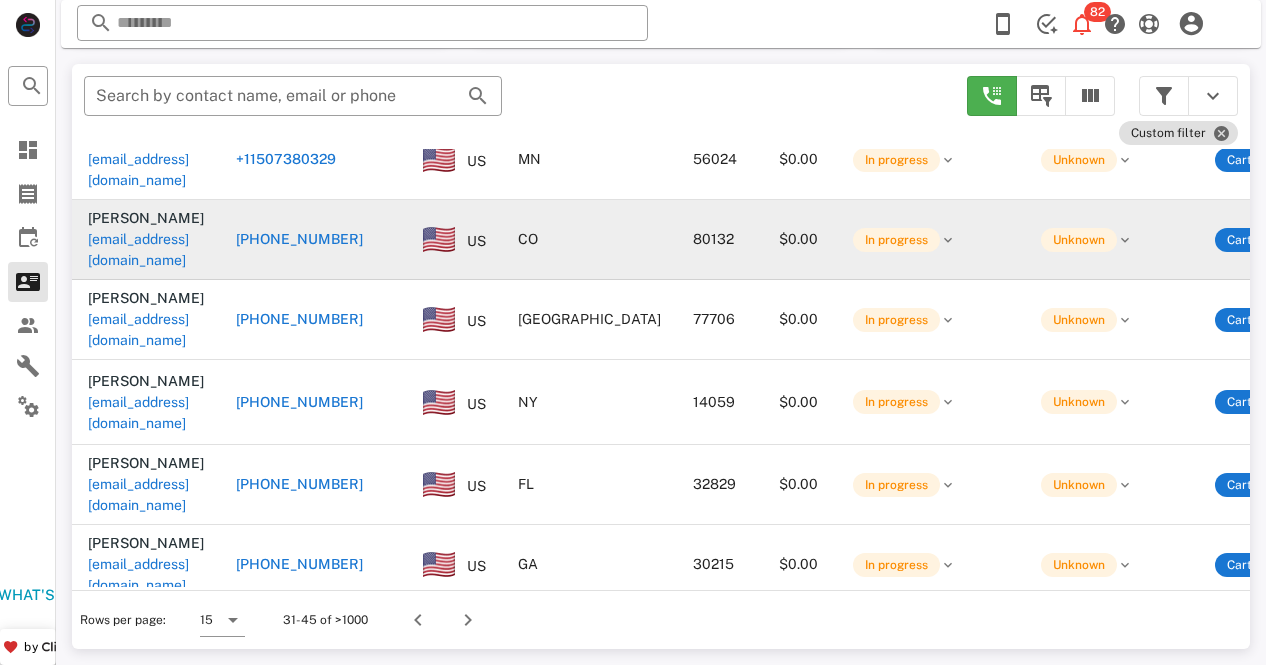 scroll, scrollTop: 261, scrollLeft: 0, axis: vertical 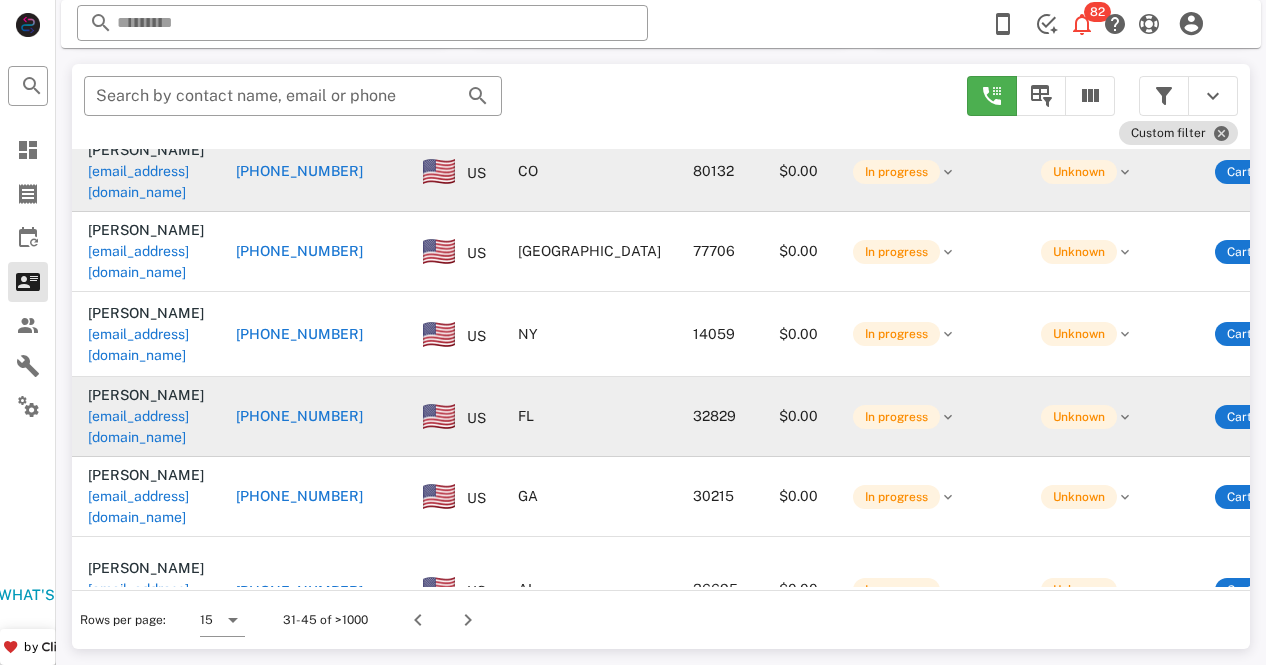 click on "+14072058672" at bounding box center [299, 416] 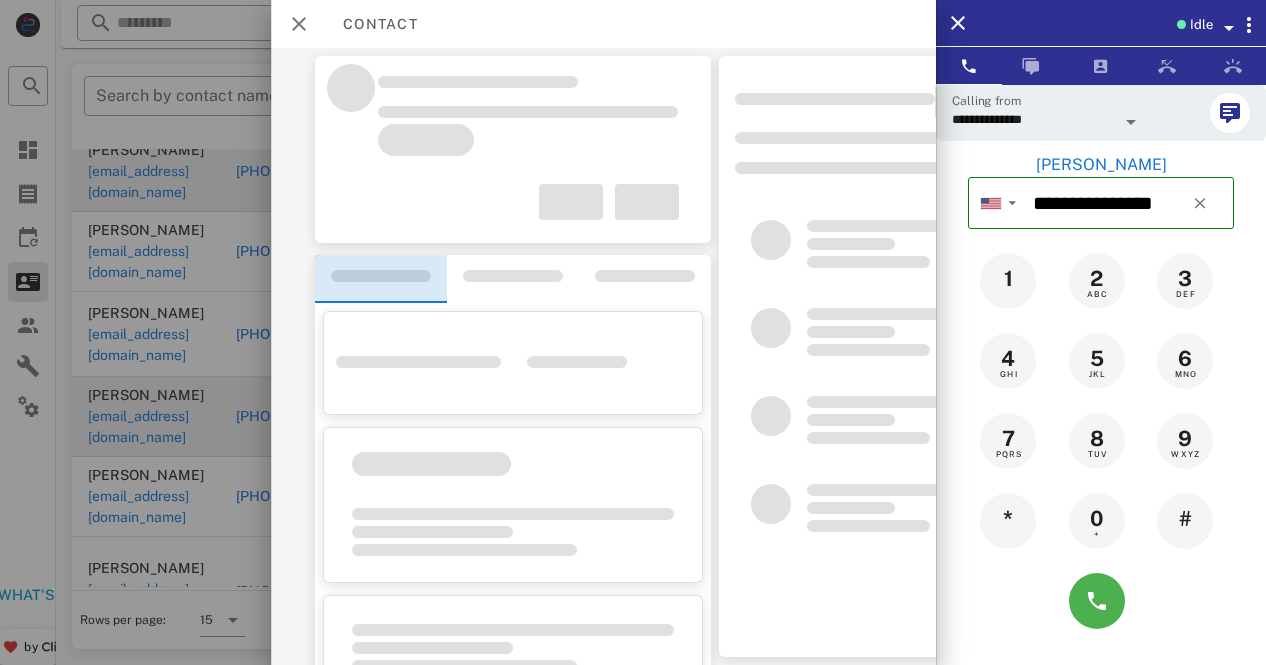 click at bounding box center [381, 279] 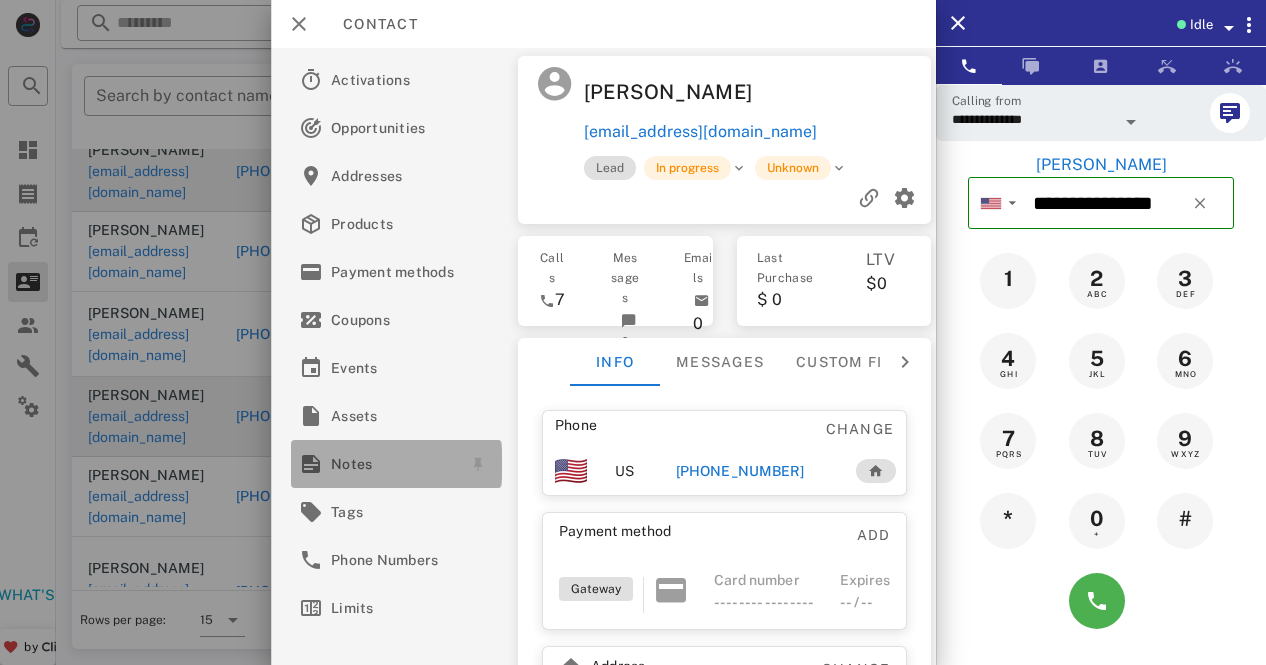 click on "Notes" at bounding box center [392, 464] 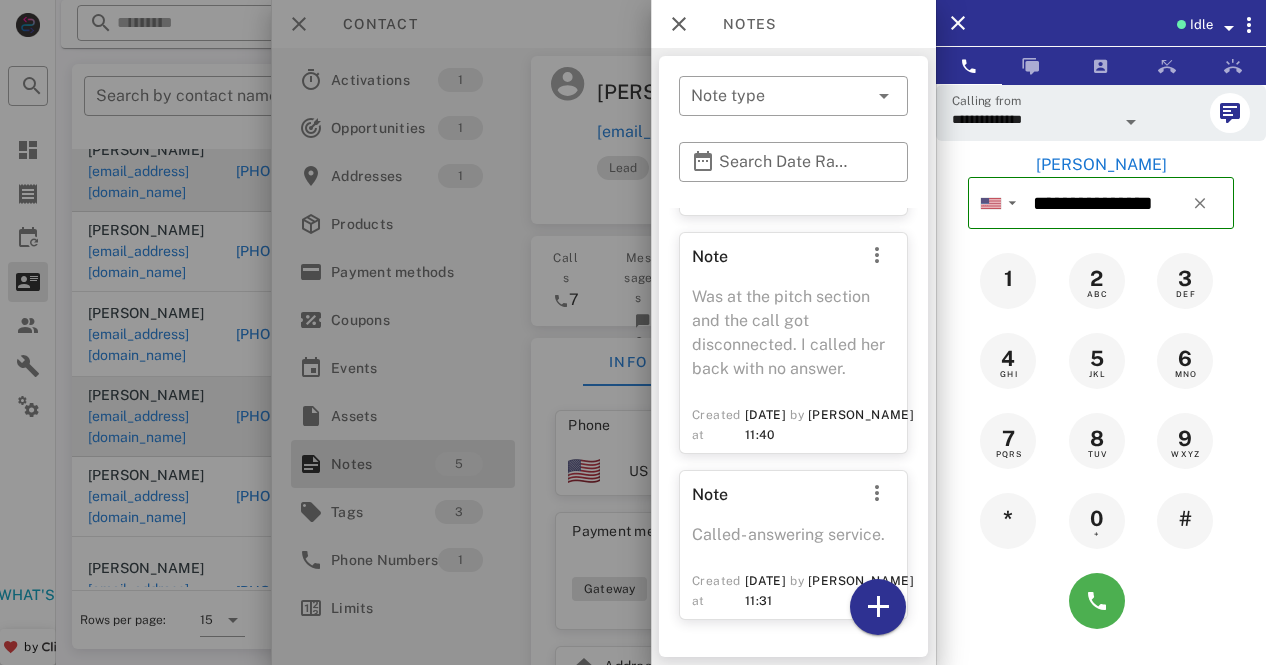 scroll, scrollTop: 670, scrollLeft: 0, axis: vertical 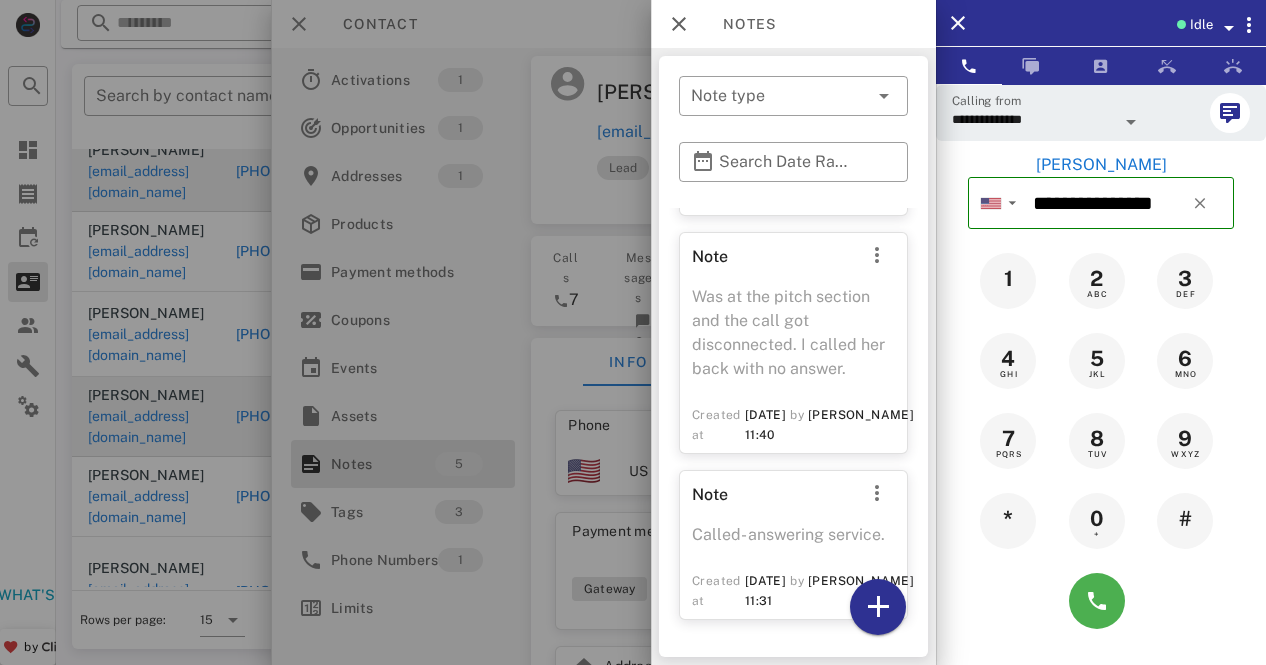 drag, startPoint x: 948, startPoint y: 503, endPoint x: 934, endPoint y: 474, distance: 32.202484 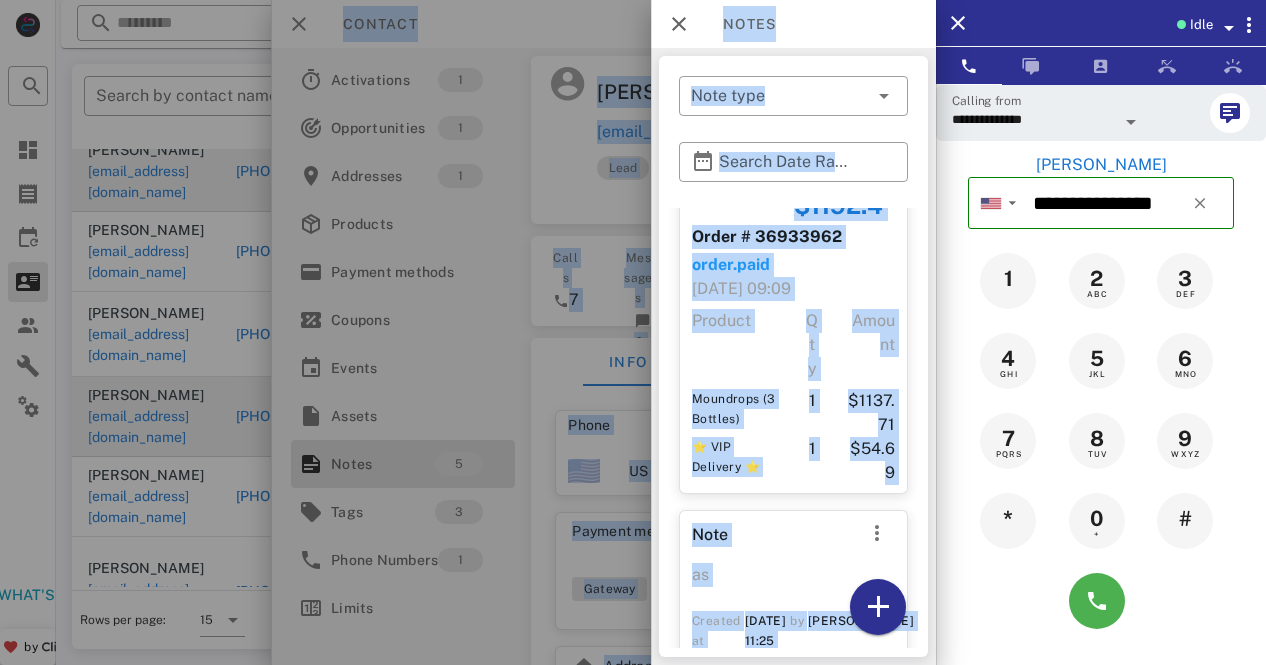scroll, scrollTop: 36, scrollLeft: 0, axis: vertical 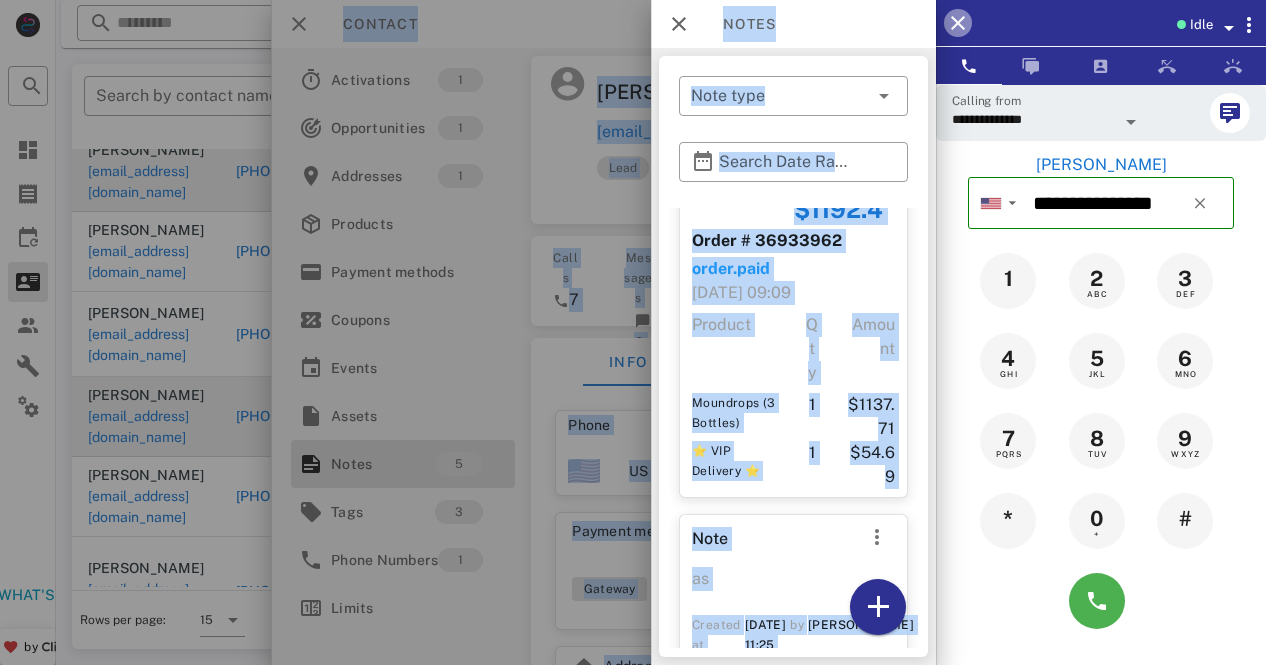 click at bounding box center (958, 23) 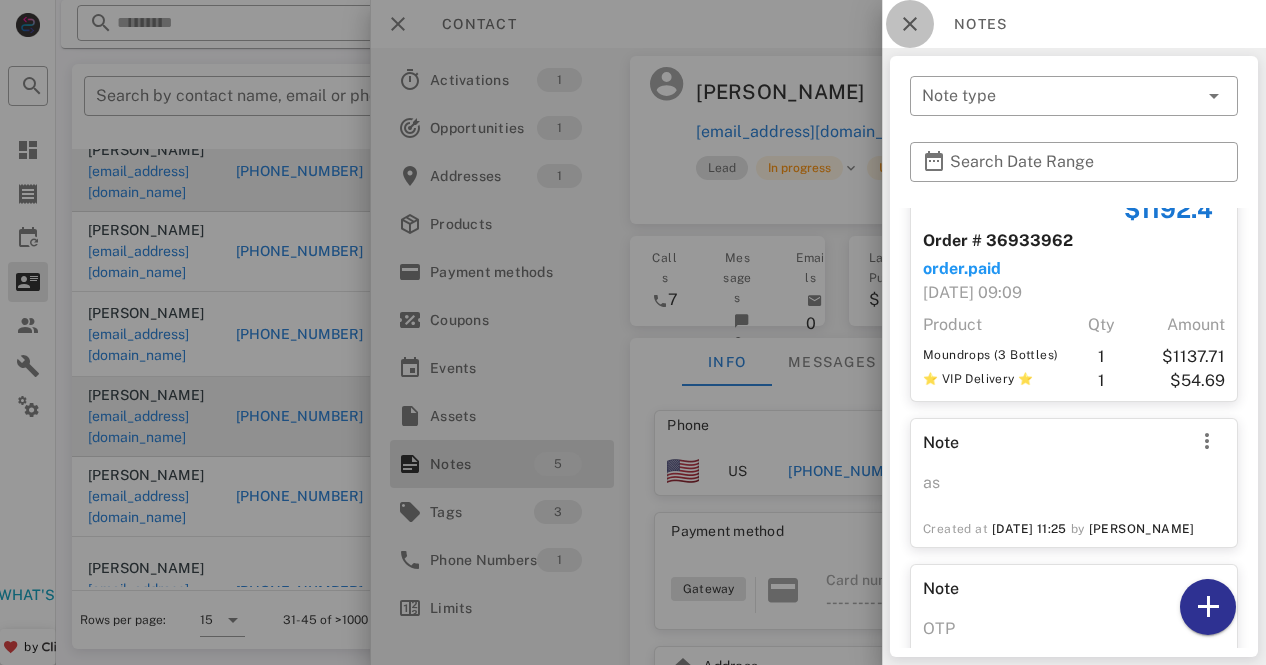 click at bounding box center (910, 24) 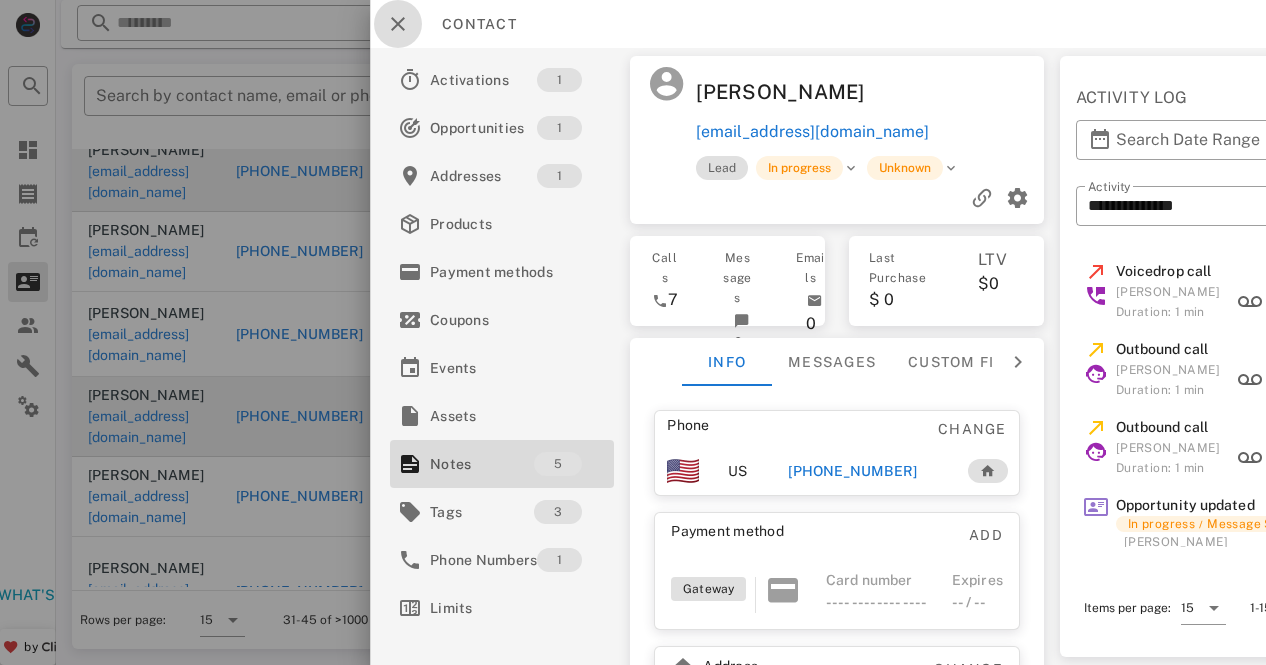 click at bounding box center (398, 24) 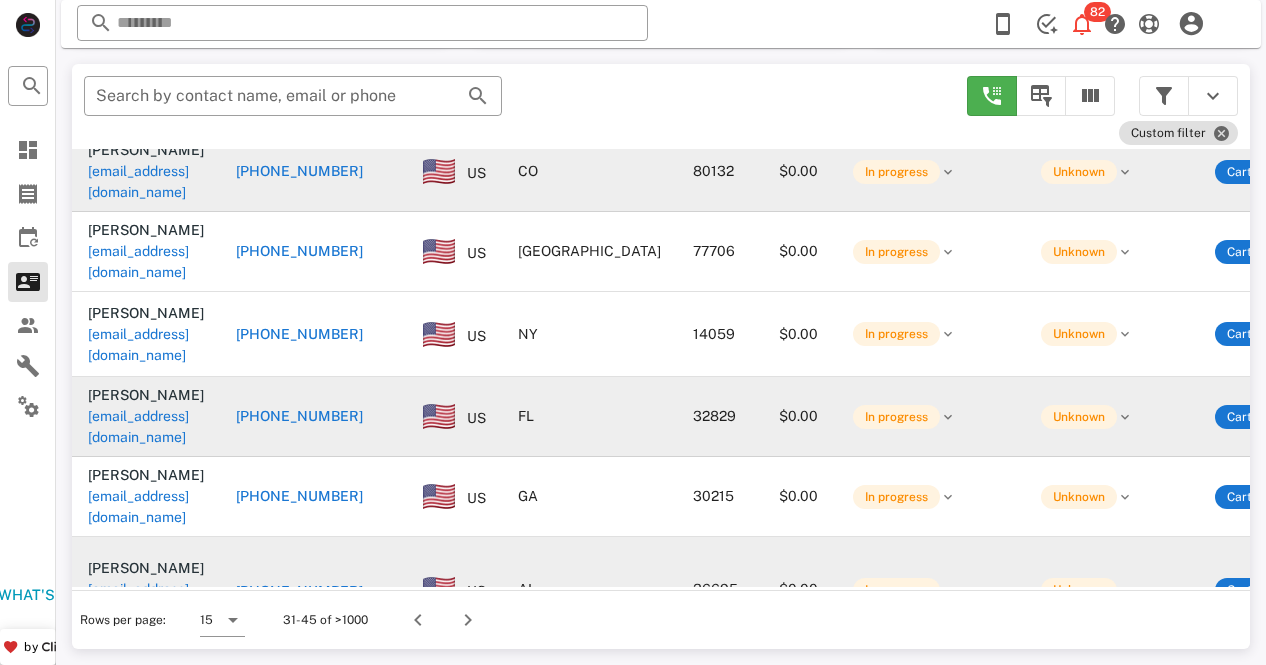 click on "+12513950085" at bounding box center (299, 591) 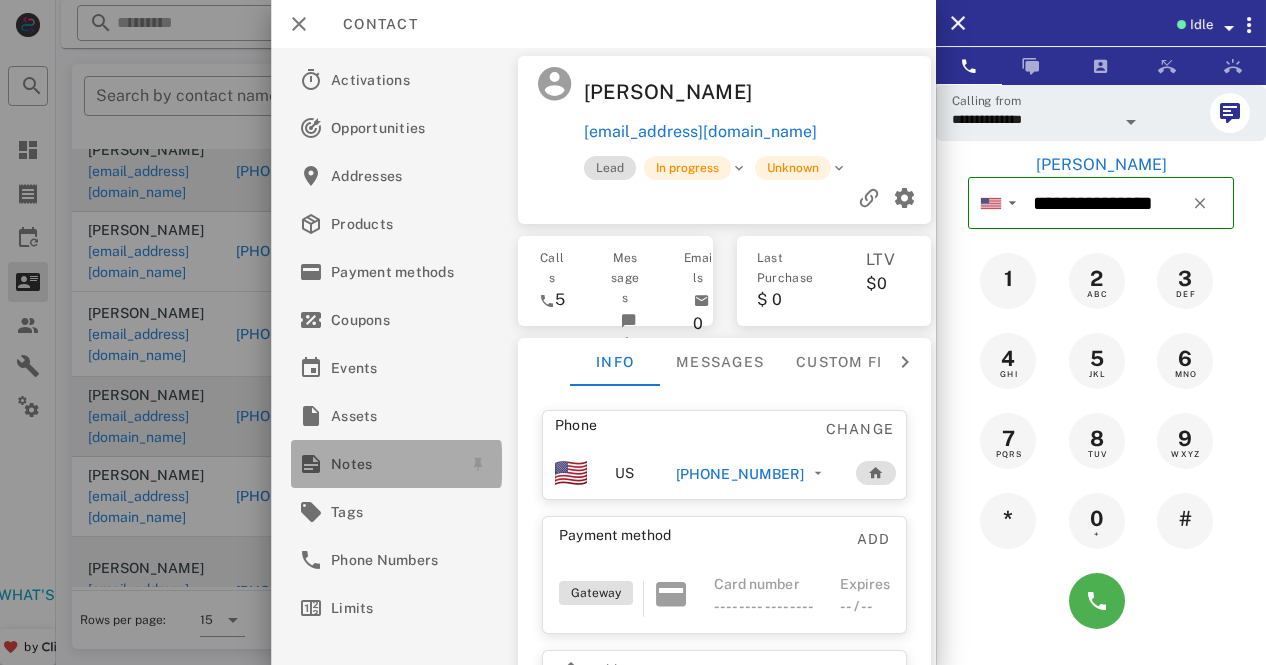 click on "Notes" at bounding box center (392, 464) 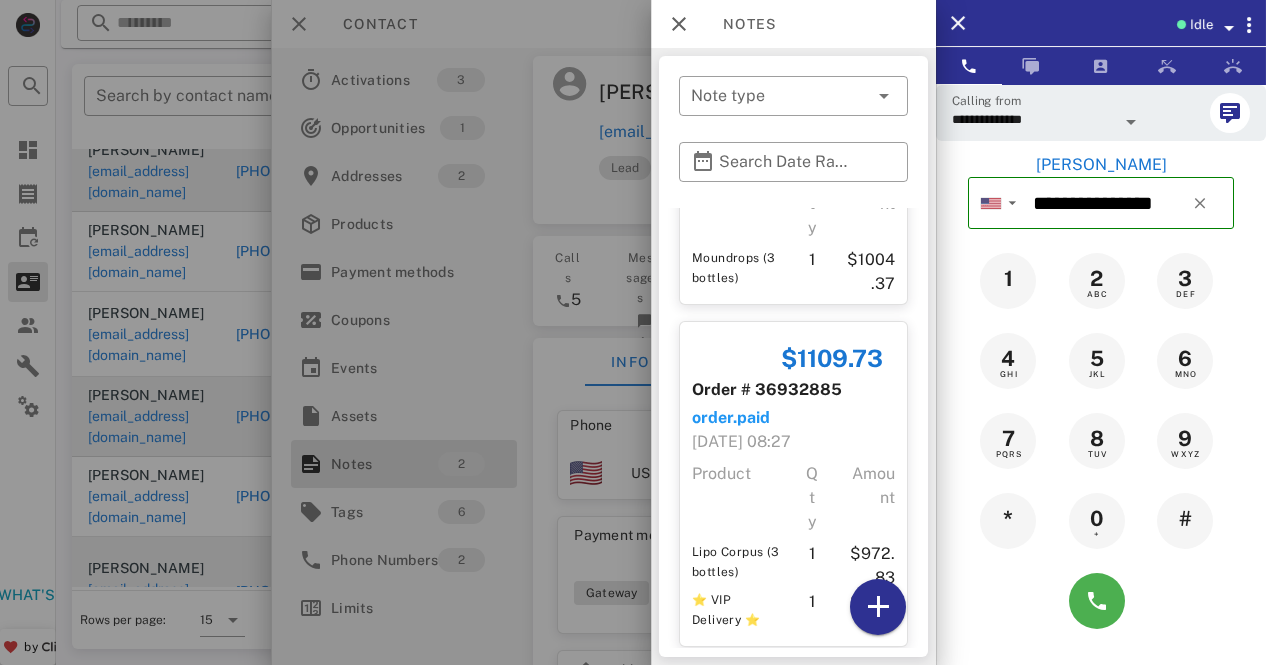 scroll, scrollTop: 206, scrollLeft: 0, axis: vertical 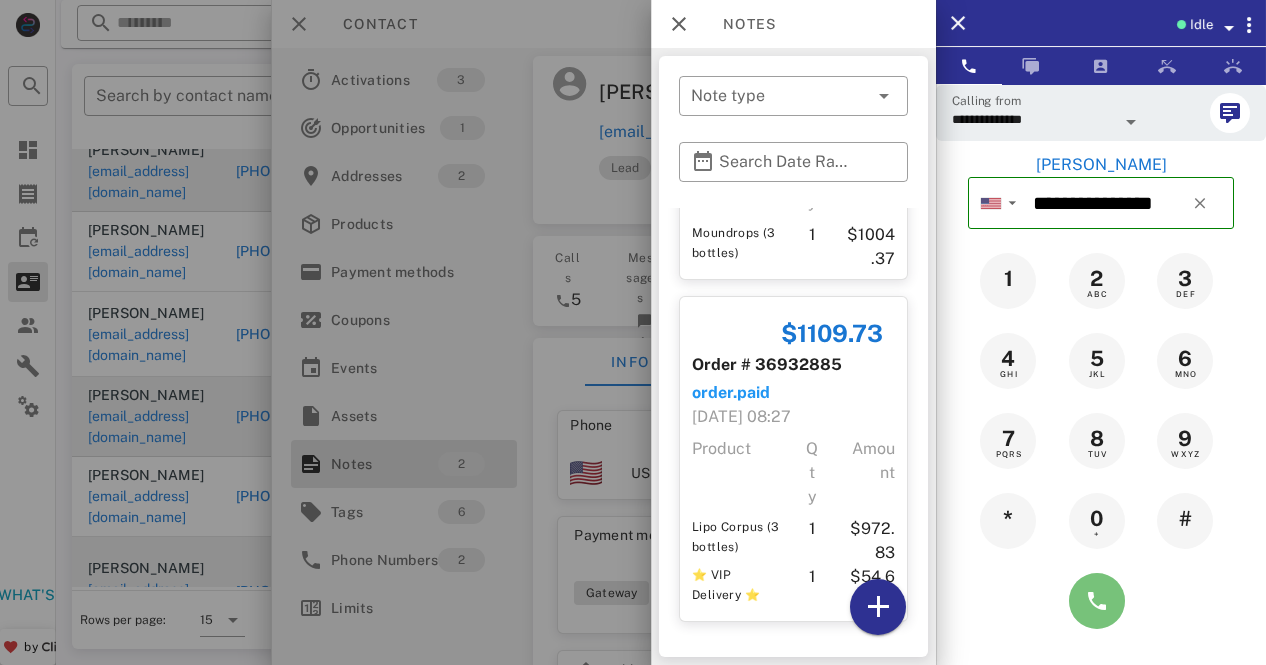 click at bounding box center [1097, 601] 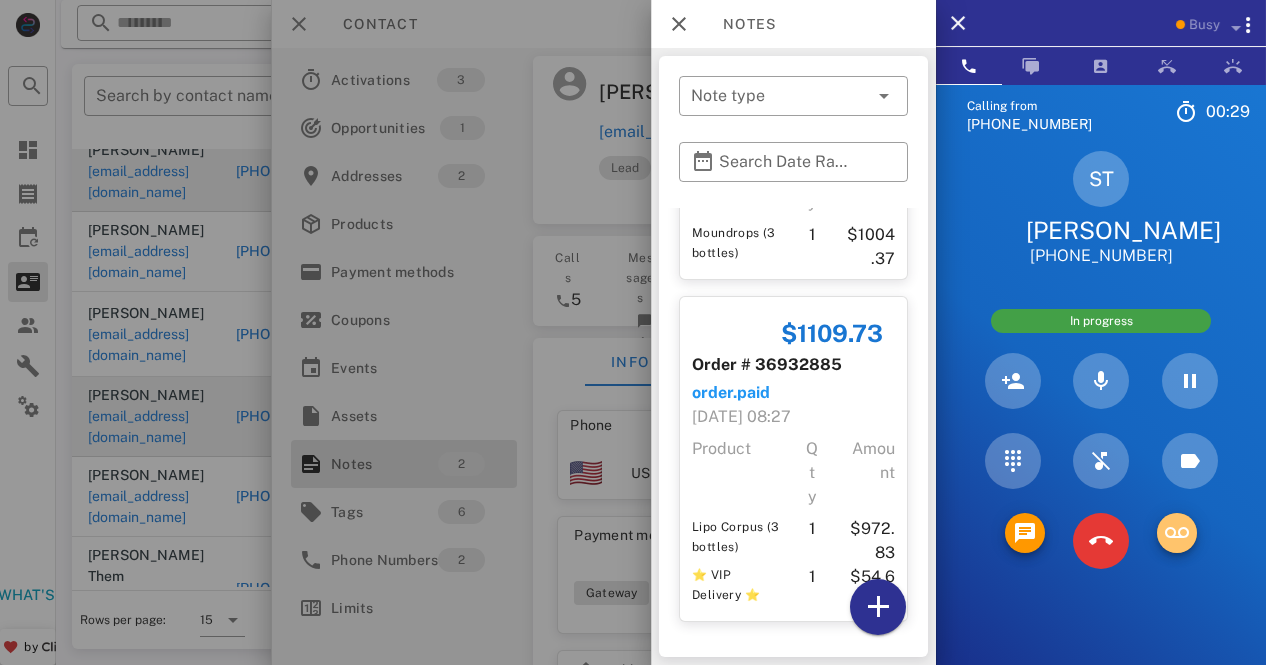 click at bounding box center (1177, 533) 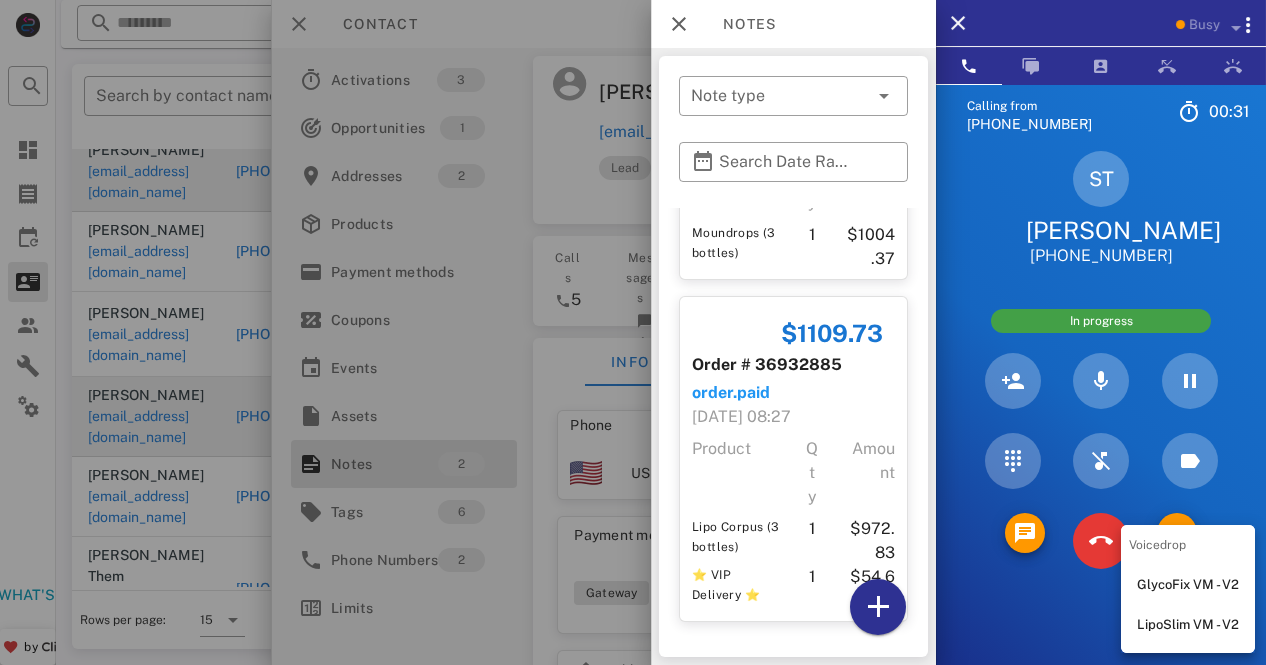 click on "LipoSlim VM - V2" at bounding box center (1188, 625) 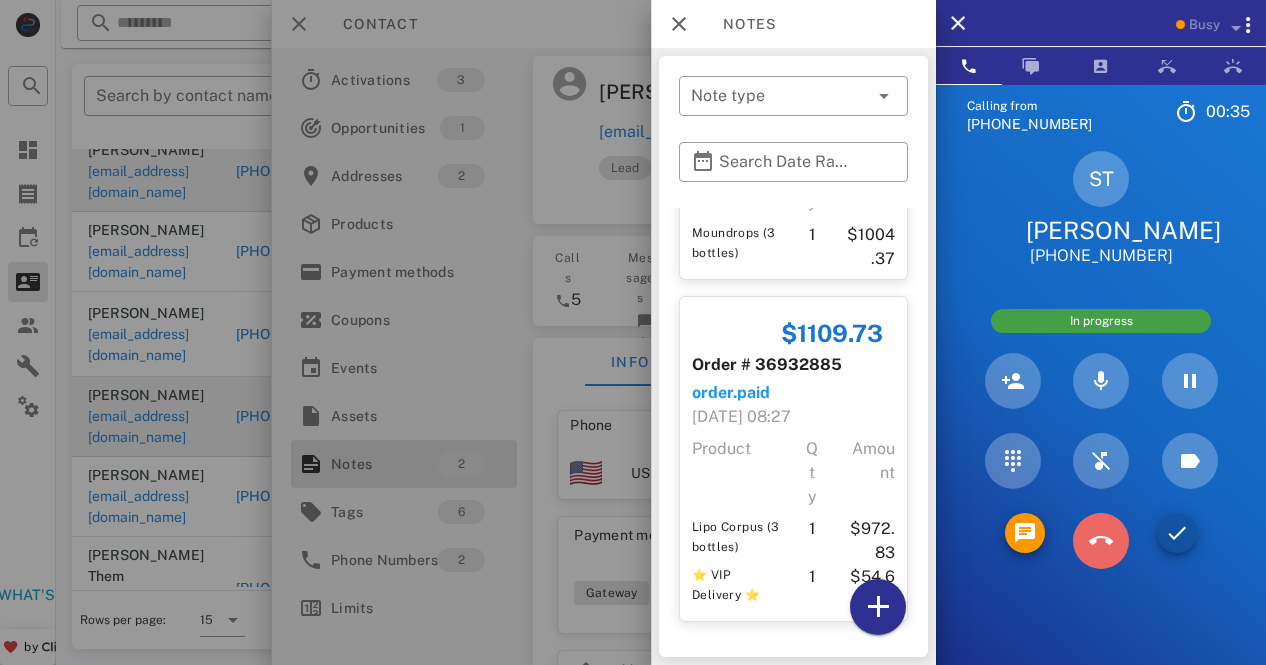 click at bounding box center [1101, 541] 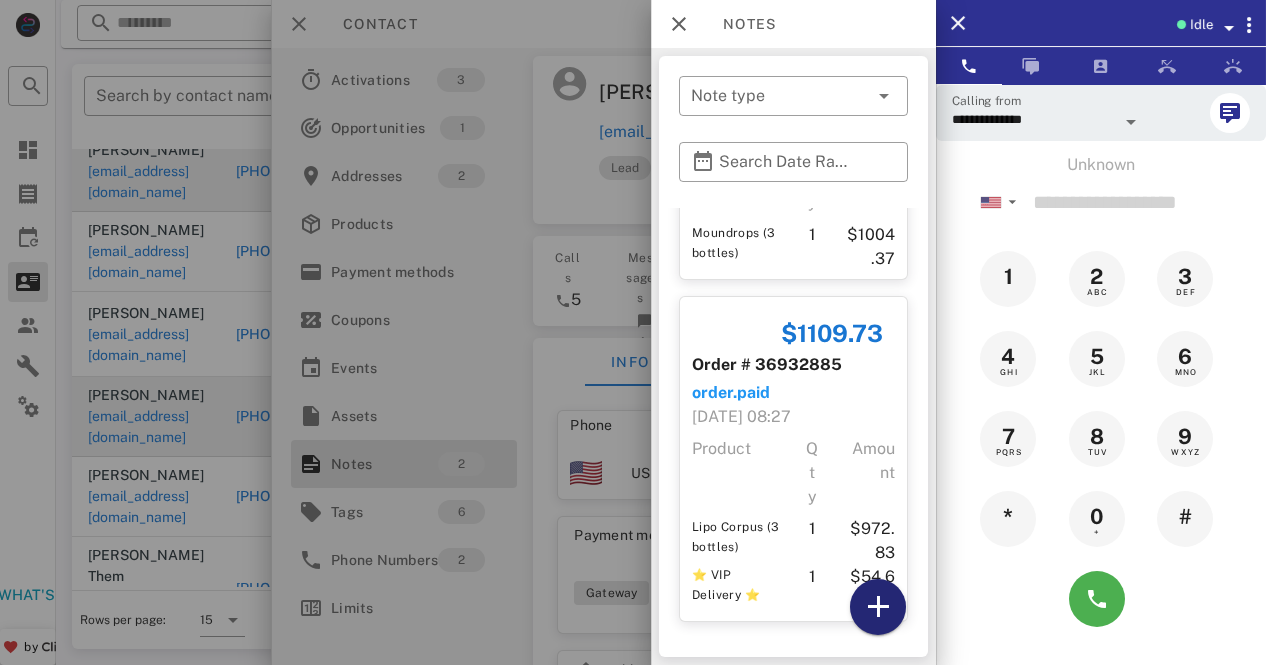 click at bounding box center [878, 607] 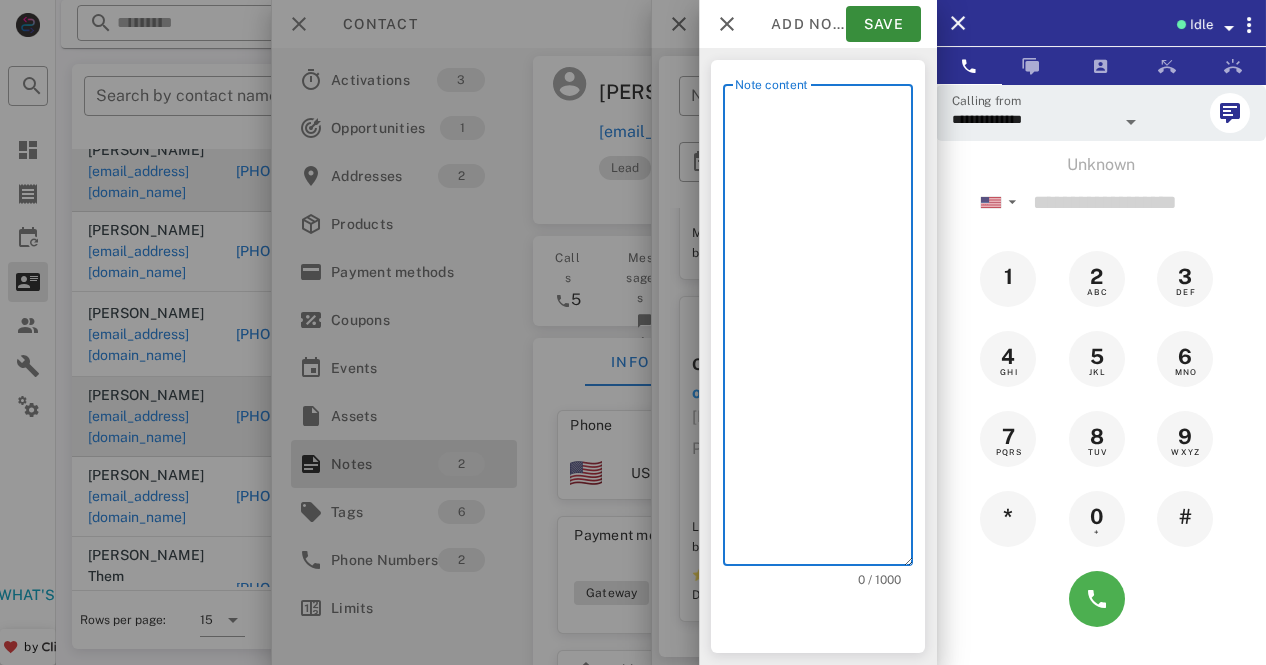 click on "Note content" at bounding box center [824, 330] 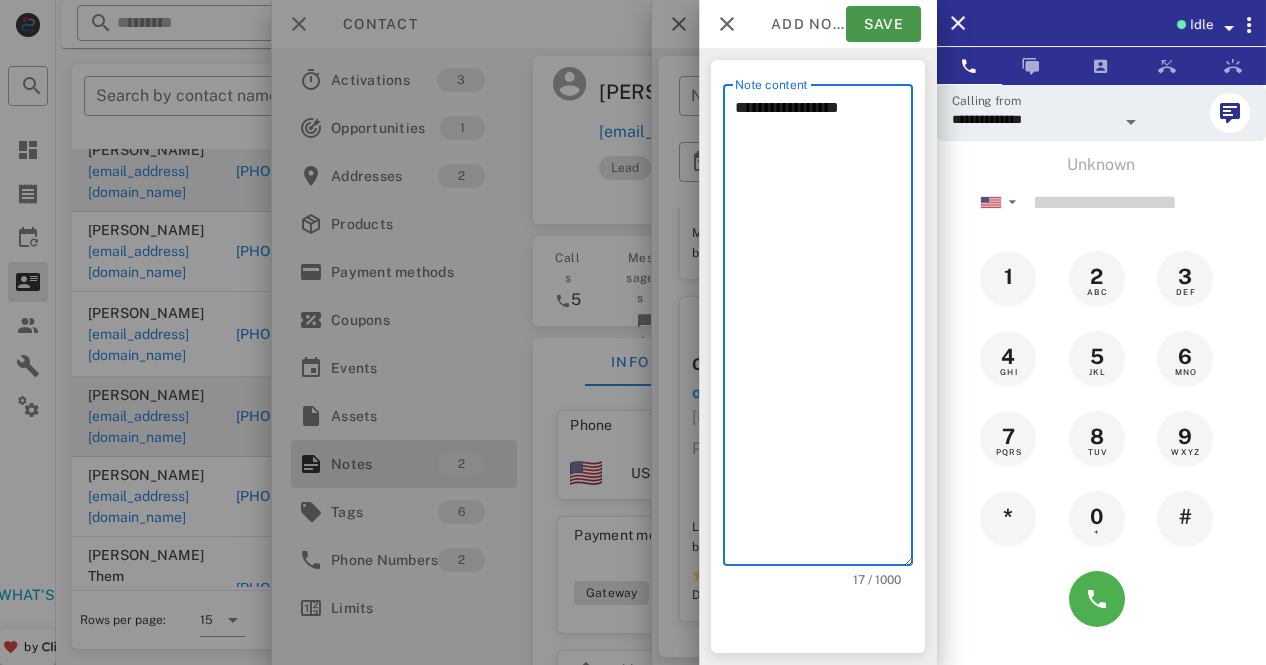 type on "**********" 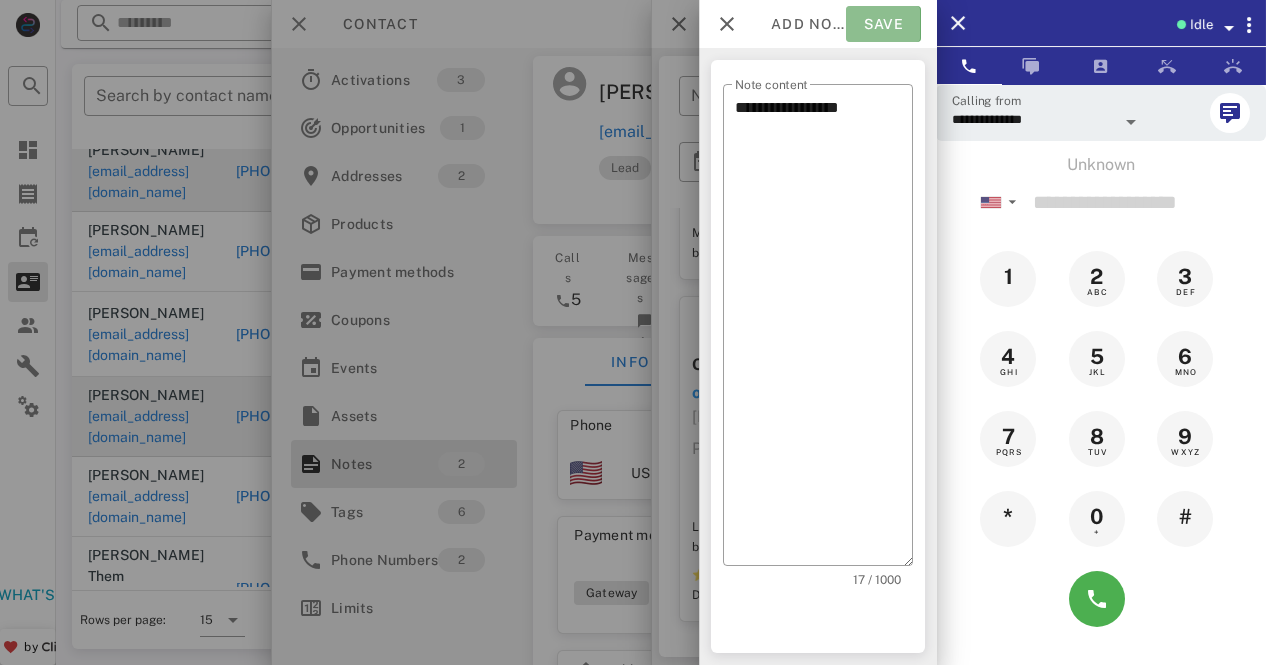 click on "Save" at bounding box center [883, 24] 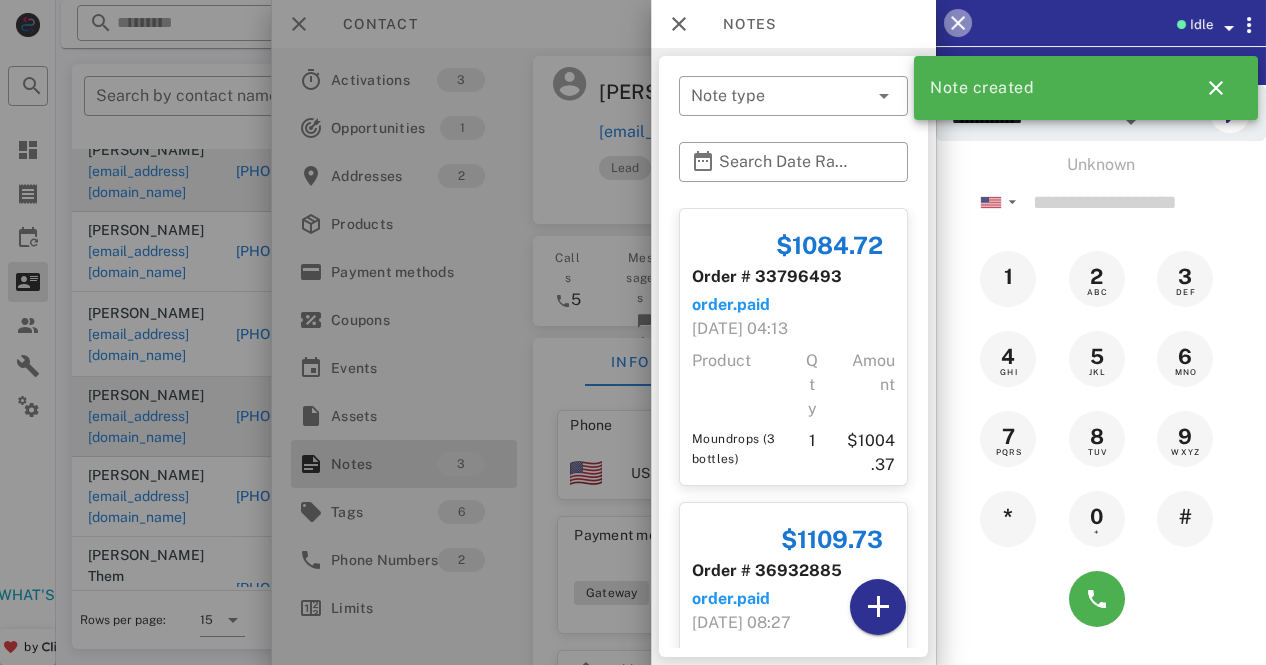 click at bounding box center [958, 23] 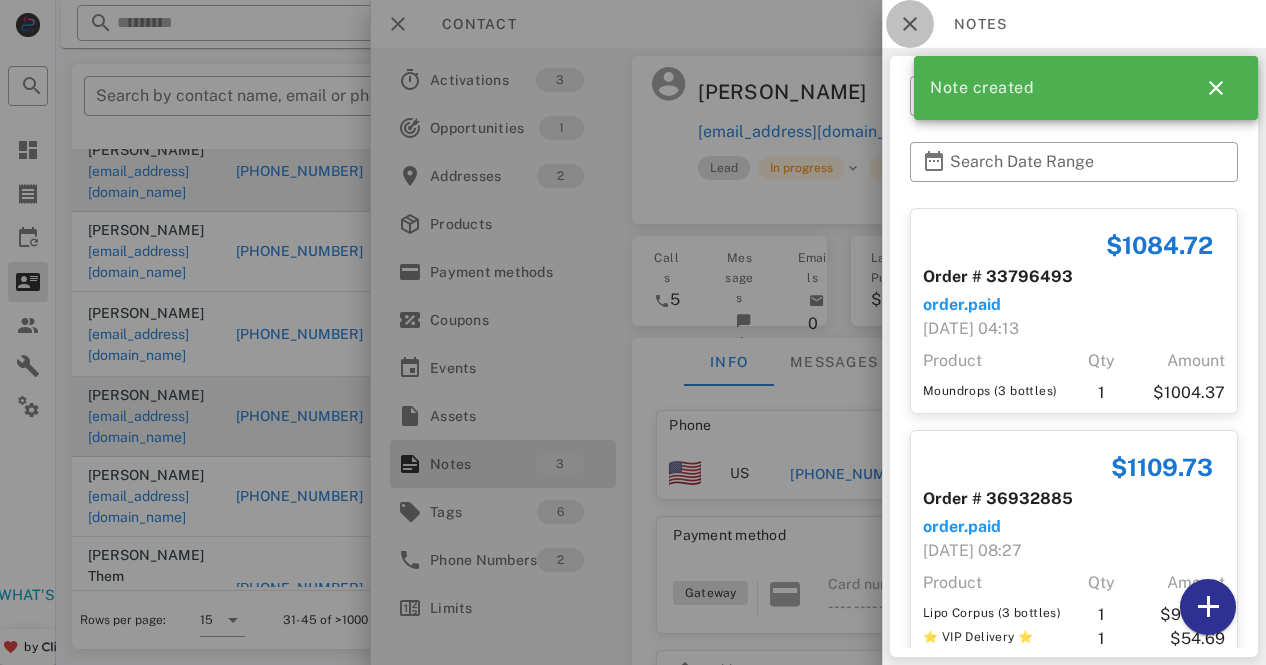 click at bounding box center (910, 24) 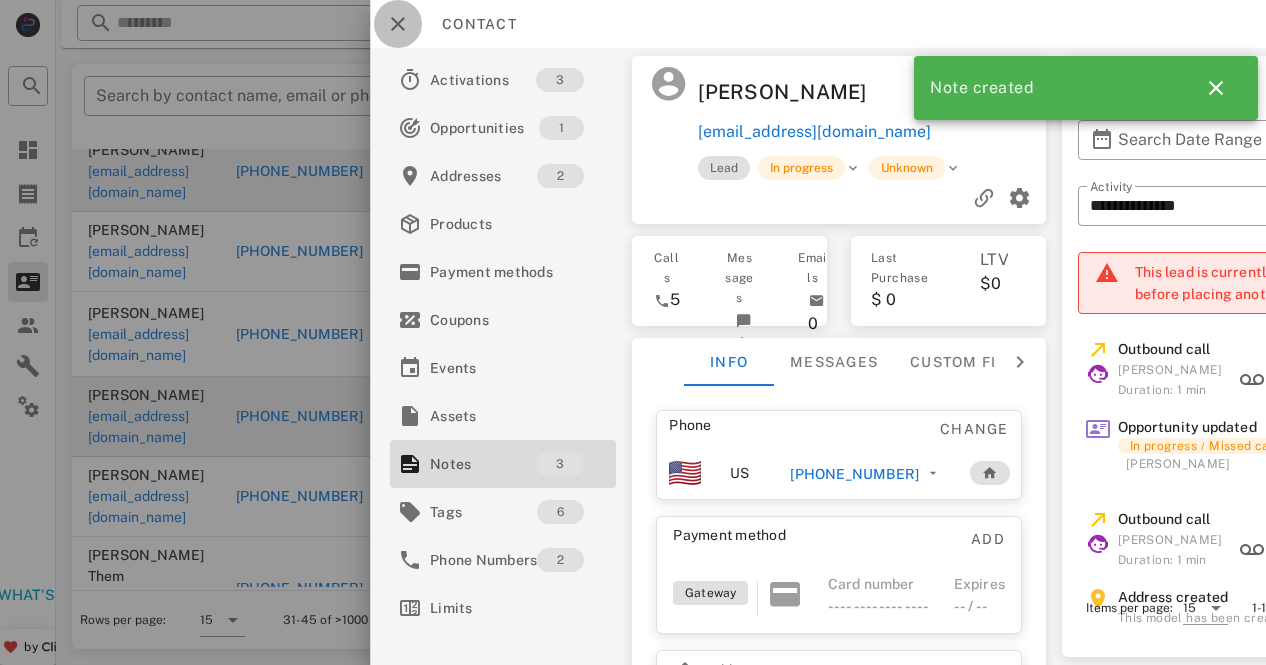 click at bounding box center [398, 24] 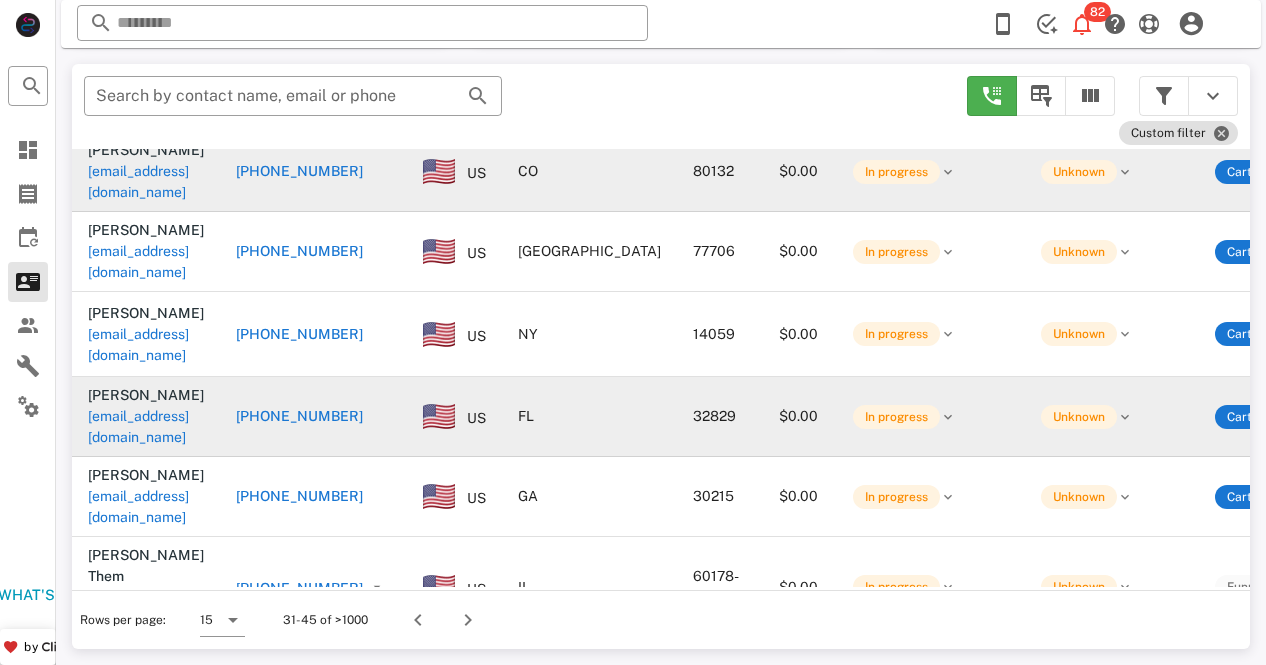 click on "+12162871346" at bounding box center (299, 709) 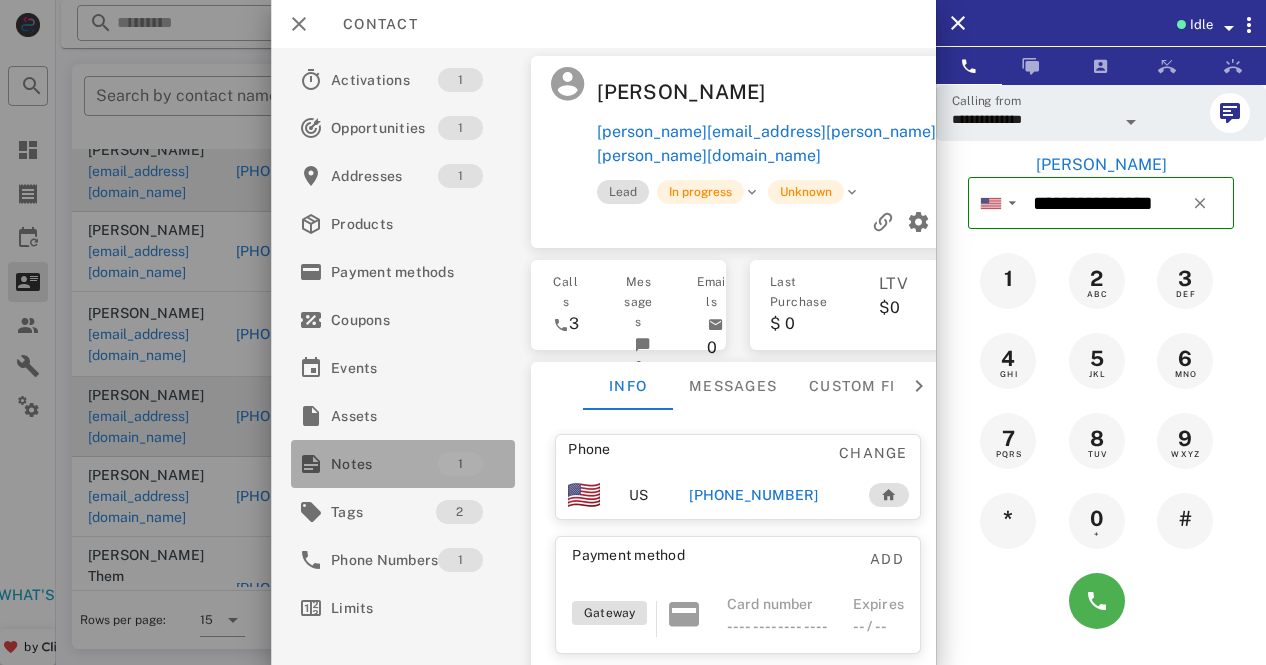 click on "Notes" at bounding box center (384, 464) 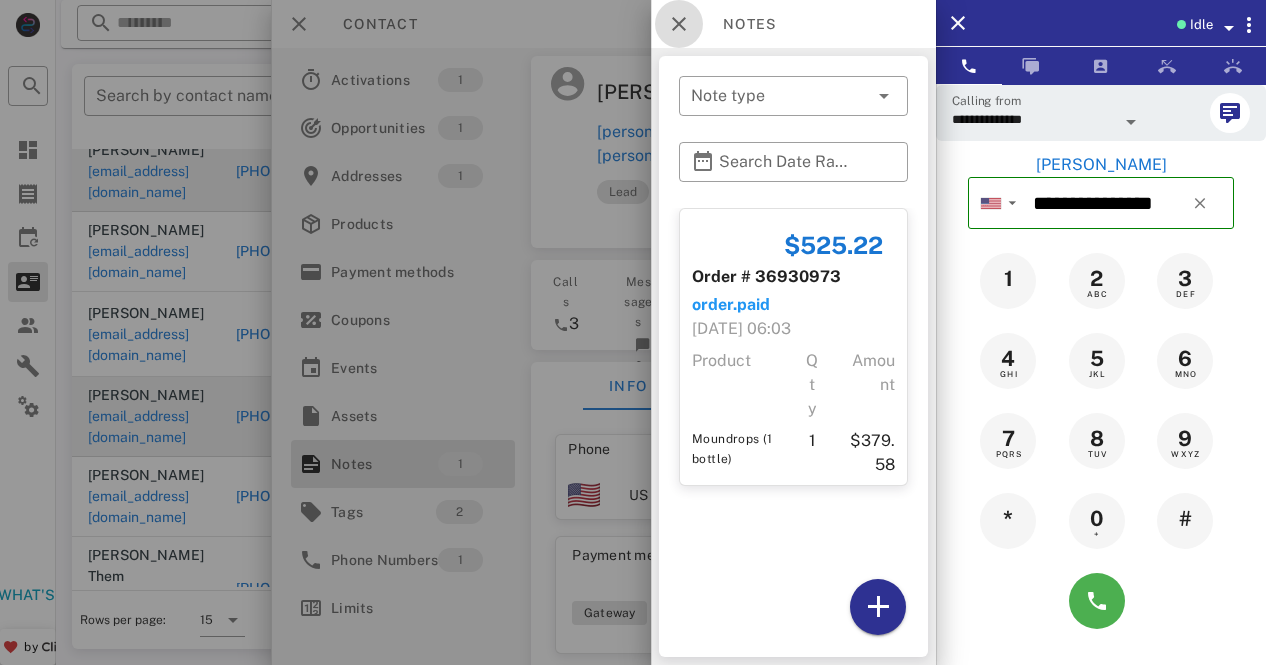 click at bounding box center [679, 24] 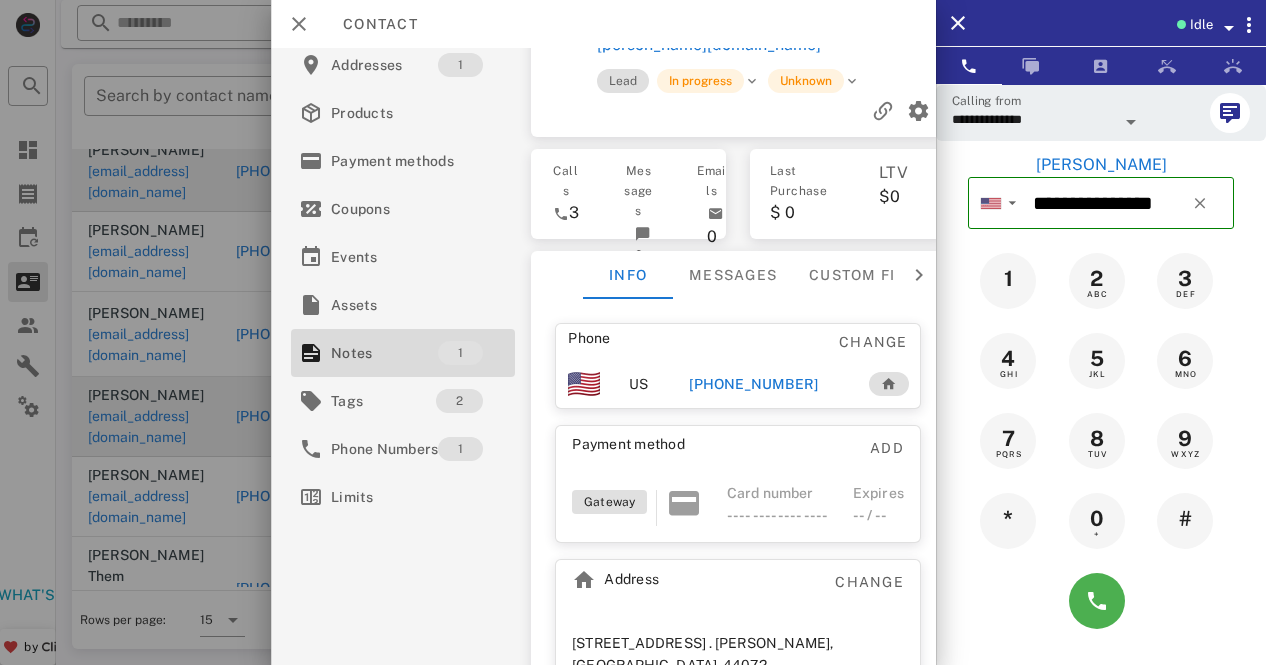 scroll, scrollTop: 146, scrollLeft: 0, axis: vertical 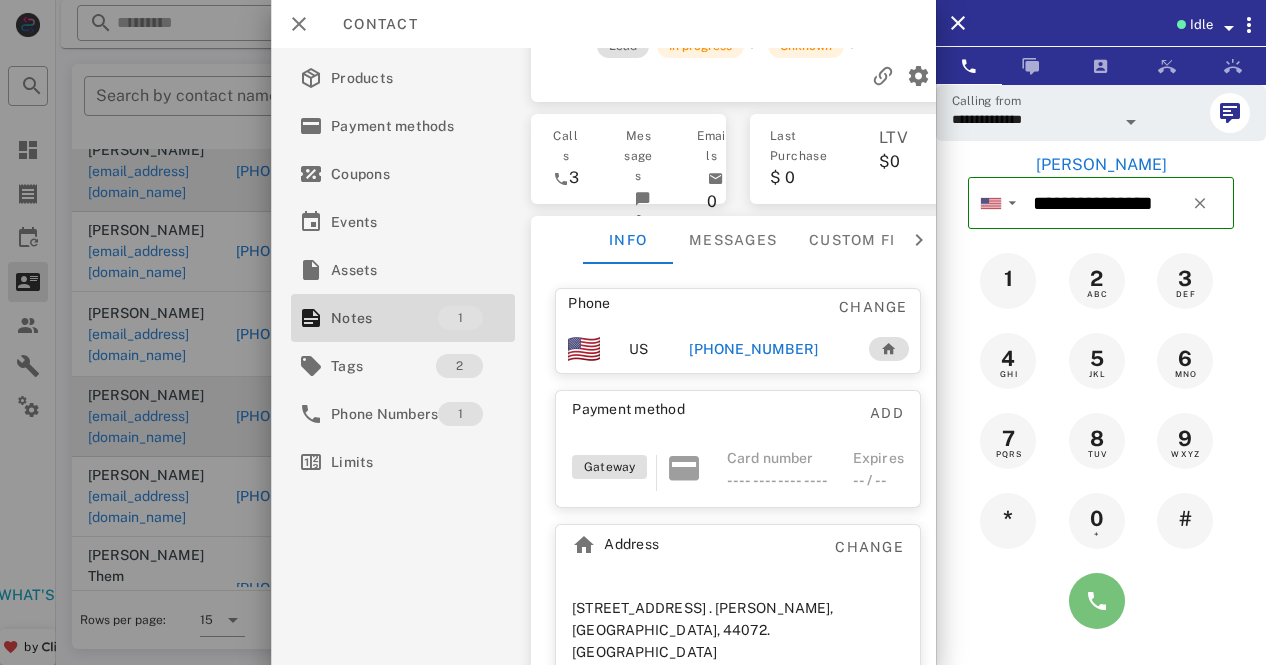 click at bounding box center (1097, 601) 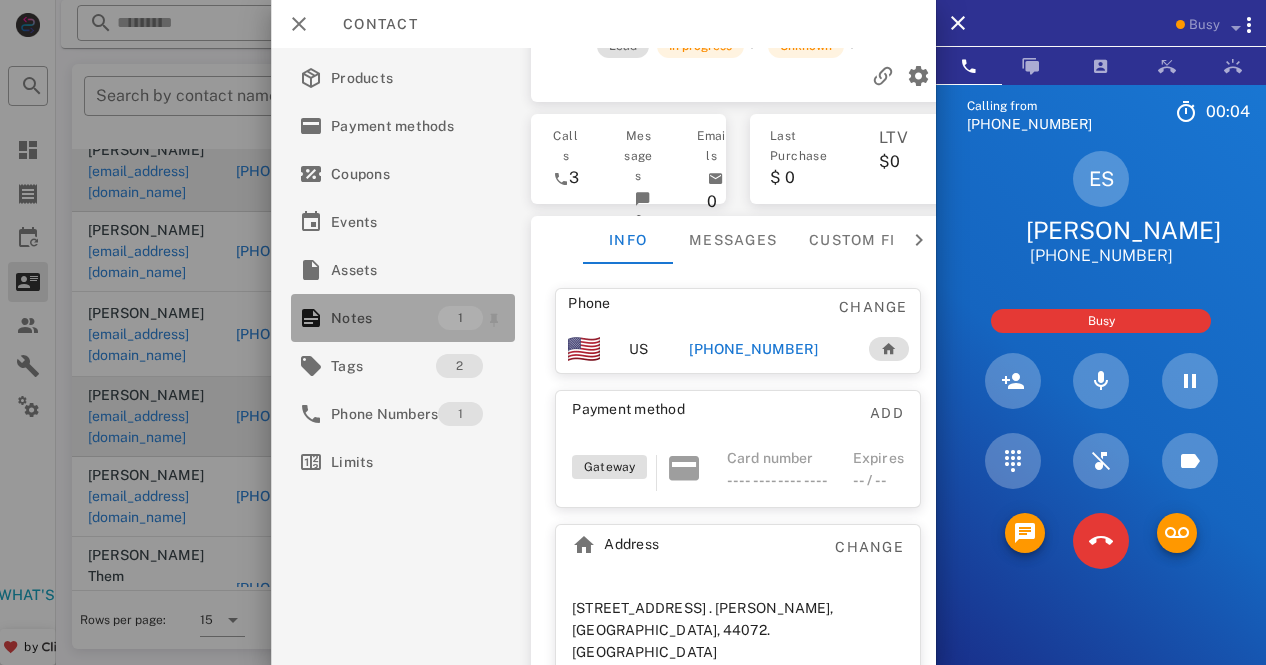 click on "Notes" at bounding box center (384, 318) 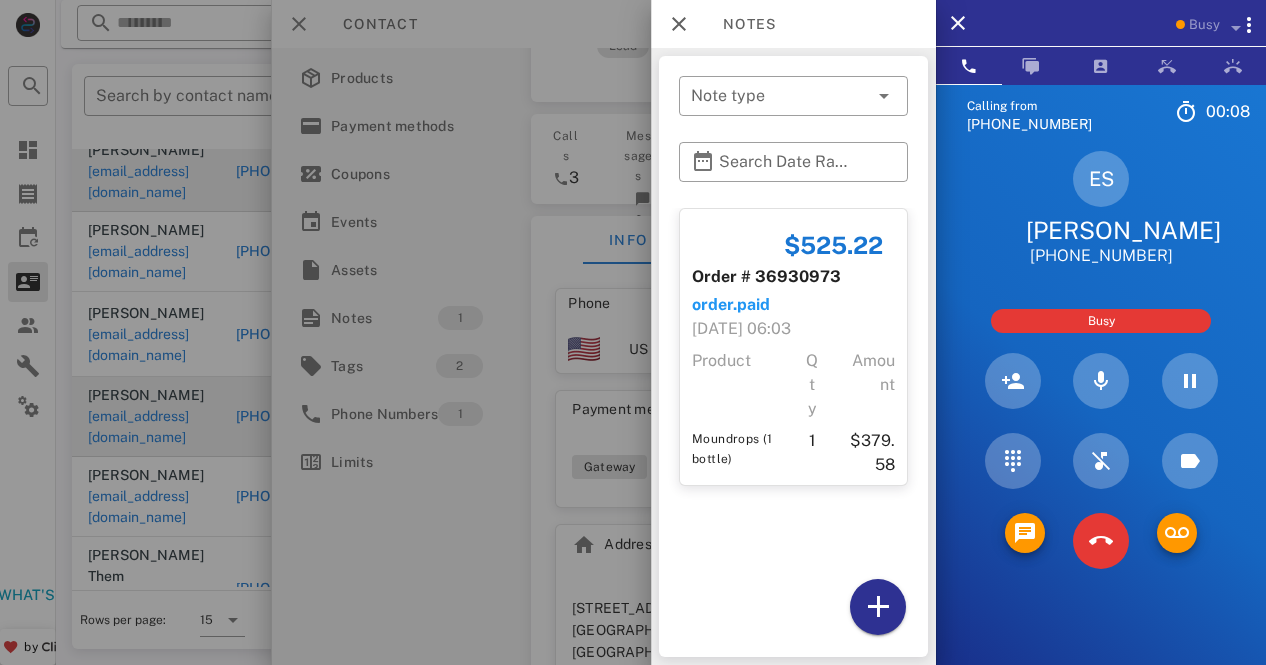 drag, startPoint x: 402, startPoint y: 306, endPoint x: 810, endPoint y: 551, distance: 475.9086 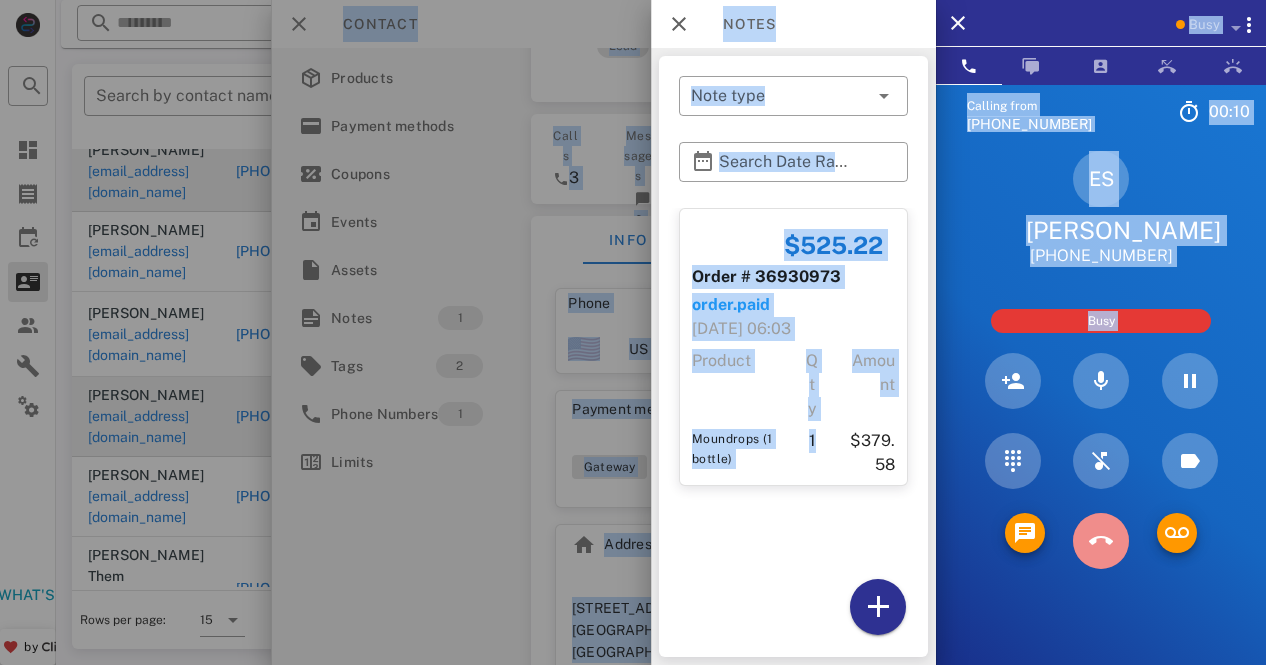 click at bounding box center [1101, 541] 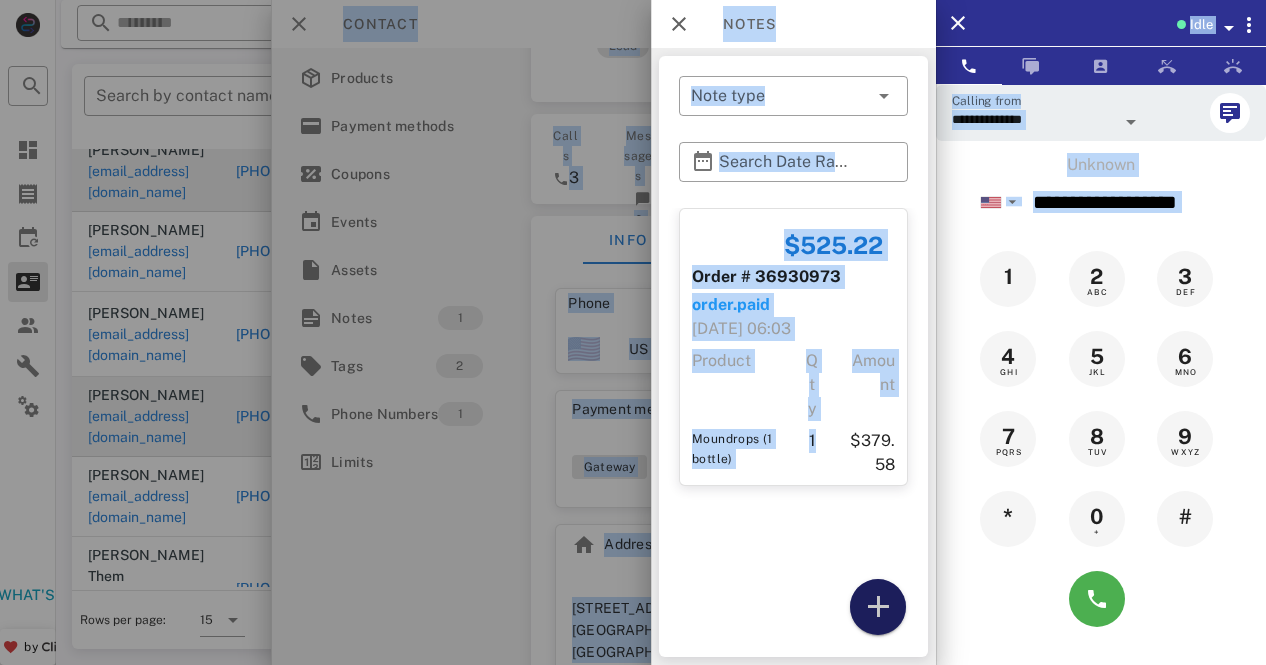 click at bounding box center (878, 607) 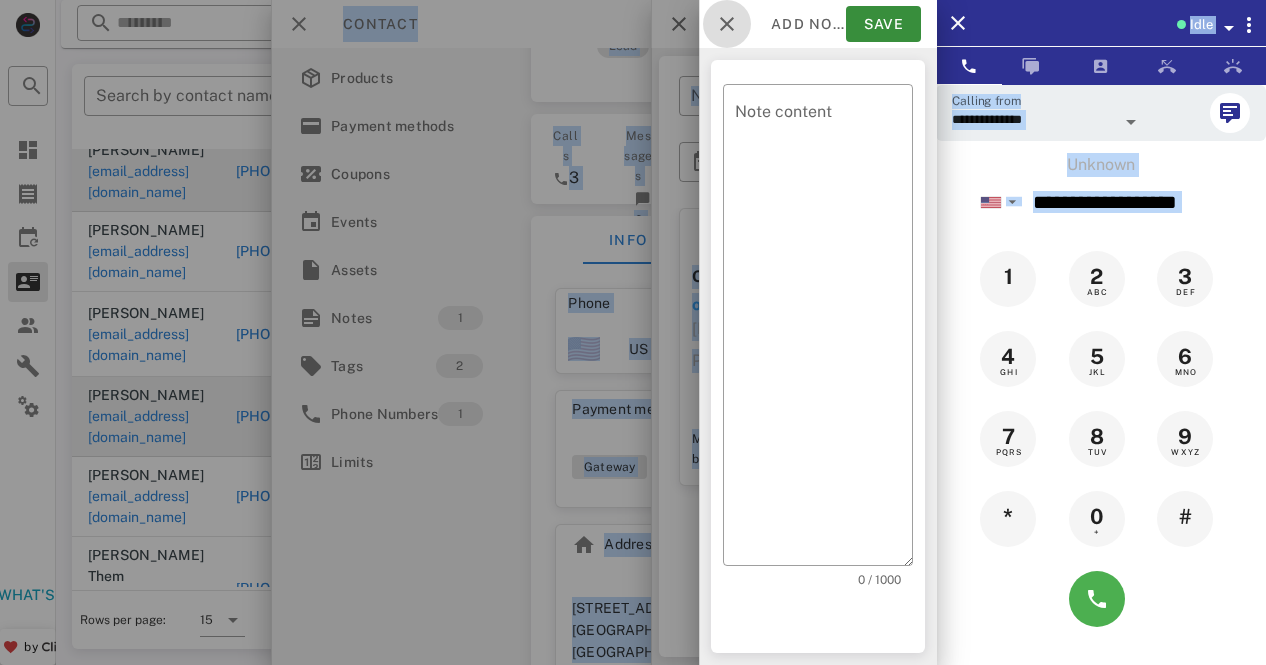 click at bounding box center [727, 24] 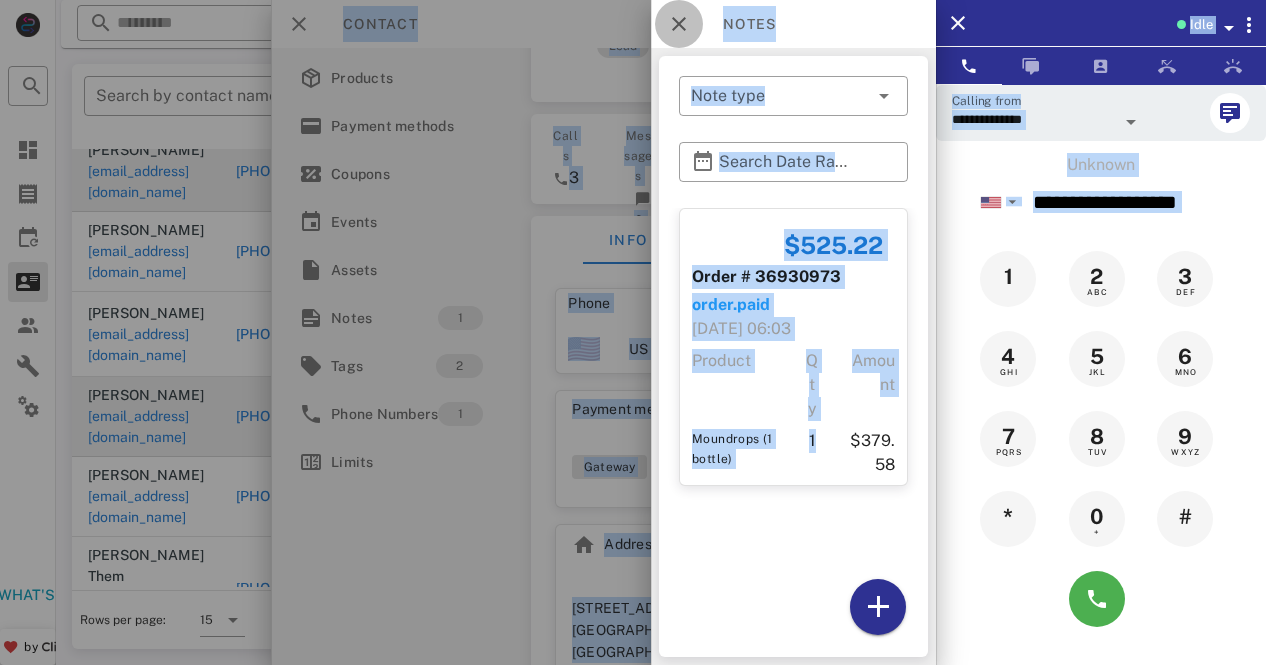 click at bounding box center (679, 24) 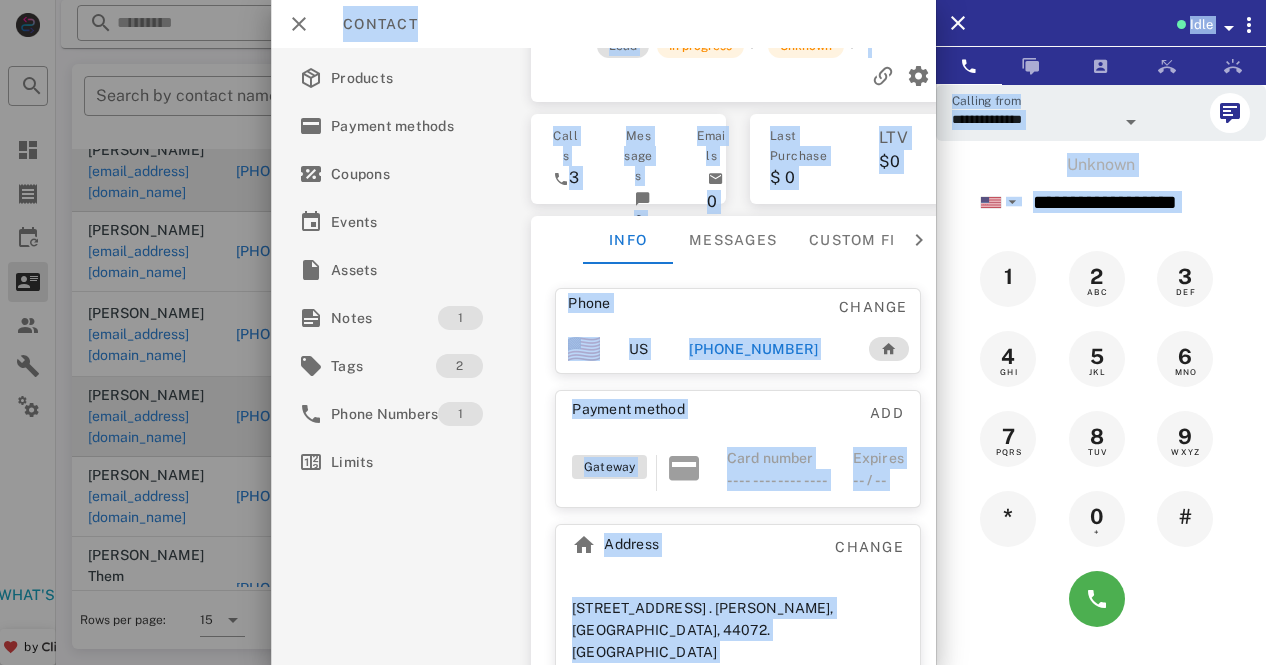 click on "Phone   Change   US   +12162871346   Payment method   Add  Gateway  Card number  ---- ---- ---- ----  Expires  -- / --  Address   Change   14770 Caves Road .
Russell, OH, 44072.
US" at bounding box center [738, 492] 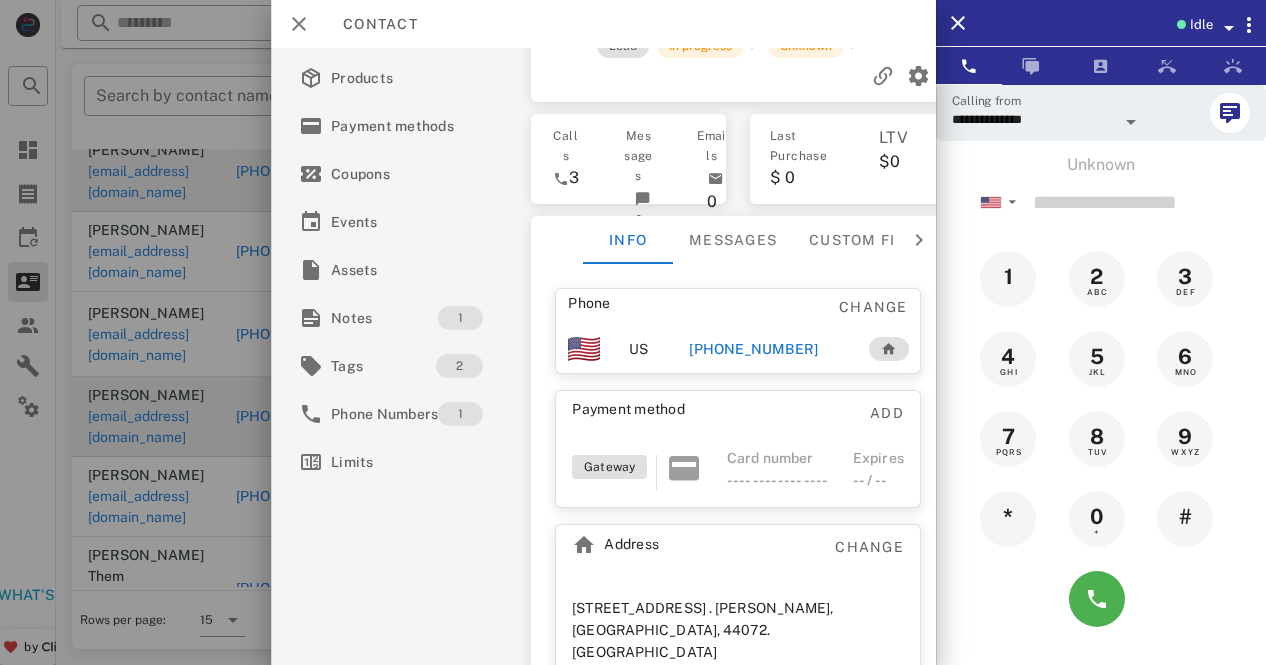 click on "+12162871346" at bounding box center (753, 349) 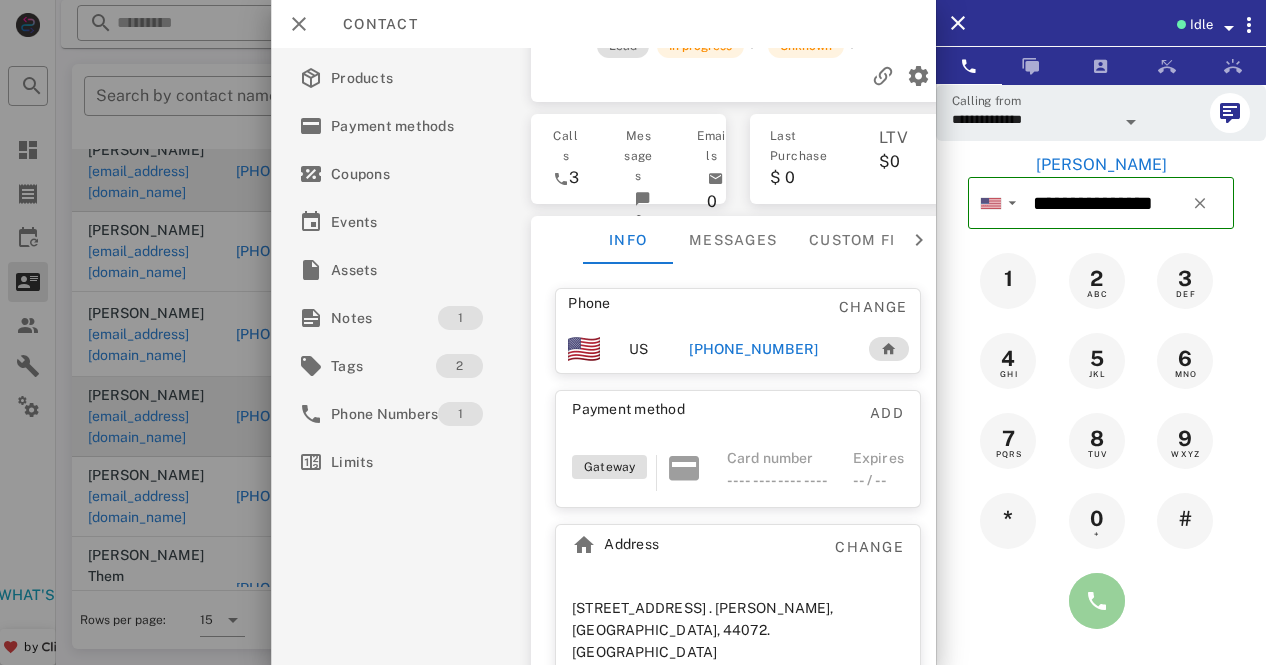 click at bounding box center [1097, 601] 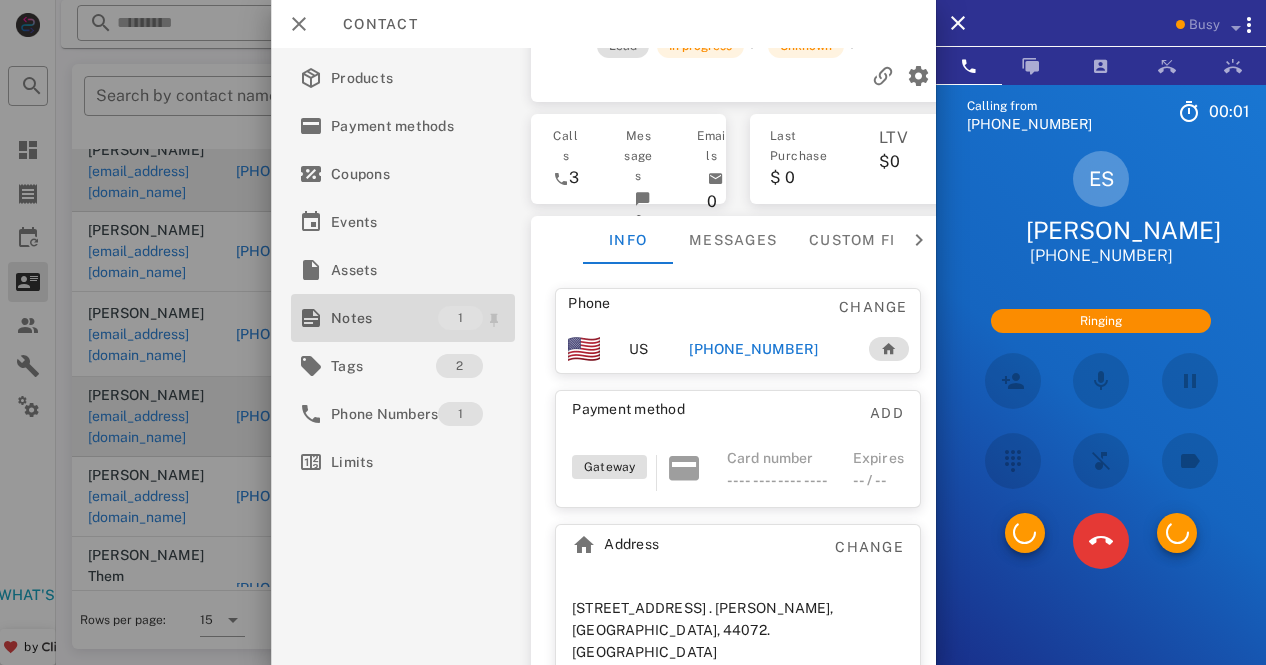click on "Notes" at bounding box center (384, 318) 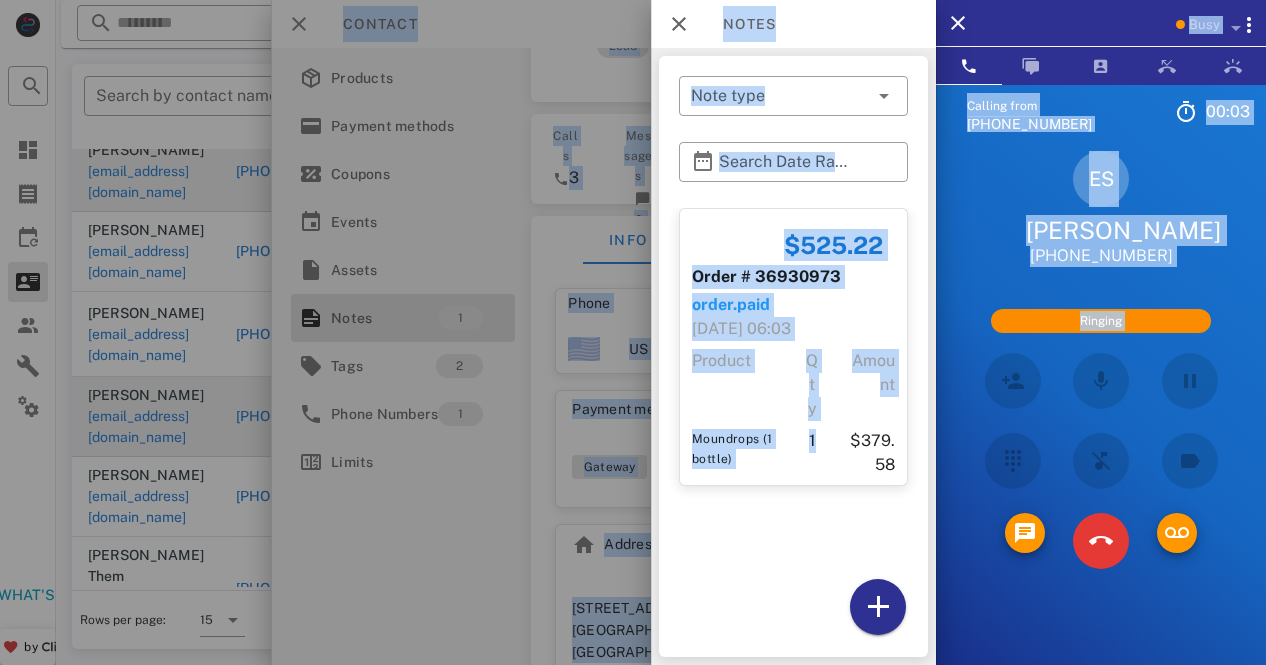 drag, startPoint x: 404, startPoint y: 333, endPoint x: 814, endPoint y: 492, distance: 439.75107 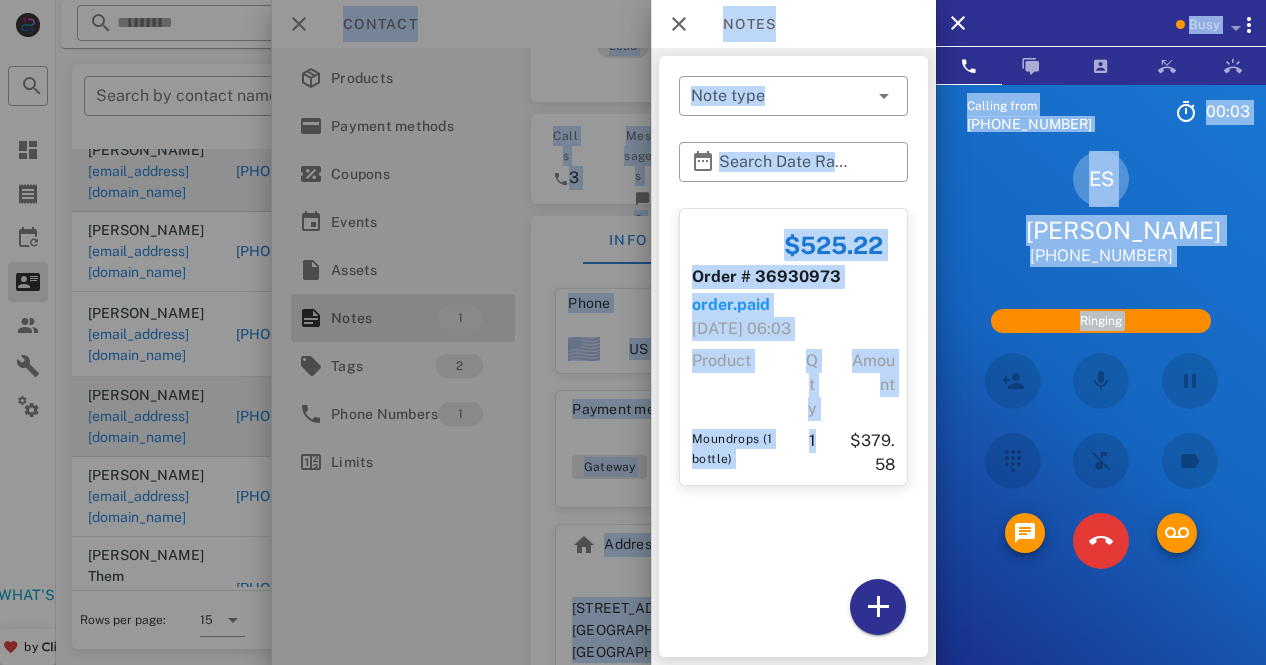 click on "Busy  Calling from (216) 306-5108 00: 03  Unknown      ▼     Australia
+61
Canada
+1
Guam
+1671
Mexico (México)
+52
New Zealand
+64
United Kingdom
+44
United States
+1
1 2 ABC 3 DEF 4 GHI 5 JKL 6 MNO 7 PQRS 8 TUV 9 WXYZ * 0 + #  ES   Elizabeth Synnott  +12162871346  Ringing  Directory ​  RM  Robert Maxwell  Idle   NW  Nicola Wiles  Idle   LW  Laura Weiss  Idle   SJ  Synthia Jean  Idle   AP  Andre Parker  Idle   AB  Andrea Barraza  Idle   CA  Chase Adams  Idle   CM  Cody Mann  Idle   DT  Daniela Tanevski  Idle   EV  Everest Voelker  Idle   HH  Hadi Haidar  Idle   HR  Holly Raye  Idle   JG  John Gladmon  Idle   JS  Jordan Sidney  Idle   JH  Josh Henry  Idle   JS  Julie Serna  Idle   KM  Karina Mino  Idle   KW  Kenny Wade  Idle   MT  Marc Tertulien  Busy   WC  William Clark Jr  Busy   NC  Nomad Cantu  Busy   MA  Massimo Anelli  Busy   LJ" at bounding box center [661, -332] 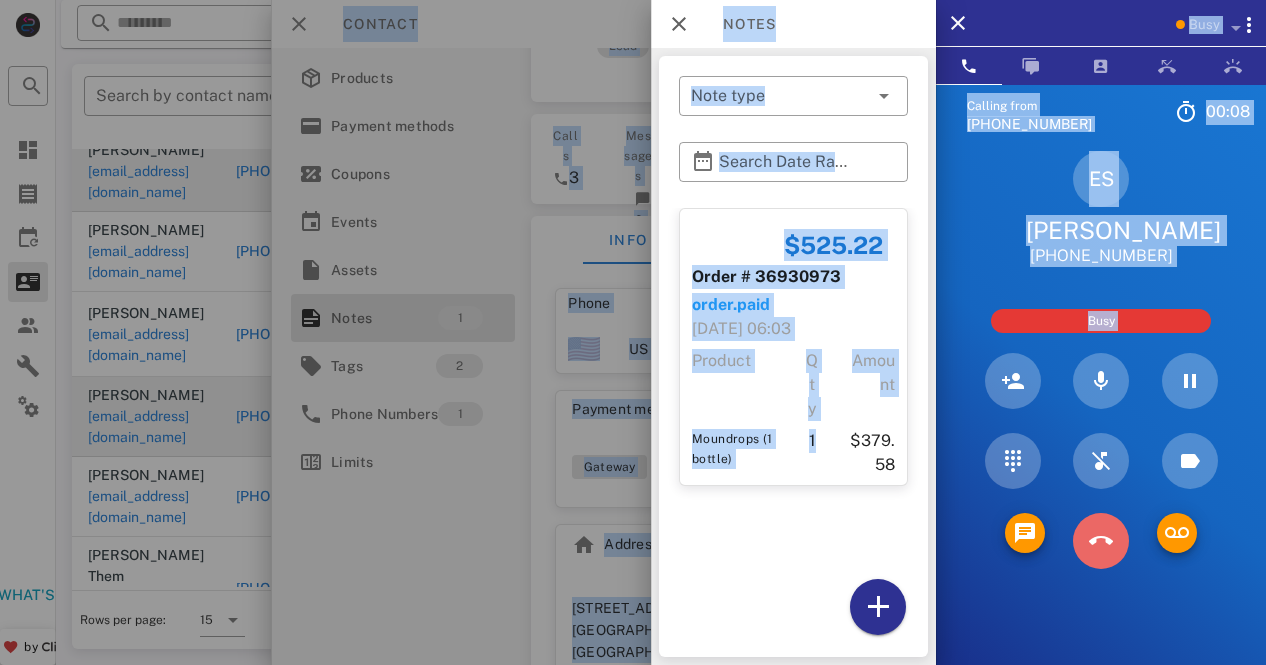 click at bounding box center [1101, 541] 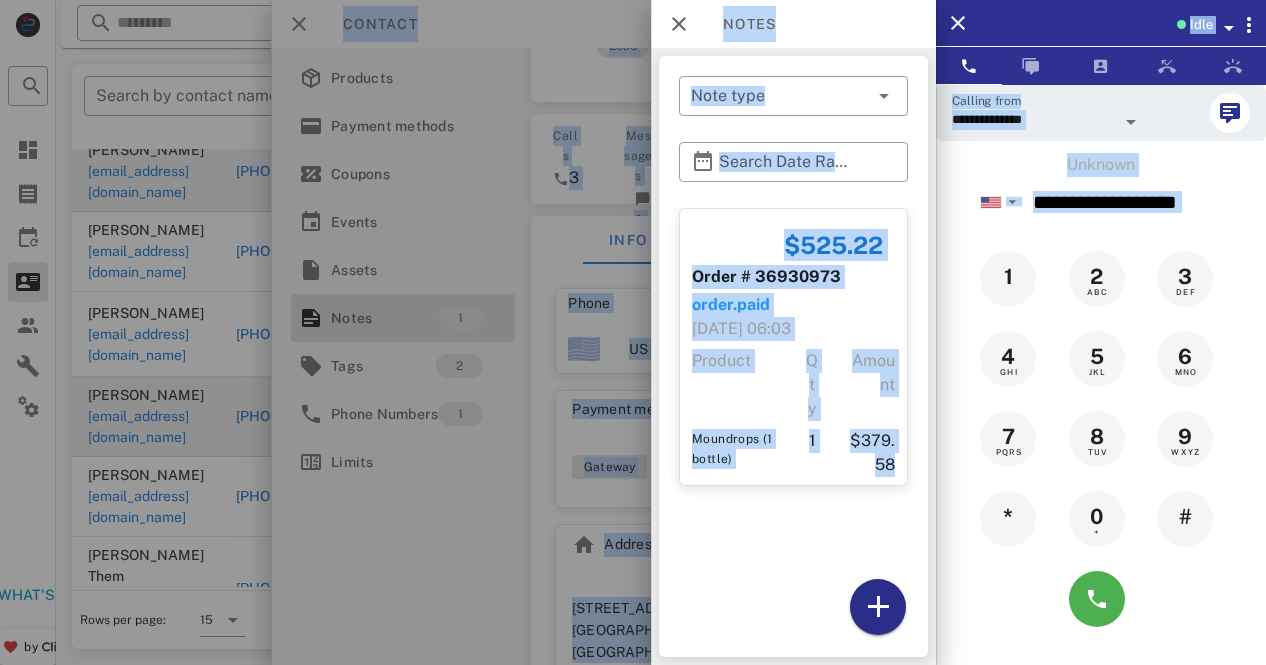 drag, startPoint x: 1118, startPoint y: 573, endPoint x: 886, endPoint y: 608, distance: 234.62523 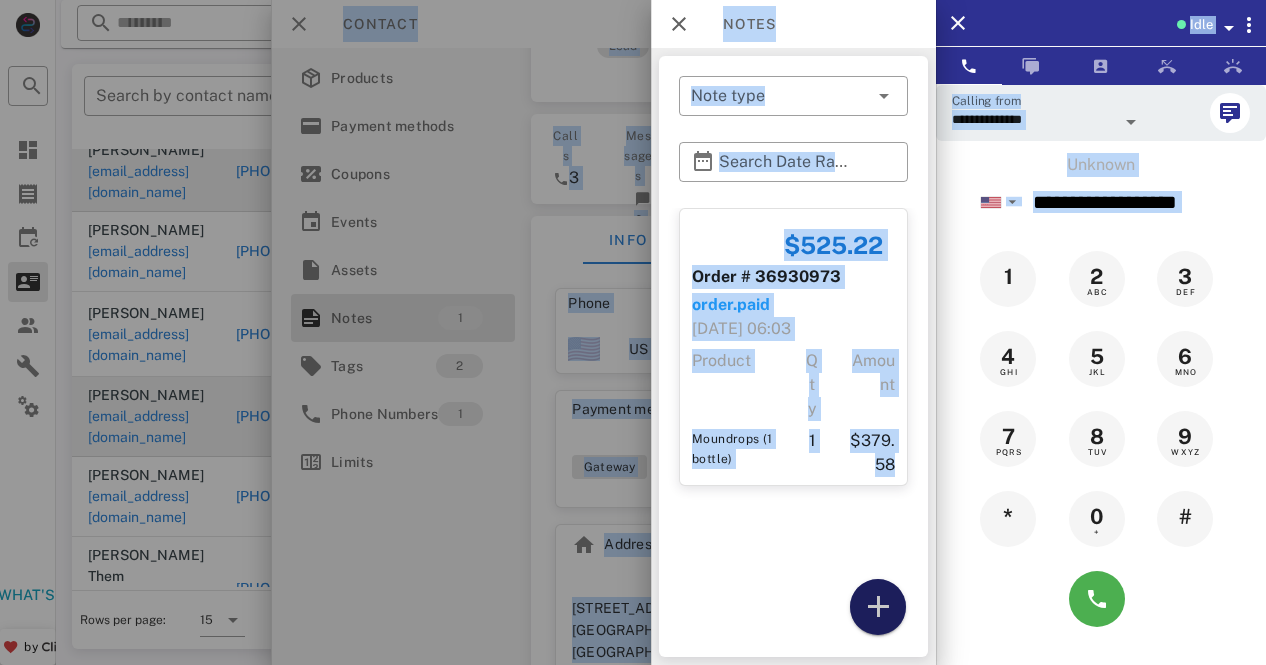 click at bounding box center [878, 607] 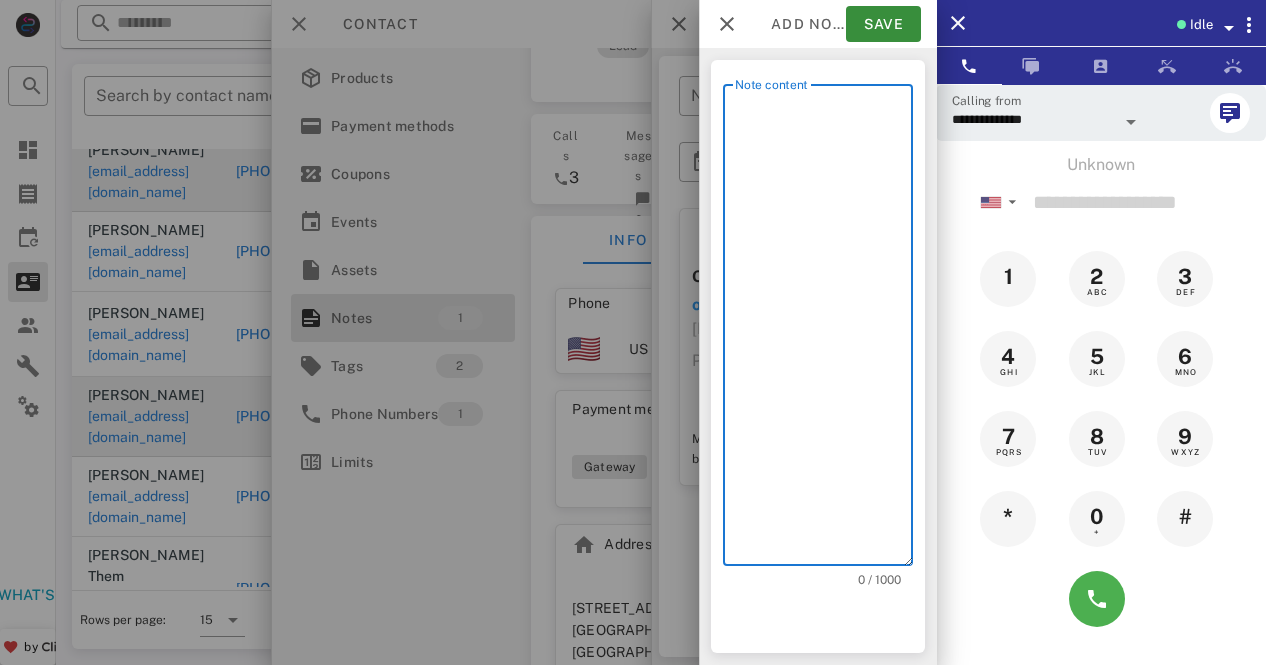 click on "Note content" at bounding box center [824, 330] 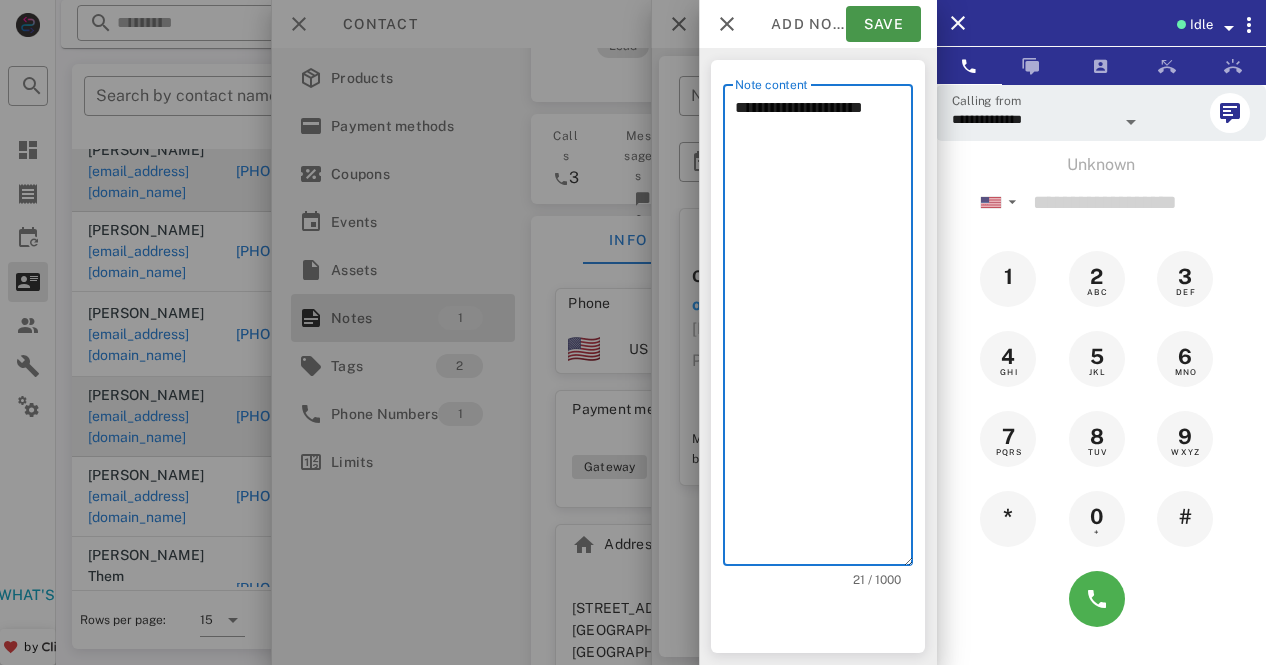 type on "**********" 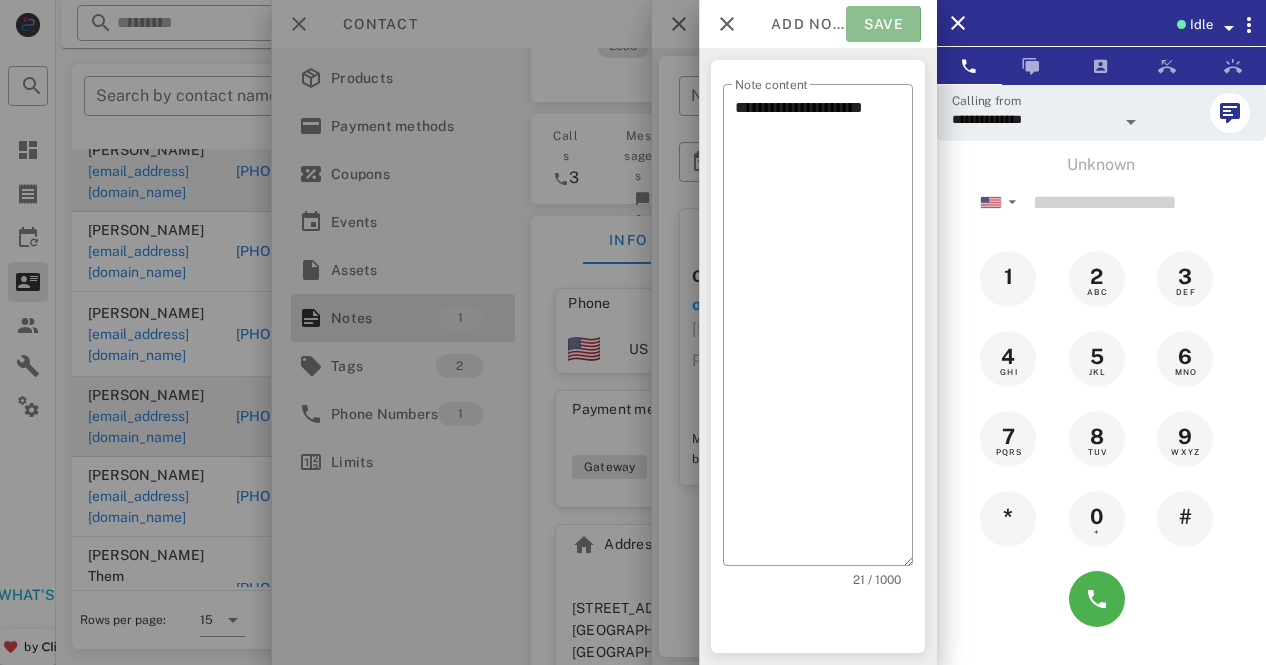 click on "Save" at bounding box center [883, 24] 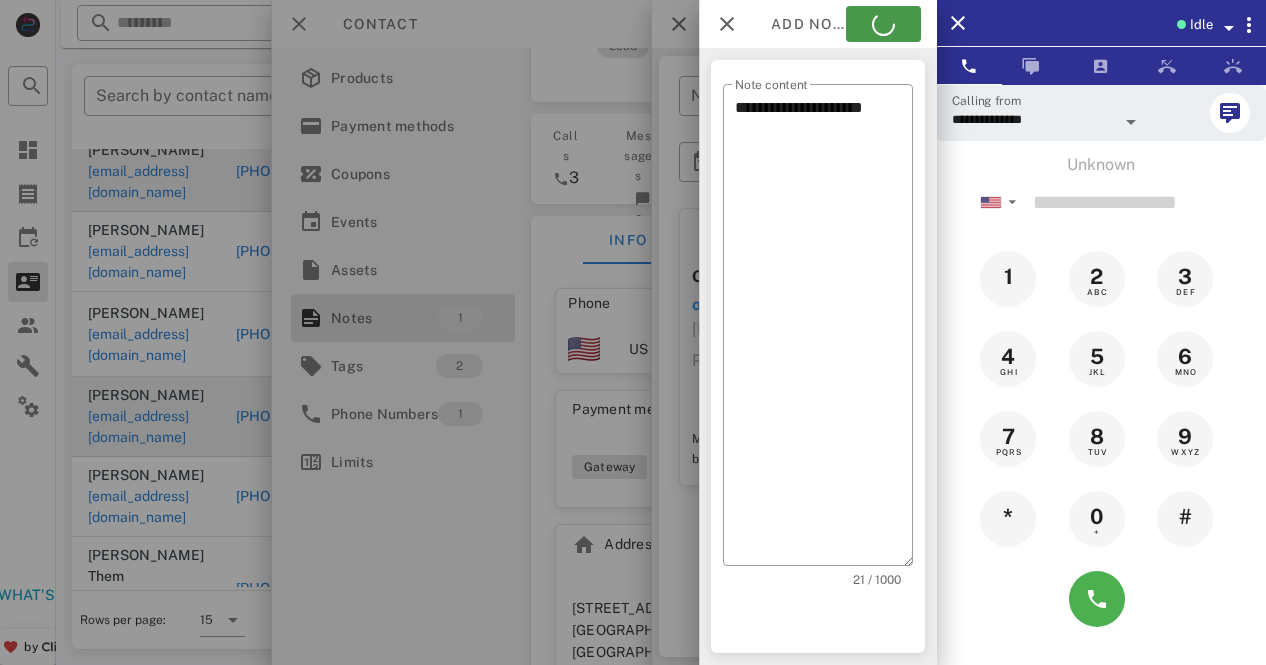 click on "Add note Save" at bounding box center (818, 24) 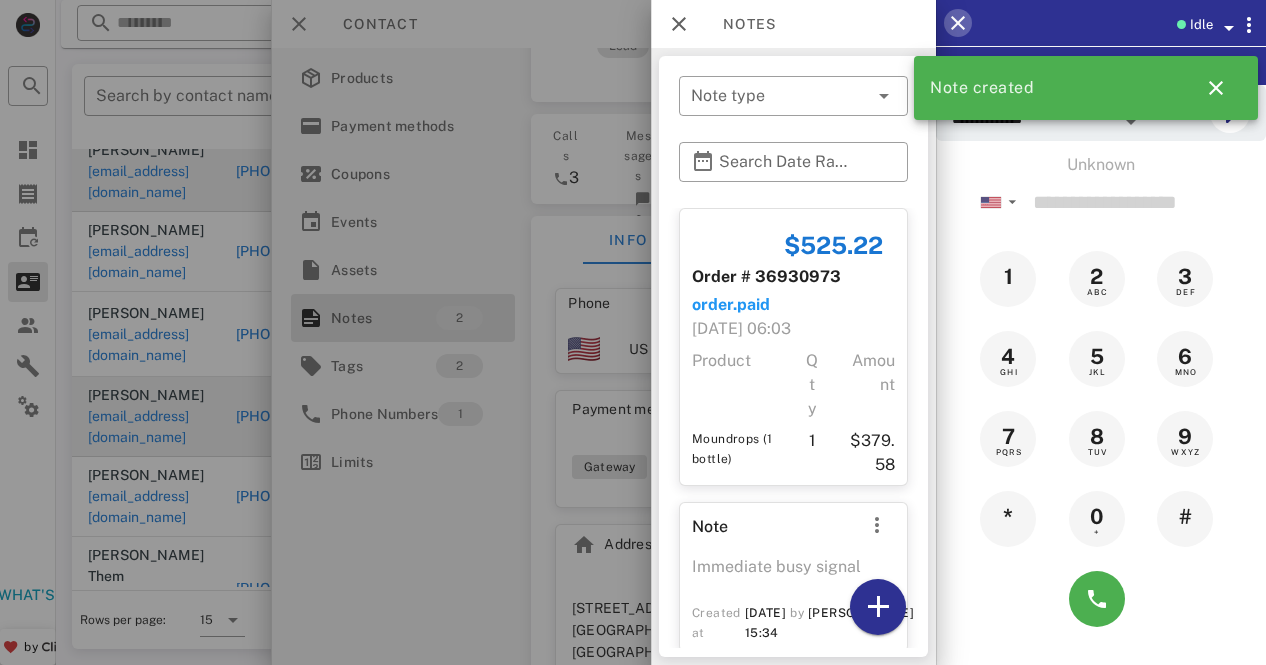 click at bounding box center (958, 23) 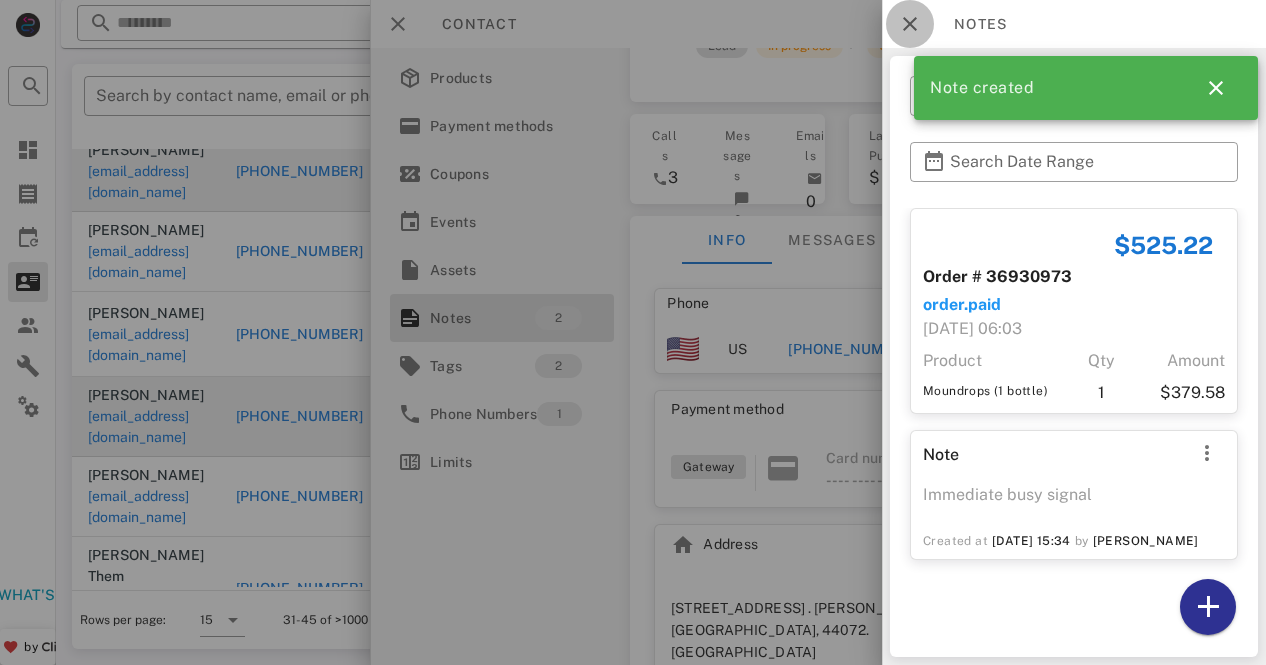 click at bounding box center [910, 24] 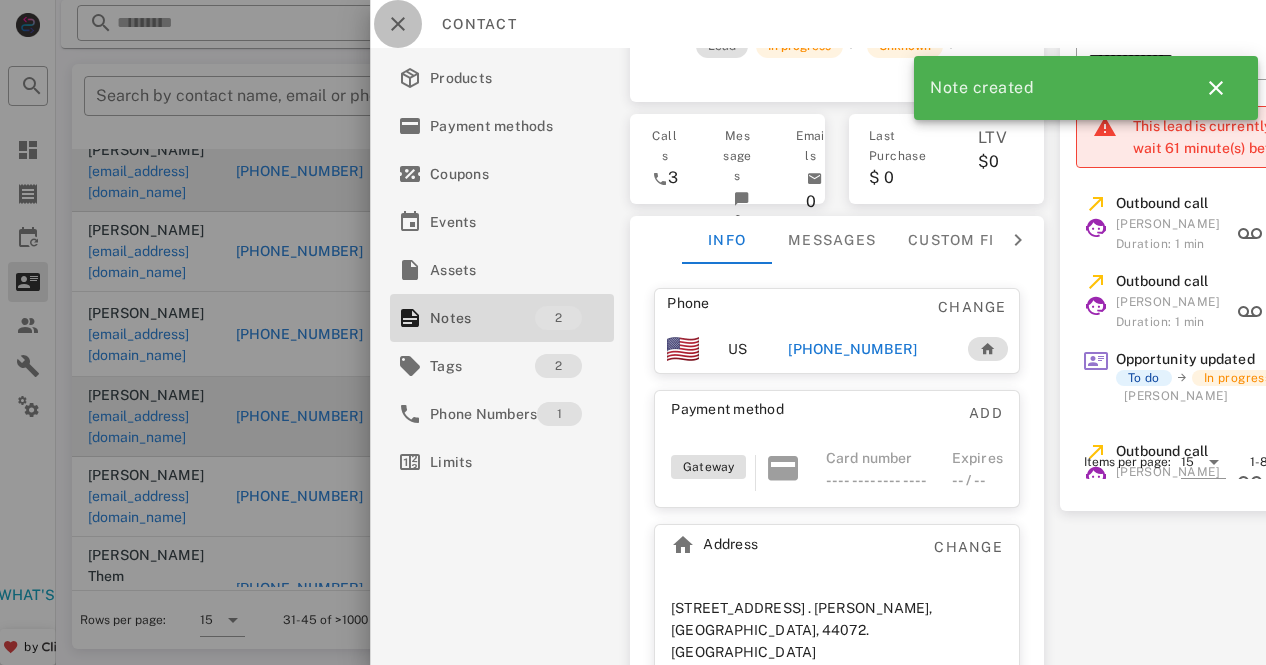 click at bounding box center (398, 24) 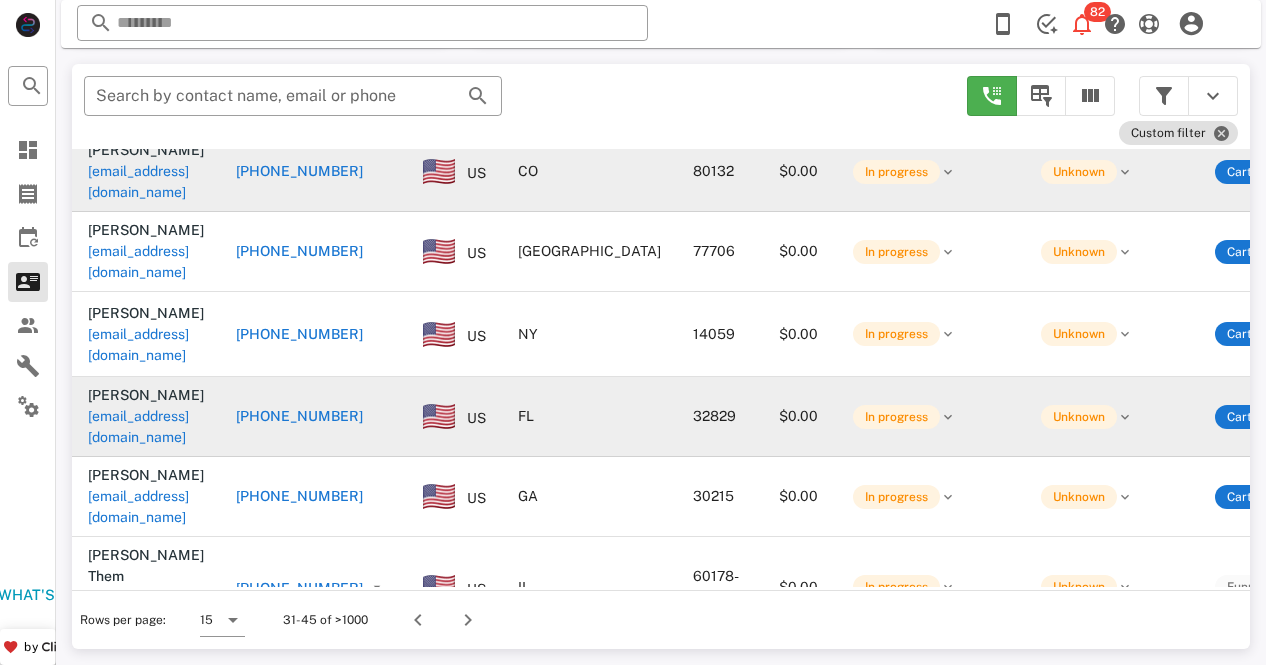 click on "+17245041954" at bounding box center (299, 757) 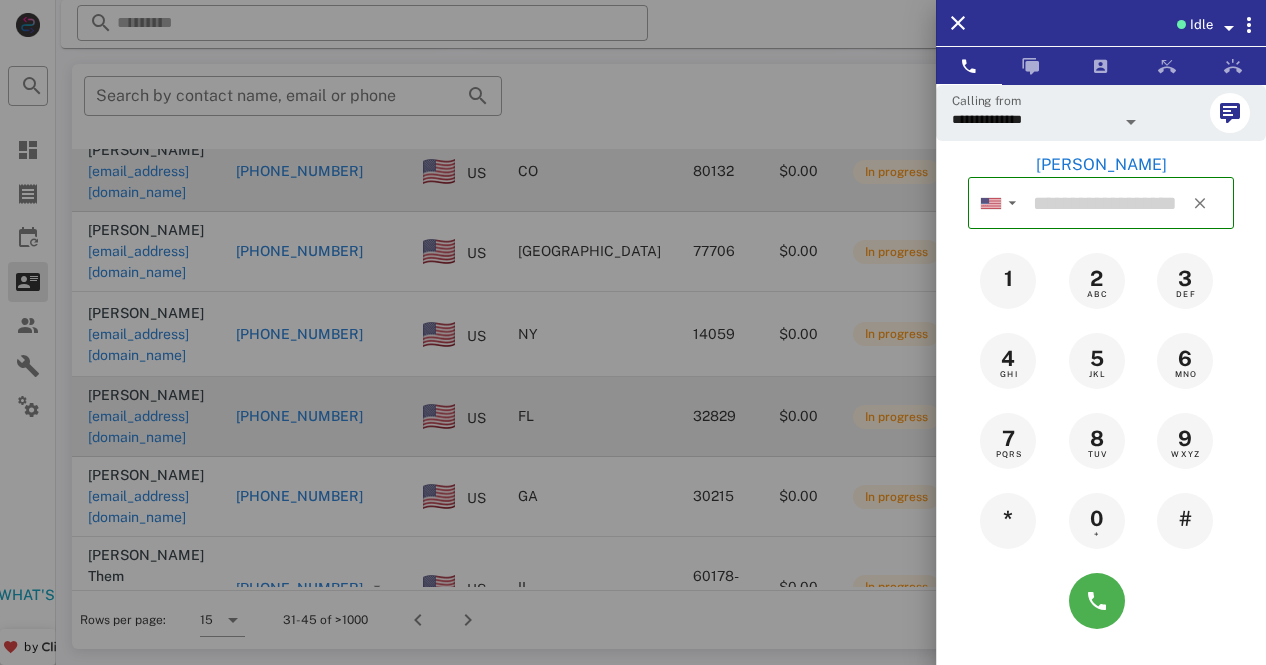 type on "**********" 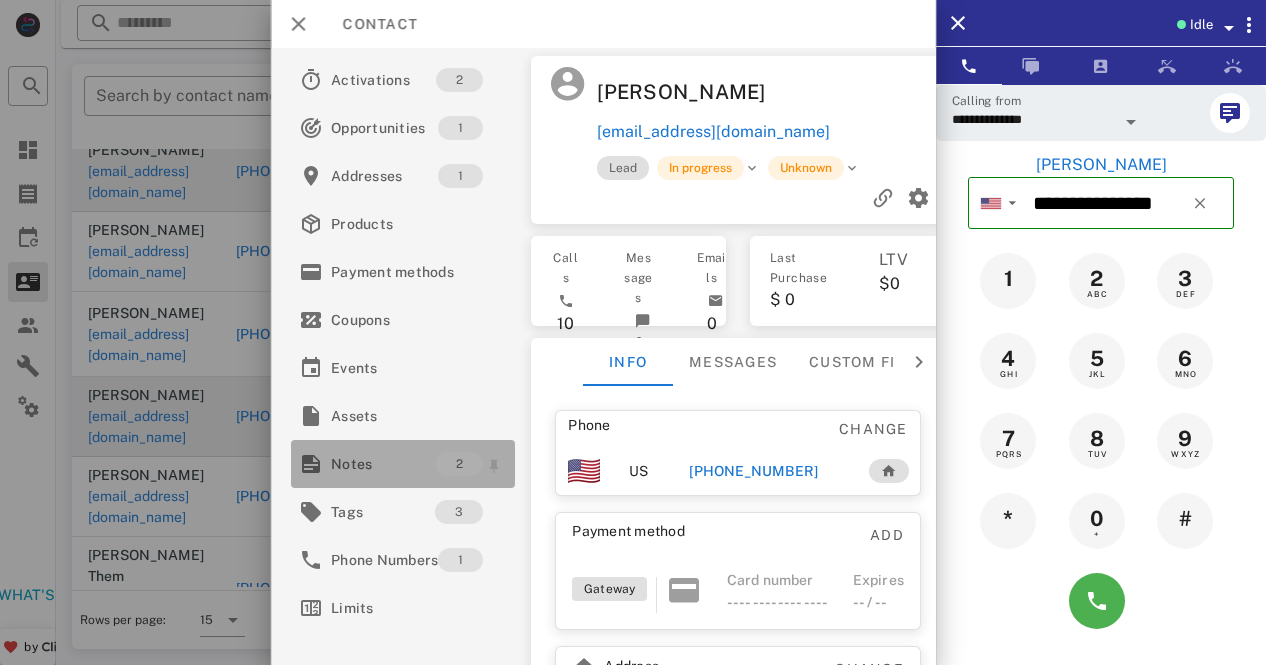 click on "Notes" at bounding box center [383, 464] 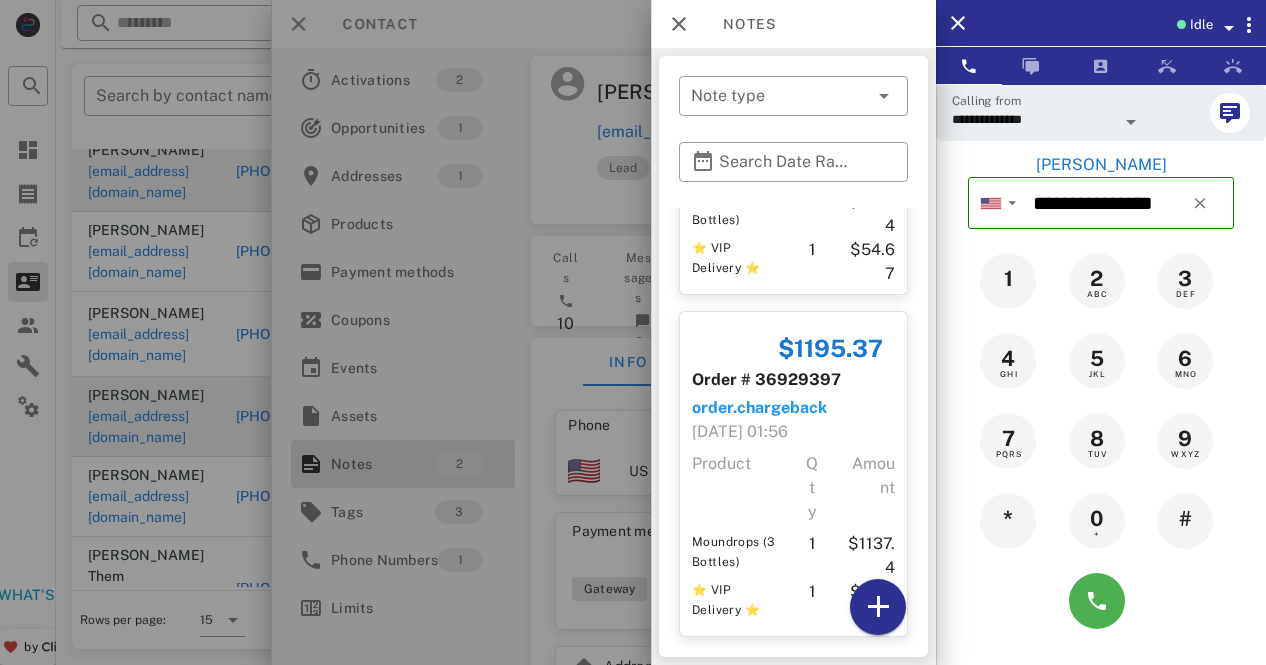 scroll, scrollTop: 254, scrollLeft: 0, axis: vertical 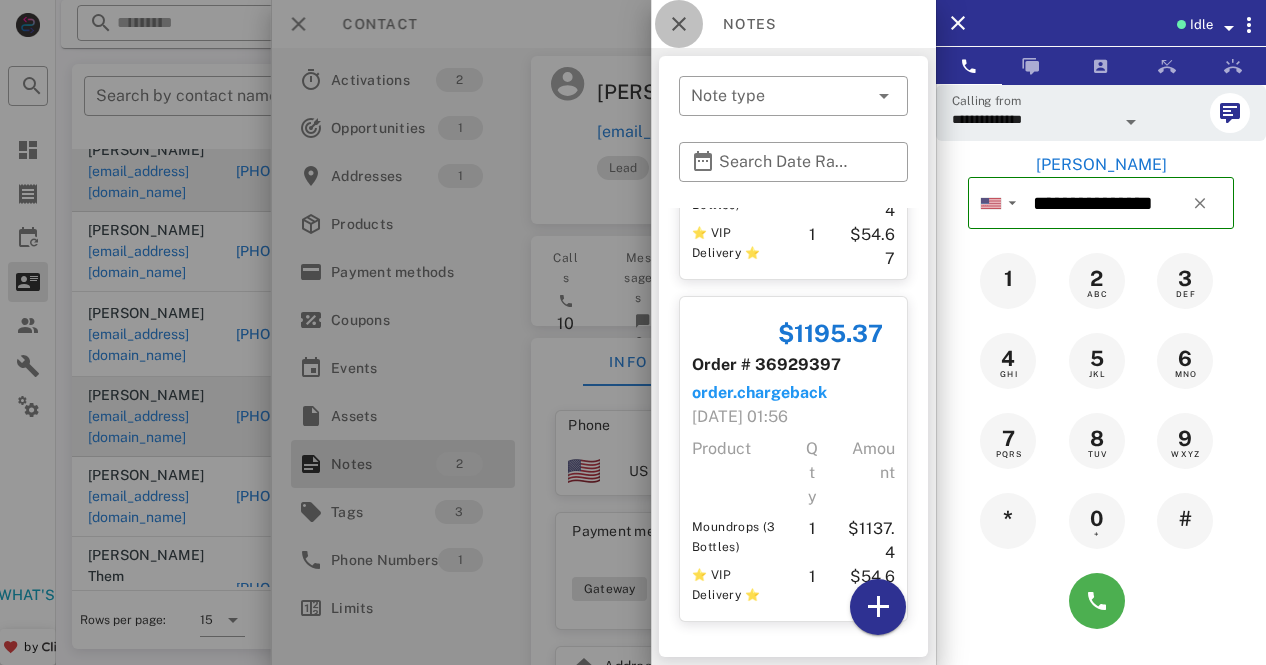 click at bounding box center (679, 24) 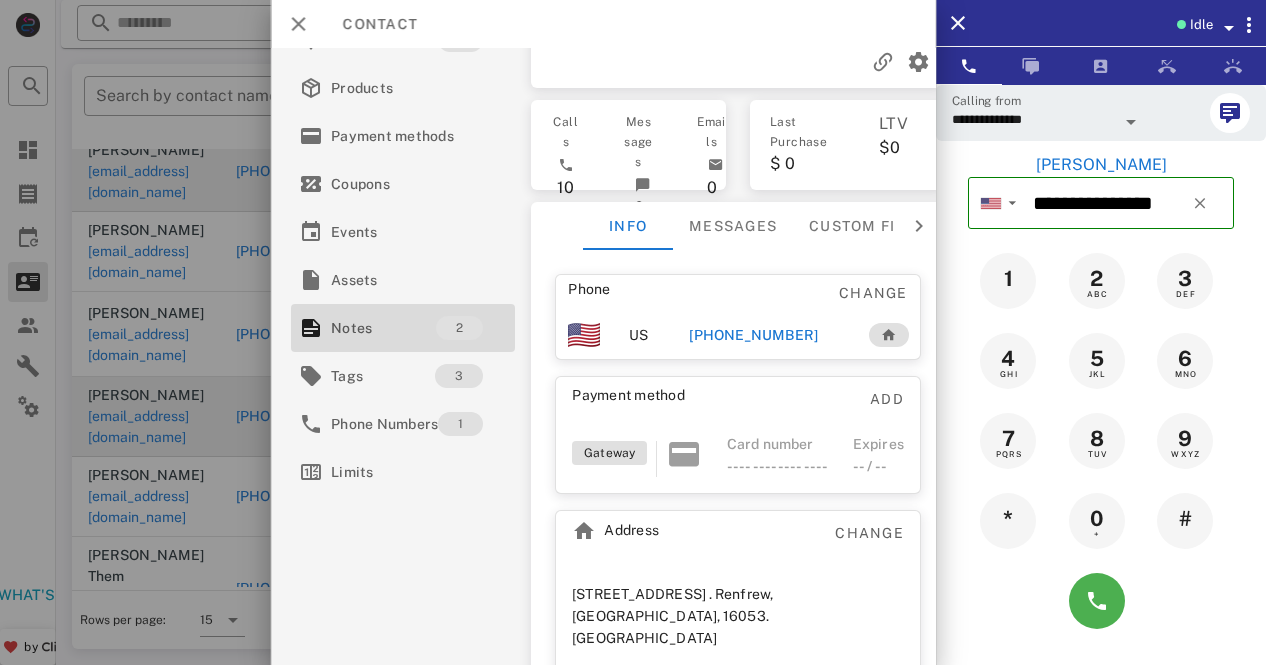 scroll, scrollTop: 146, scrollLeft: 0, axis: vertical 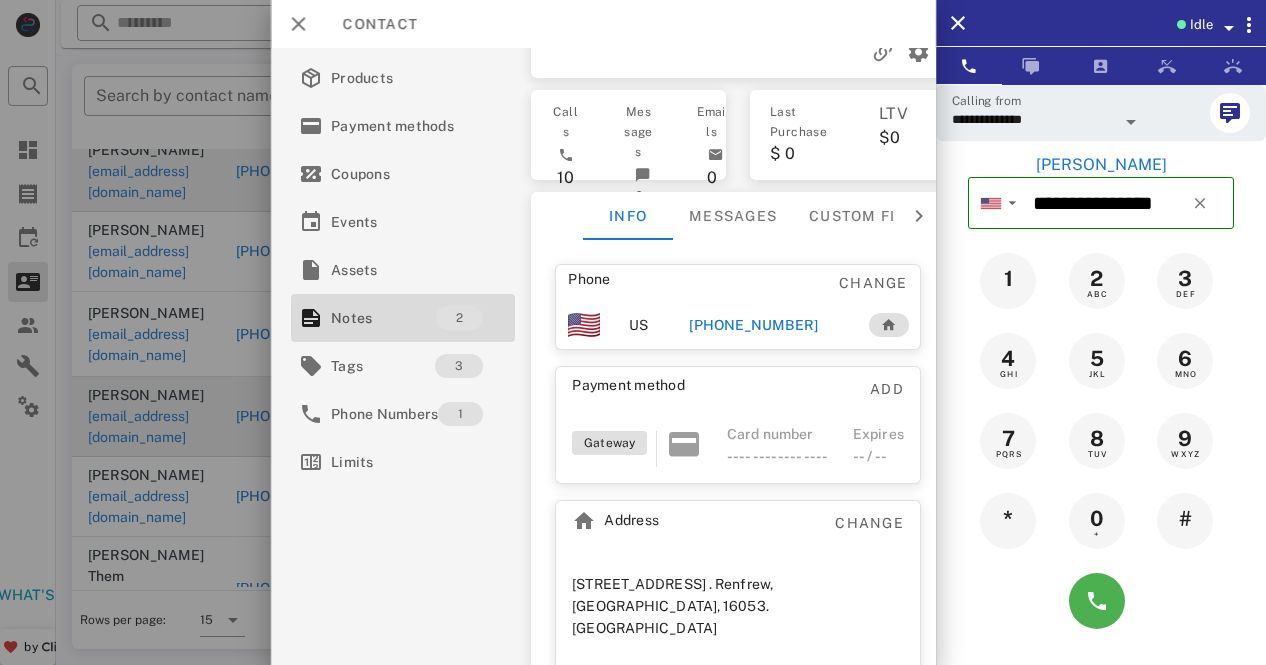 click on "**********" at bounding box center (603, 356) 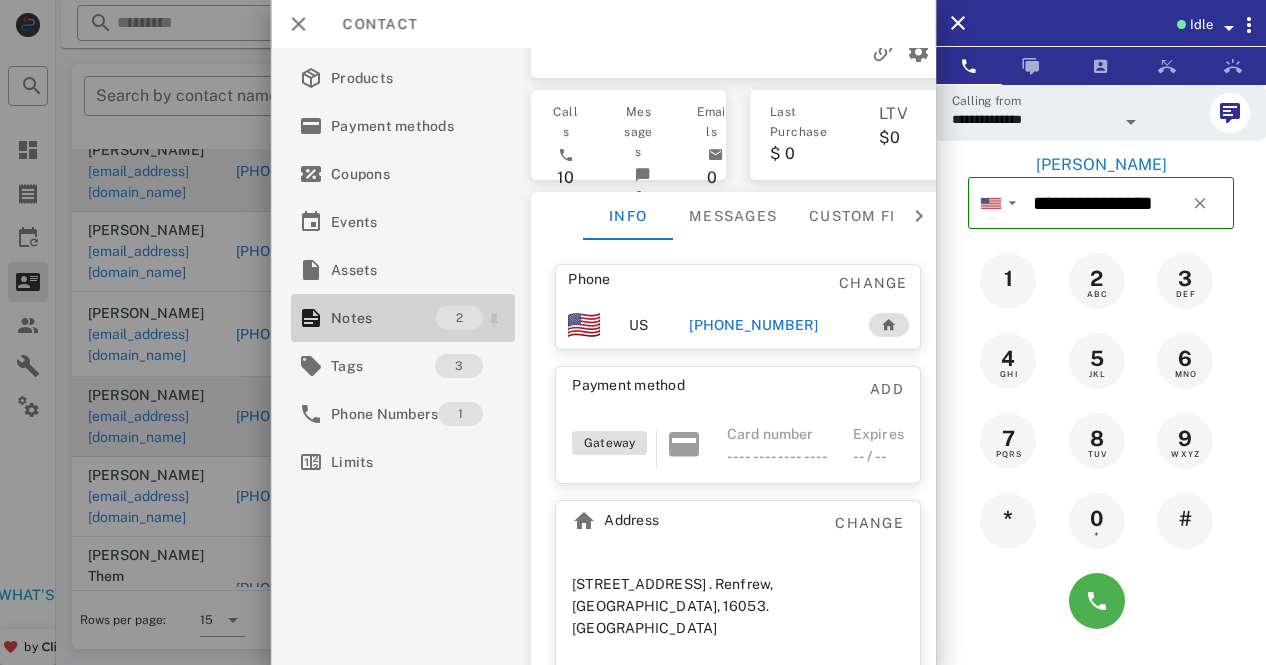 click on "Notes" at bounding box center [383, 318] 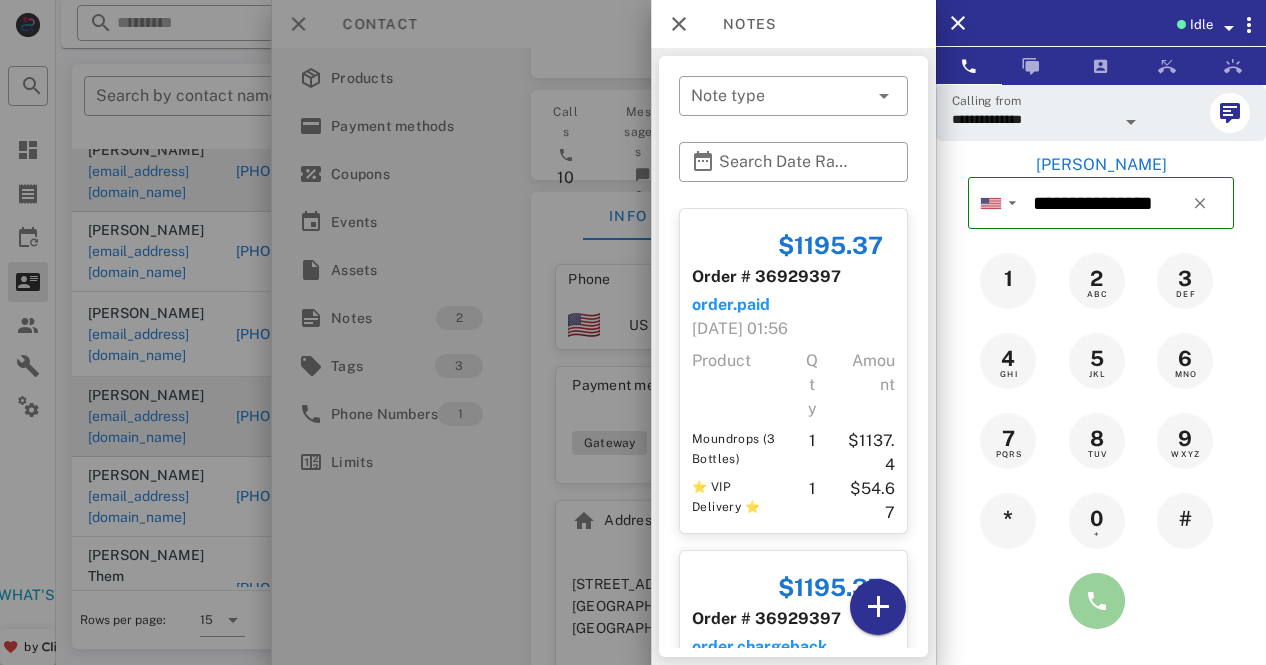 click at bounding box center (1097, 601) 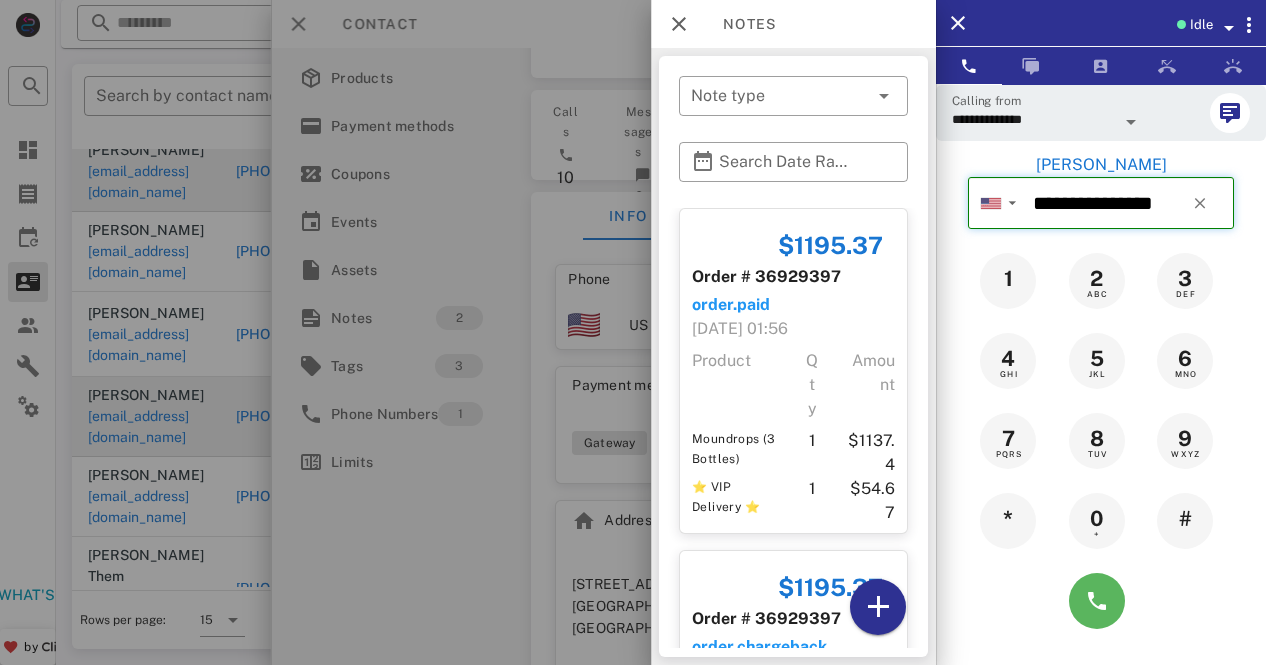 type 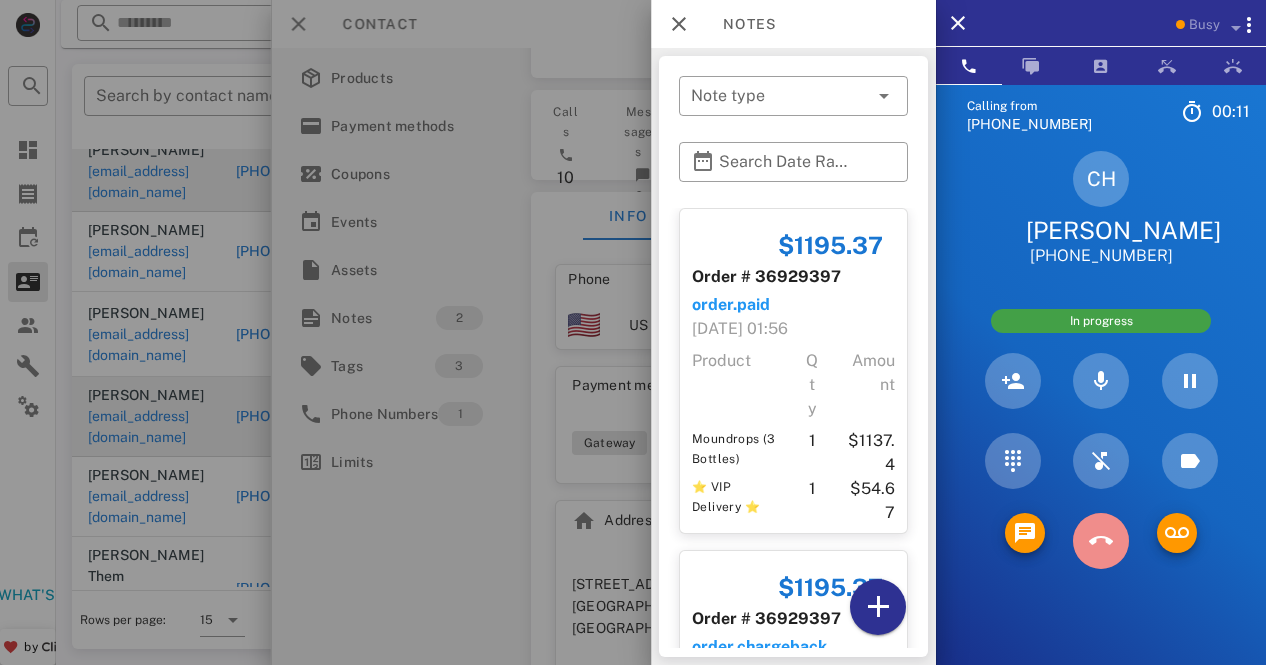 click at bounding box center (1101, 541) 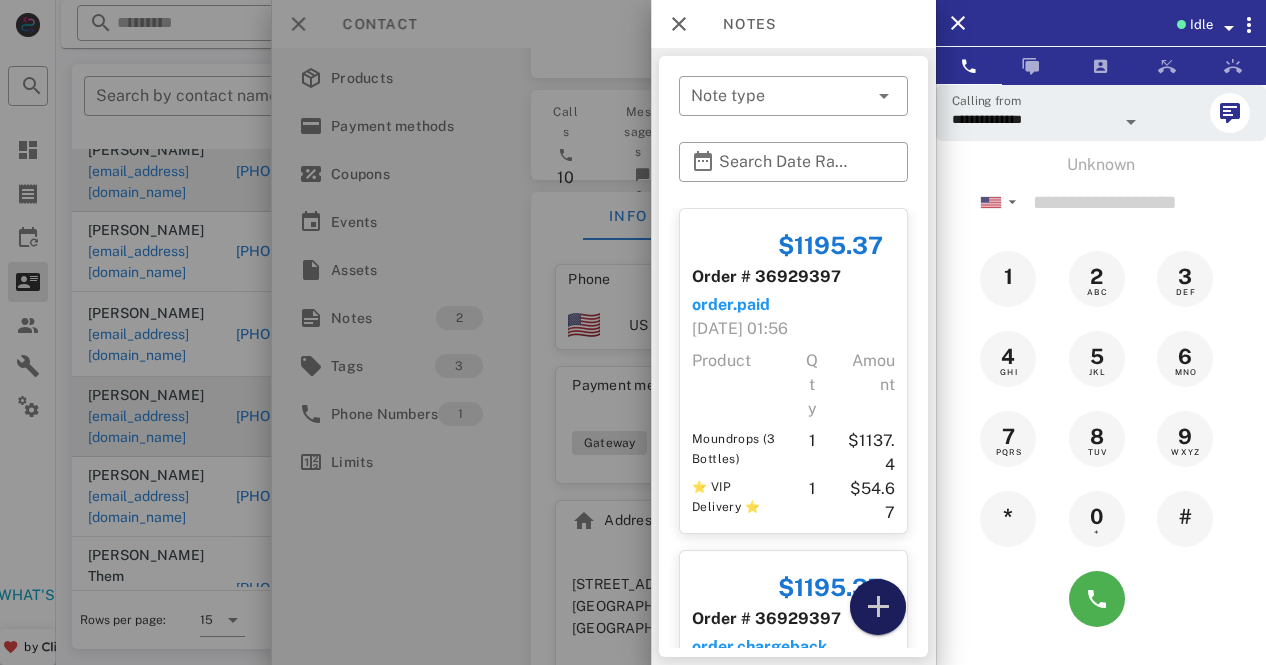 click at bounding box center [878, 607] 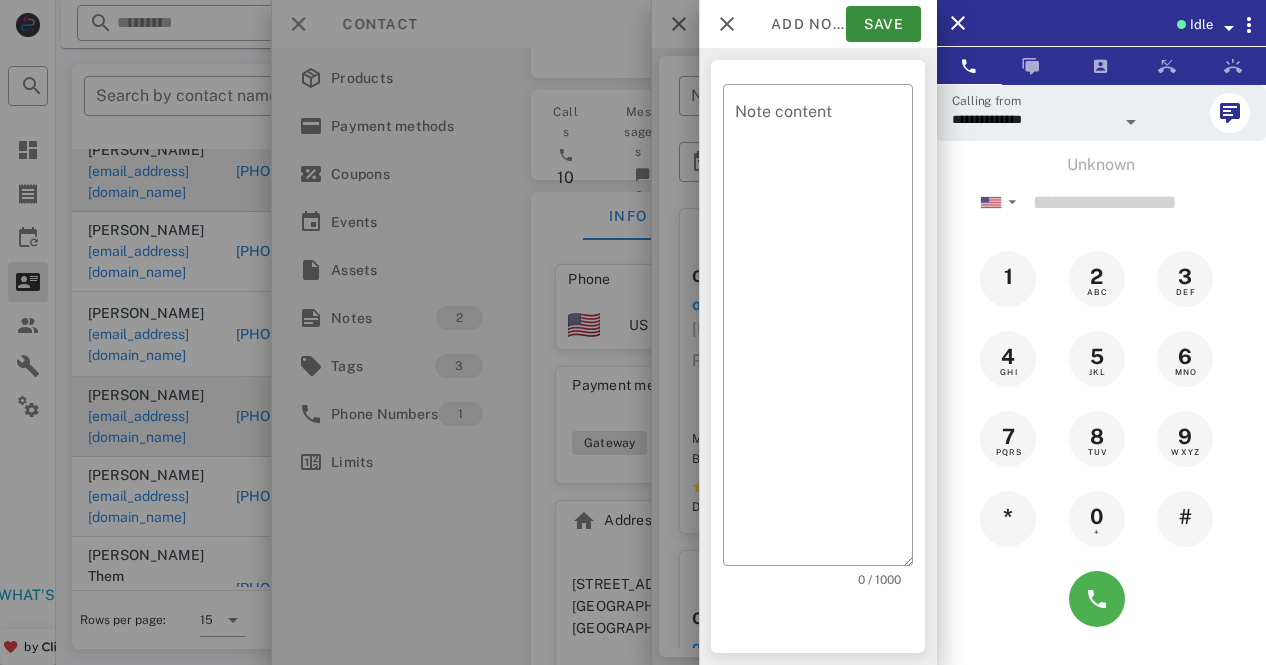 click on "​ Note content 0 / 1000" at bounding box center [818, 356] 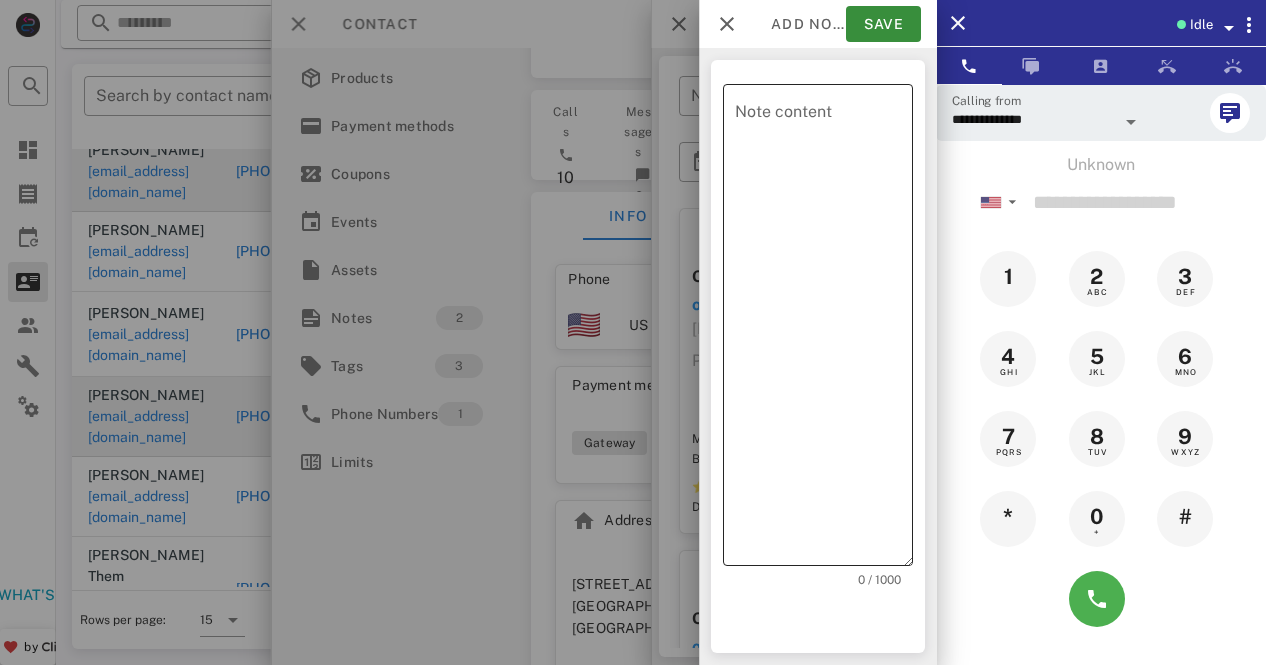 click on "Note content" at bounding box center (824, 330) 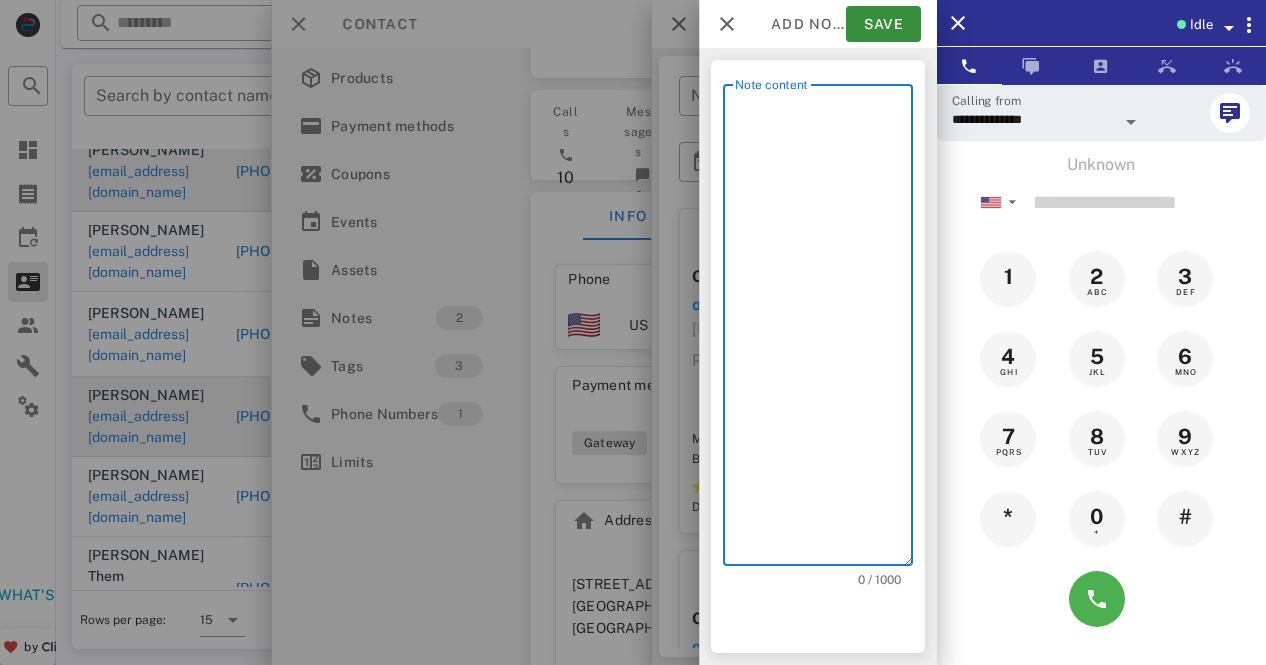 click on "Note content" at bounding box center (824, 330) 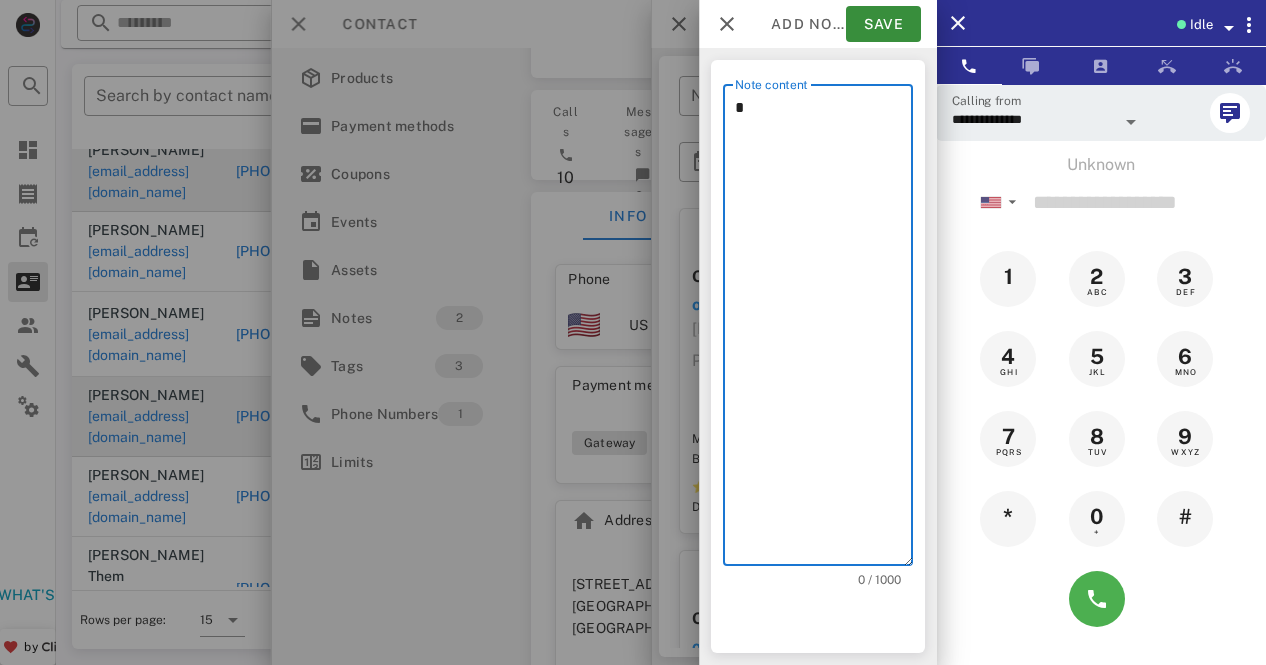 click on "*" at bounding box center (824, 330) 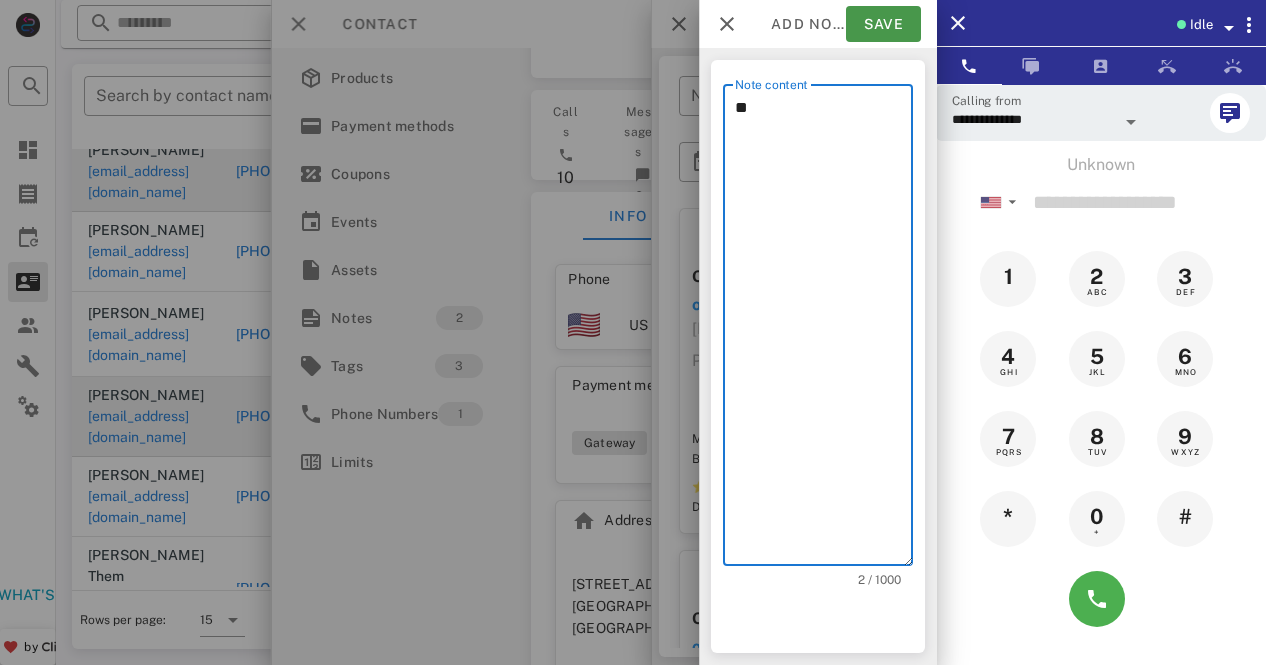 type on "**" 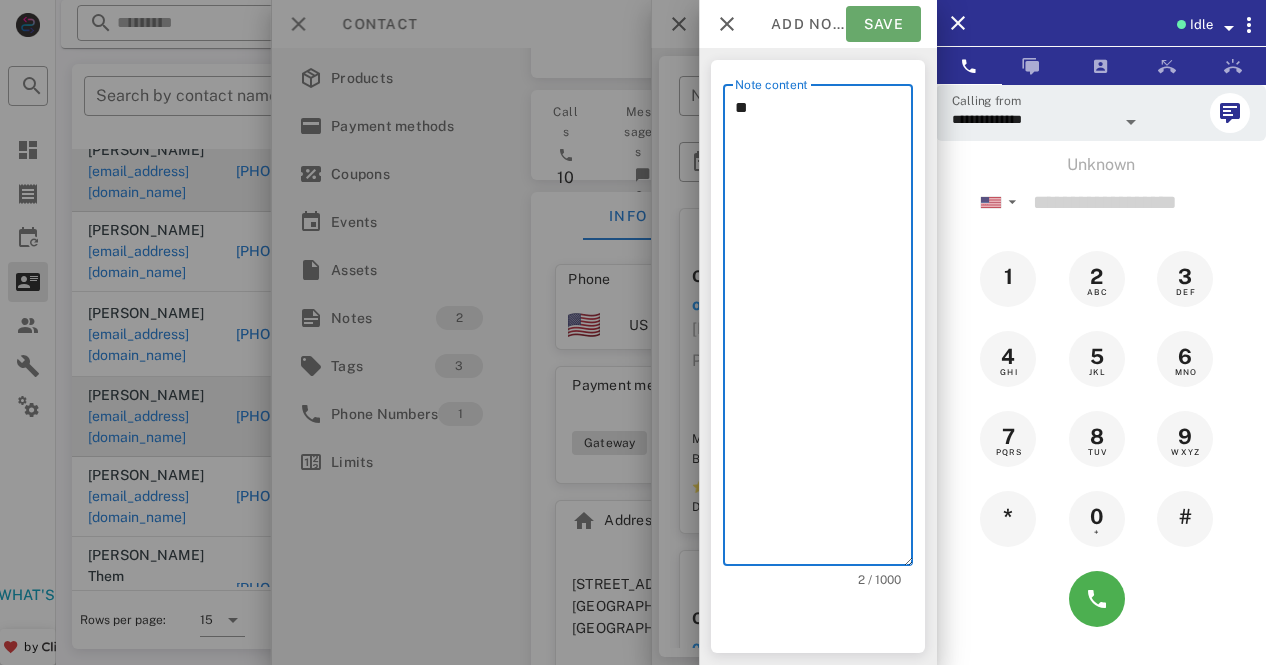 click on "Save" at bounding box center [883, 24] 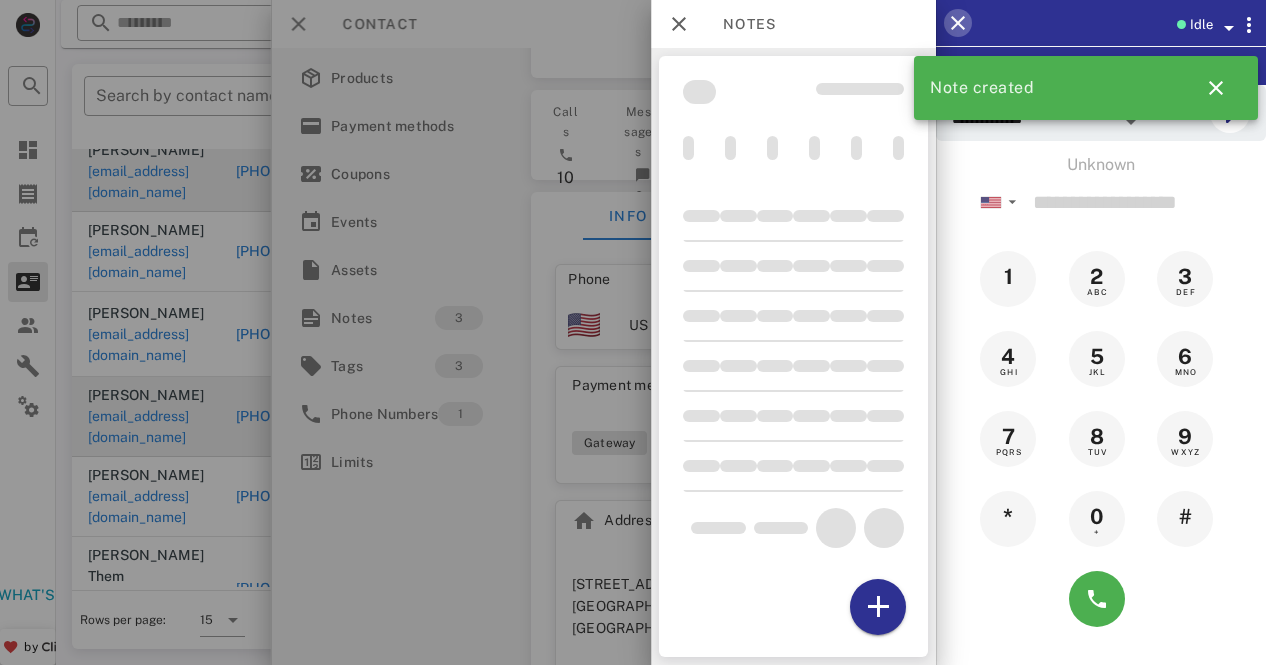 click at bounding box center [958, 23] 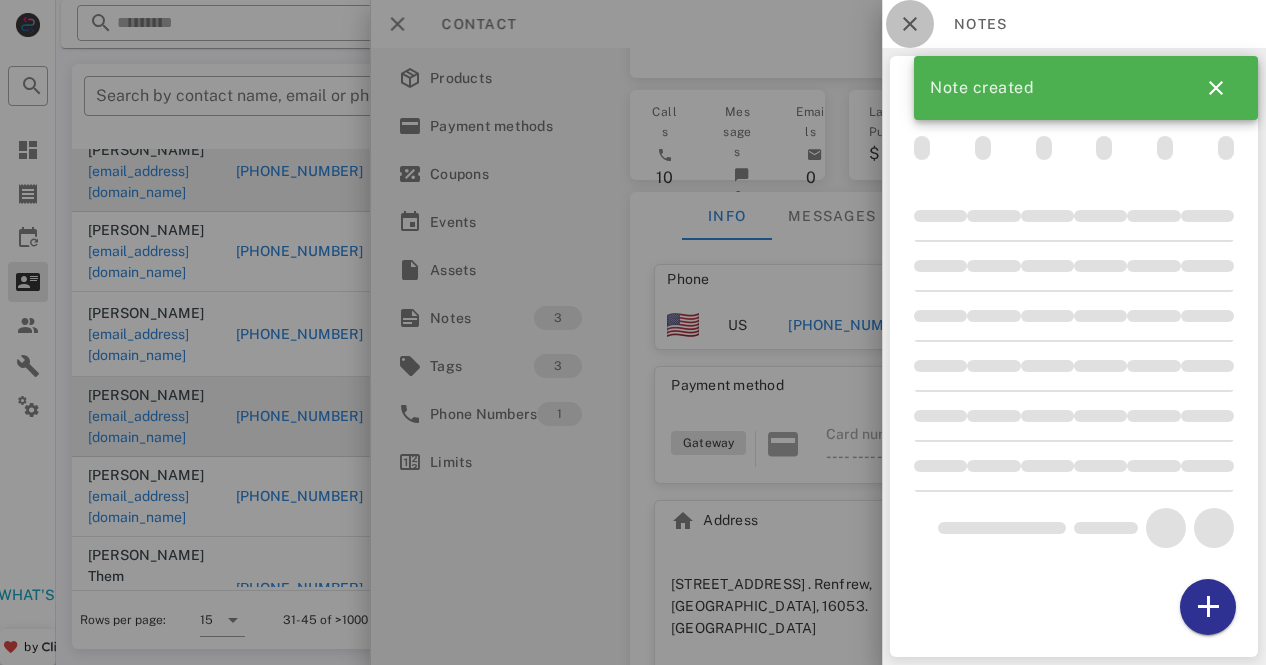 click at bounding box center (910, 24) 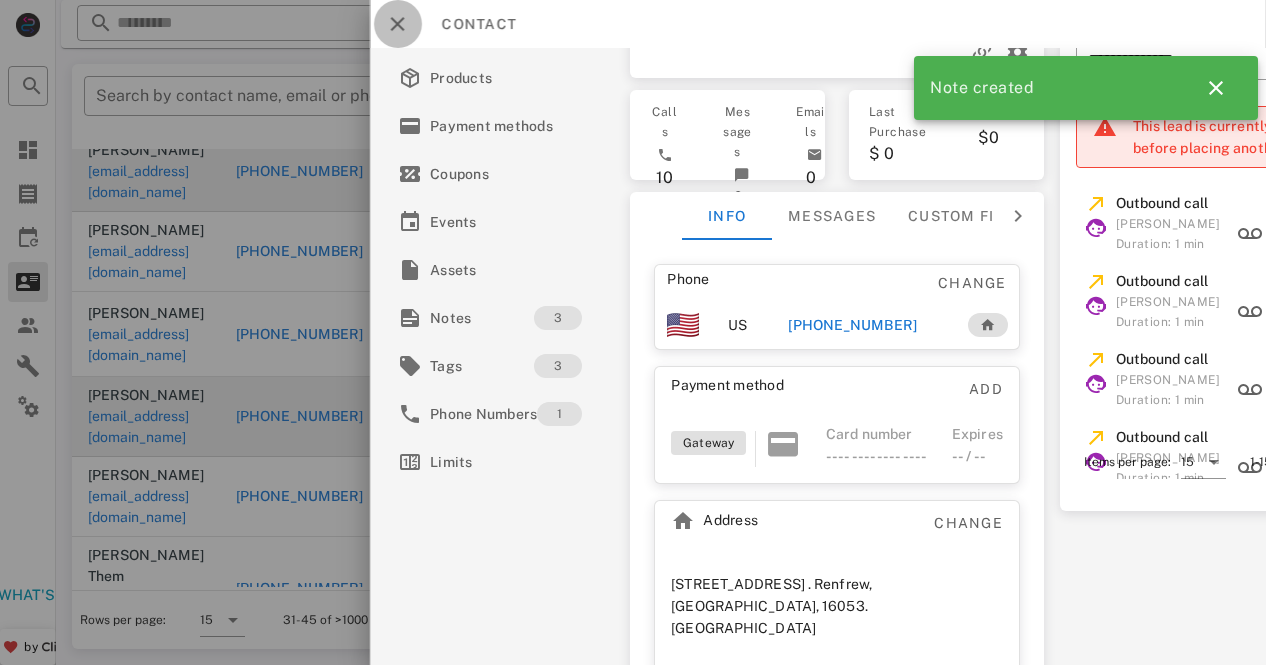 click at bounding box center [398, 24] 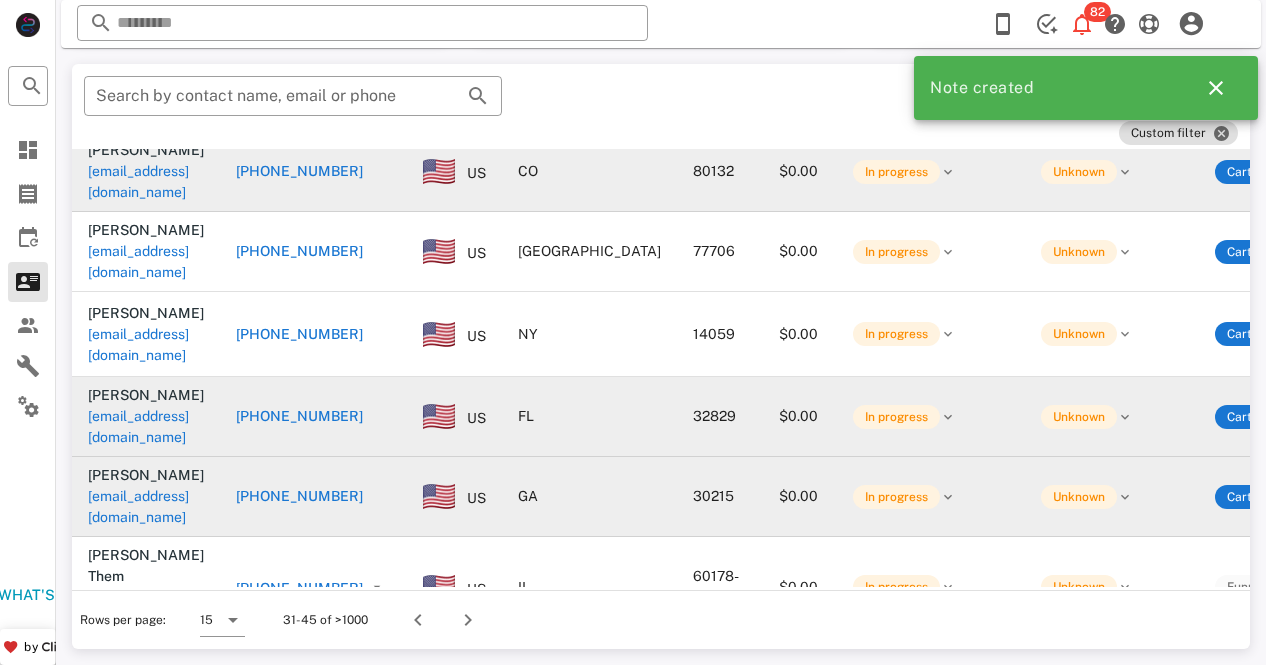 click on "+13306055057" at bounding box center (299, 496) 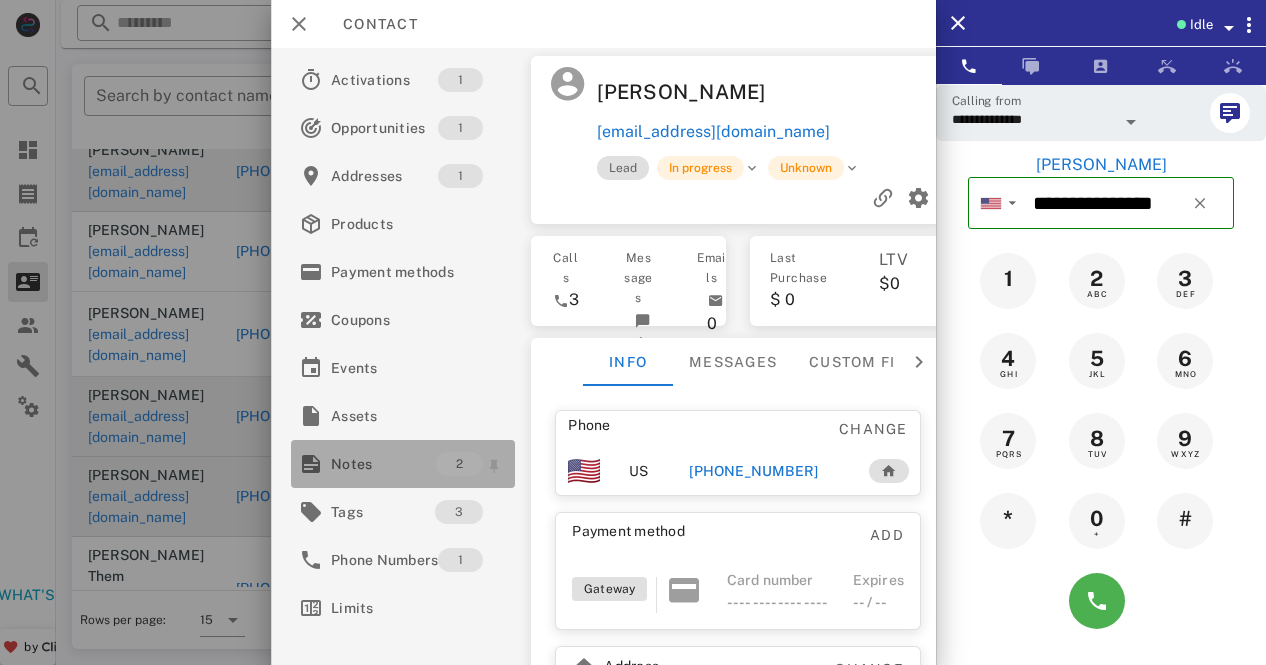 click on "Notes" at bounding box center [383, 464] 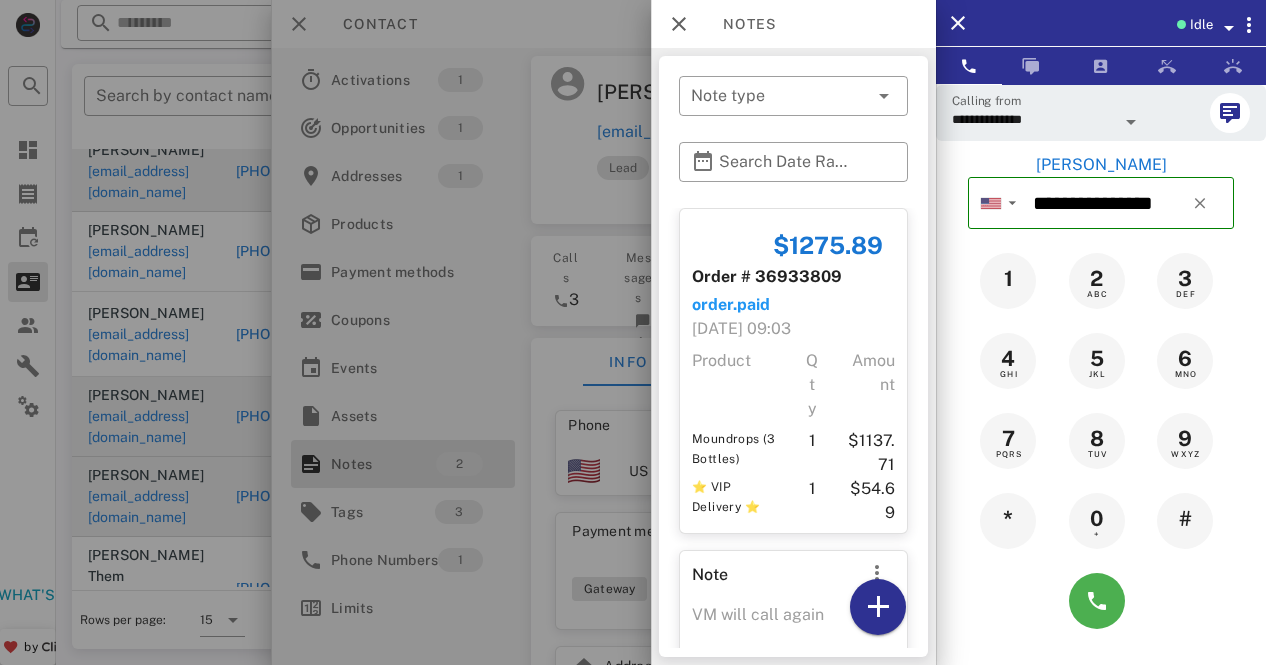 scroll, scrollTop: 78, scrollLeft: 0, axis: vertical 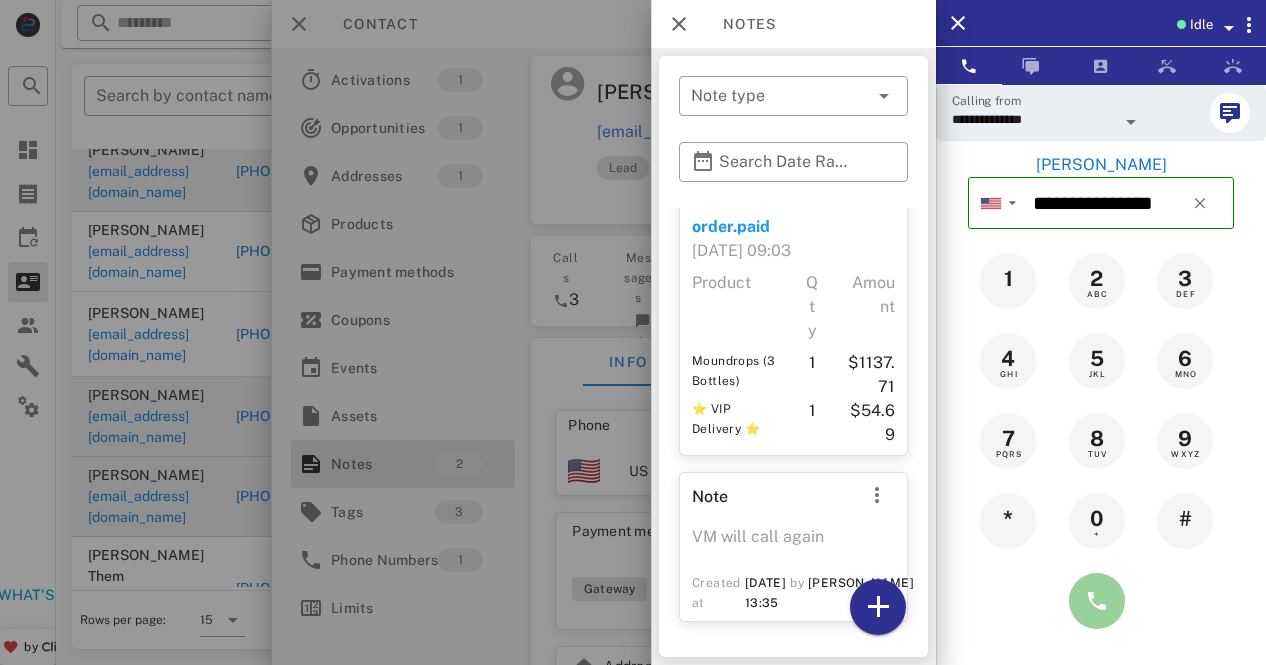 click at bounding box center (1097, 601) 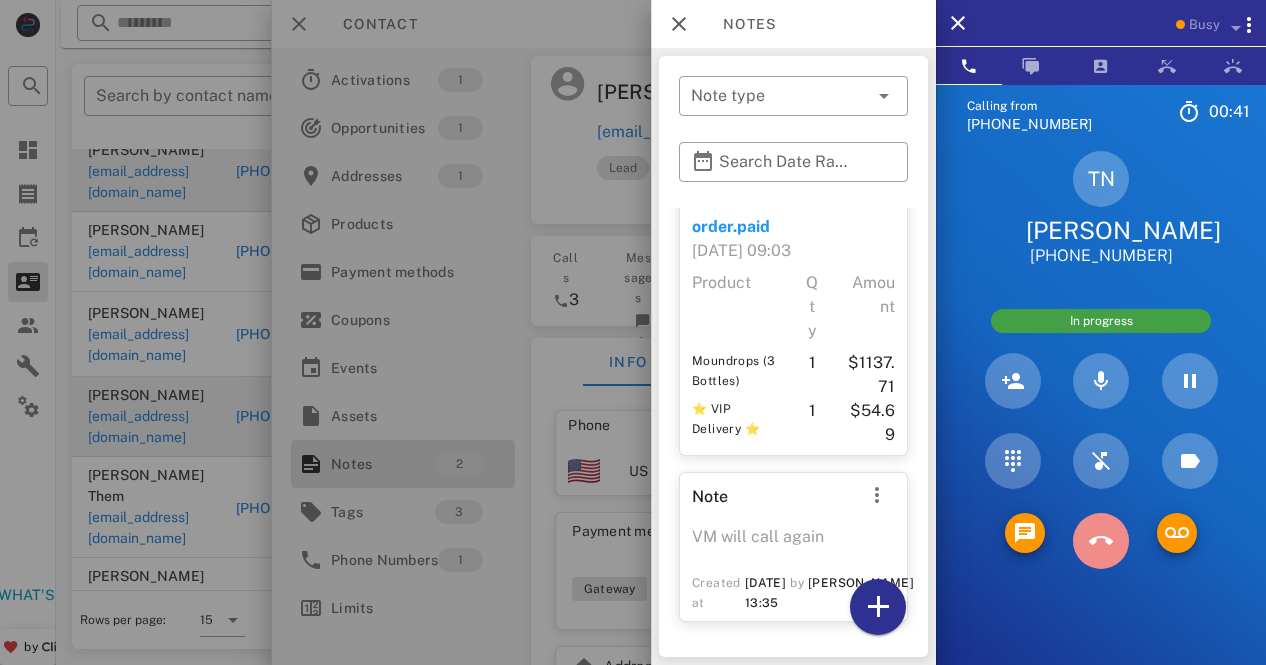 click at bounding box center [1101, 541] 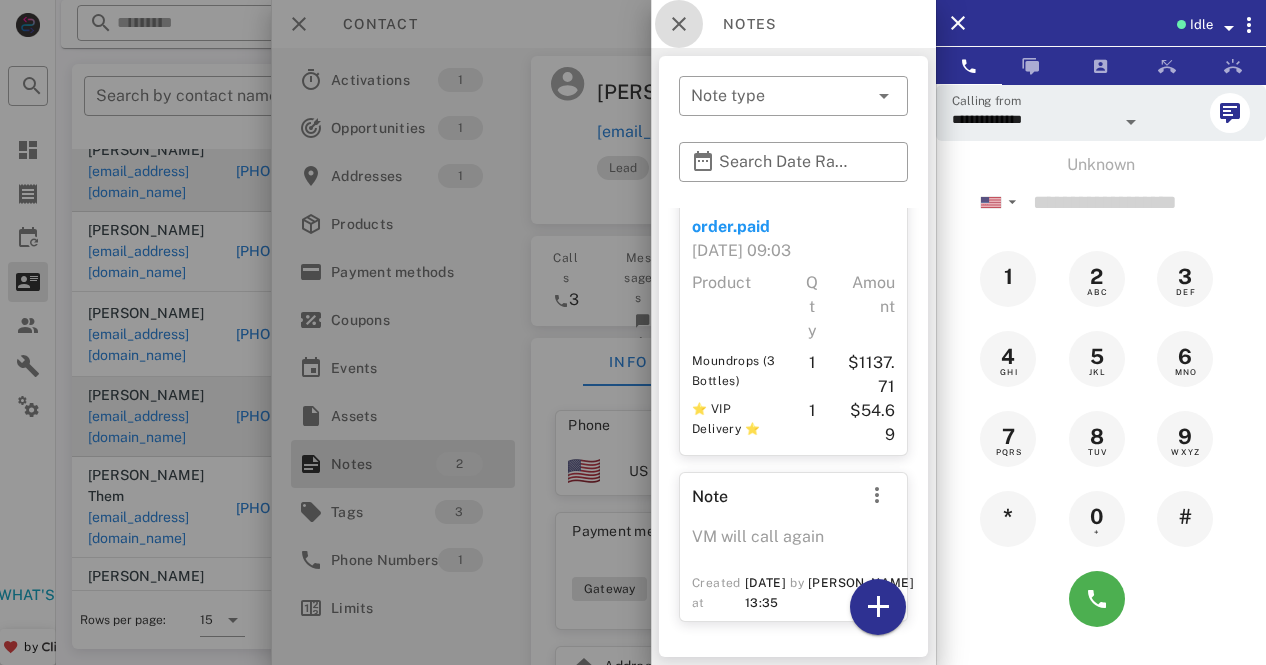 click at bounding box center [679, 24] 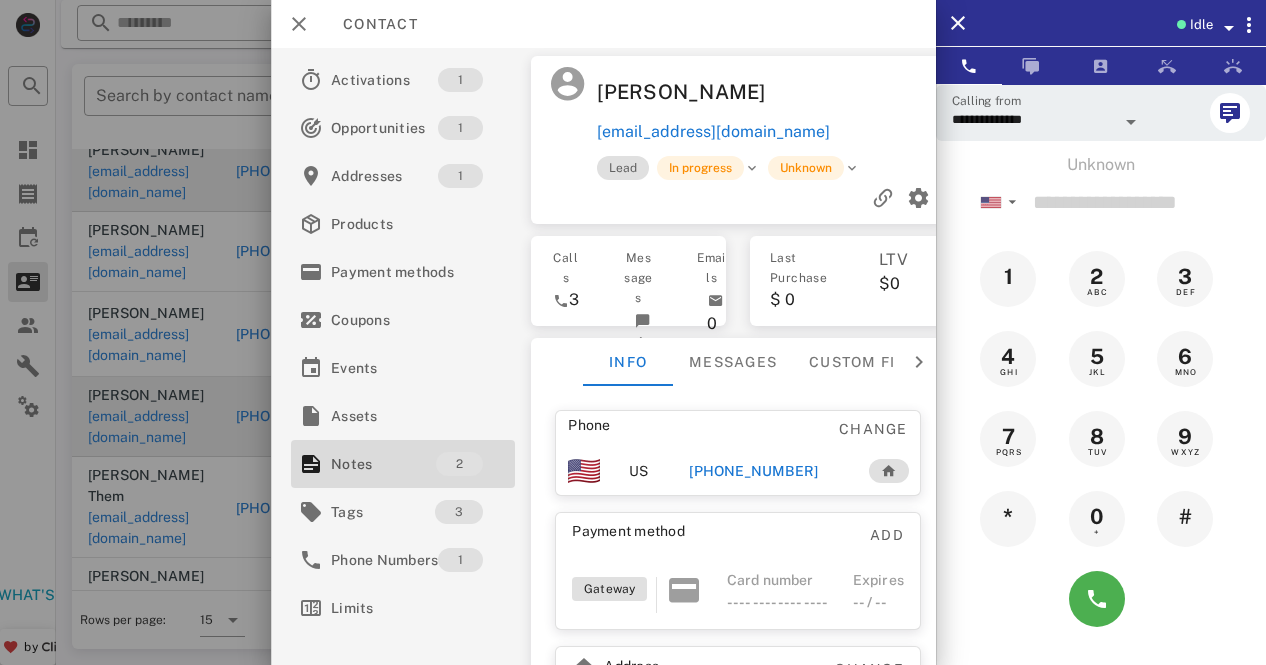 click on "+13306055057" at bounding box center [753, 471] 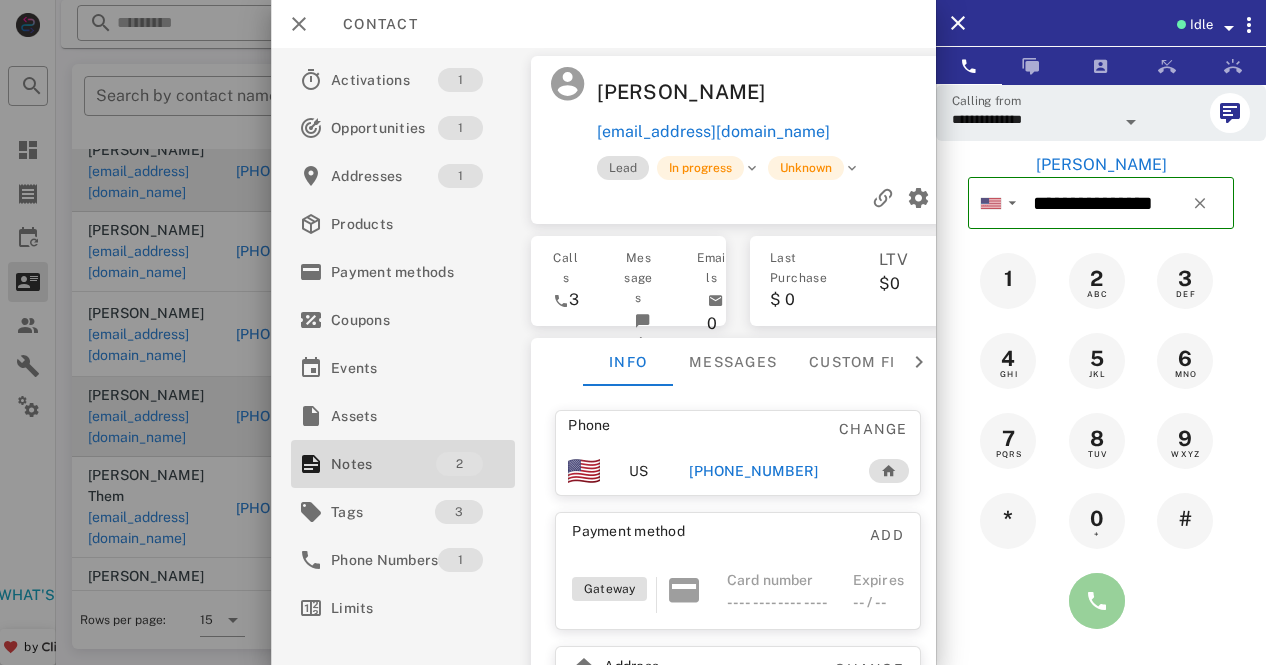 click at bounding box center (1097, 601) 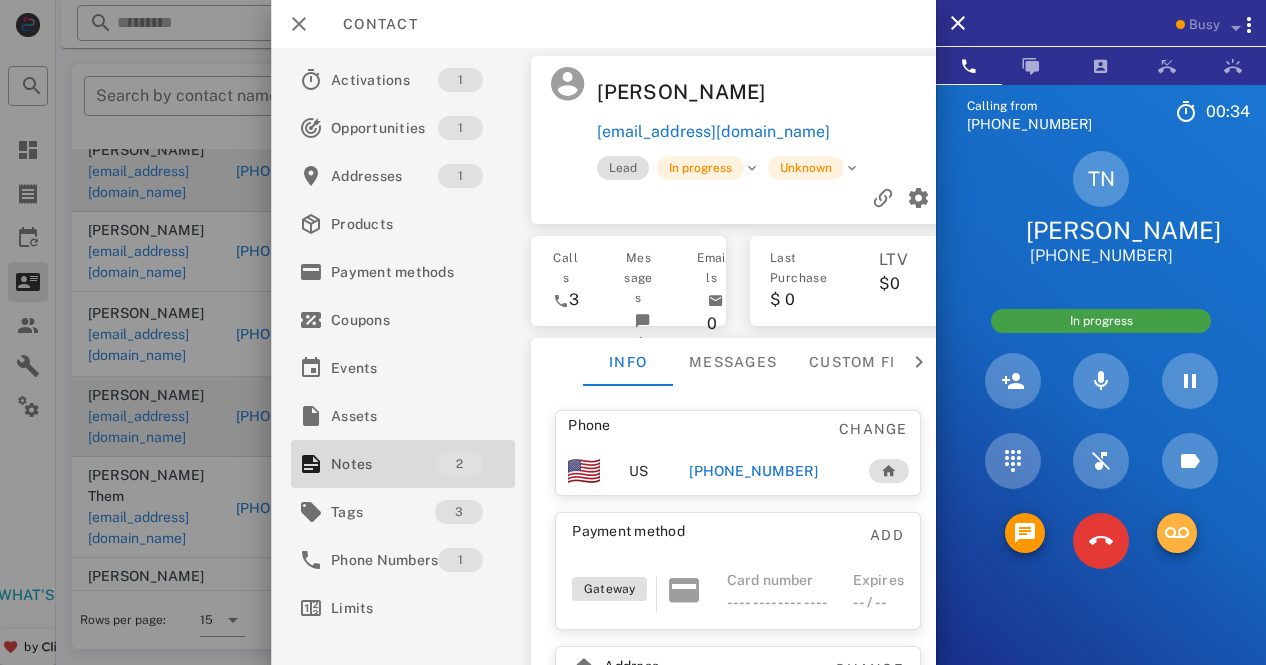 click at bounding box center [1177, 533] 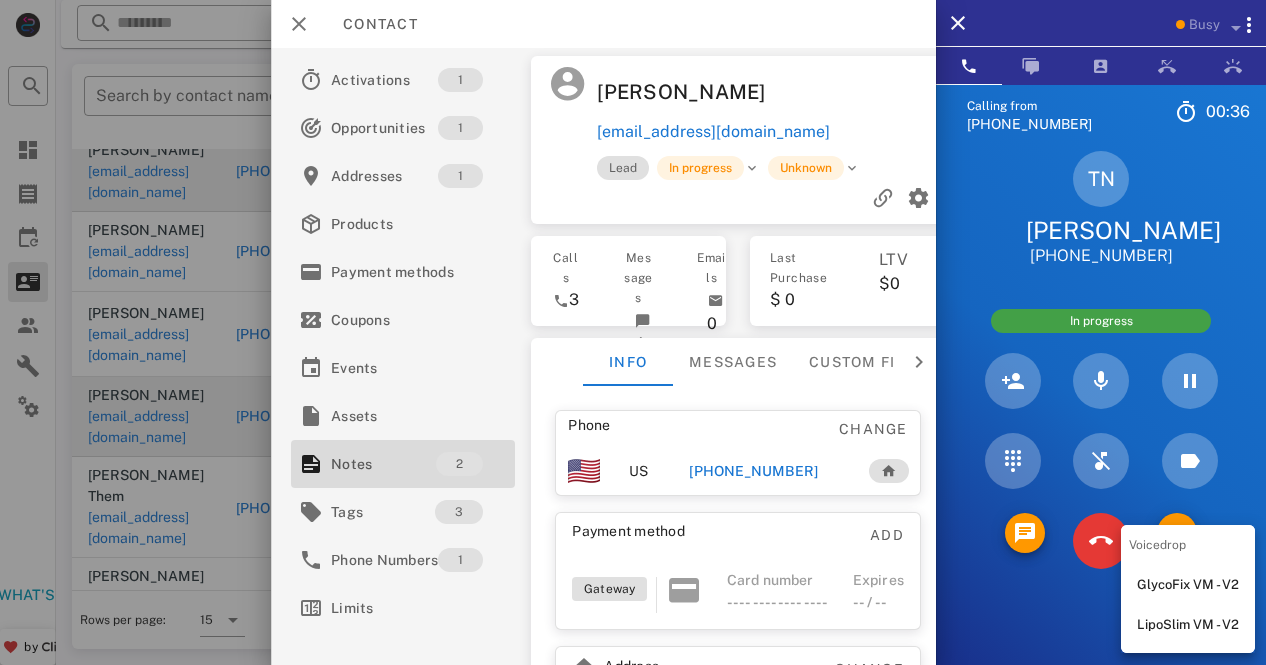 click on "LipoSlim VM - V2" at bounding box center (1188, 625) 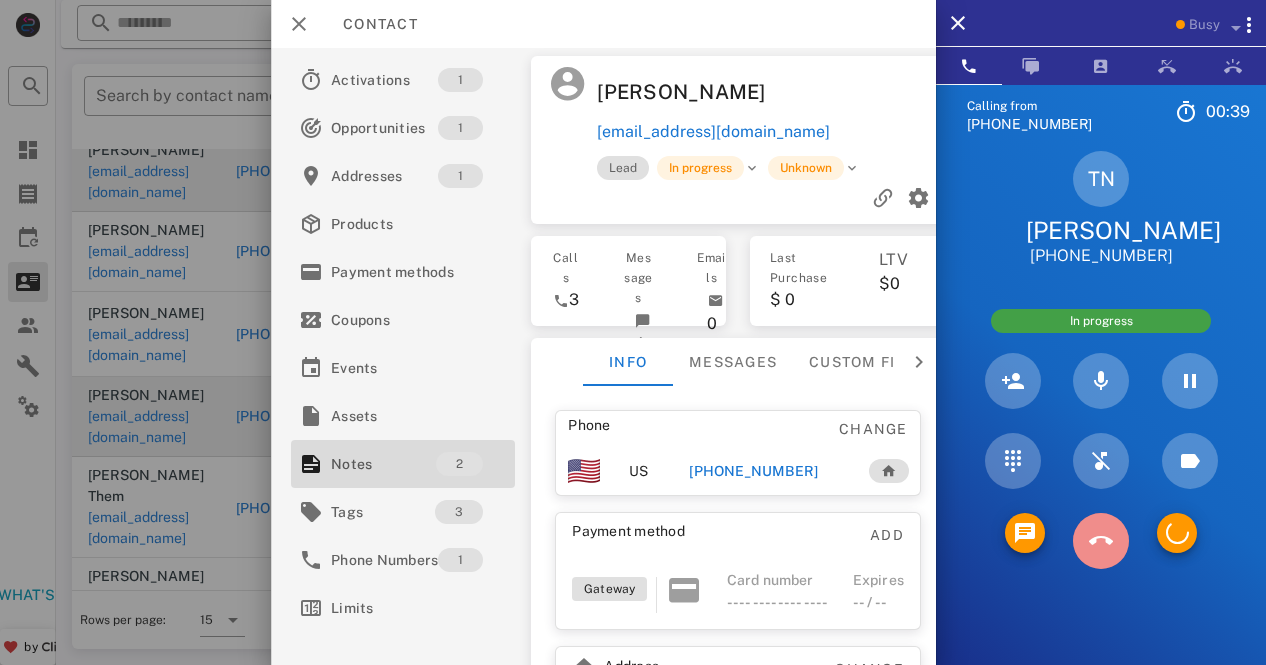click at bounding box center [1101, 541] 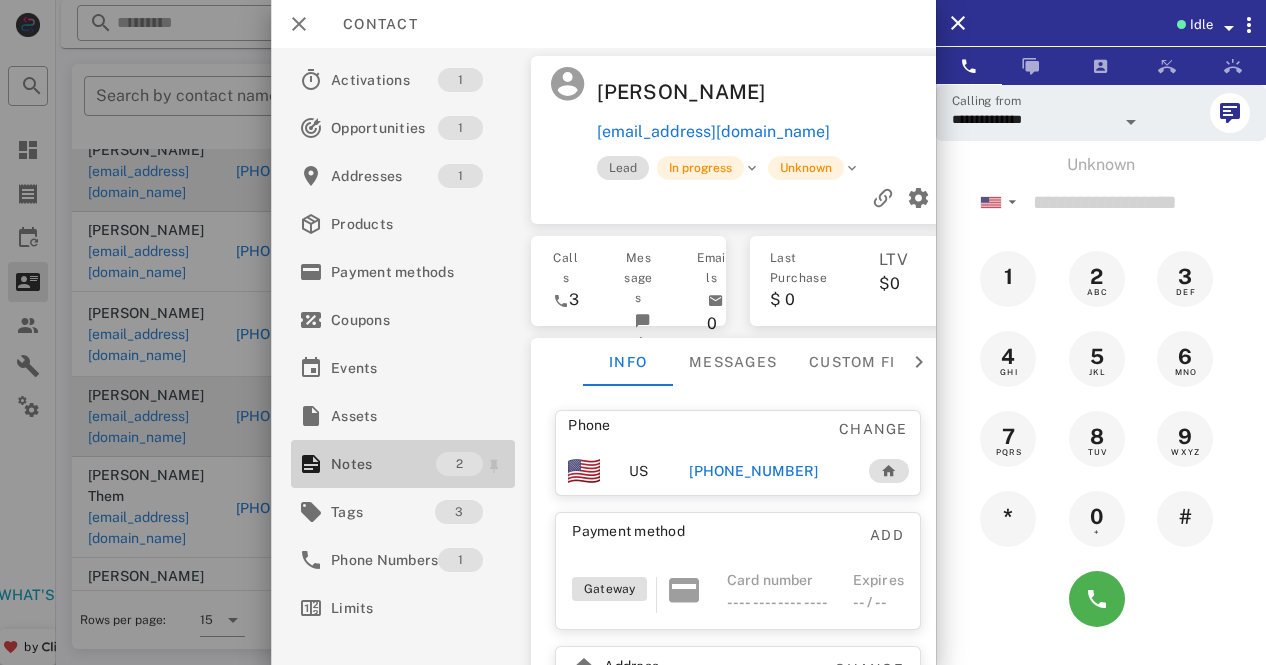 click on "Notes" at bounding box center (383, 464) 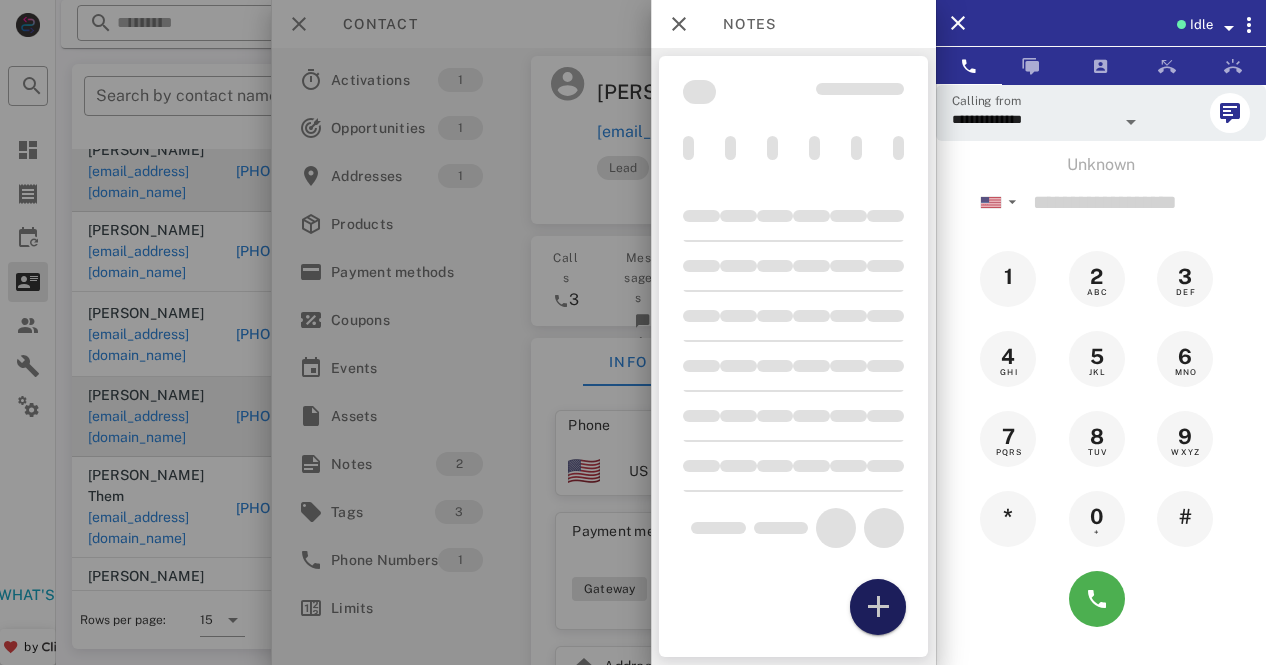 click at bounding box center [878, 607] 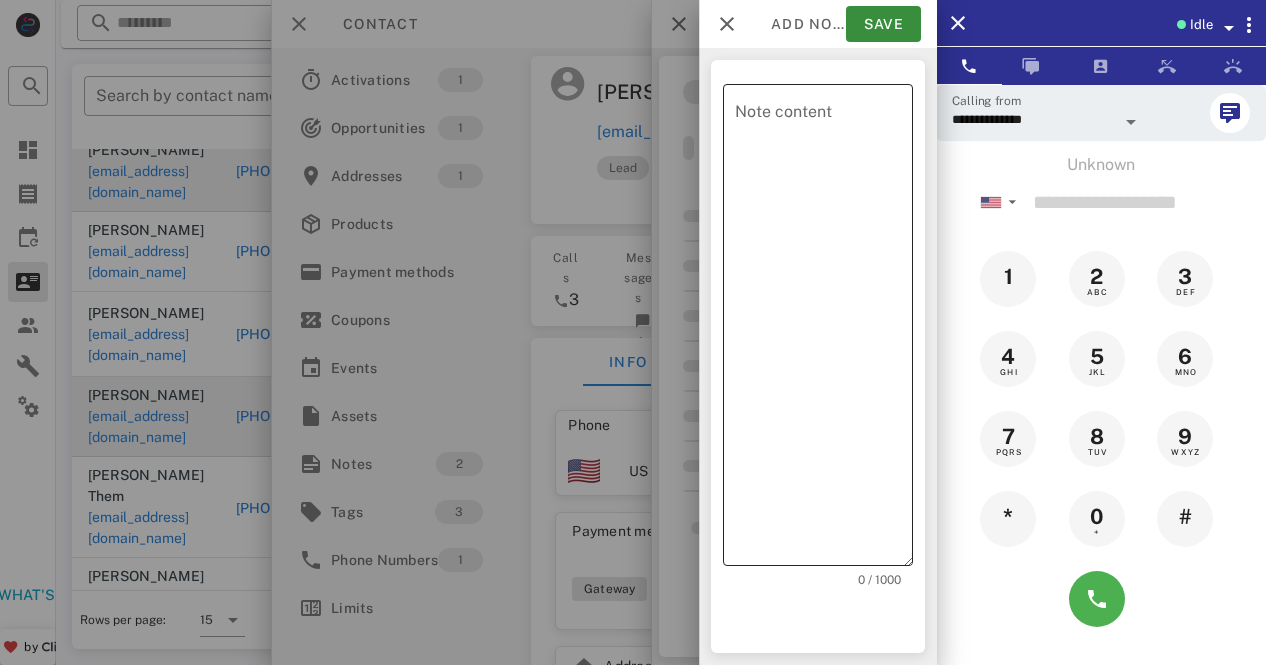 click on "Note content" at bounding box center (824, 330) 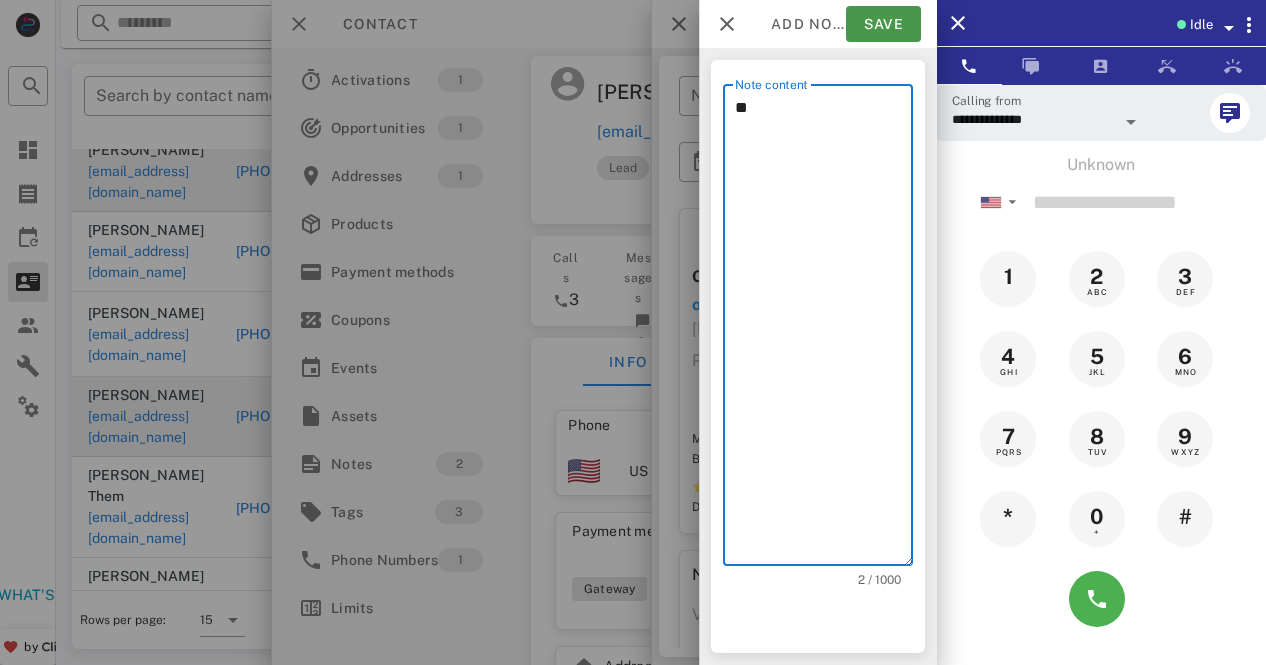 type on "**" 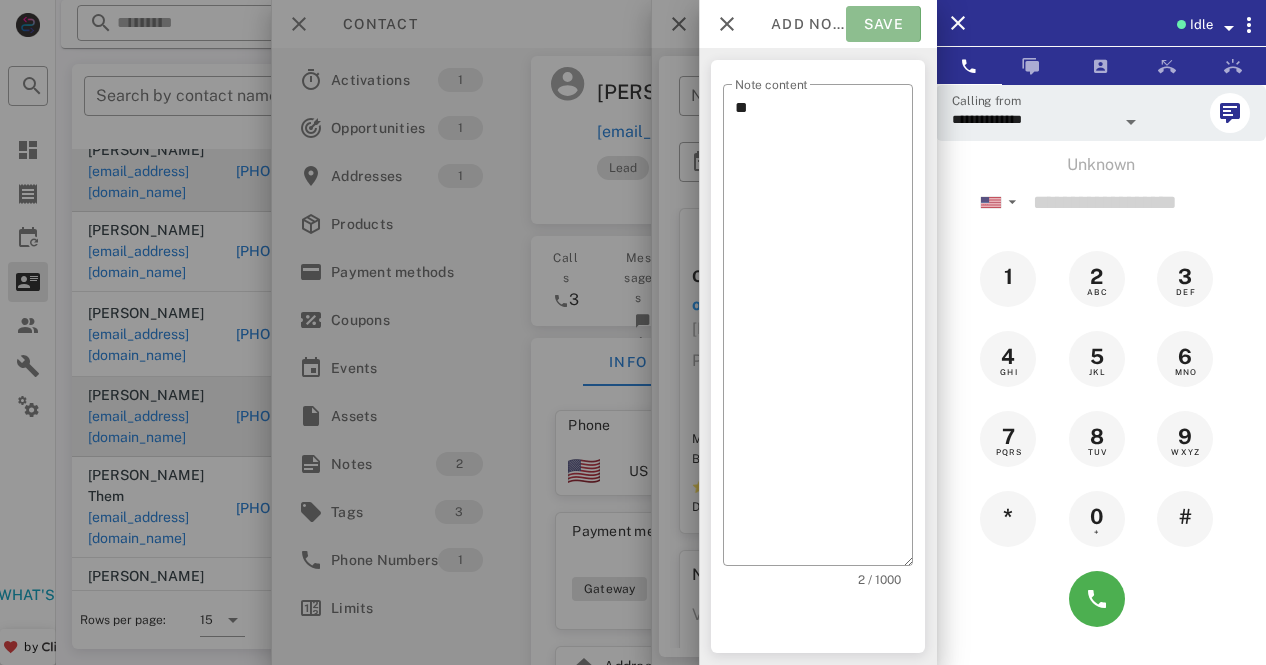 click on "Save" at bounding box center [883, 24] 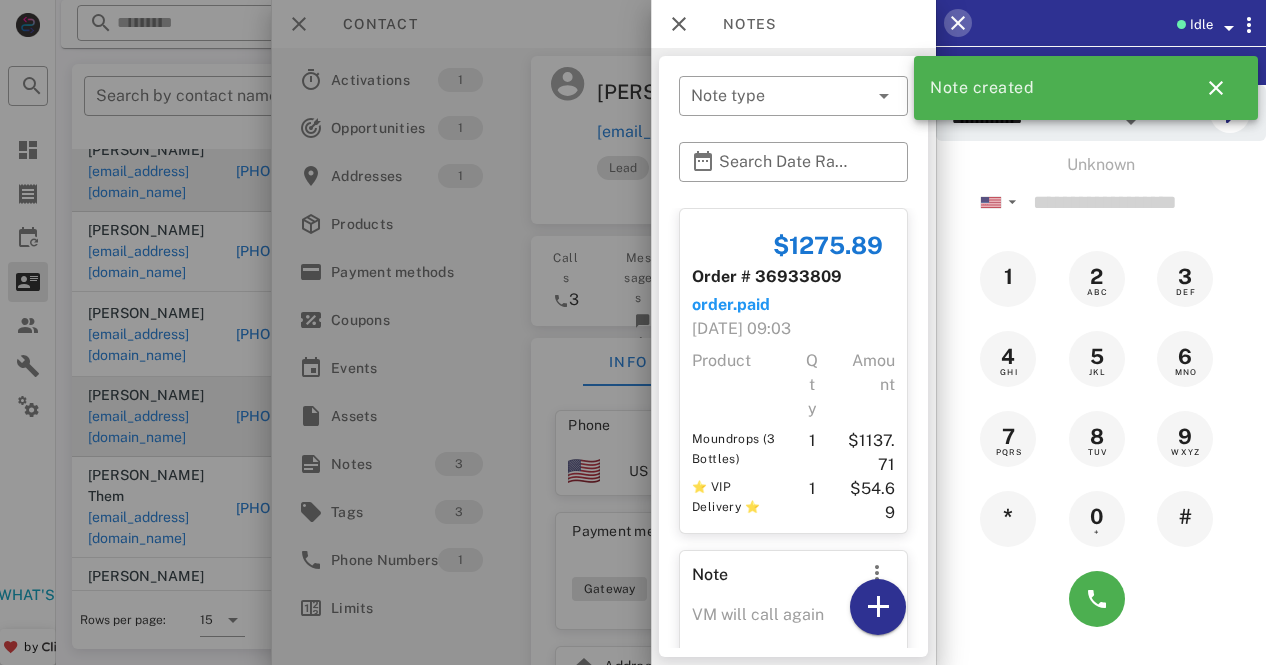 click at bounding box center [958, 23] 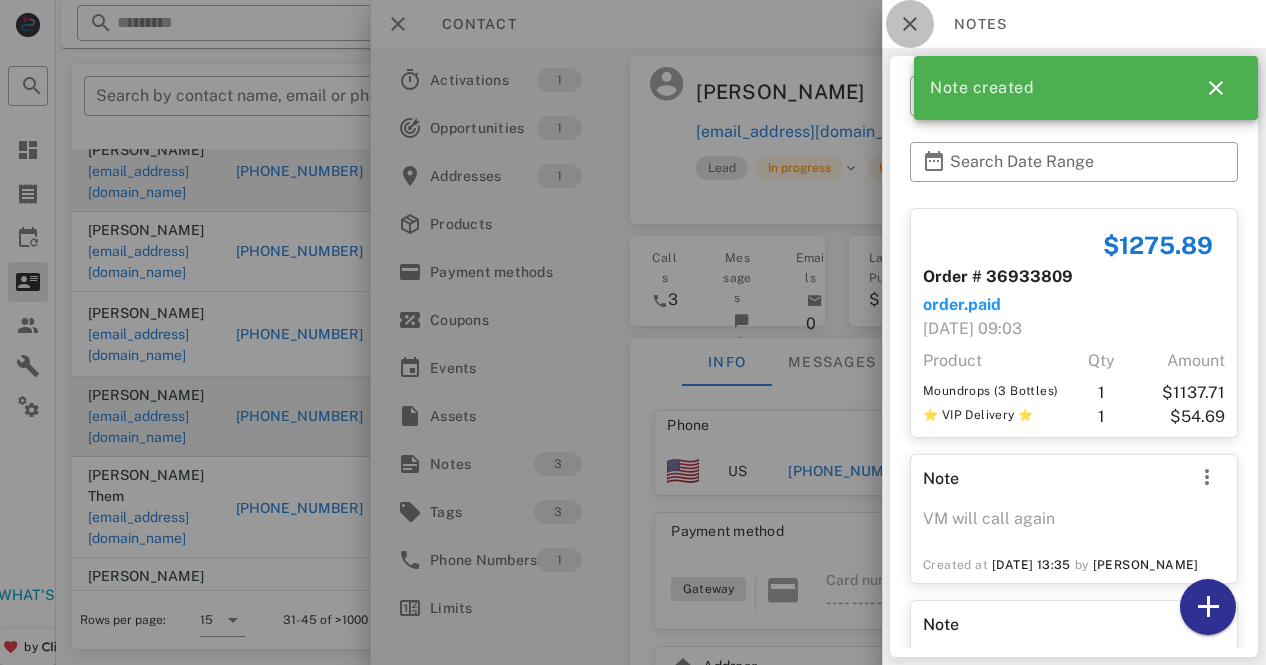 click at bounding box center [910, 24] 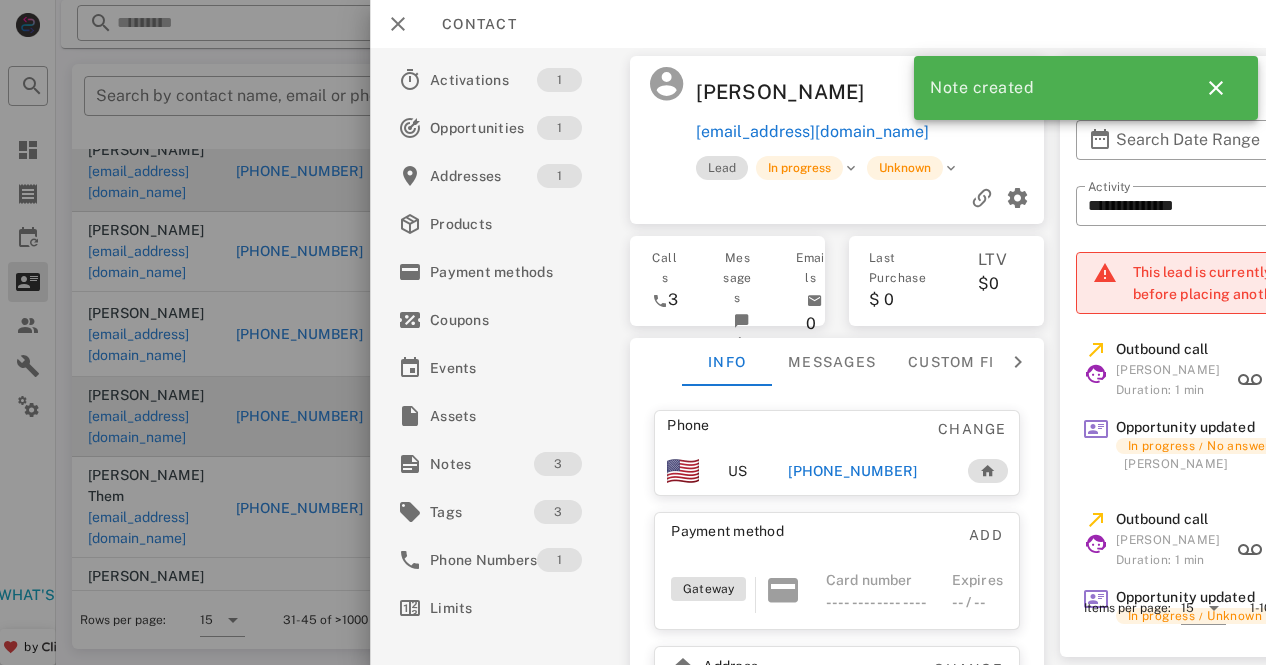 click on "Contact" at bounding box center [818, 24] 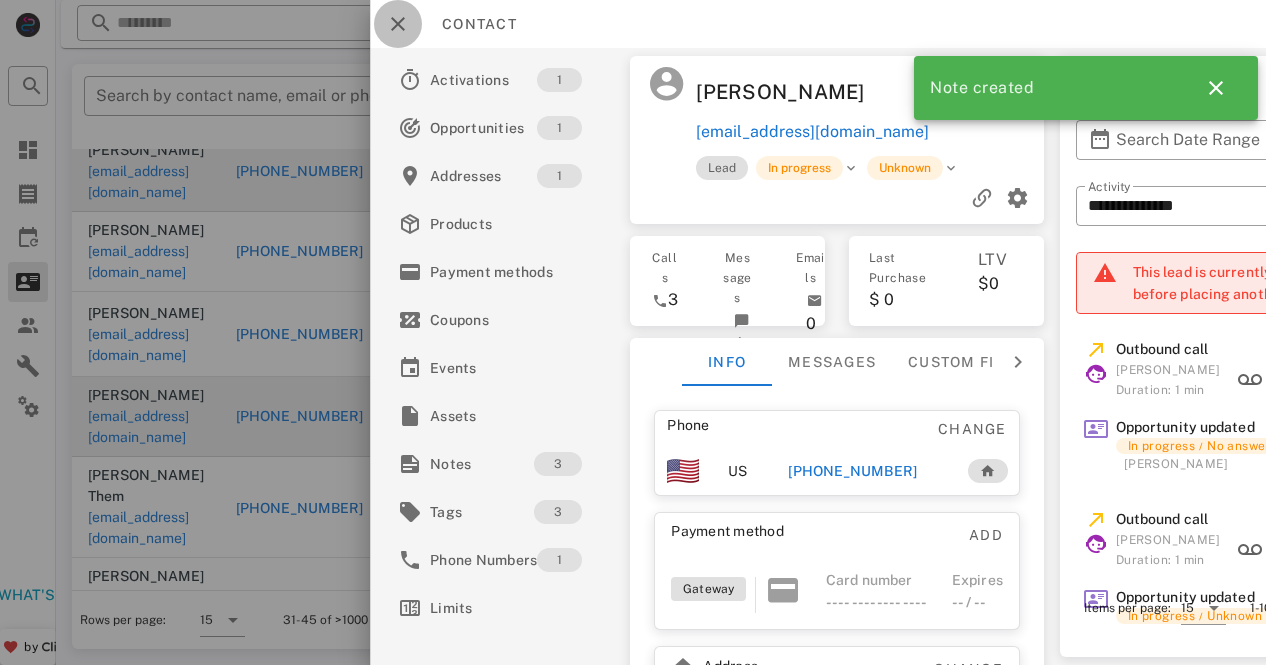 click at bounding box center [398, 24] 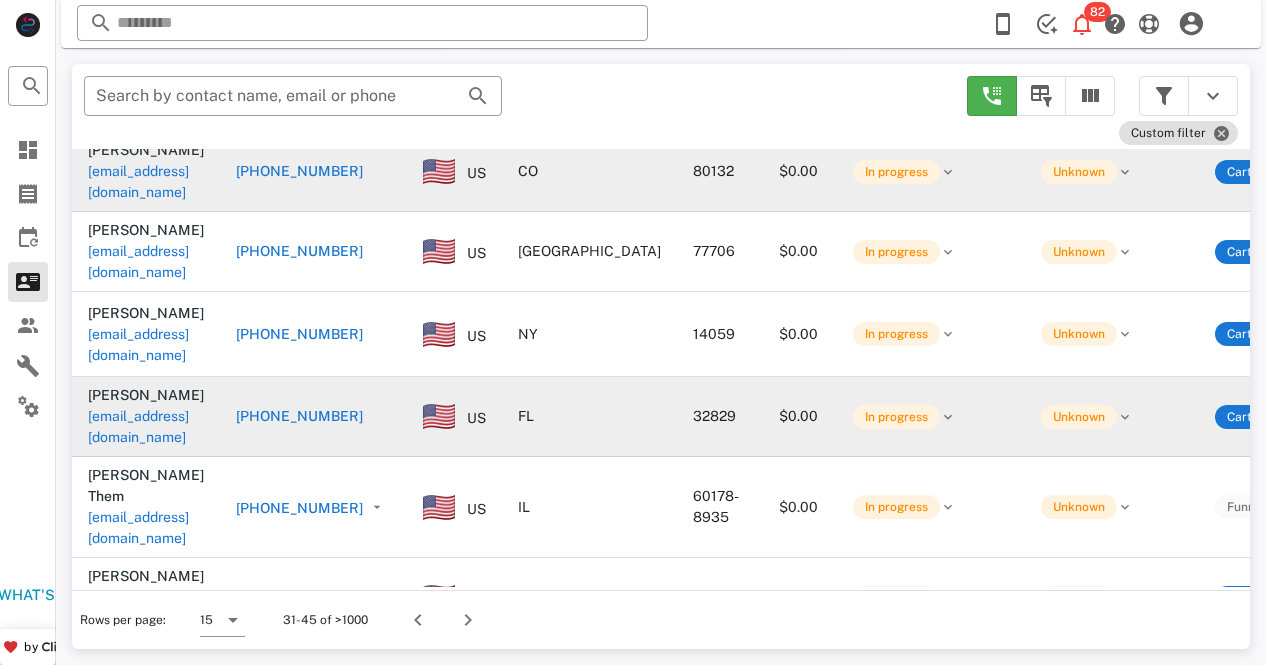 scroll, scrollTop: 332, scrollLeft: 0, axis: vertical 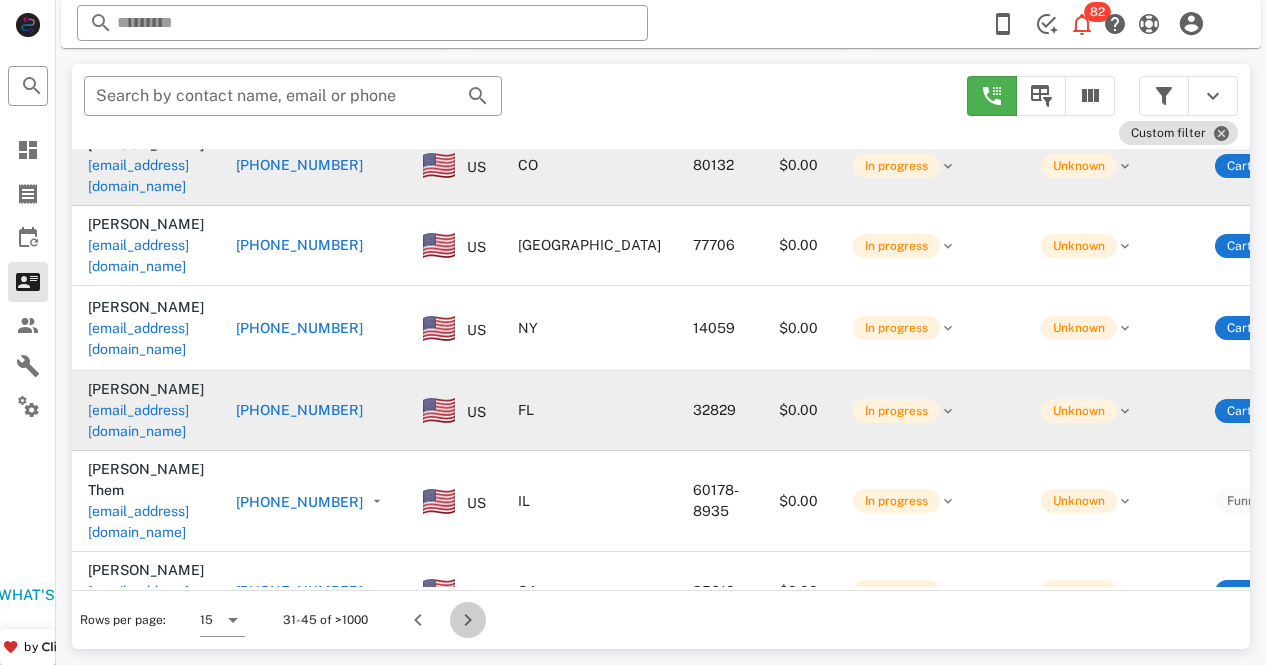 click at bounding box center [468, 620] 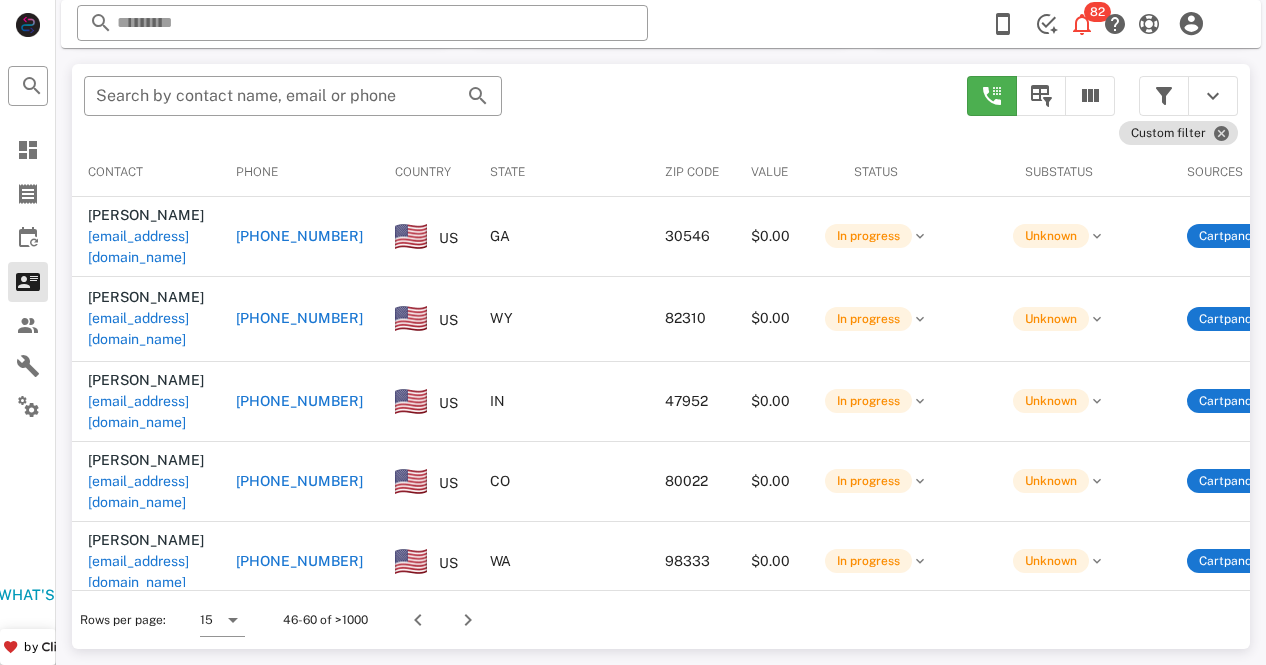 scroll, scrollTop: 380, scrollLeft: 0, axis: vertical 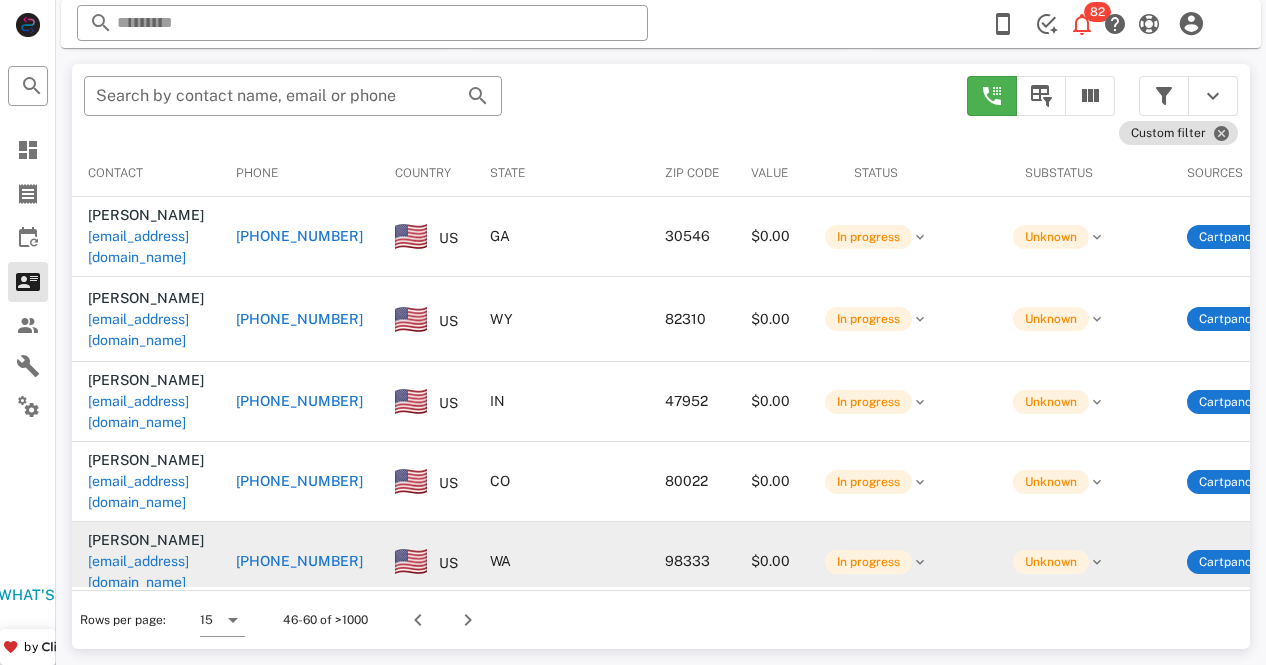 click on "+14082219055" at bounding box center (299, 561) 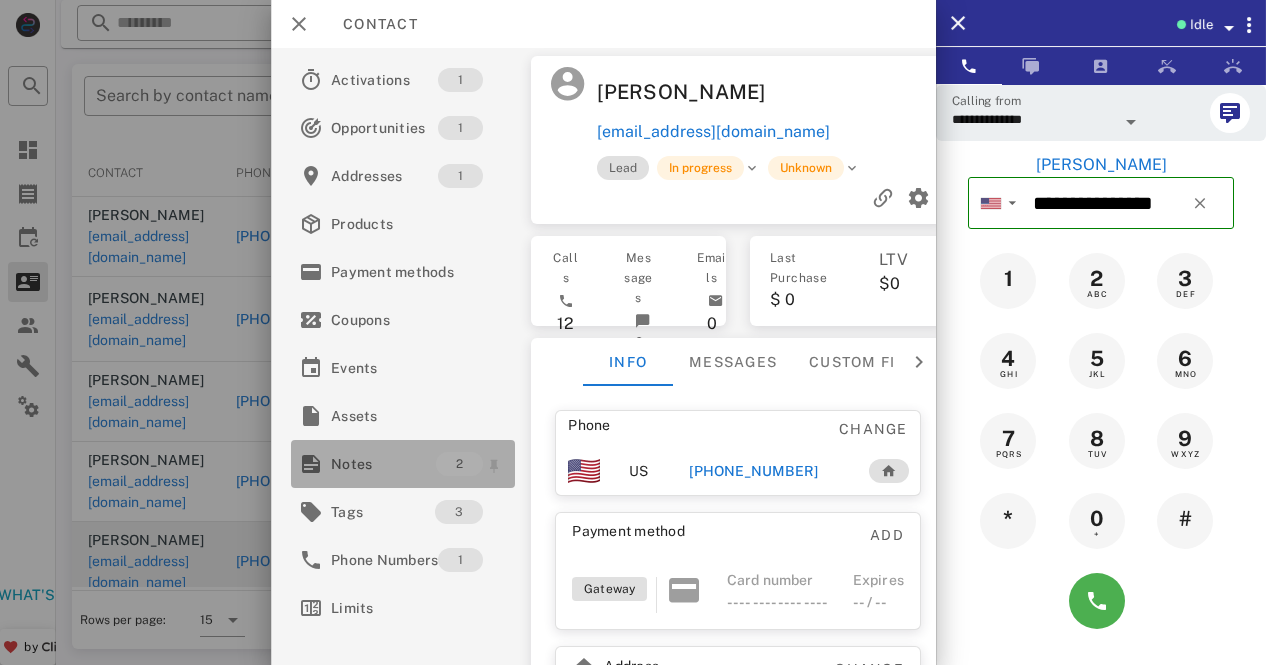 click on "Notes" at bounding box center (383, 464) 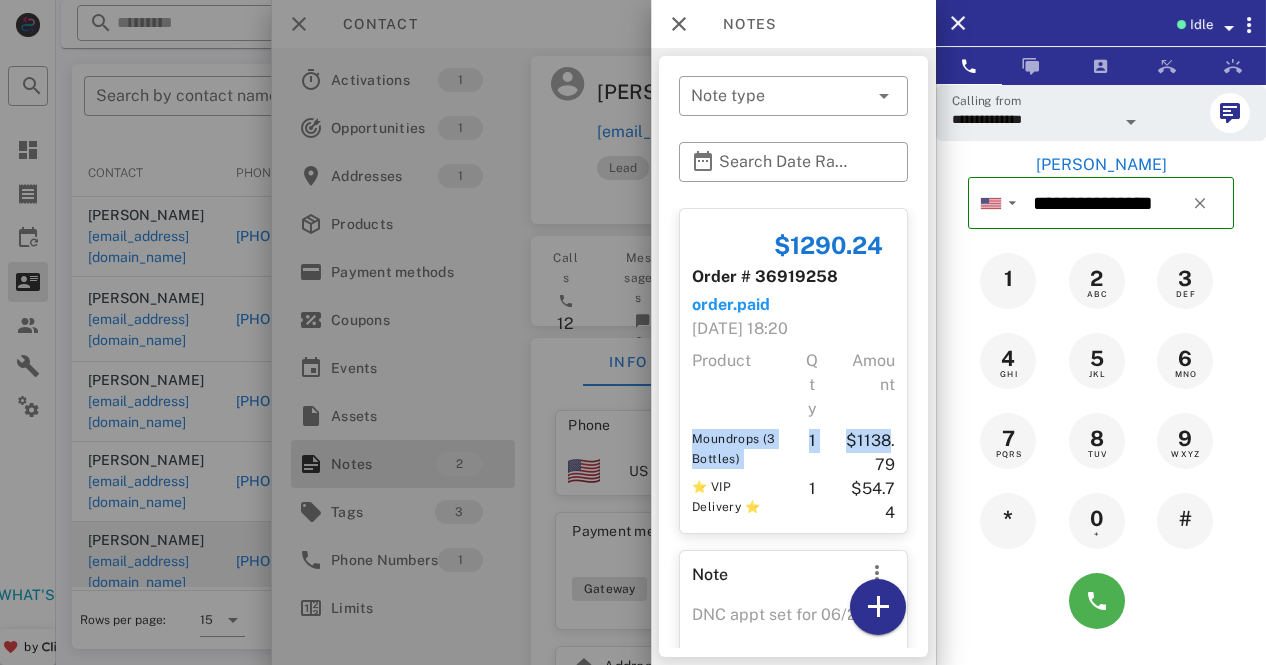 drag, startPoint x: 922, startPoint y: 378, endPoint x: 922, endPoint y: 435, distance: 57 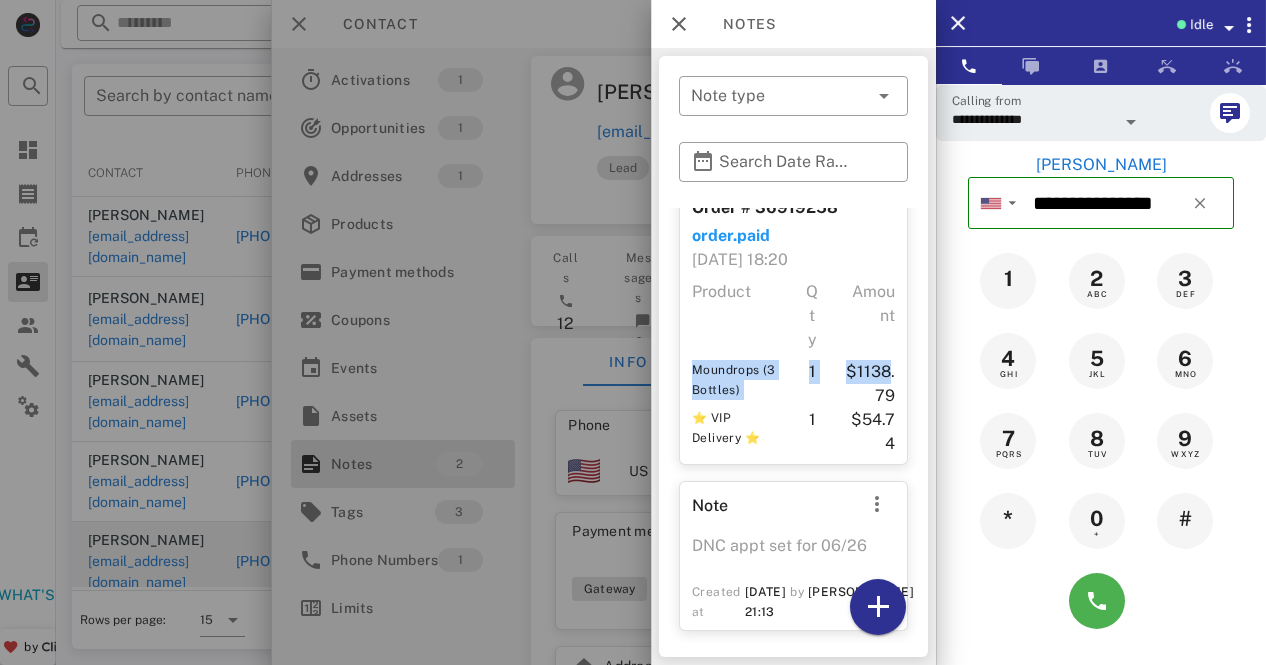 scroll, scrollTop: 78, scrollLeft: 0, axis: vertical 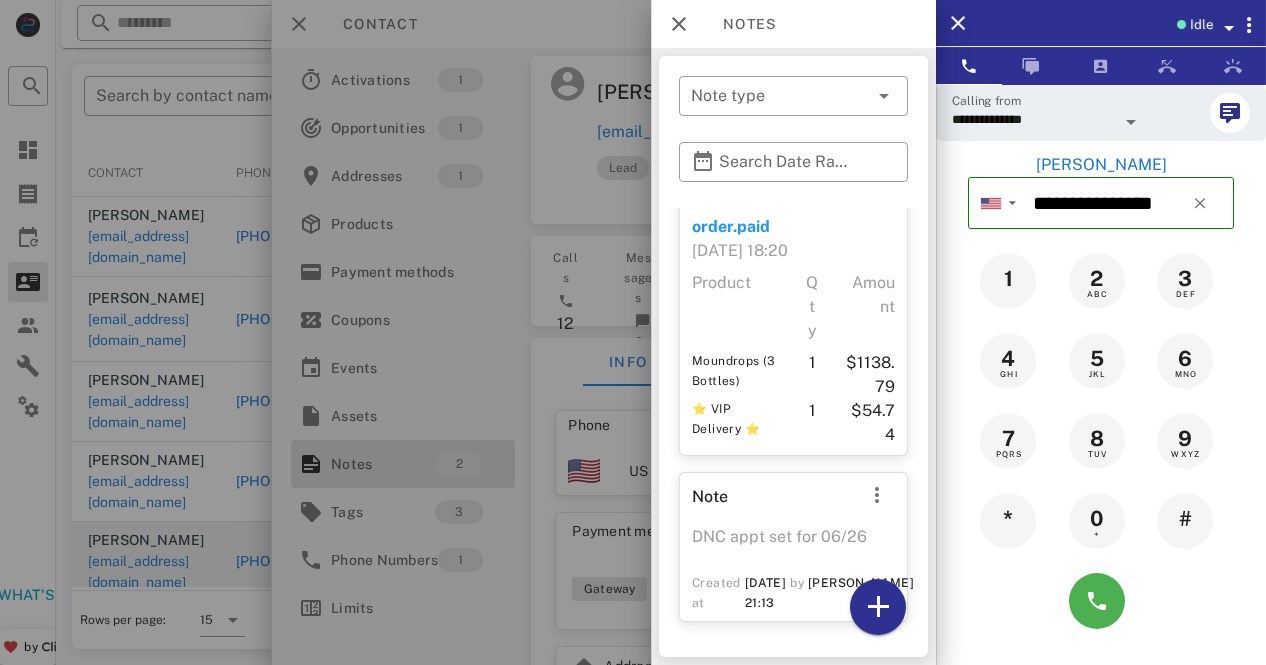 click on "$1290.24   Order # 36919258   order.paid   06/23/2025 18:20   Product Qty Amount  Moundrops (3 Bottles)  1 $1138.79  ⭐ VIP Delivery ⭐  1 $54.74  Note  DNC appt set for 06/26  Created at   06/25/2025 21:13   by   Maureen Parker" at bounding box center [793, 390] 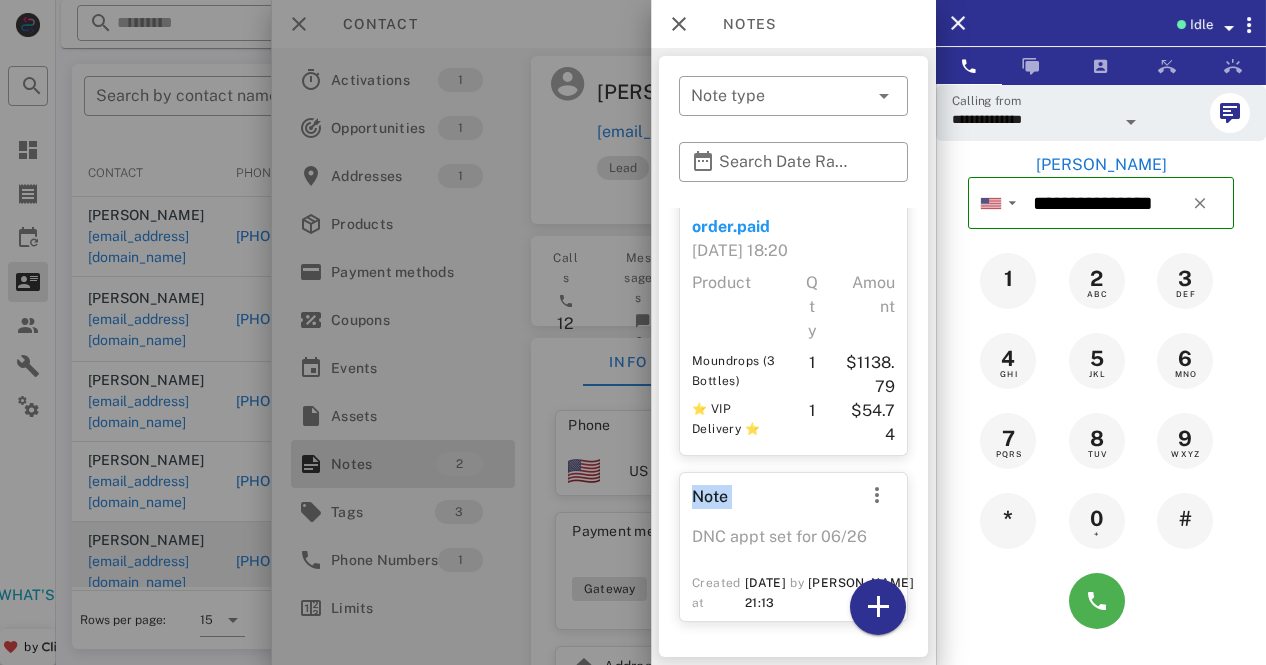 drag, startPoint x: 906, startPoint y: 519, endPoint x: 899, endPoint y: 436, distance: 83.294655 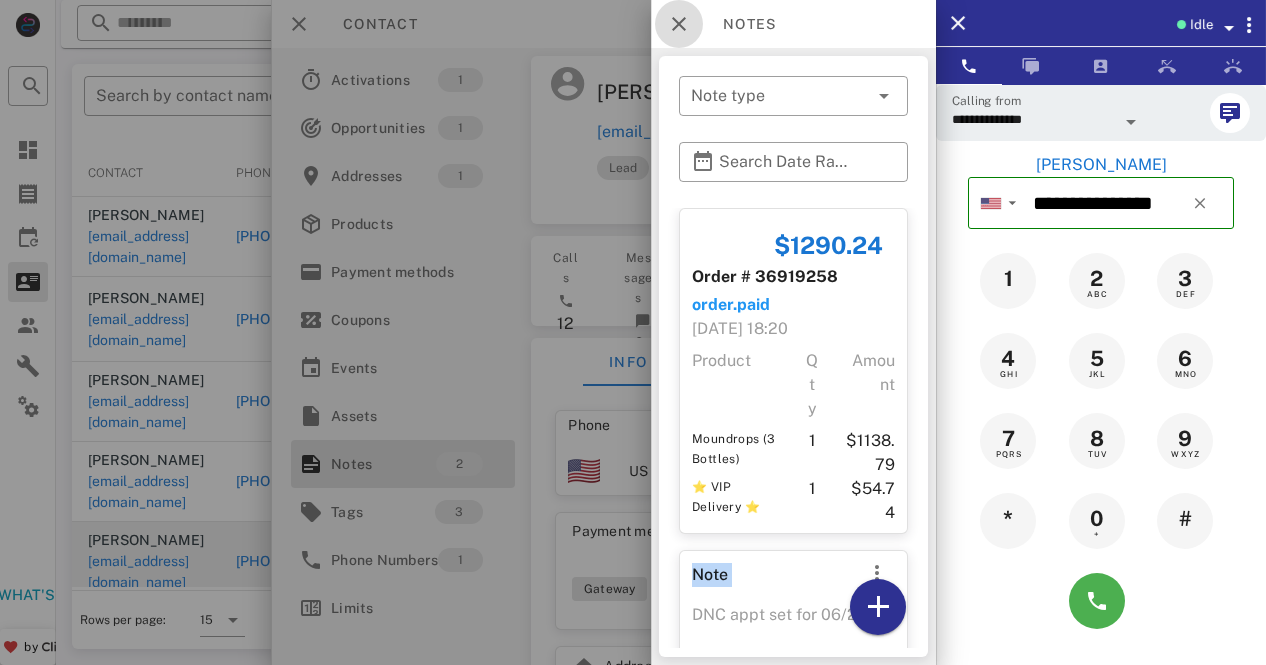 drag, startPoint x: 676, startPoint y: 12, endPoint x: 680, endPoint y: 39, distance: 27.294687 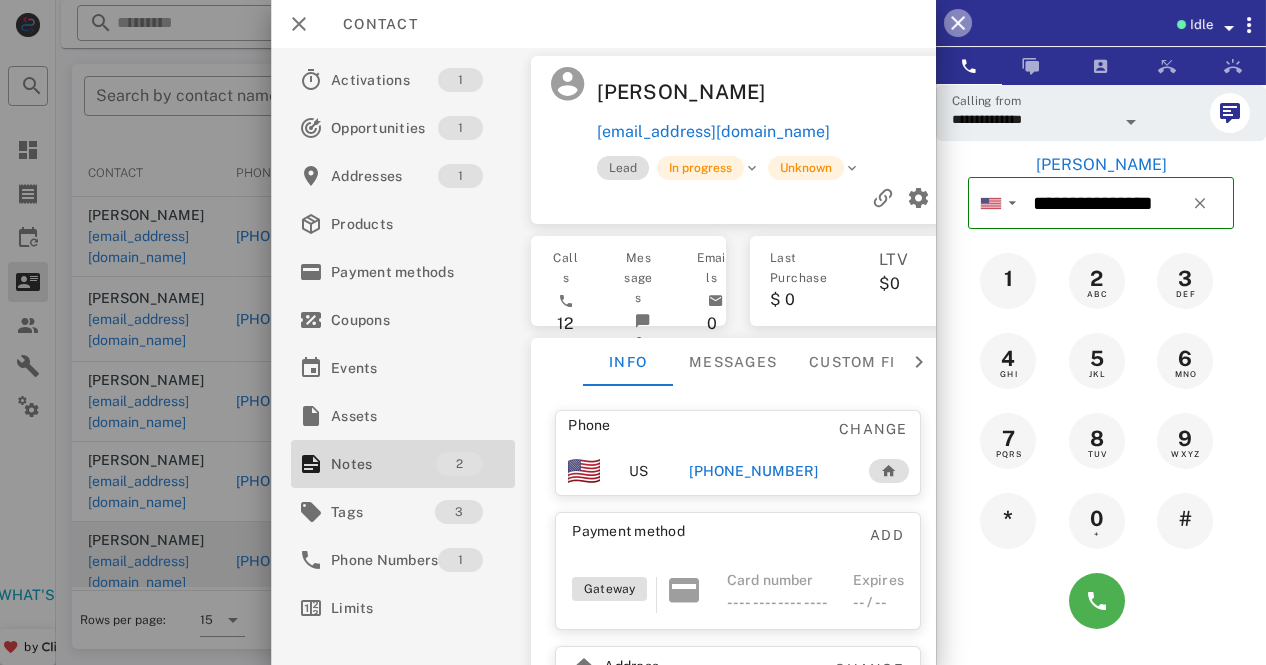 click at bounding box center [958, 23] 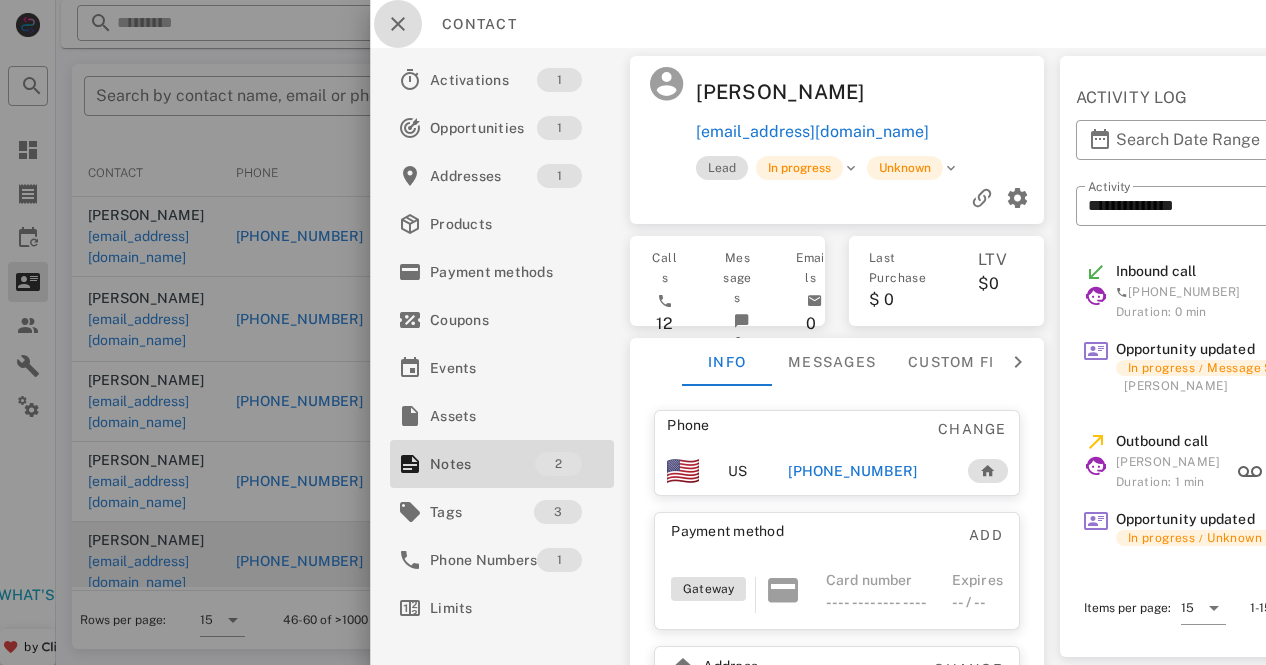 click at bounding box center [398, 24] 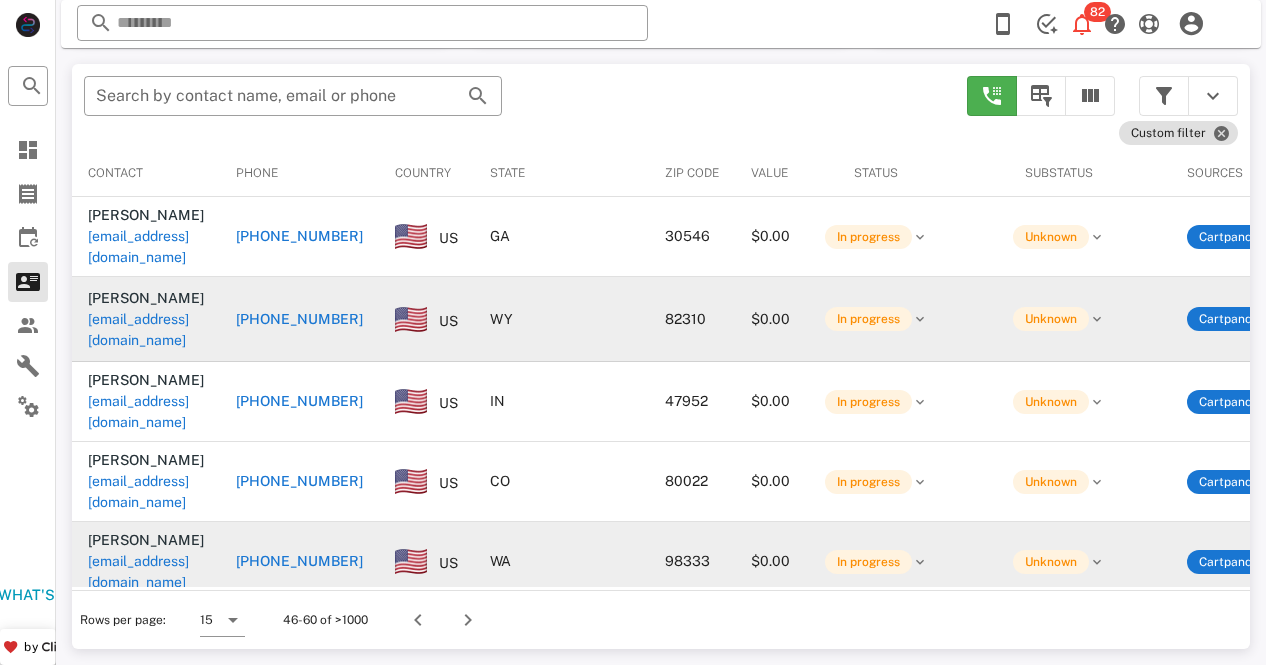 click on "+13072583471" at bounding box center [299, 319] 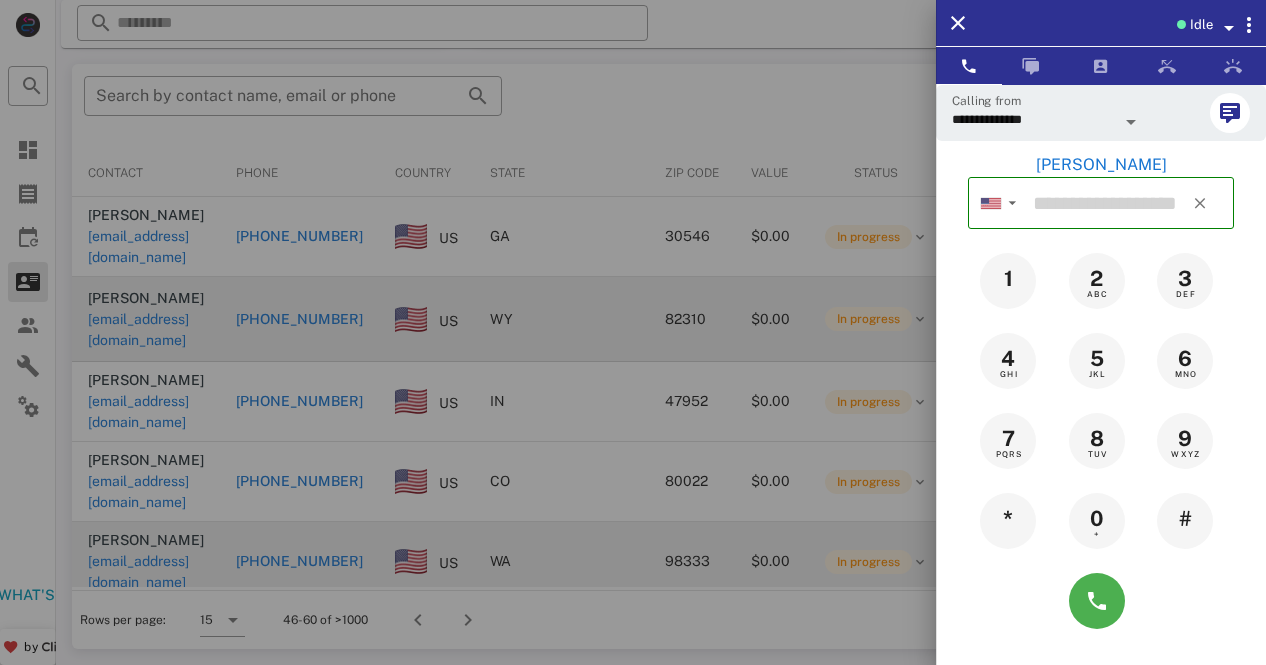 type on "**********" 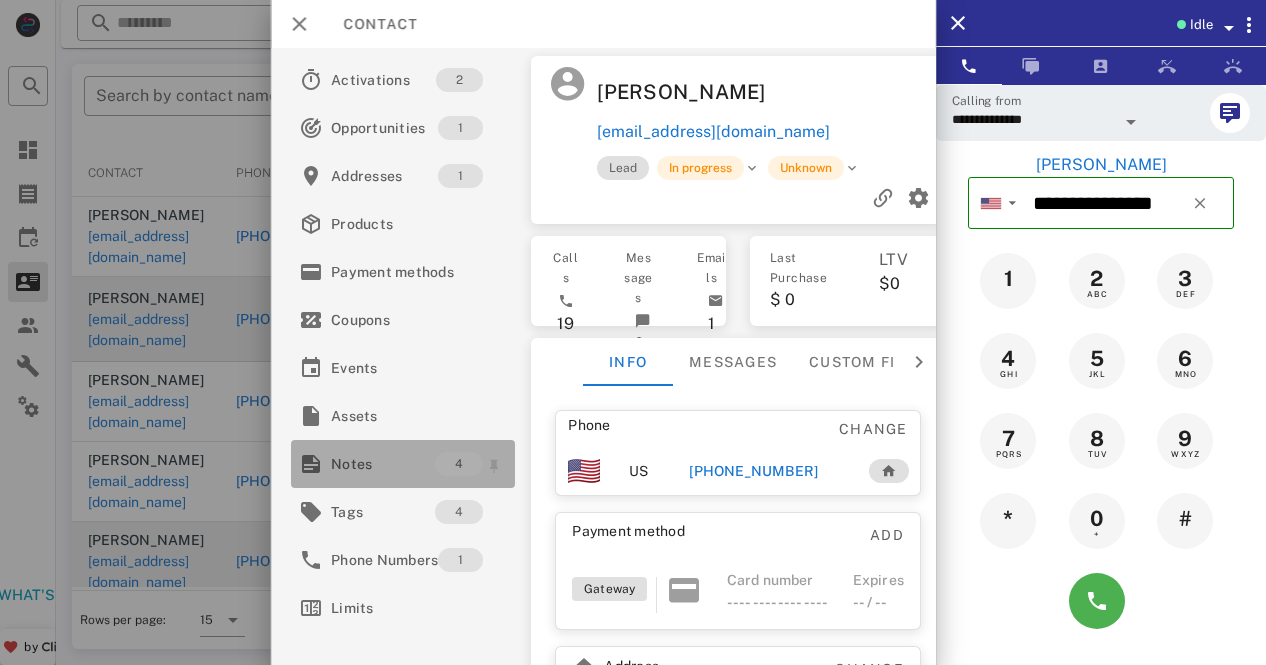 click on "Notes" at bounding box center (383, 464) 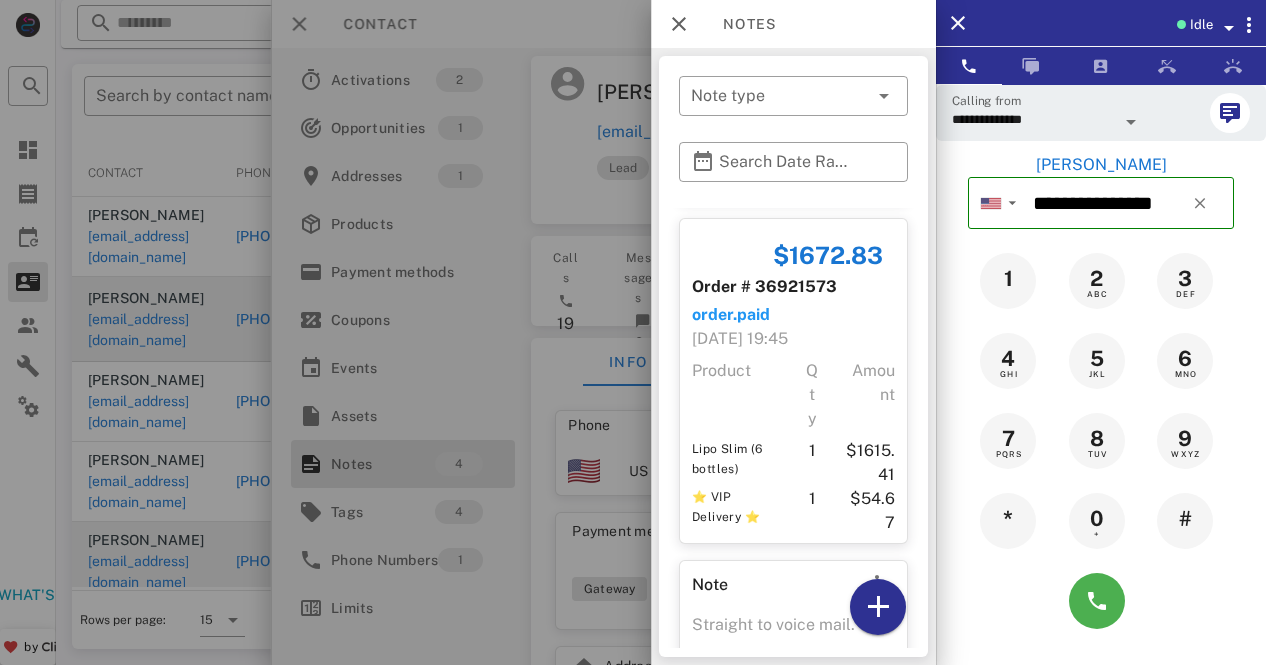 scroll, scrollTop: 536, scrollLeft: 0, axis: vertical 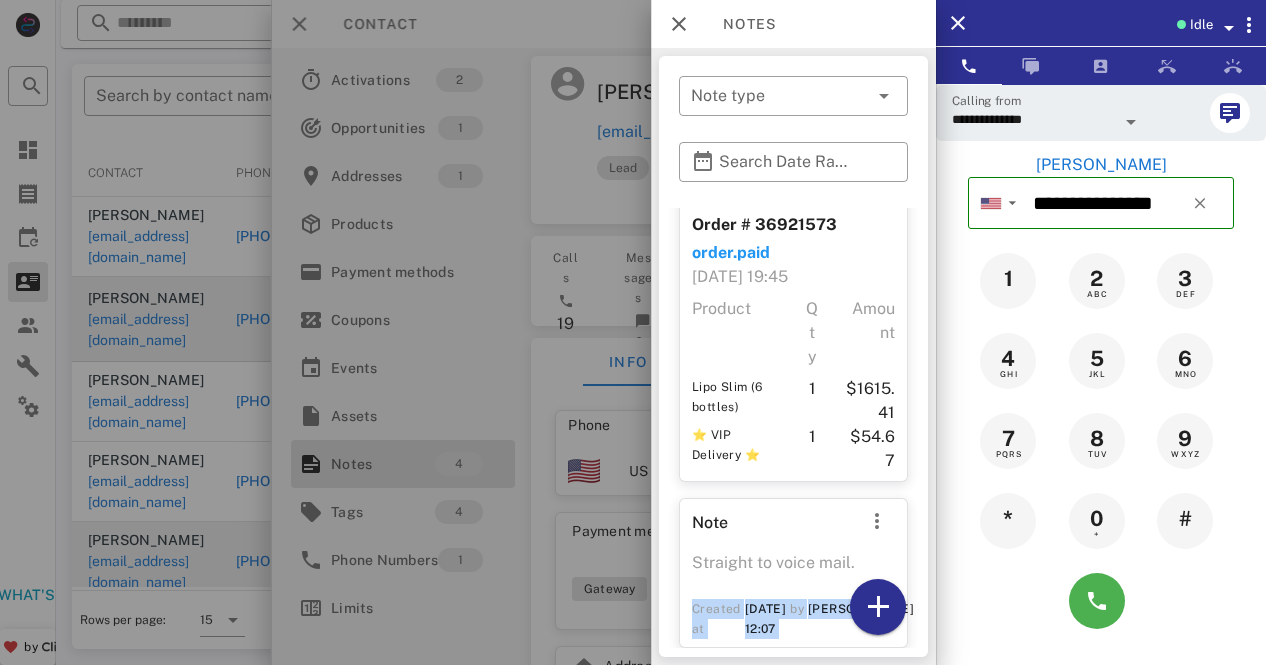 drag, startPoint x: 928, startPoint y: 566, endPoint x: 911, endPoint y: 545, distance: 27.018513 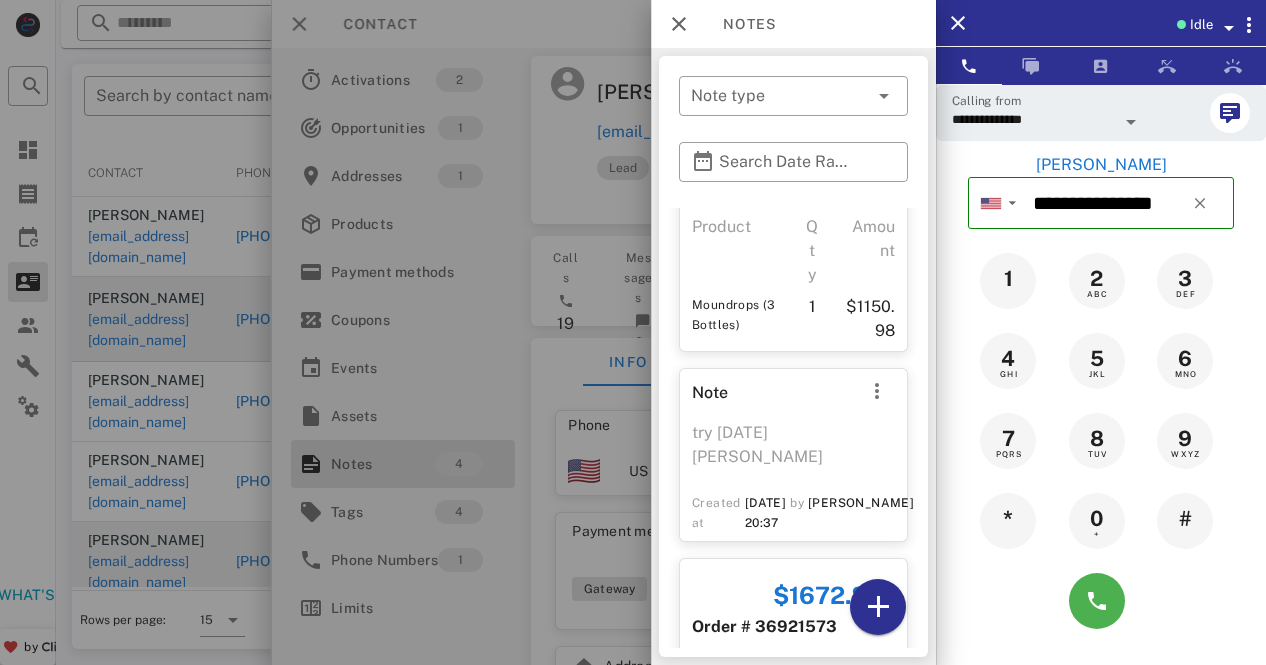 scroll, scrollTop: 0, scrollLeft: 0, axis: both 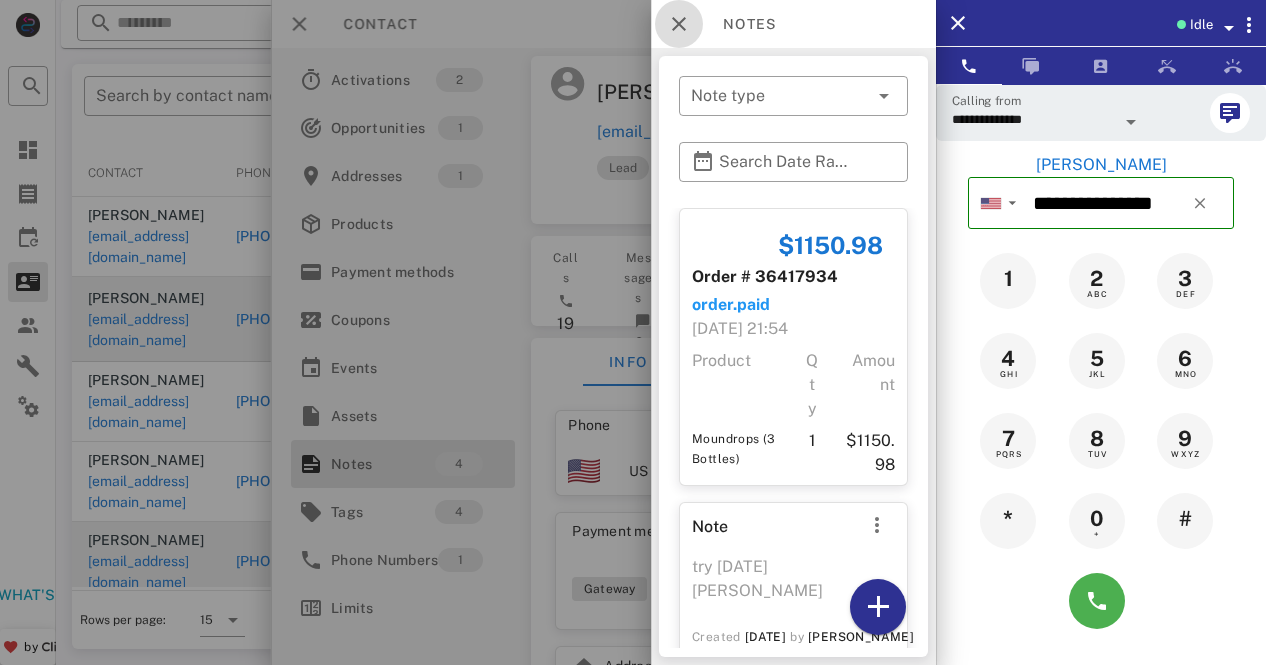 click at bounding box center (679, 24) 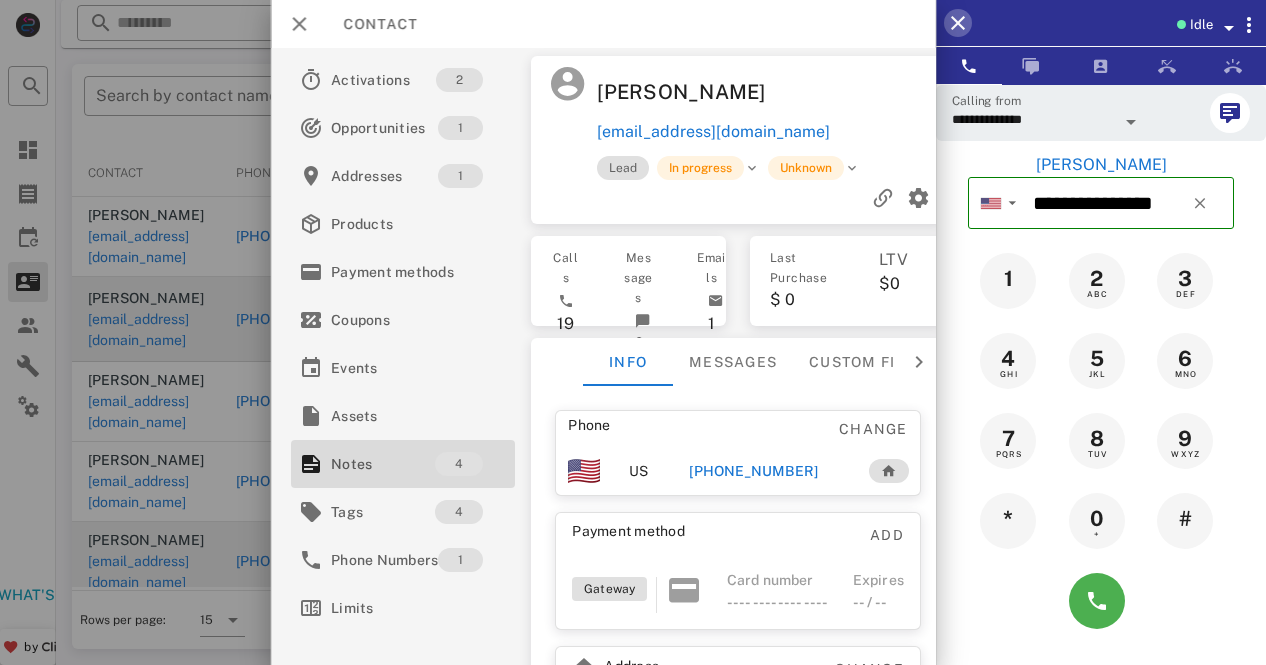 click at bounding box center [958, 23] 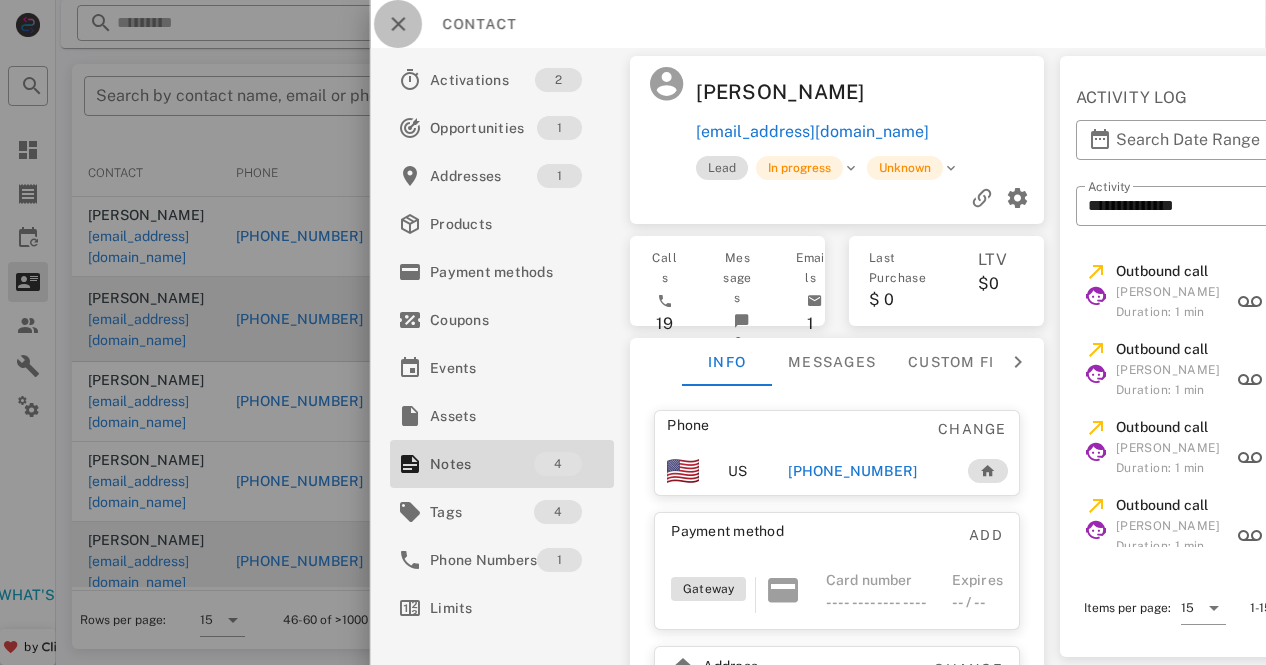 click at bounding box center [398, 24] 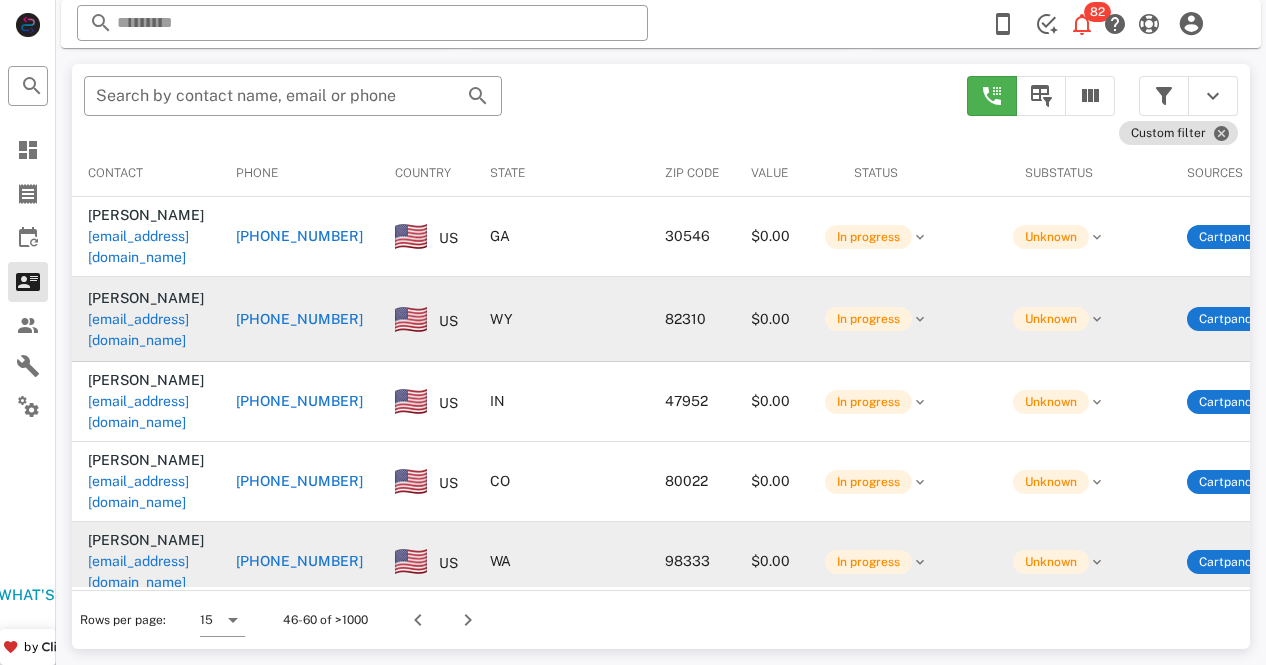 click on "+14082219055" at bounding box center [299, 561] 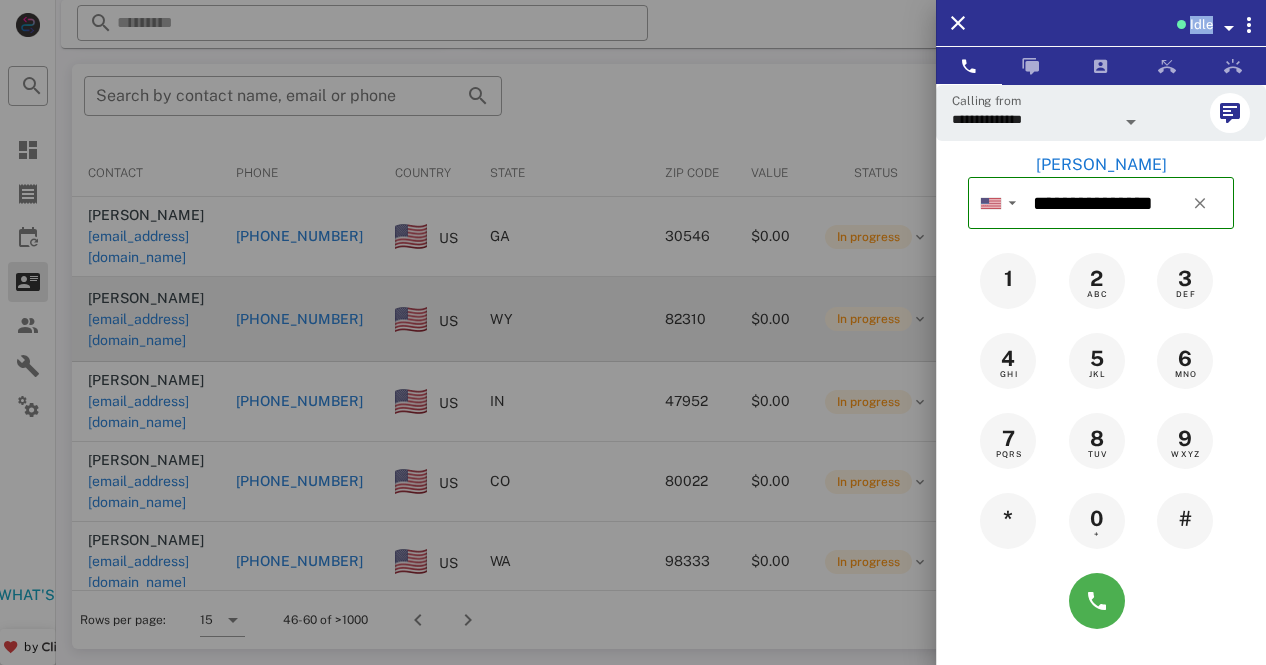 click at bounding box center (633, 332) 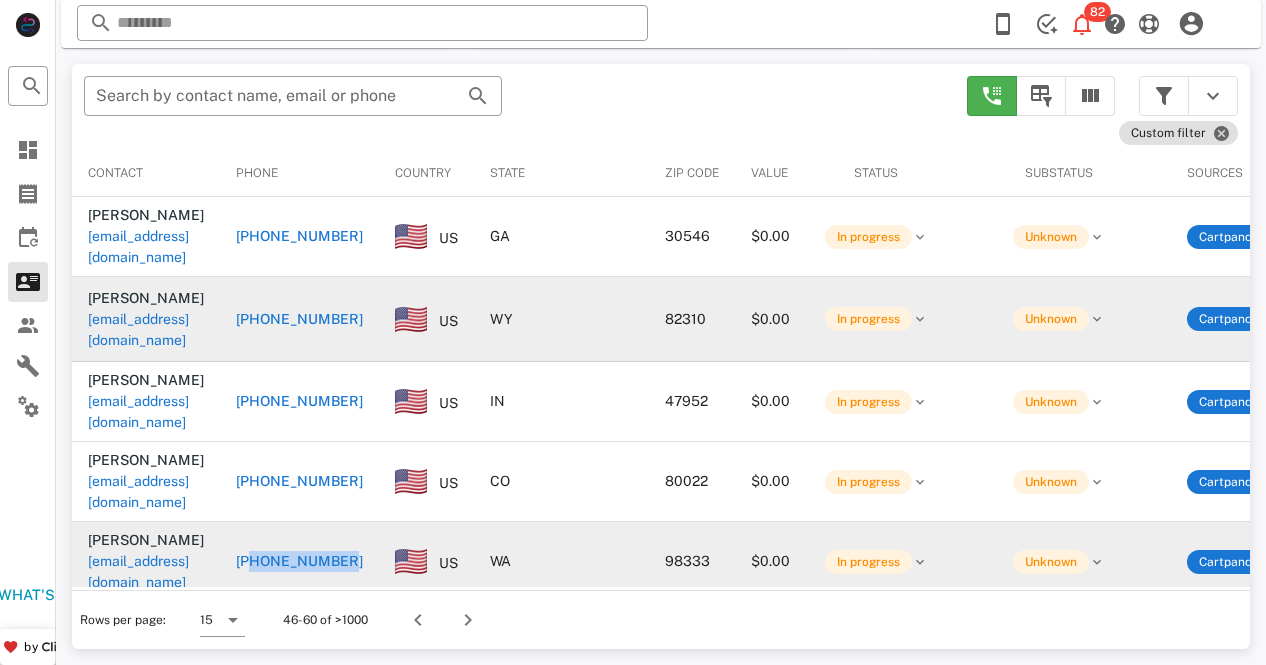 drag, startPoint x: 368, startPoint y: 503, endPoint x: 400, endPoint y: 501, distance: 32.06244 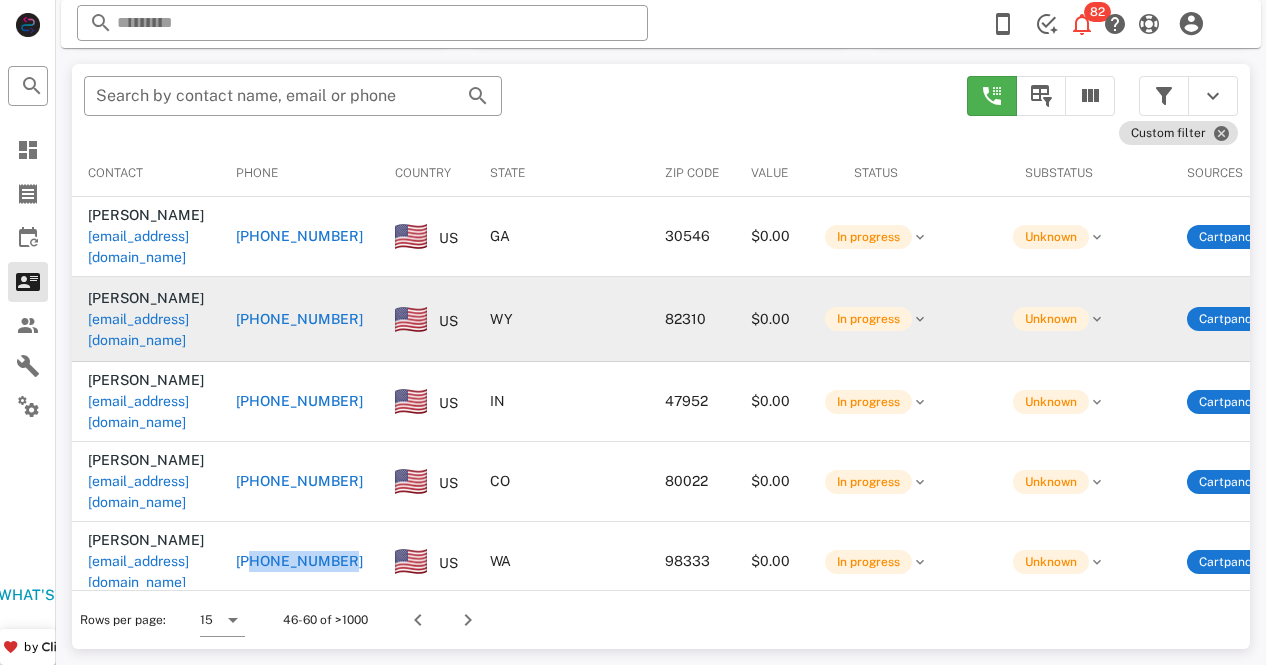 type on "**********" 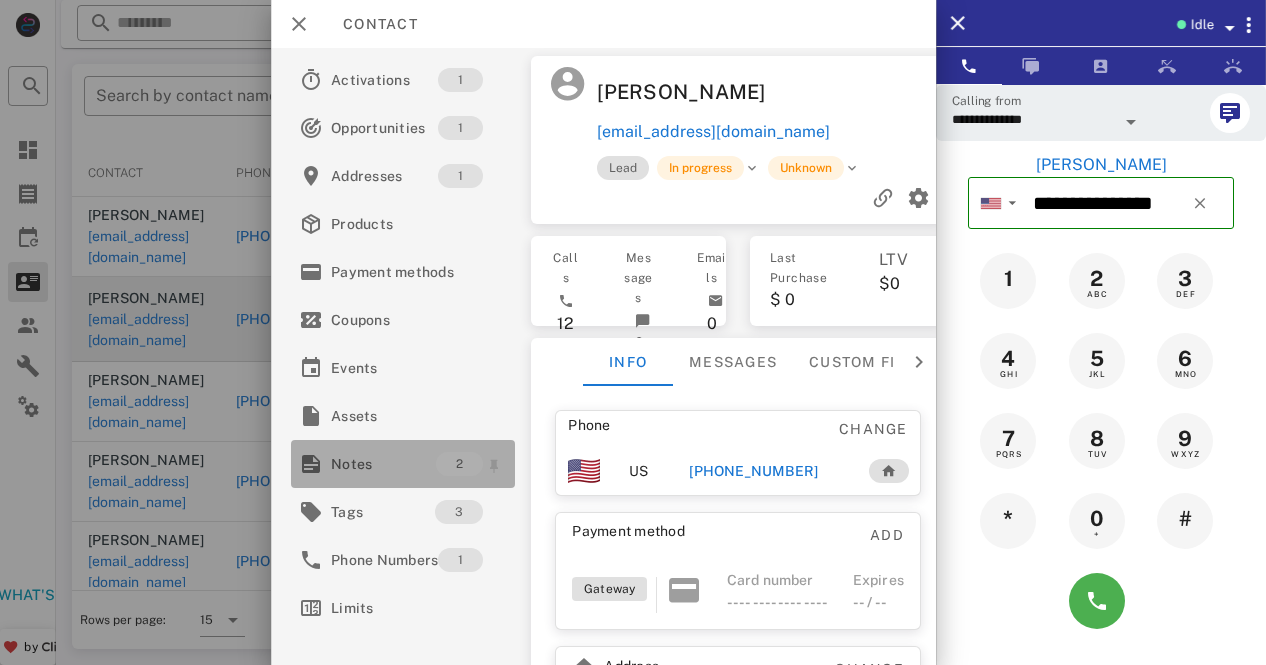 click on "Notes" at bounding box center [383, 464] 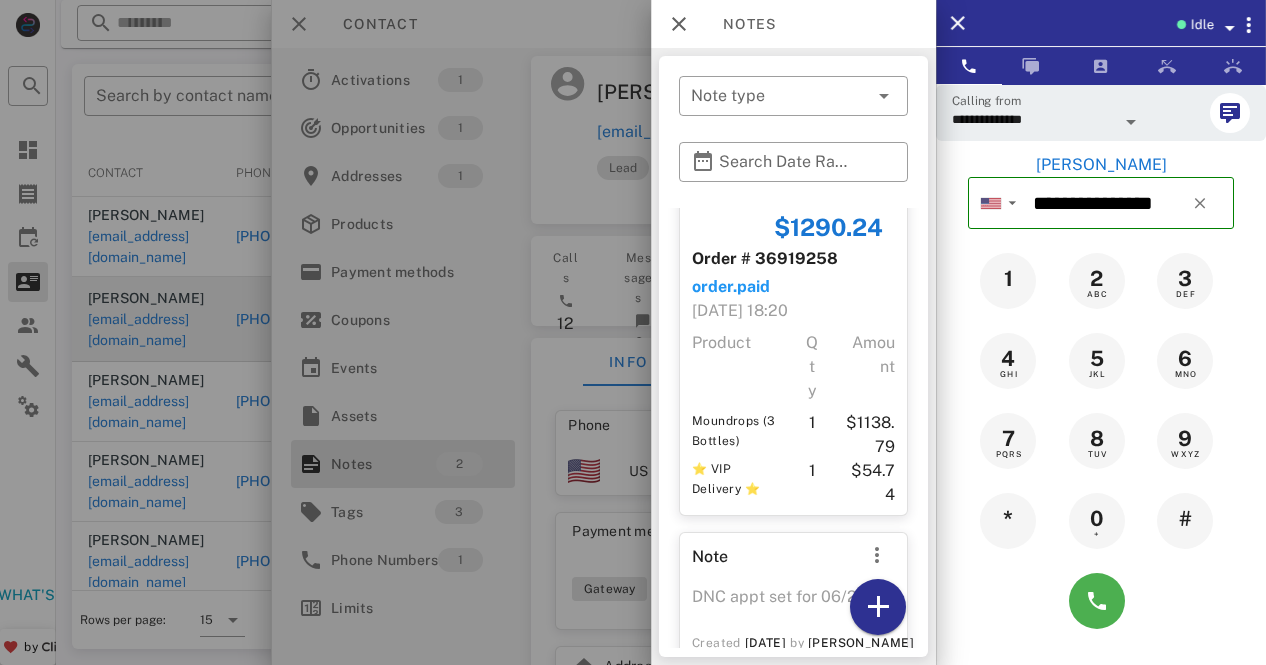 scroll, scrollTop: 0, scrollLeft: 0, axis: both 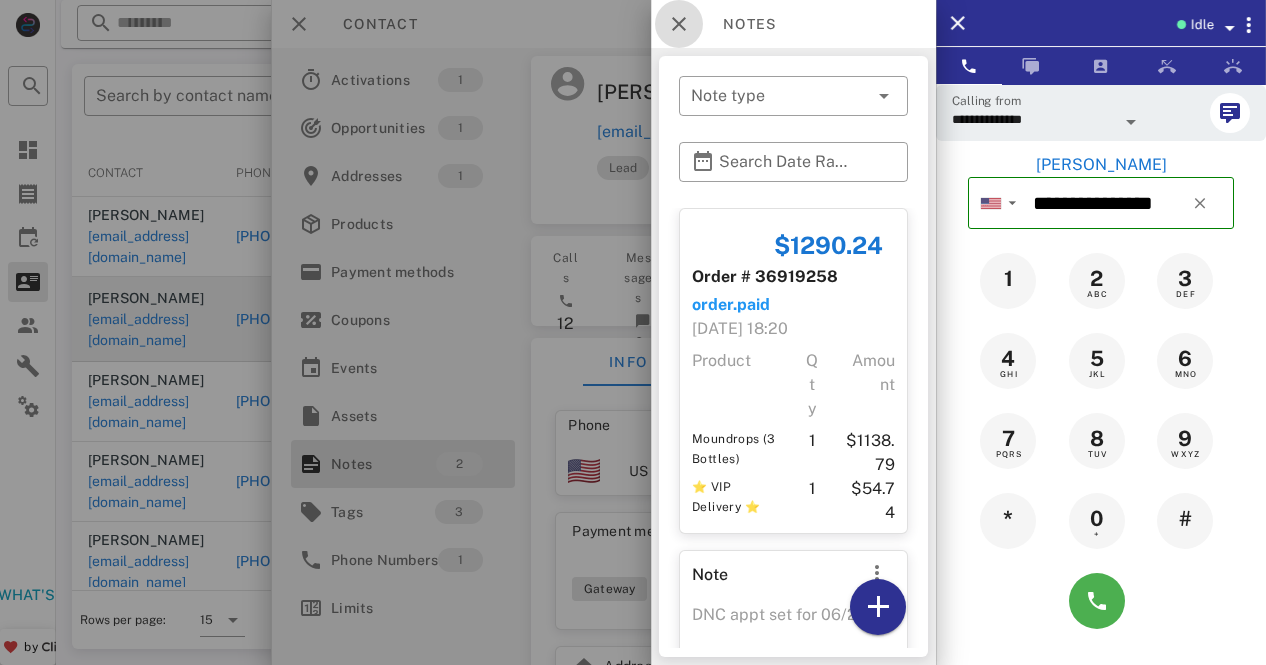 click at bounding box center [679, 24] 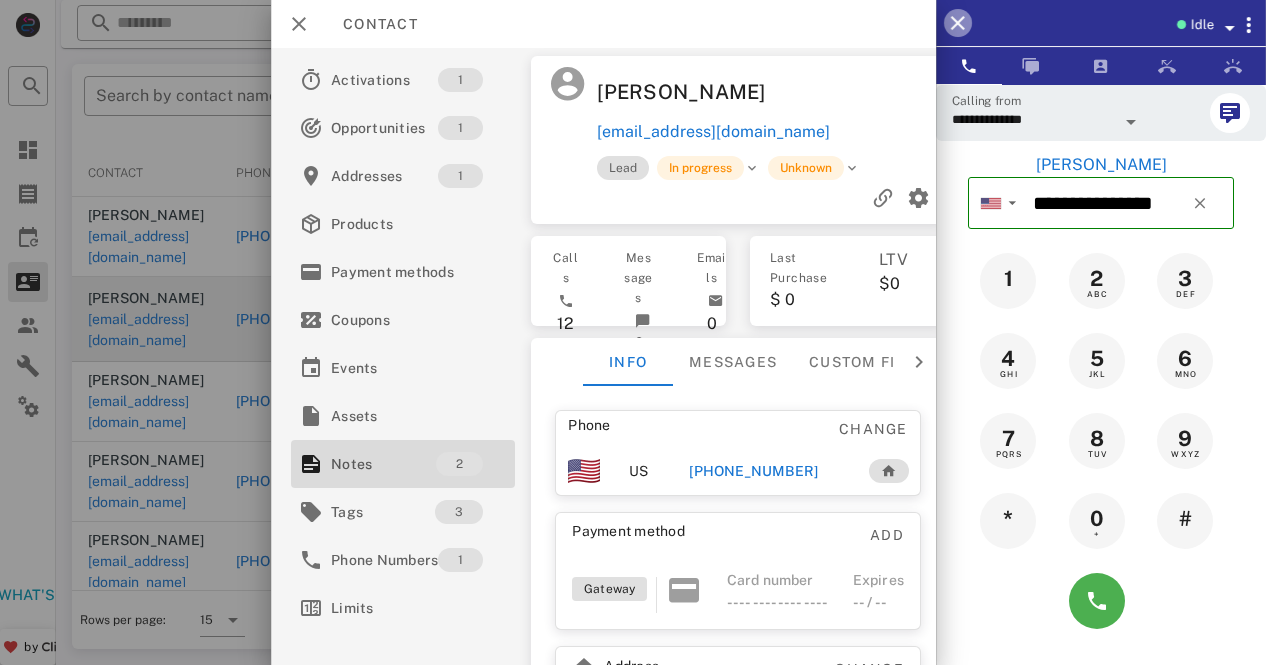 click at bounding box center [958, 23] 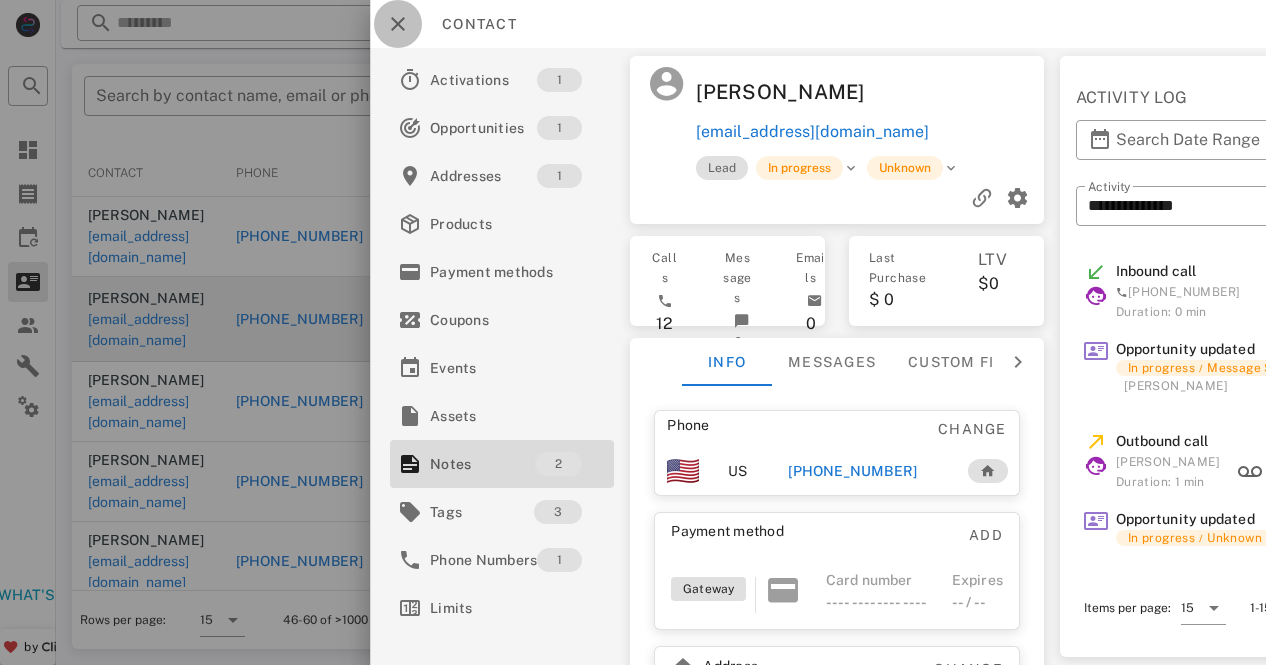 click at bounding box center (398, 24) 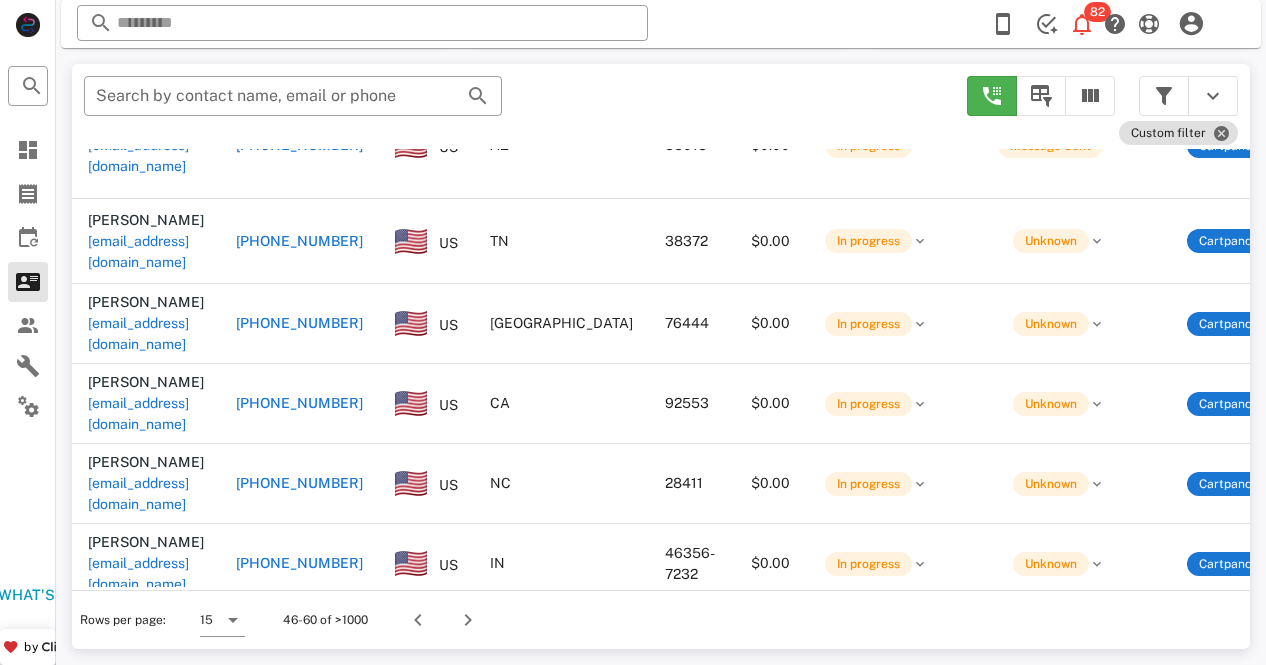 scroll, scrollTop: 510, scrollLeft: 0, axis: vertical 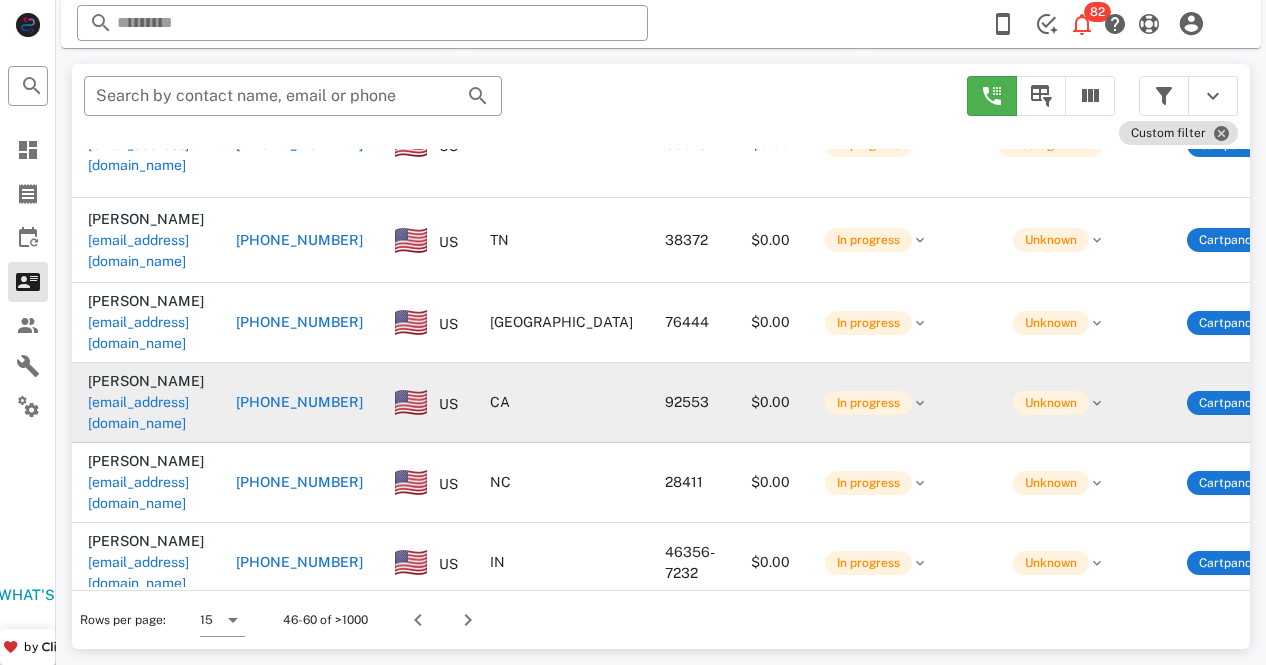 click on "+19512931584" at bounding box center (299, 402) 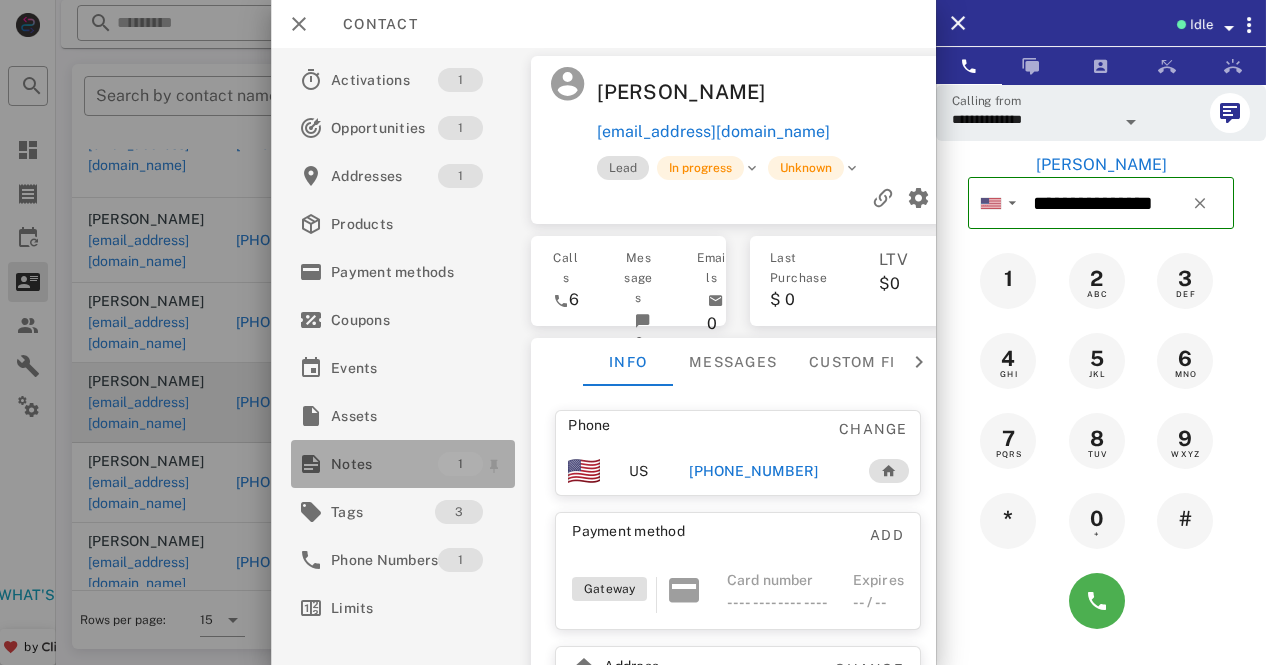 click on "Notes" at bounding box center (384, 464) 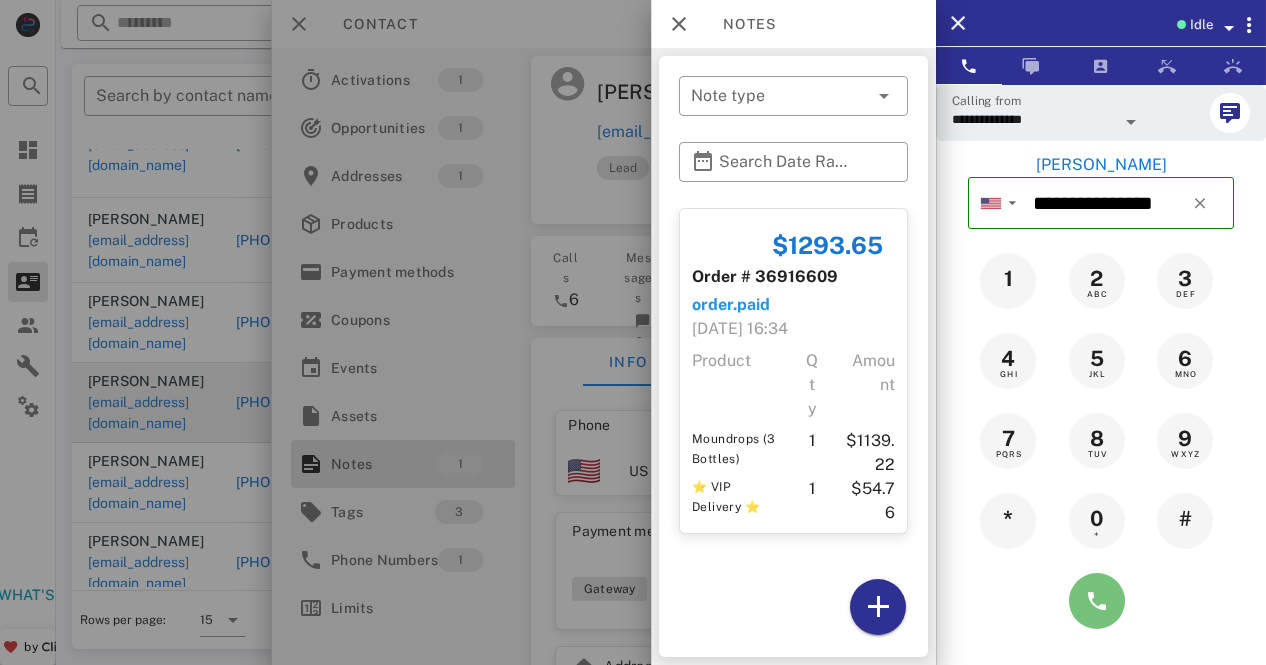 click at bounding box center [1097, 601] 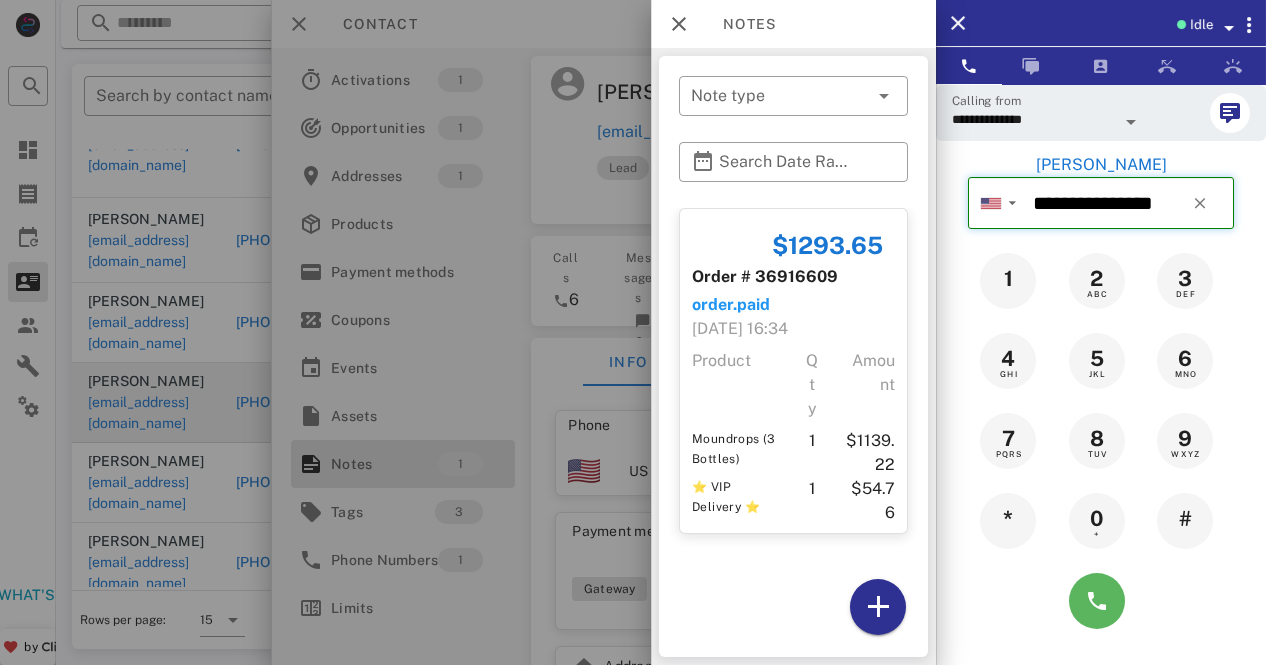 type 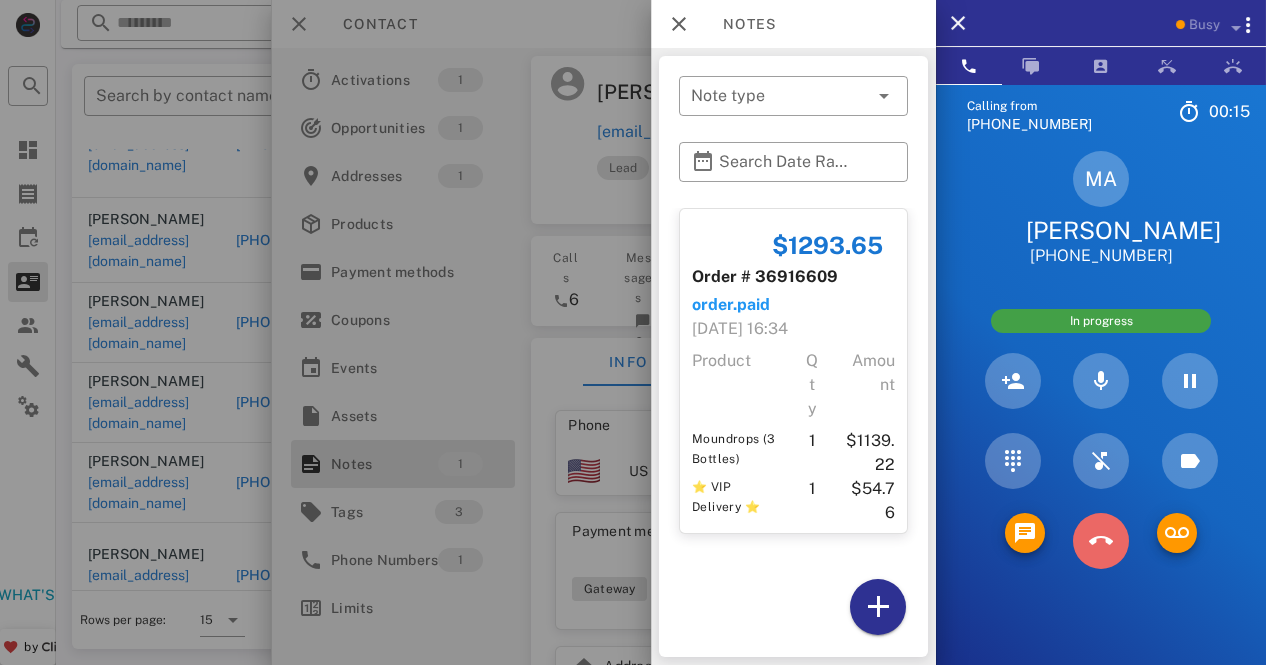 click at bounding box center (1101, 541) 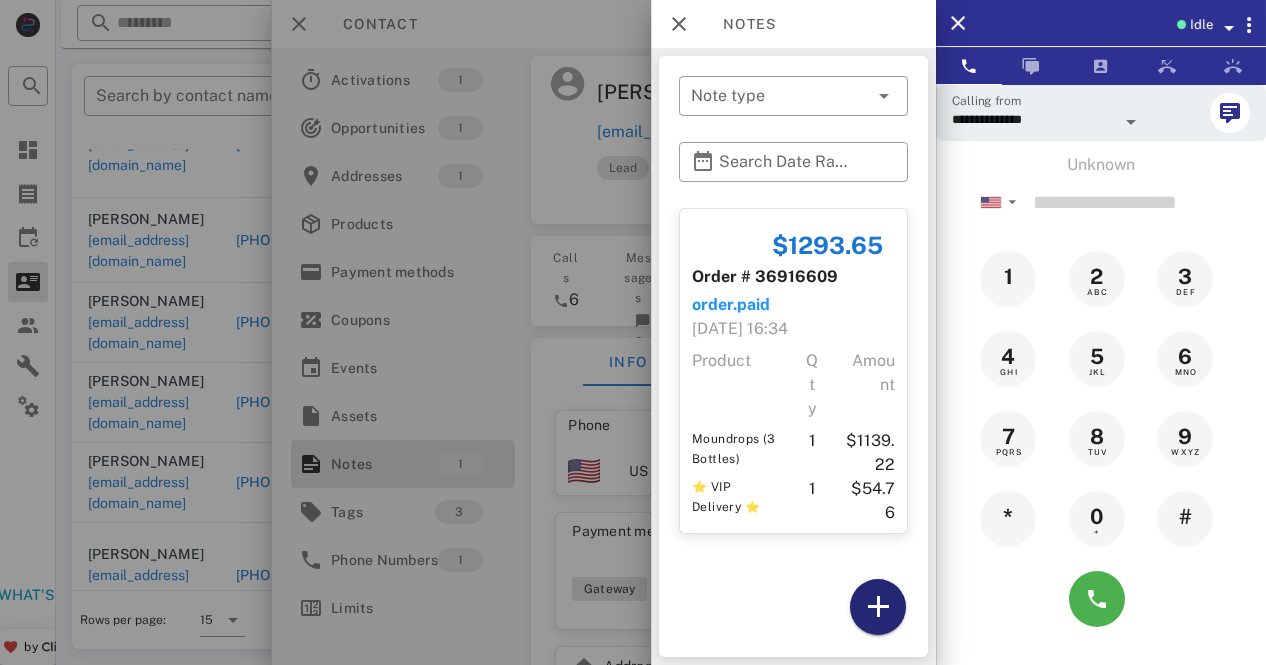 click at bounding box center [878, 607] 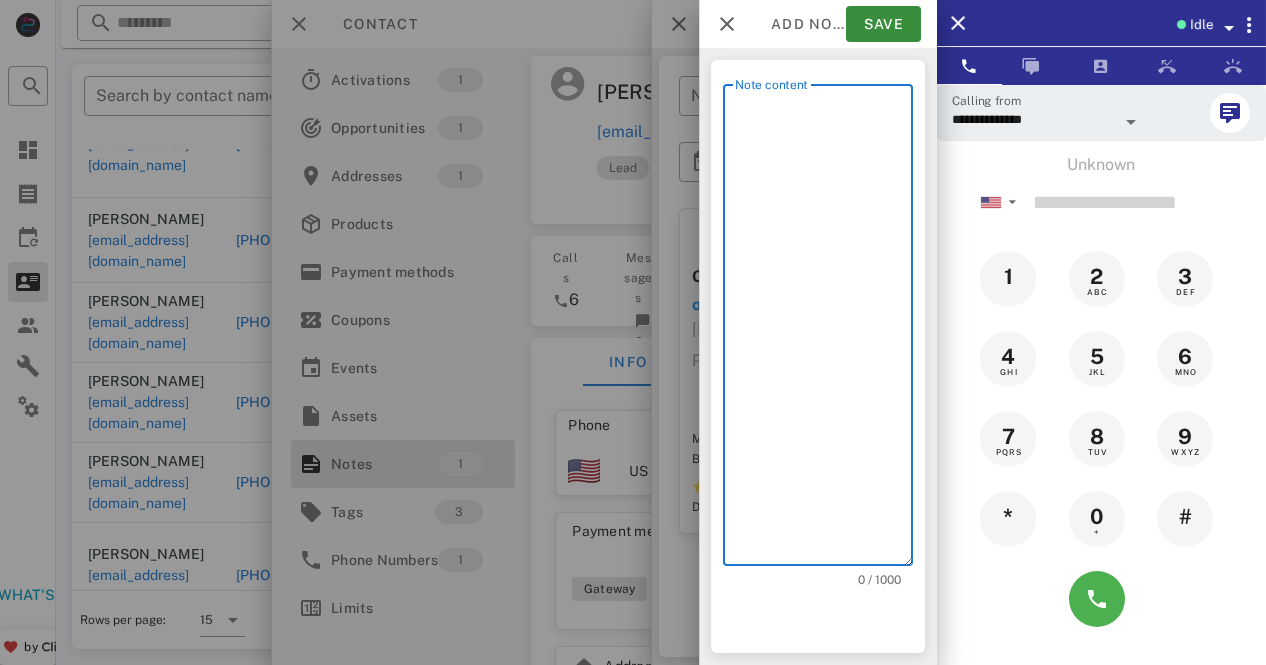 click on "Note content" at bounding box center (824, 330) 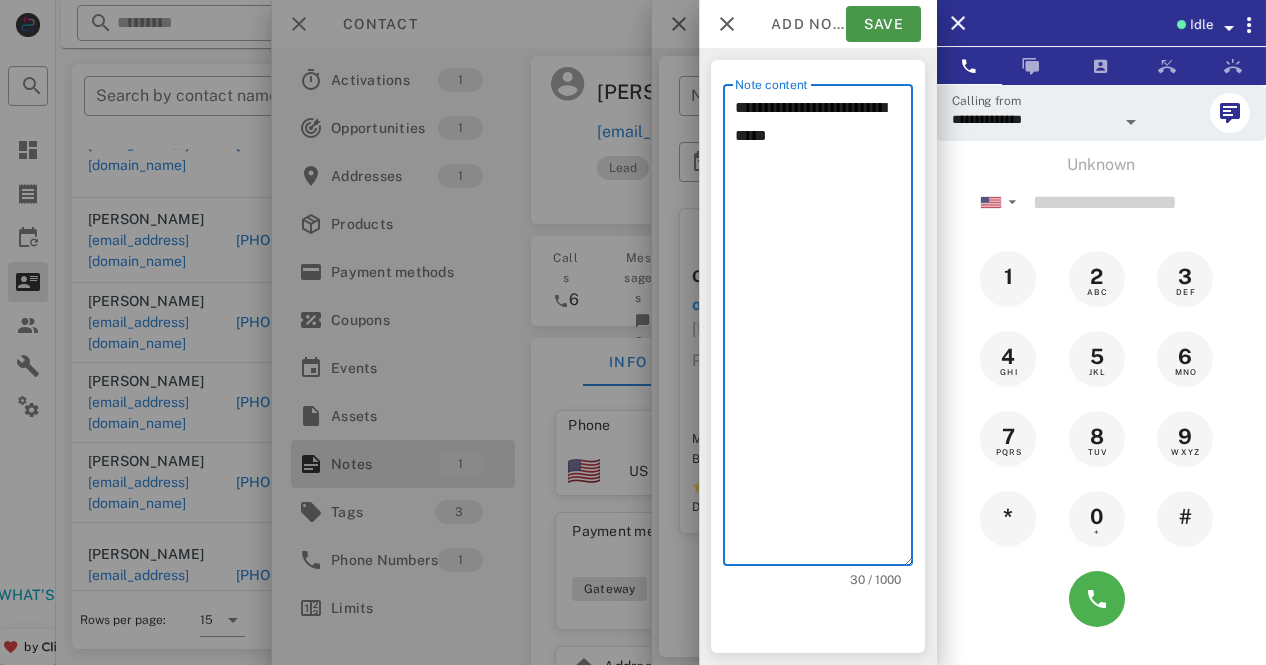 type on "**********" 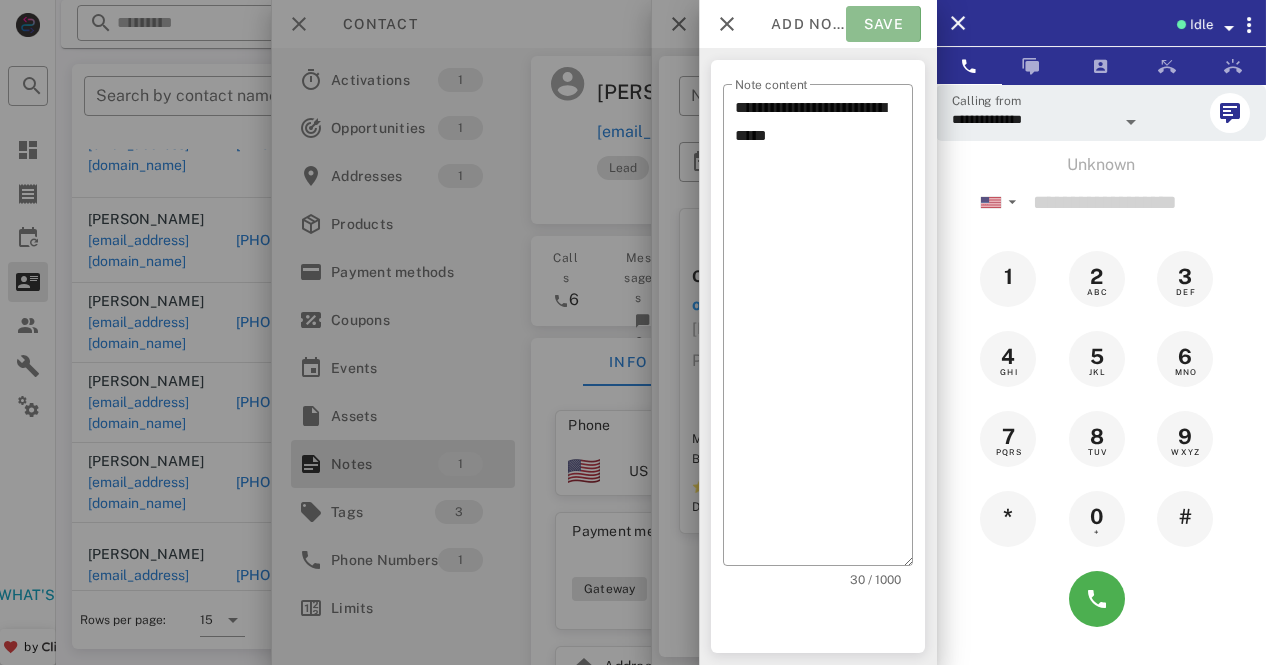 click on "Save" at bounding box center [883, 24] 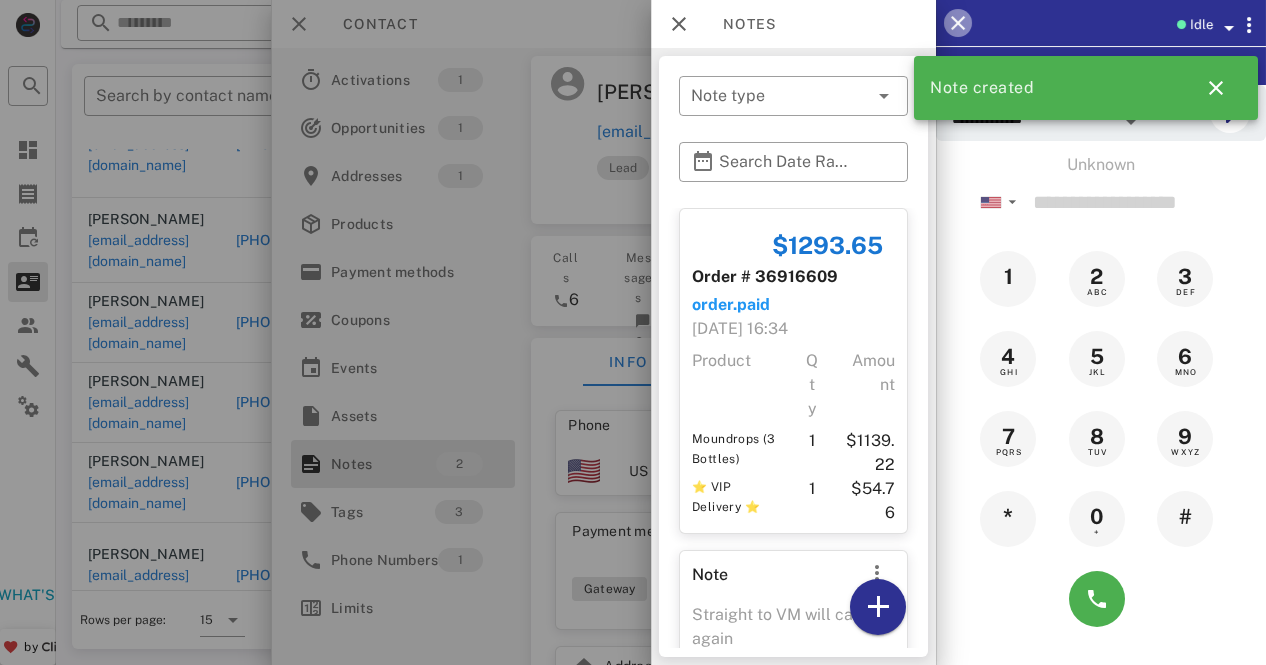 click at bounding box center [958, 23] 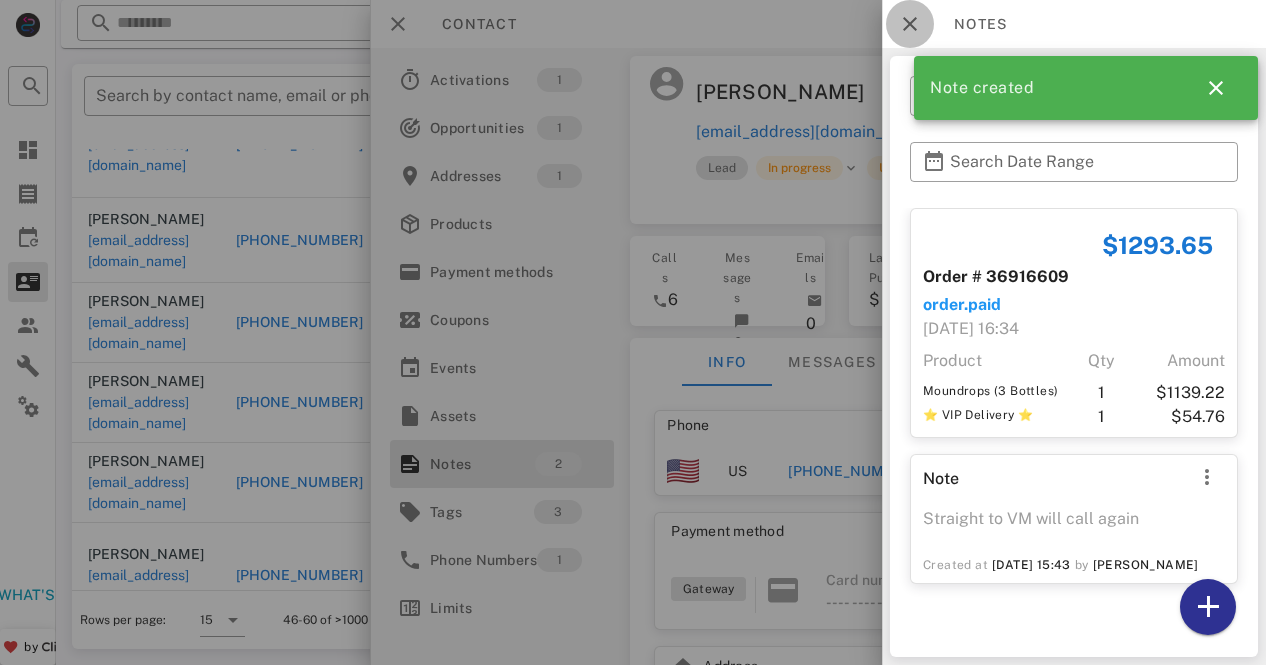 click at bounding box center (910, 24) 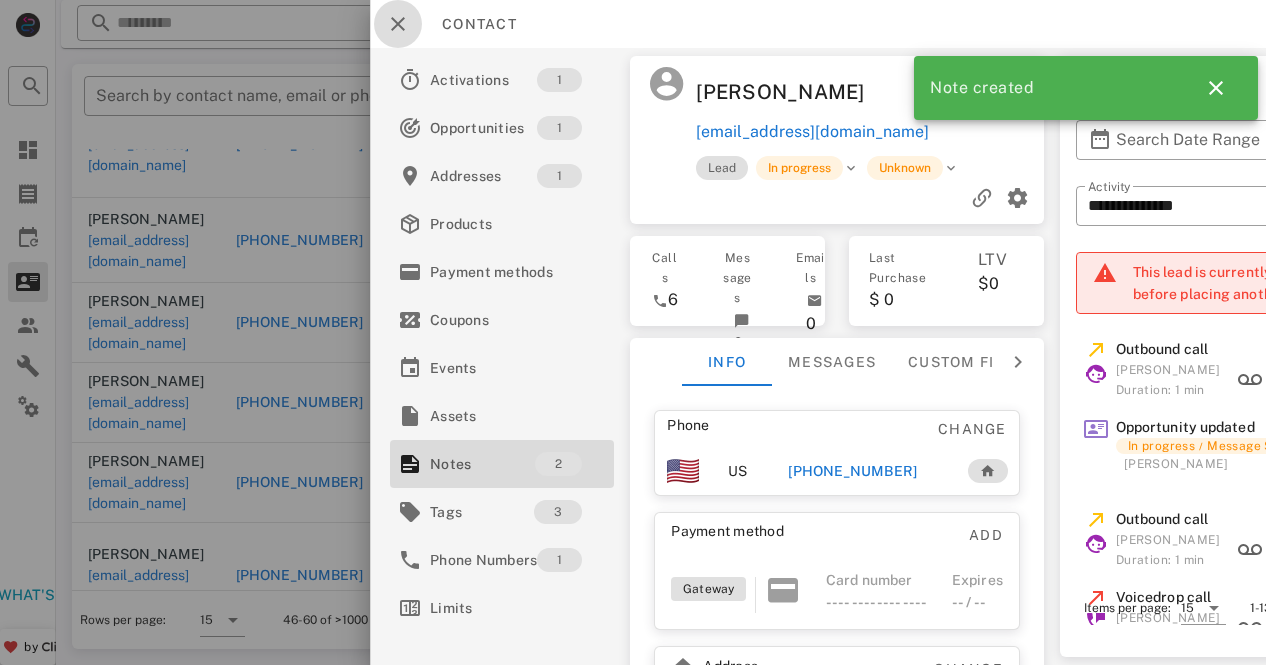 click at bounding box center (398, 24) 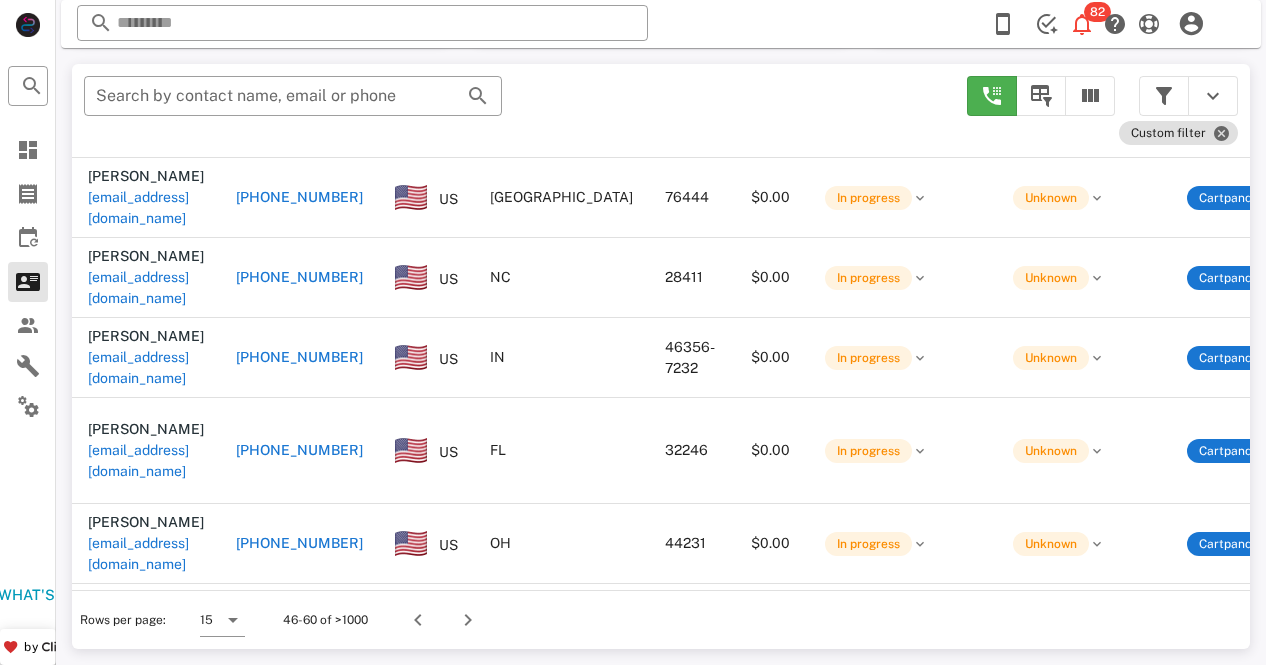scroll, scrollTop: 636, scrollLeft: 0, axis: vertical 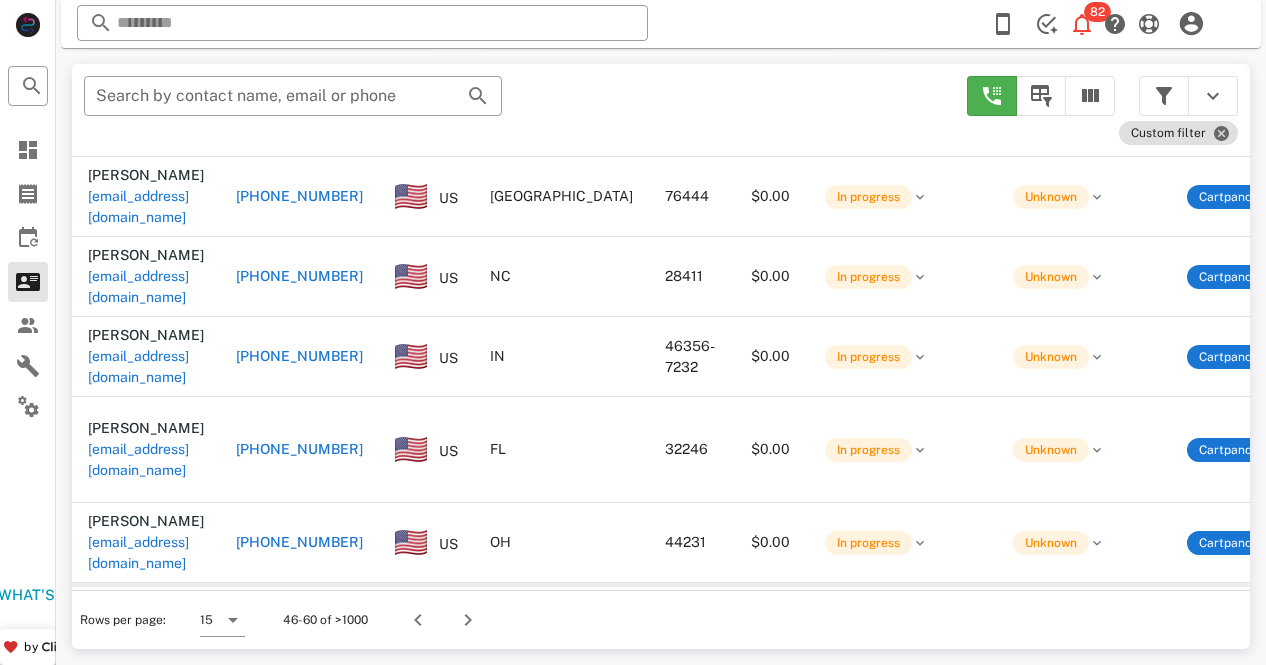 drag, startPoint x: 515, startPoint y: 536, endPoint x: 356, endPoint y: 495, distance: 164.2011 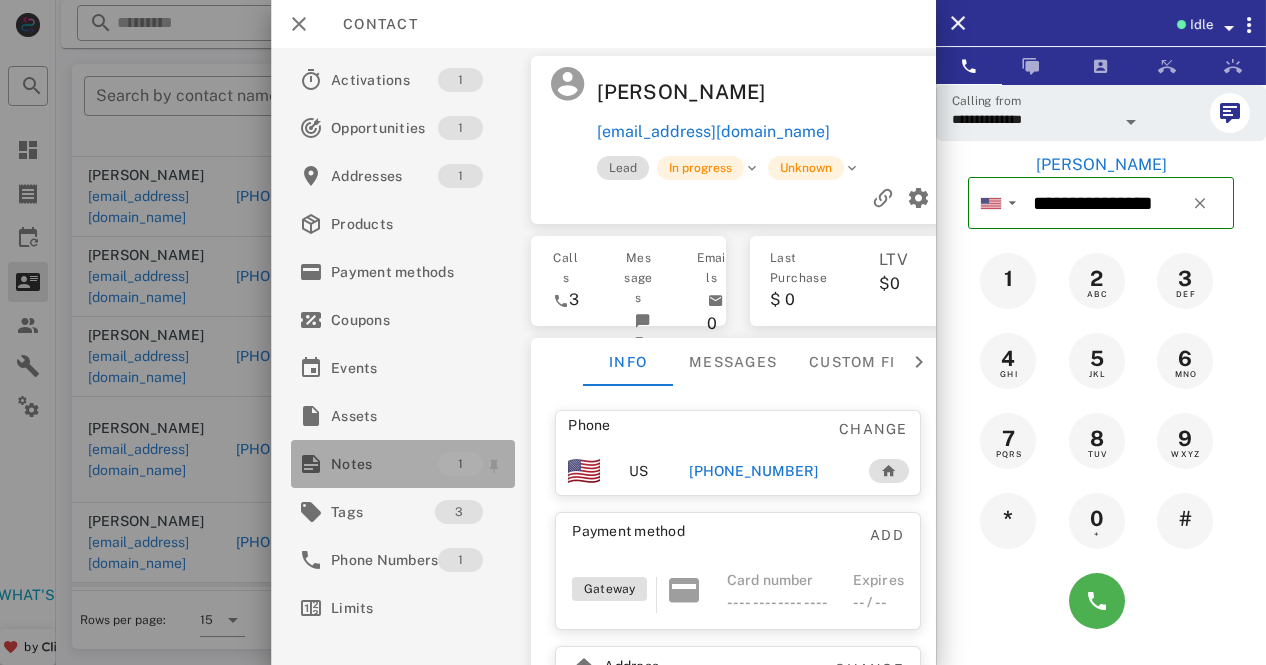 click on "Notes" at bounding box center [384, 464] 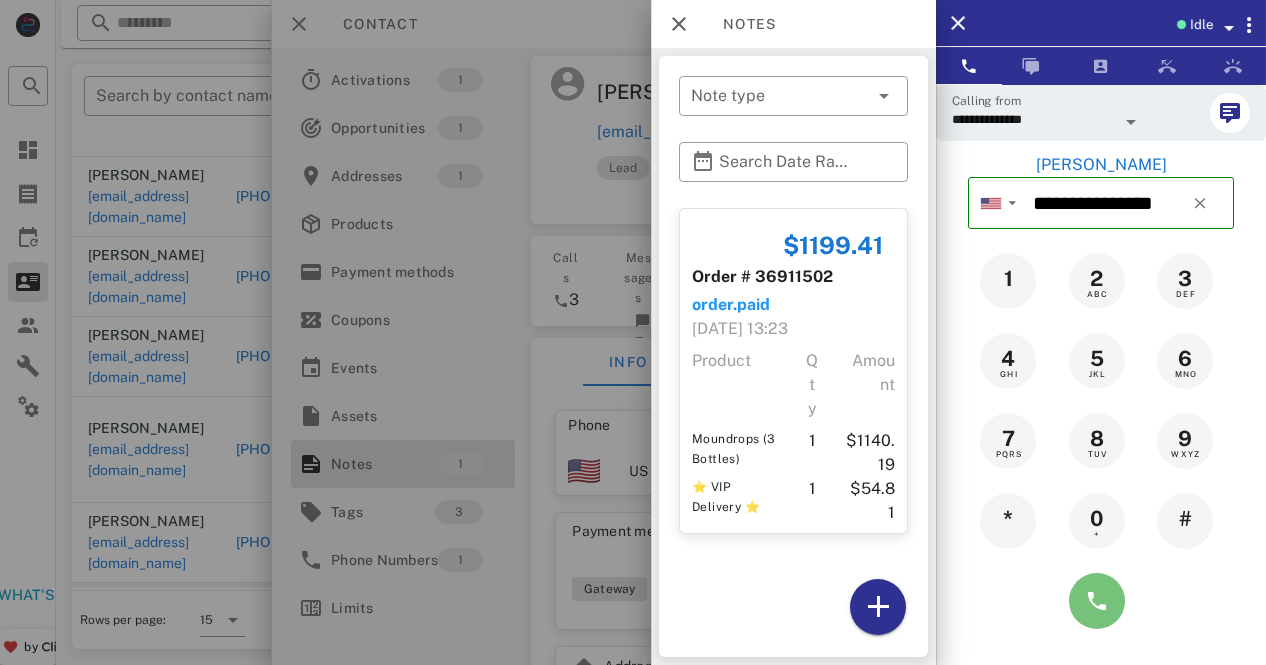 click at bounding box center (1097, 601) 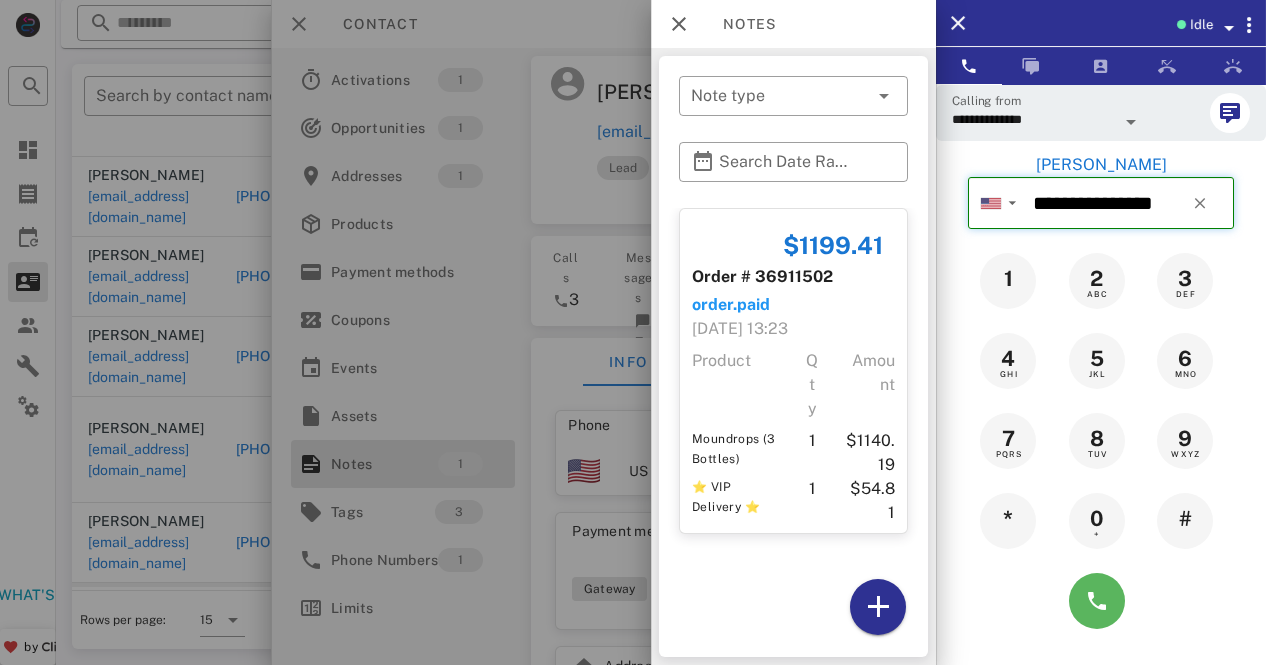 type 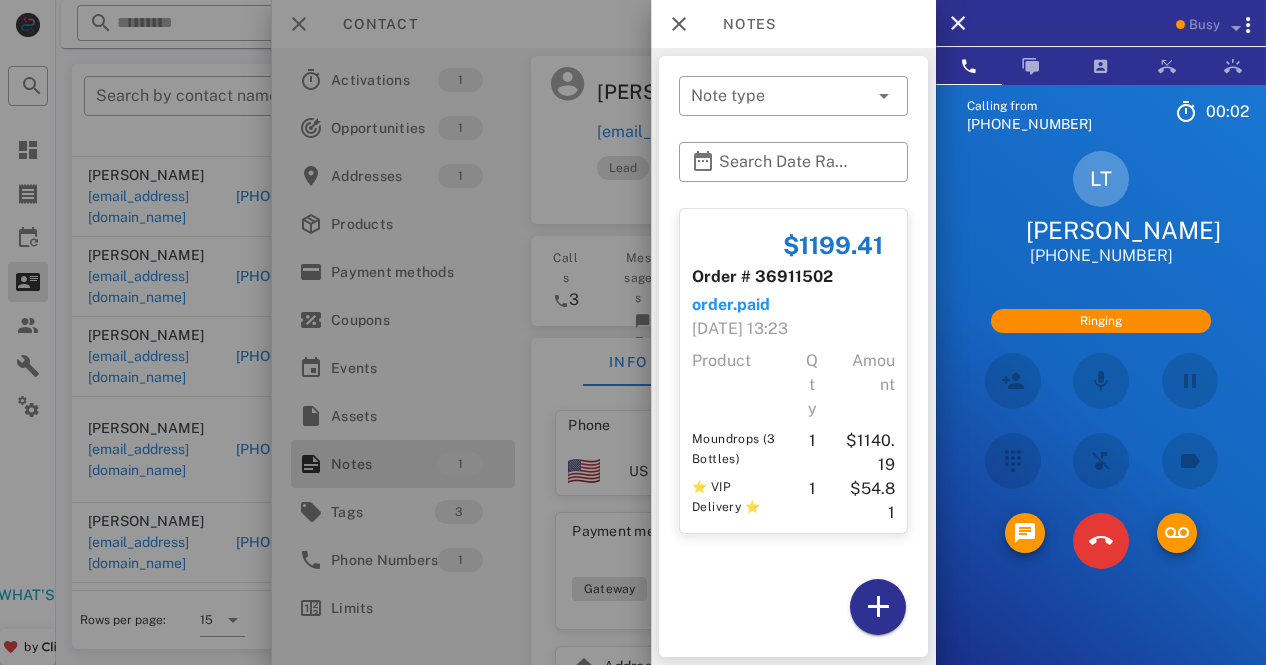 scroll, scrollTop: 573, scrollLeft: 0, axis: vertical 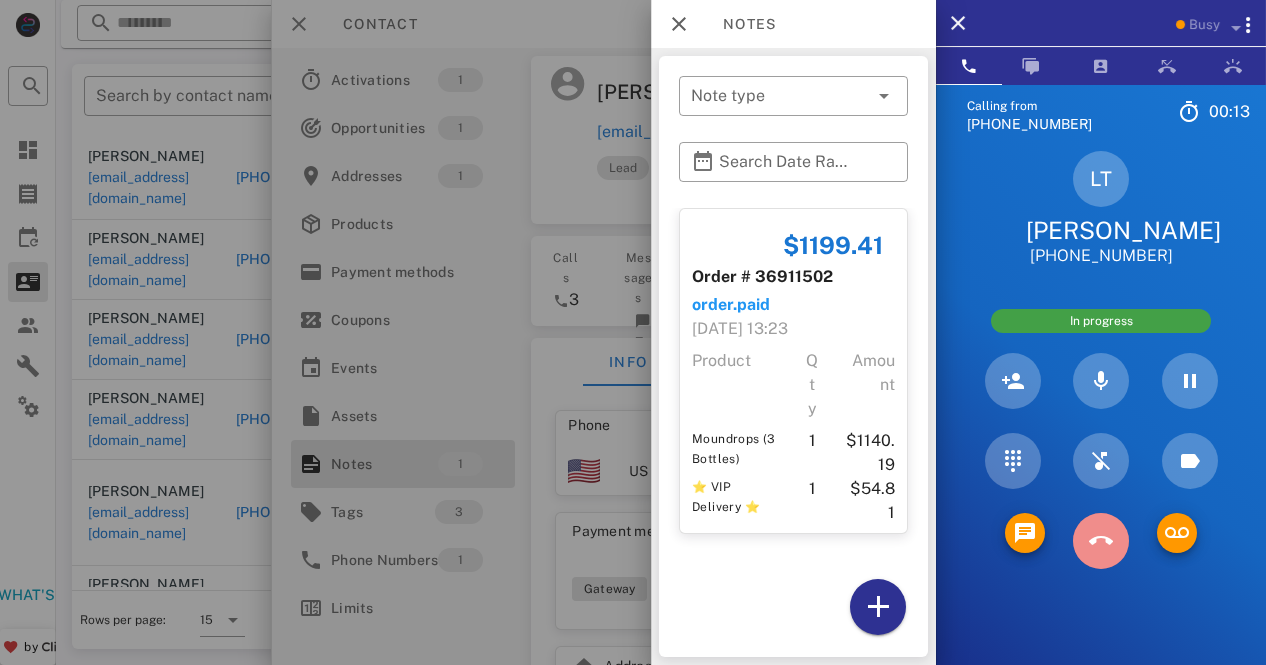 click at bounding box center (1101, 541) 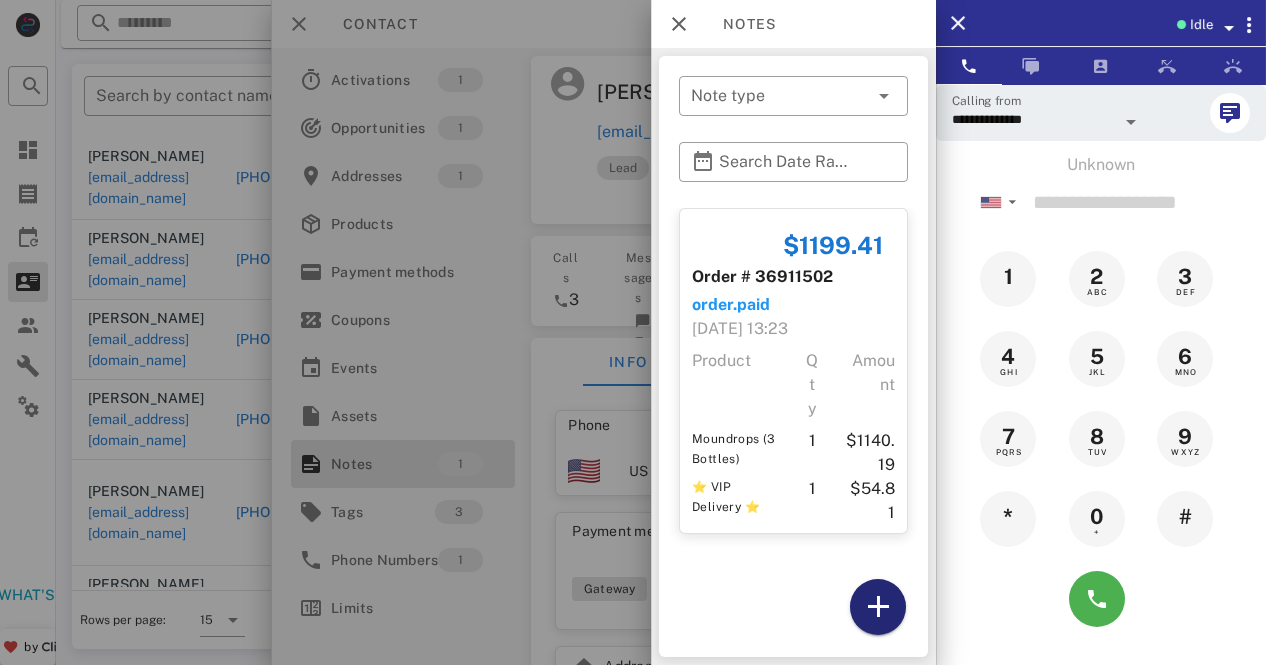 click at bounding box center (878, 607) 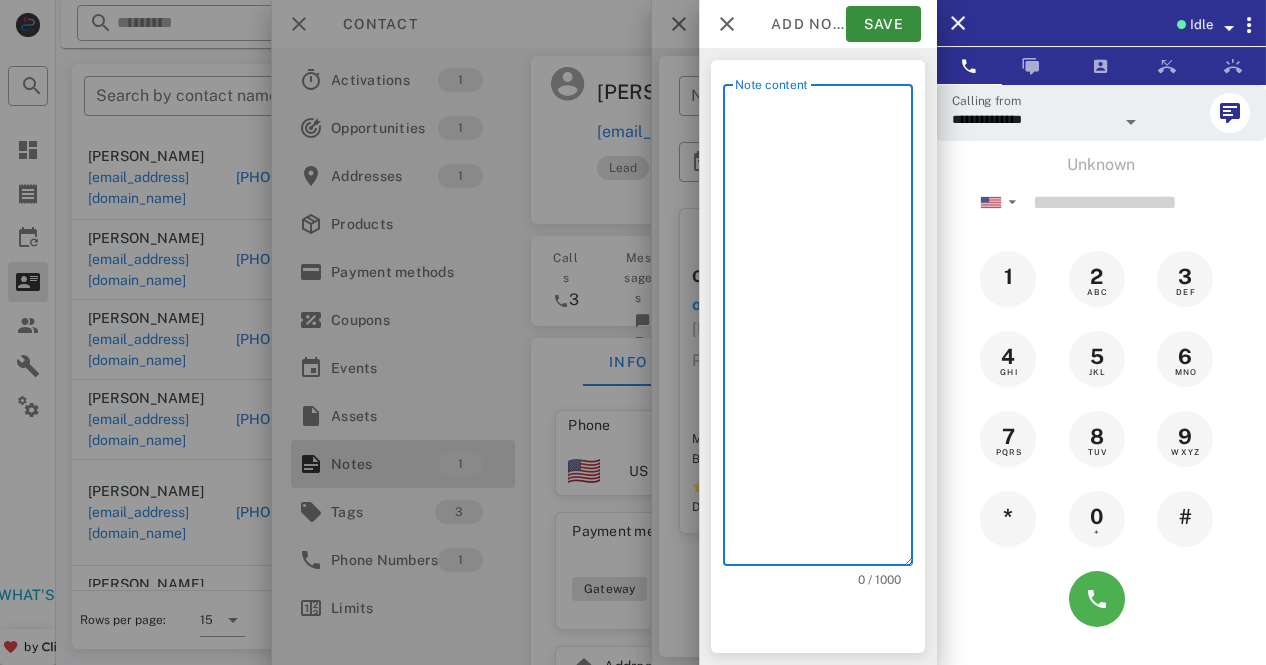 click on "Note content" at bounding box center [824, 330] 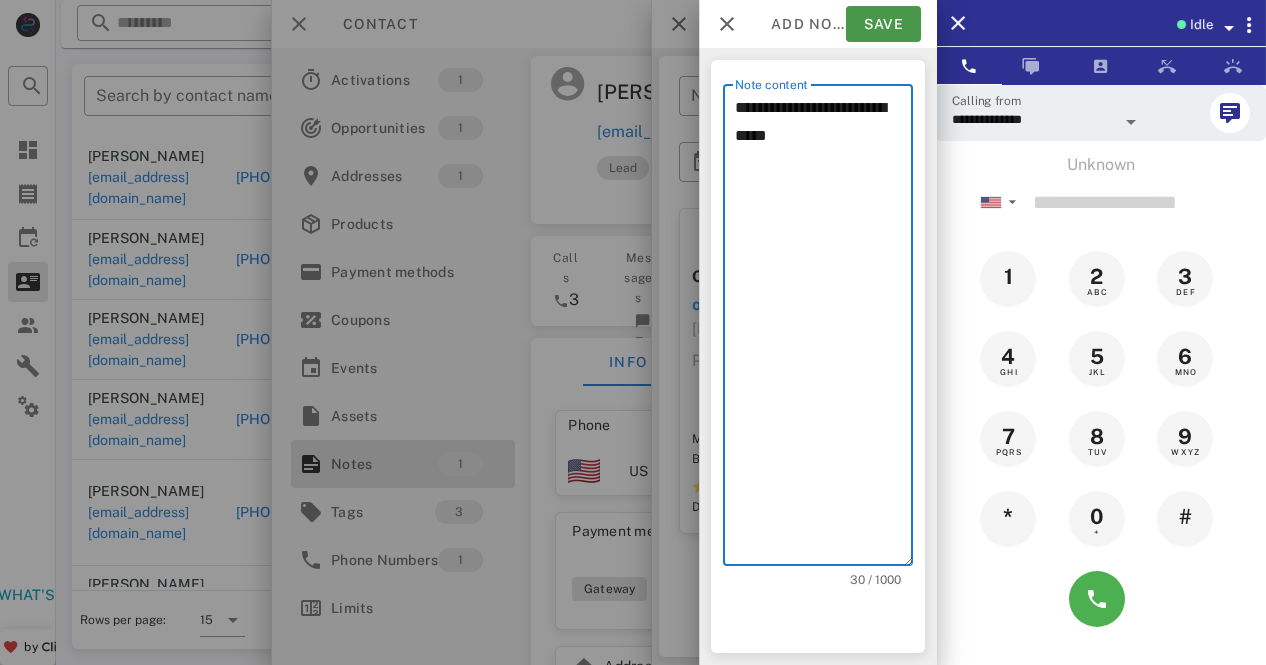 type on "**********" 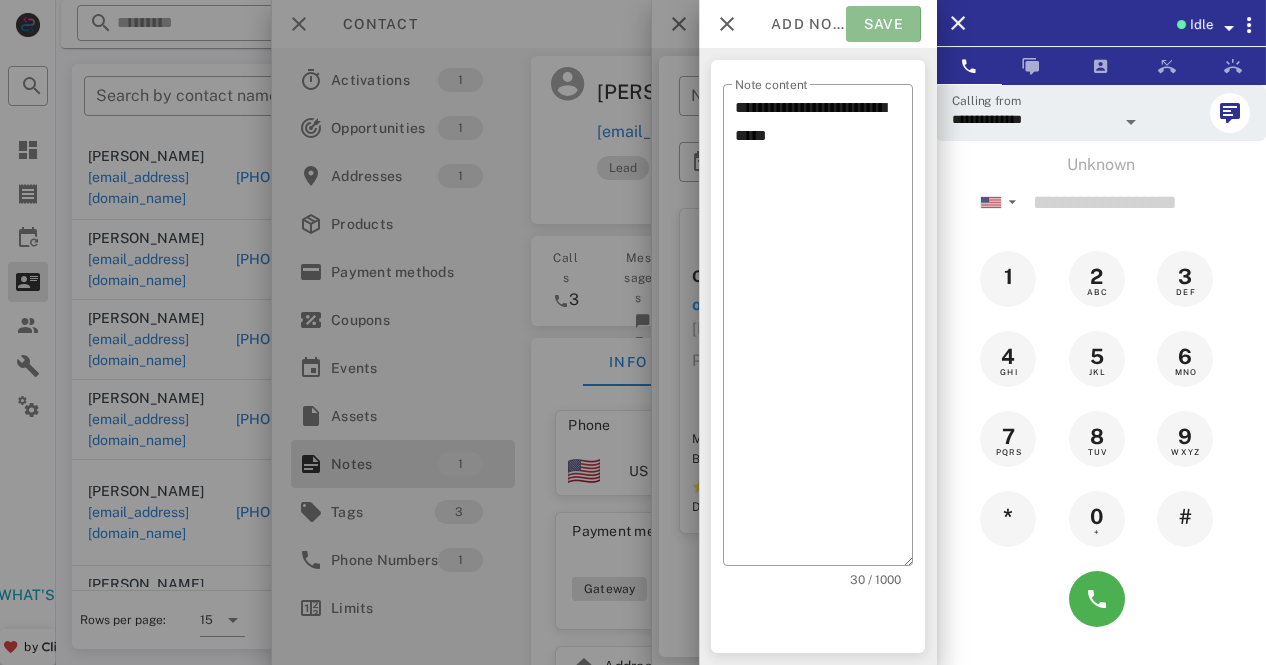 click on "Save" at bounding box center [883, 24] 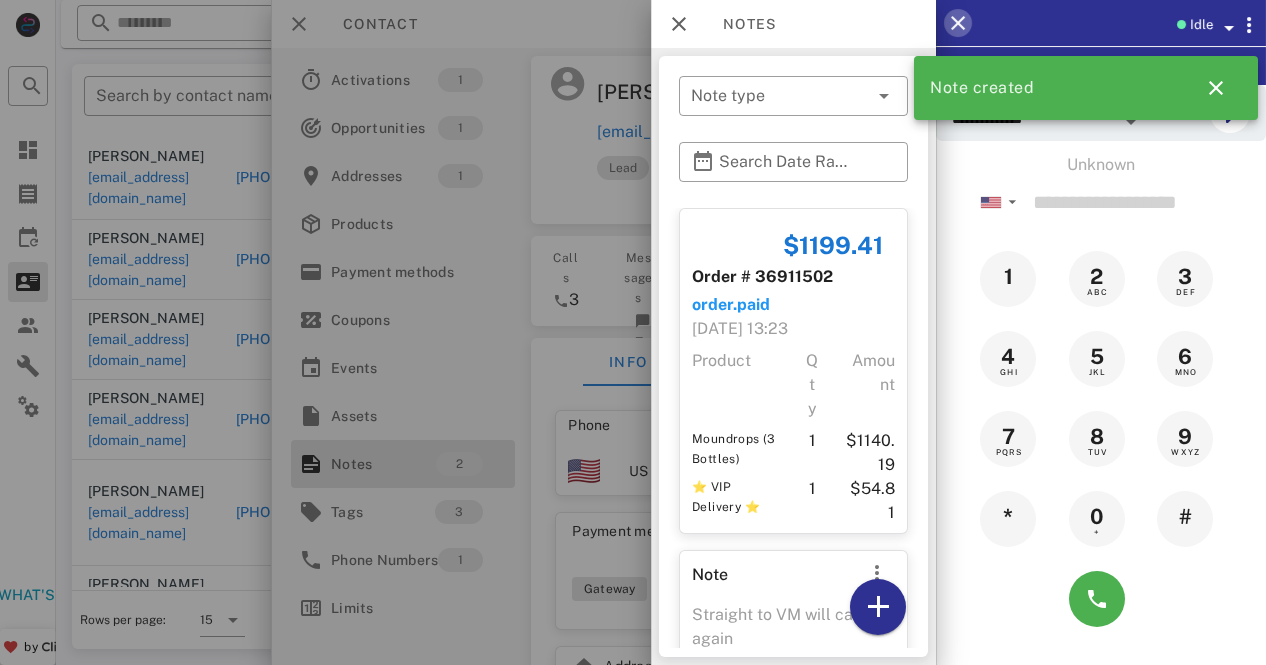 click at bounding box center [958, 23] 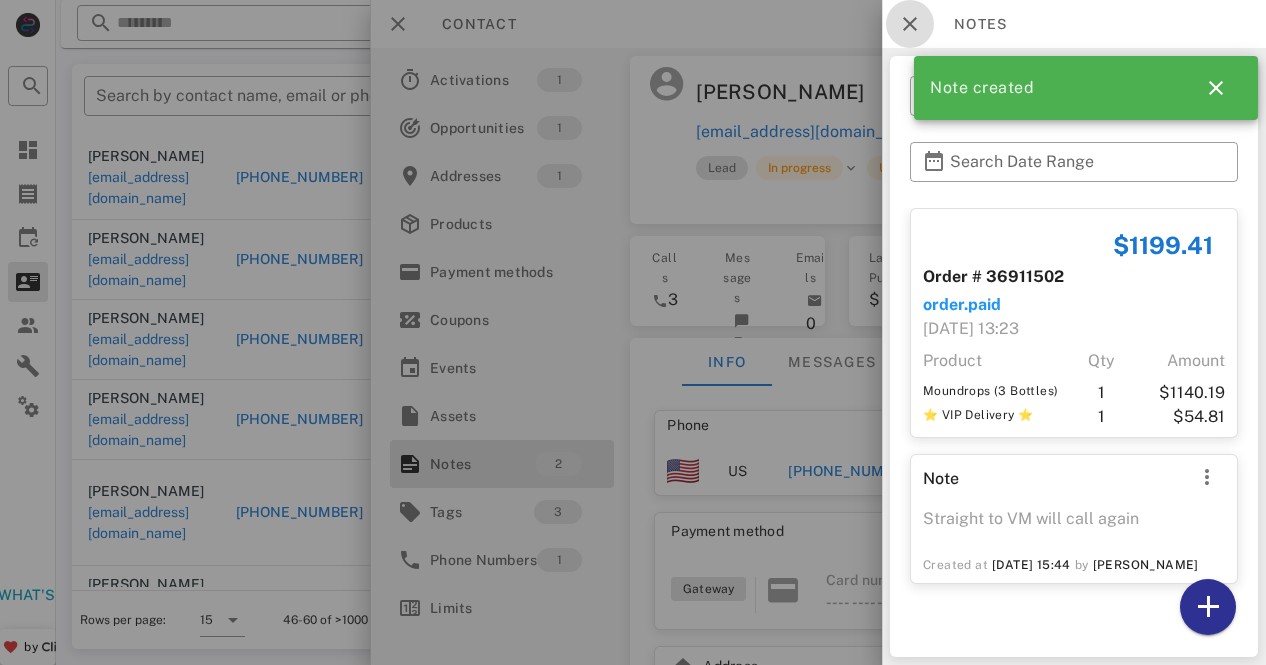 click at bounding box center [910, 24] 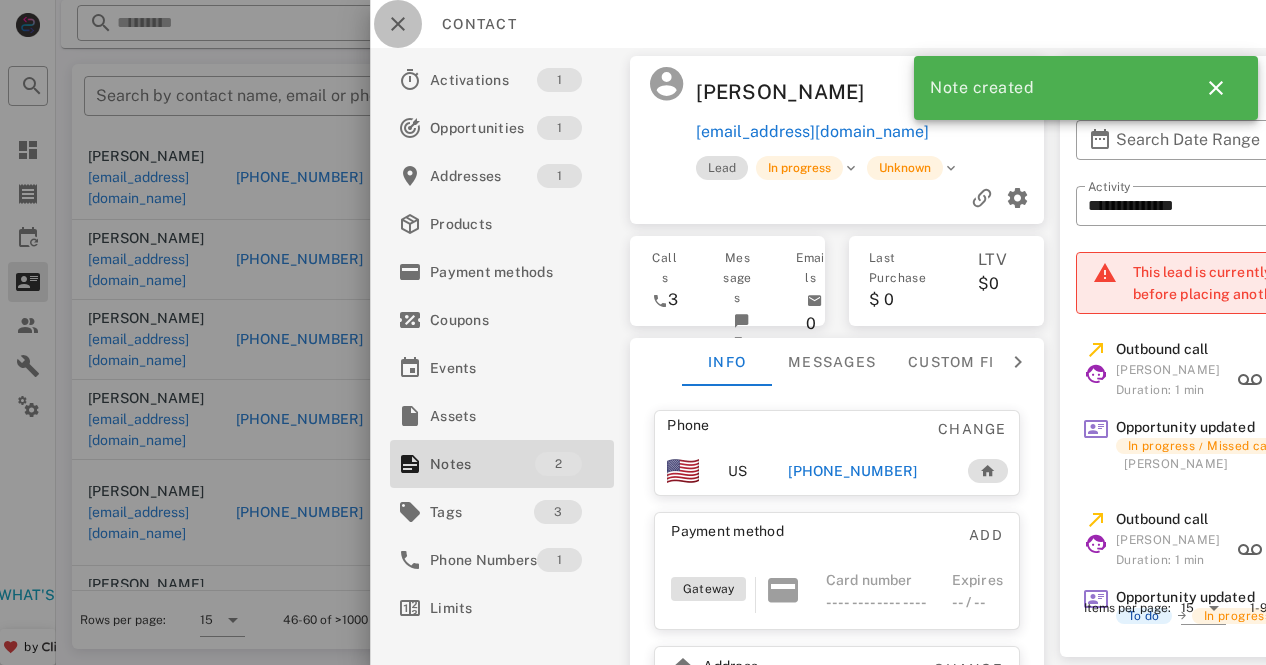 click at bounding box center [398, 24] 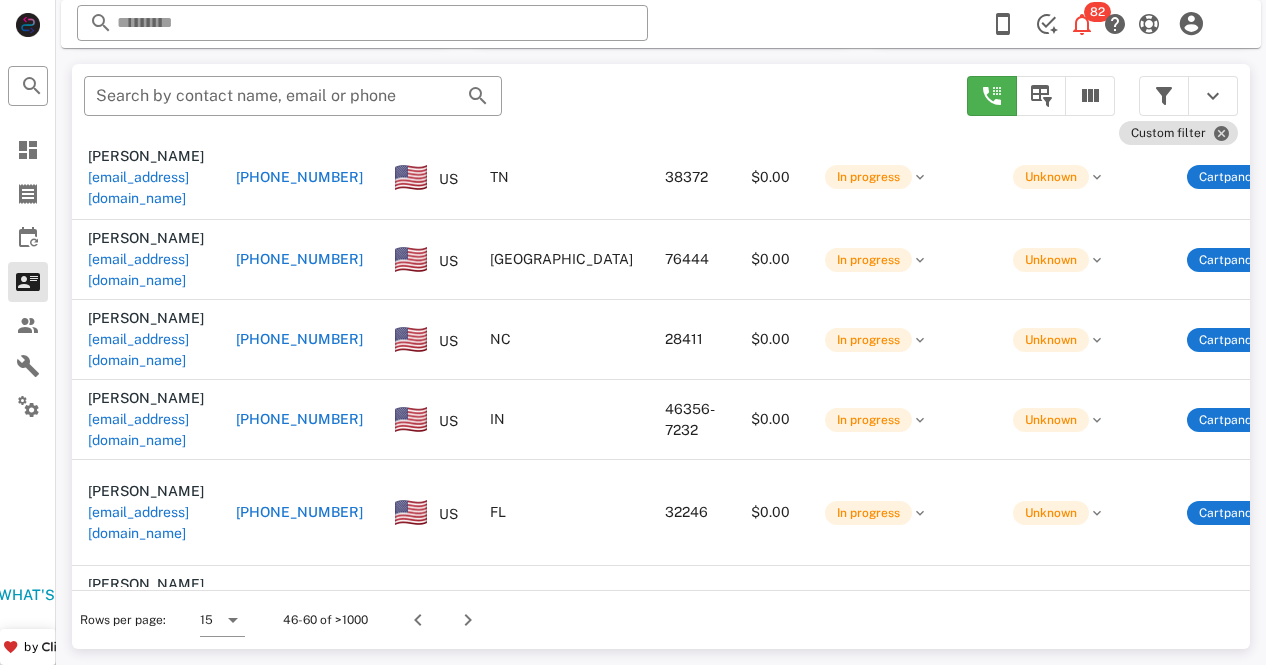 click on "+1575439940" at bounding box center [283, 685] 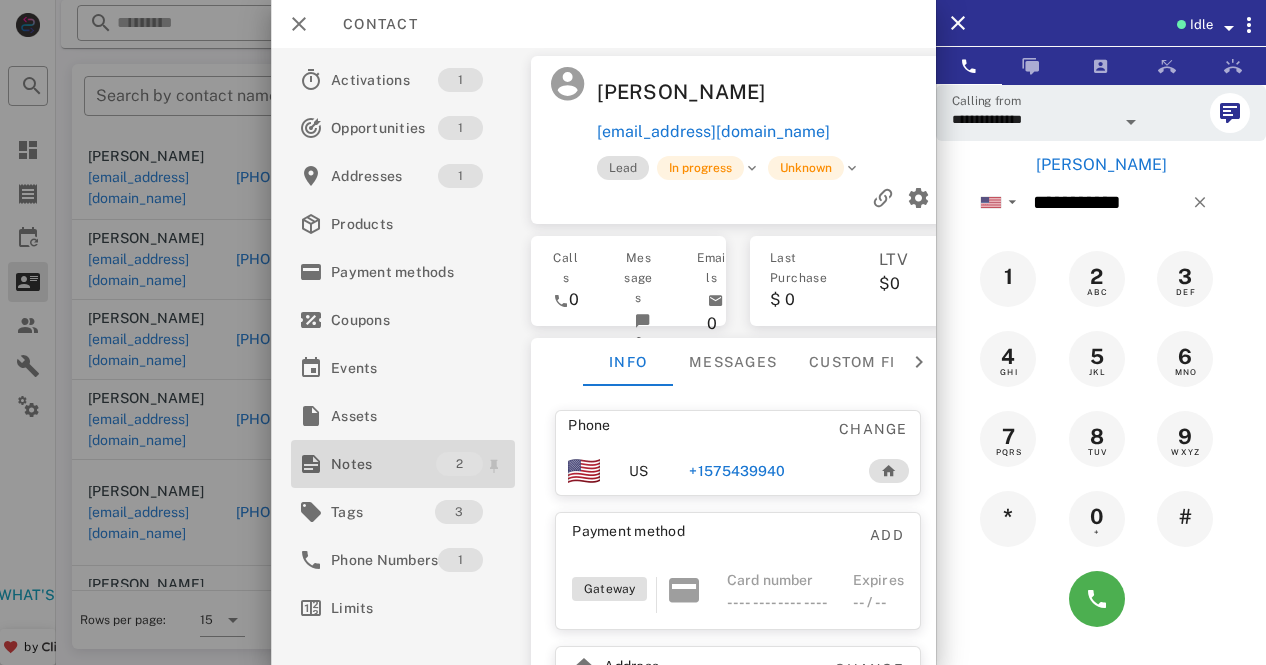 click on "Notes" at bounding box center (383, 464) 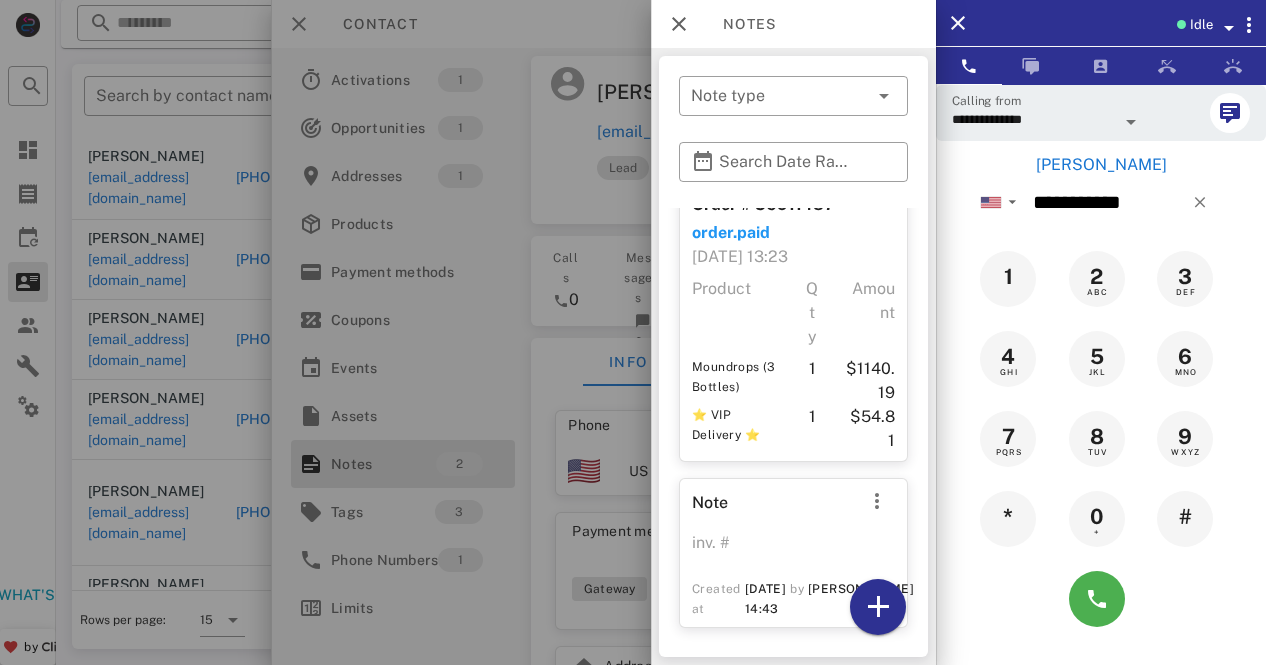 scroll, scrollTop: 78, scrollLeft: 0, axis: vertical 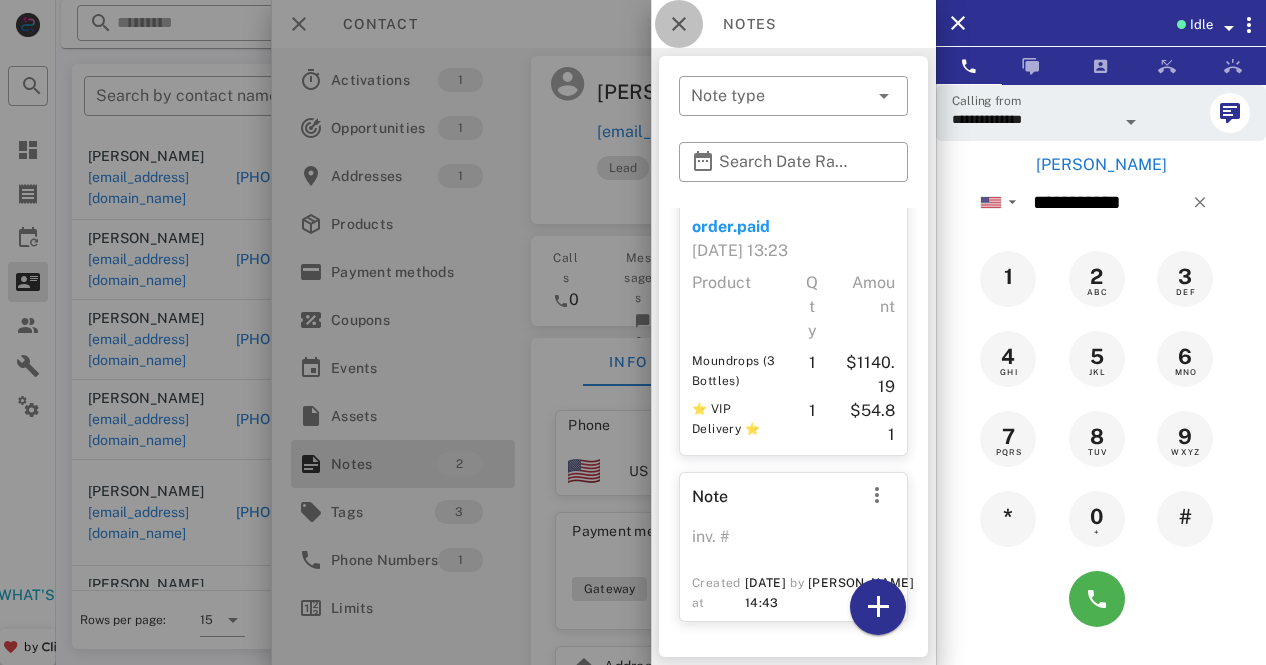 click at bounding box center (679, 24) 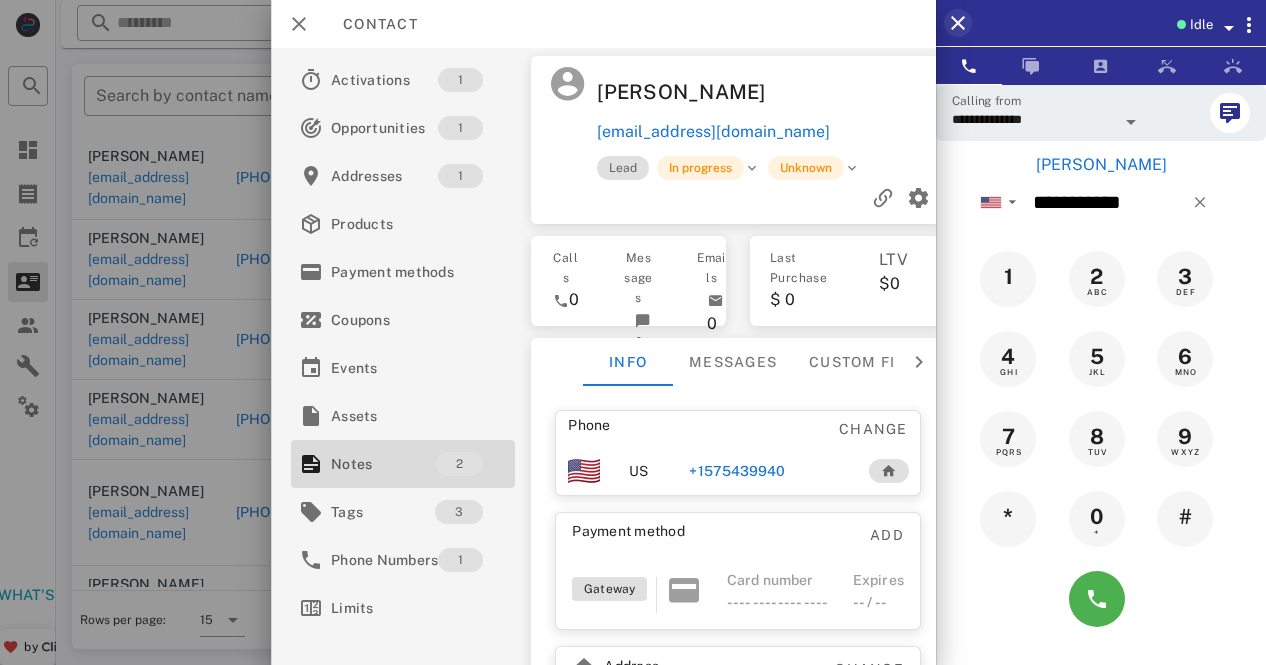 drag, startPoint x: 957, startPoint y: 44, endPoint x: 958, endPoint y: 25, distance: 19.026299 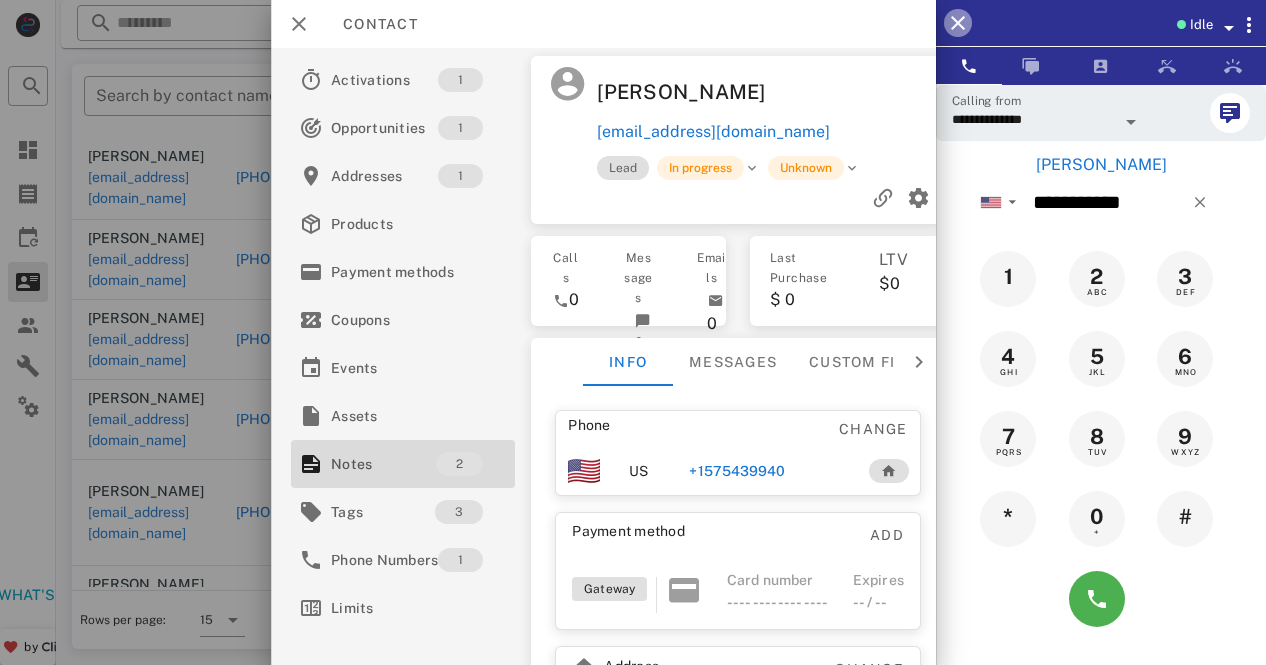 click at bounding box center (958, 23) 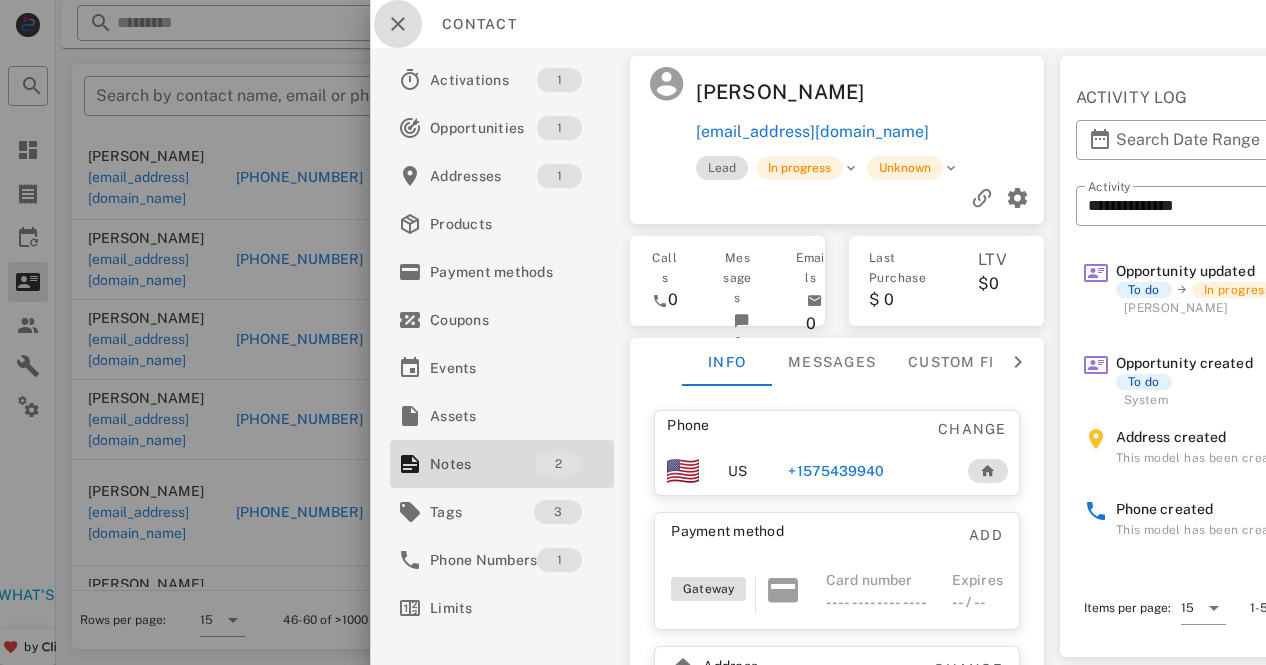 click at bounding box center [398, 24] 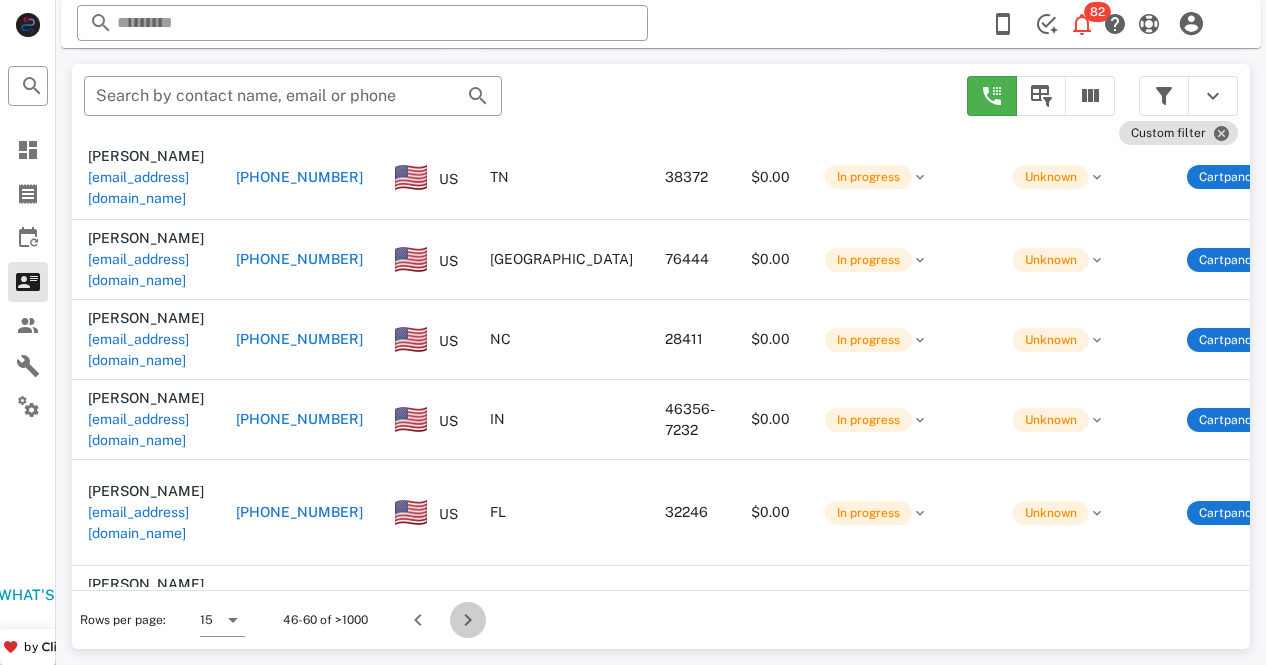 click at bounding box center (468, 620) 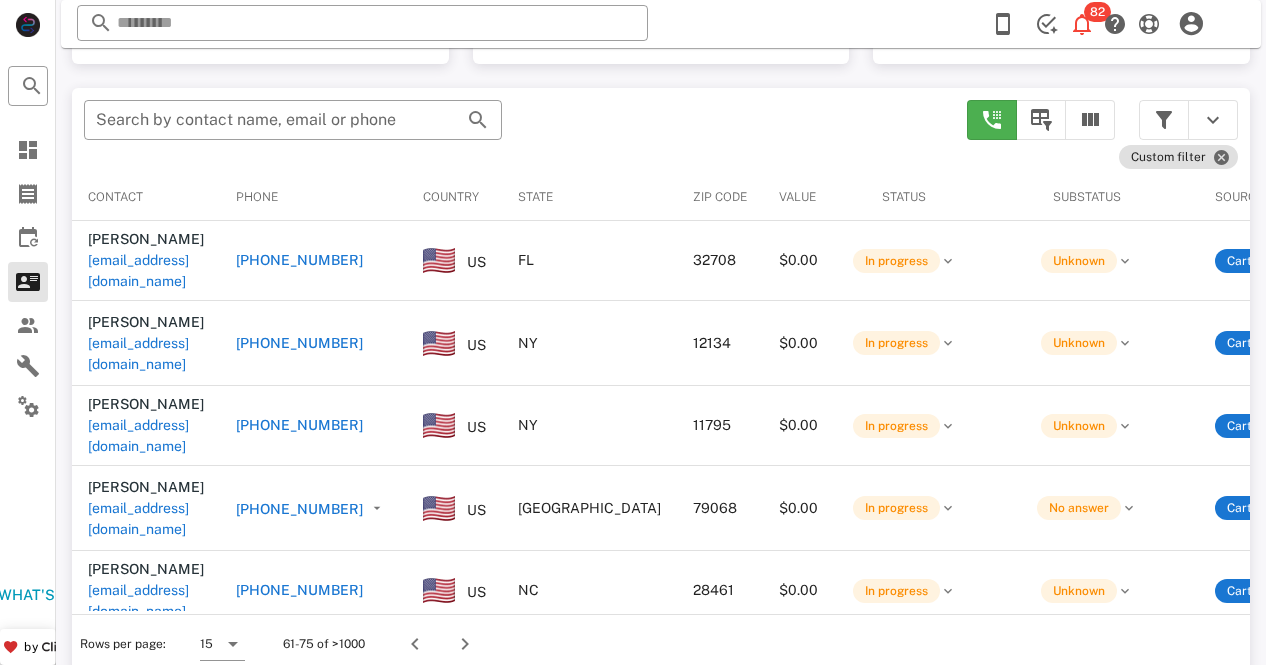 scroll, scrollTop: 380, scrollLeft: 0, axis: vertical 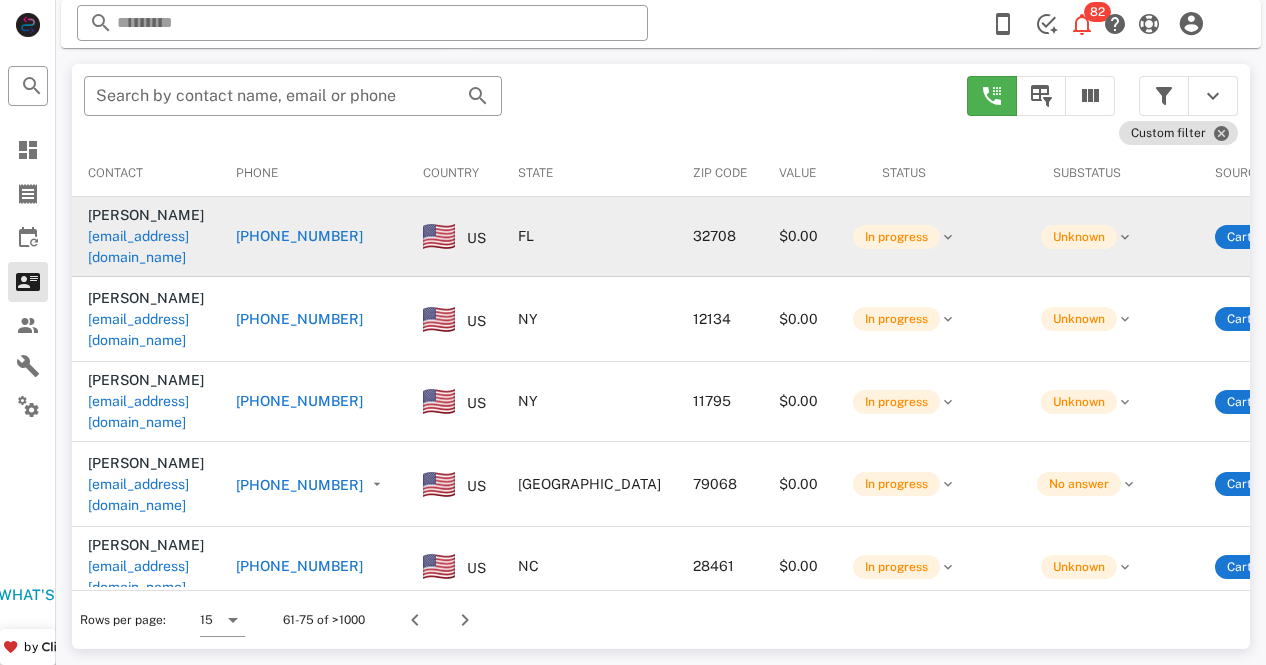 click on "+14075922278" at bounding box center (299, 236) 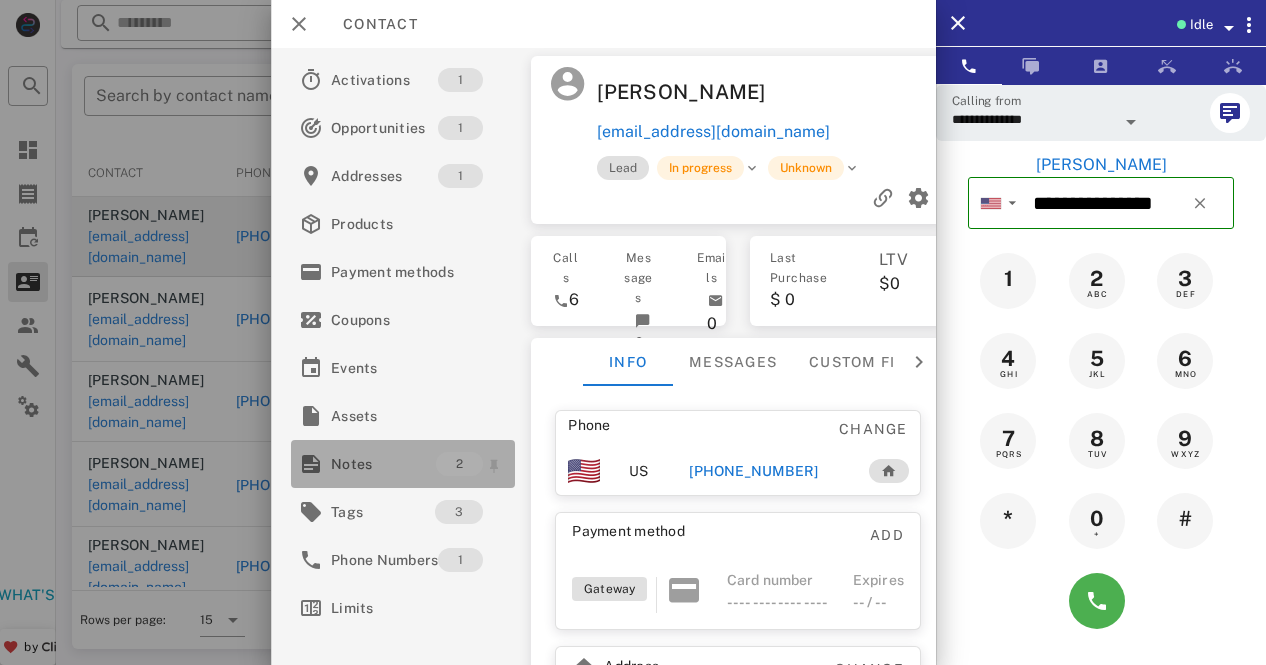 click on "Notes" at bounding box center (383, 464) 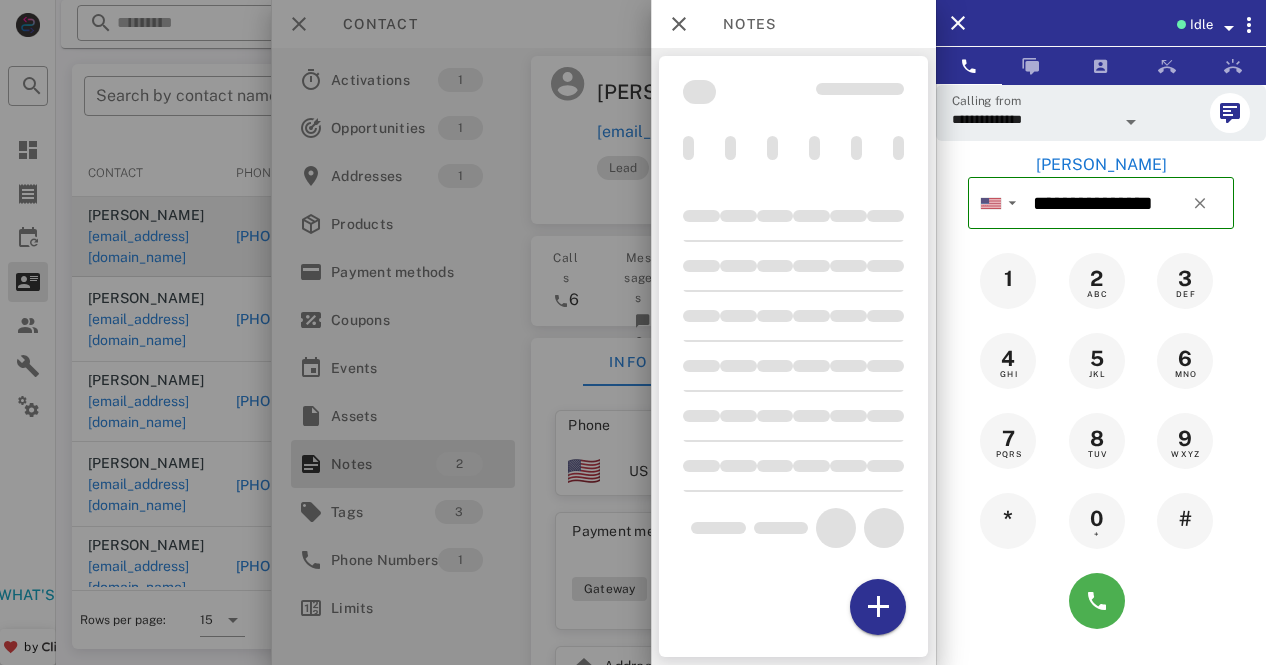 click at bounding box center (633, 332) 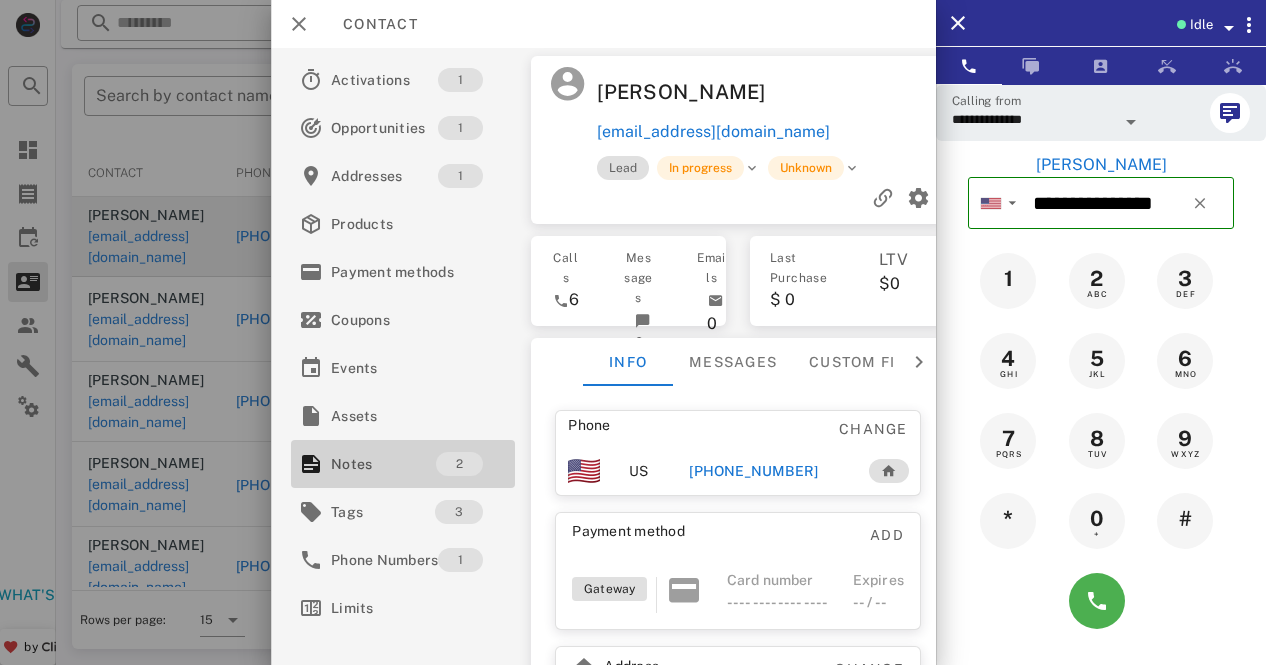 click on "Notes" at bounding box center [383, 464] 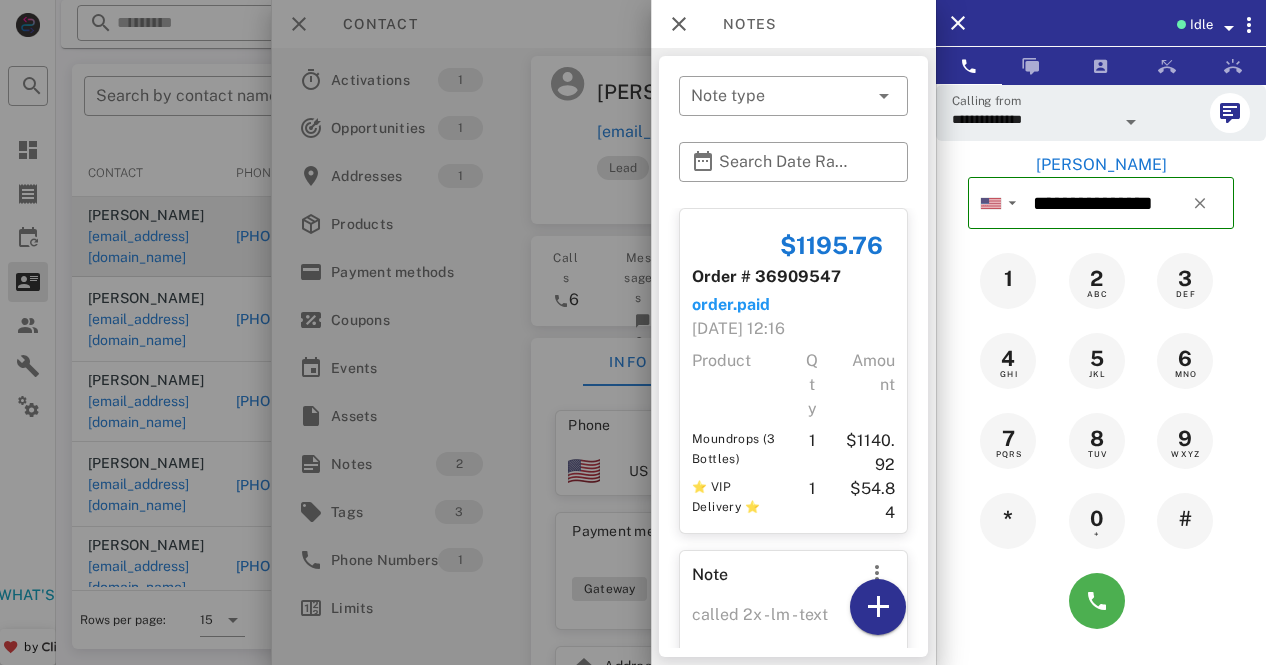scroll, scrollTop: 78, scrollLeft: 0, axis: vertical 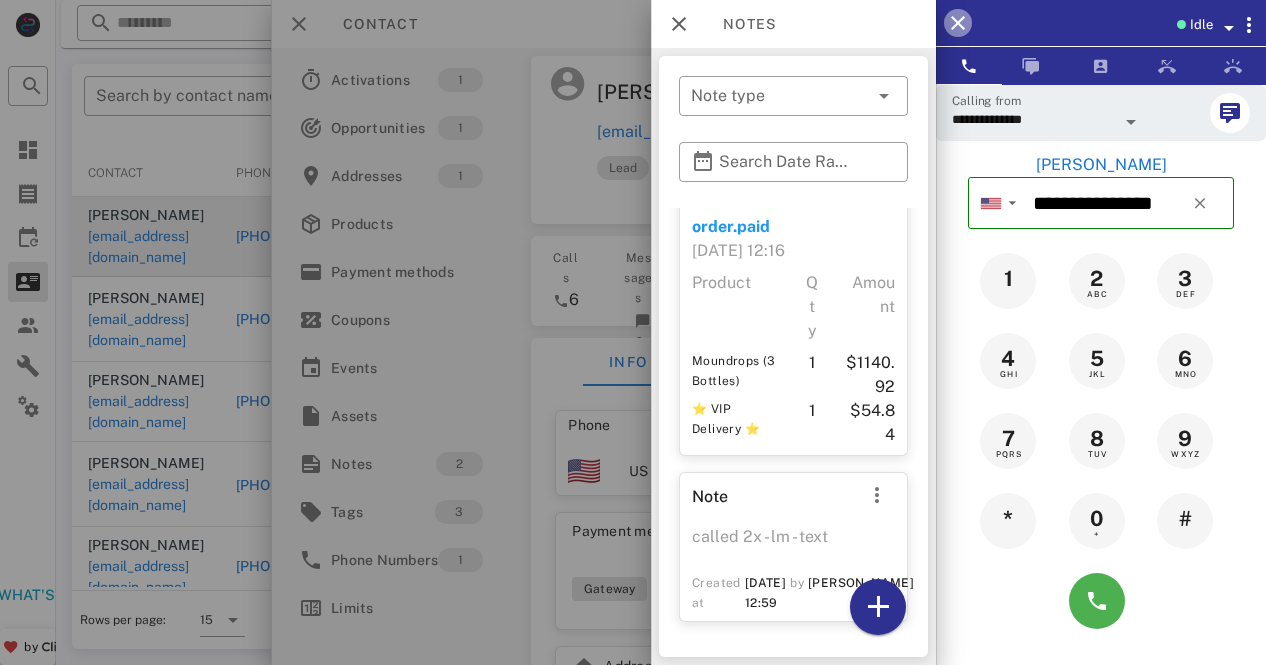 click at bounding box center (958, 23) 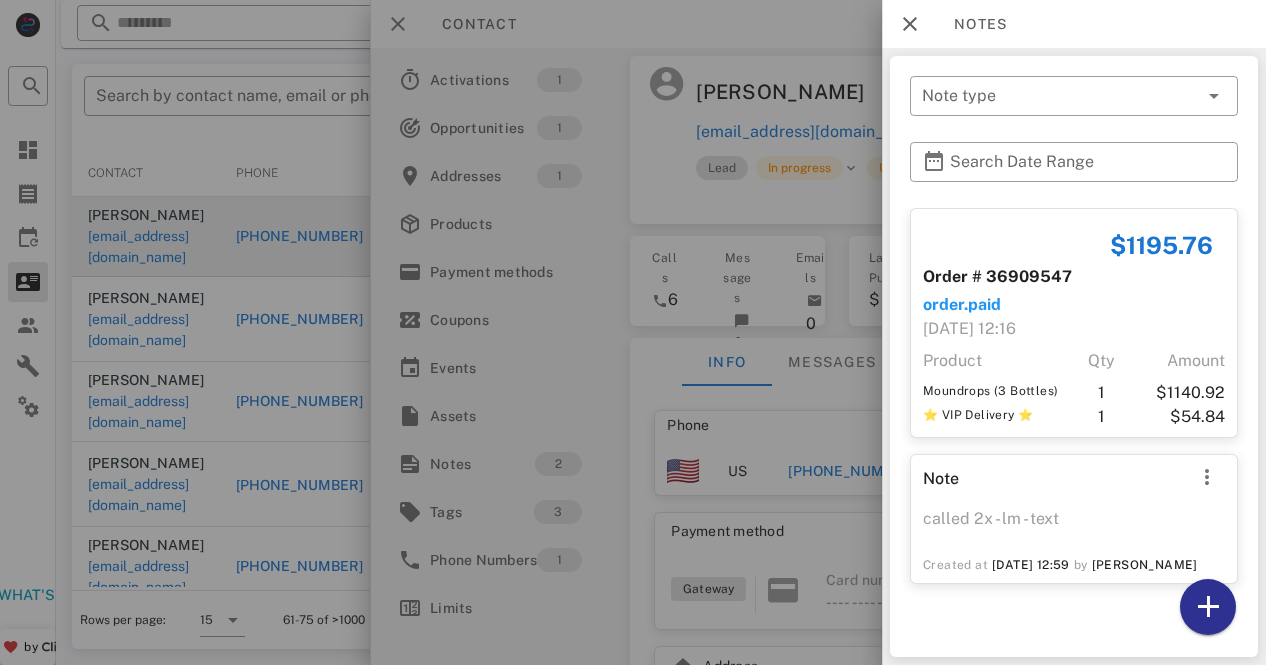 scroll, scrollTop: 0, scrollLeft: 0, axis: both 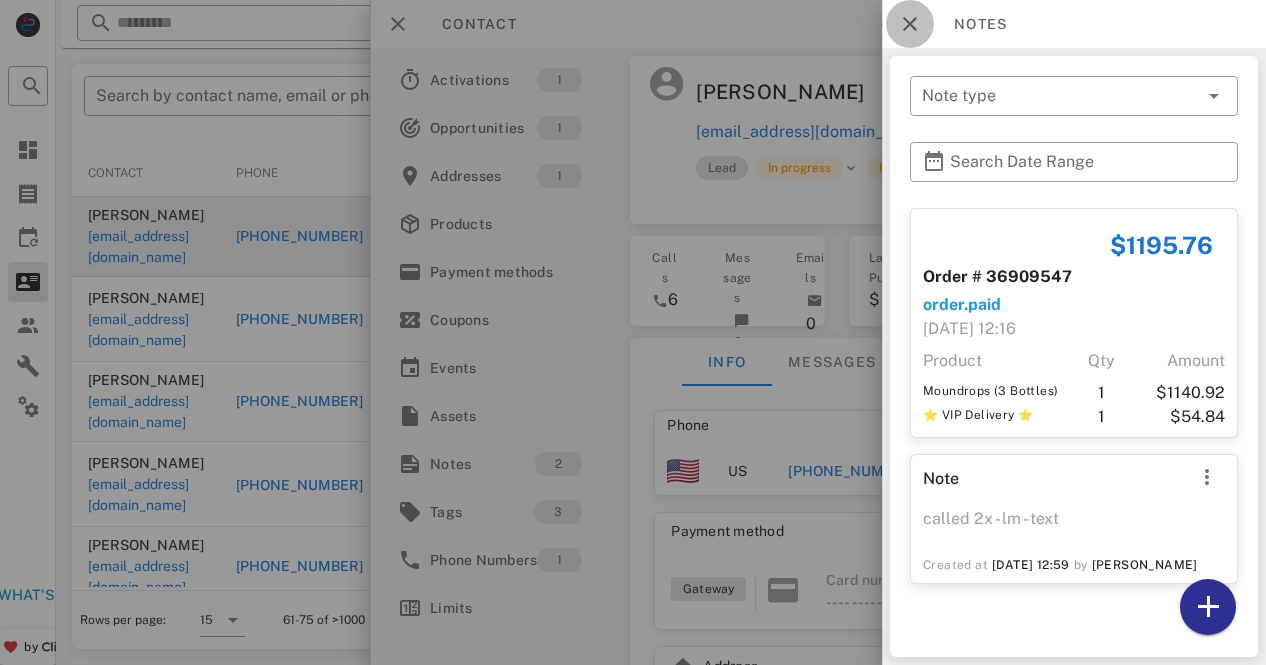 click at bounding box center (910, 24) 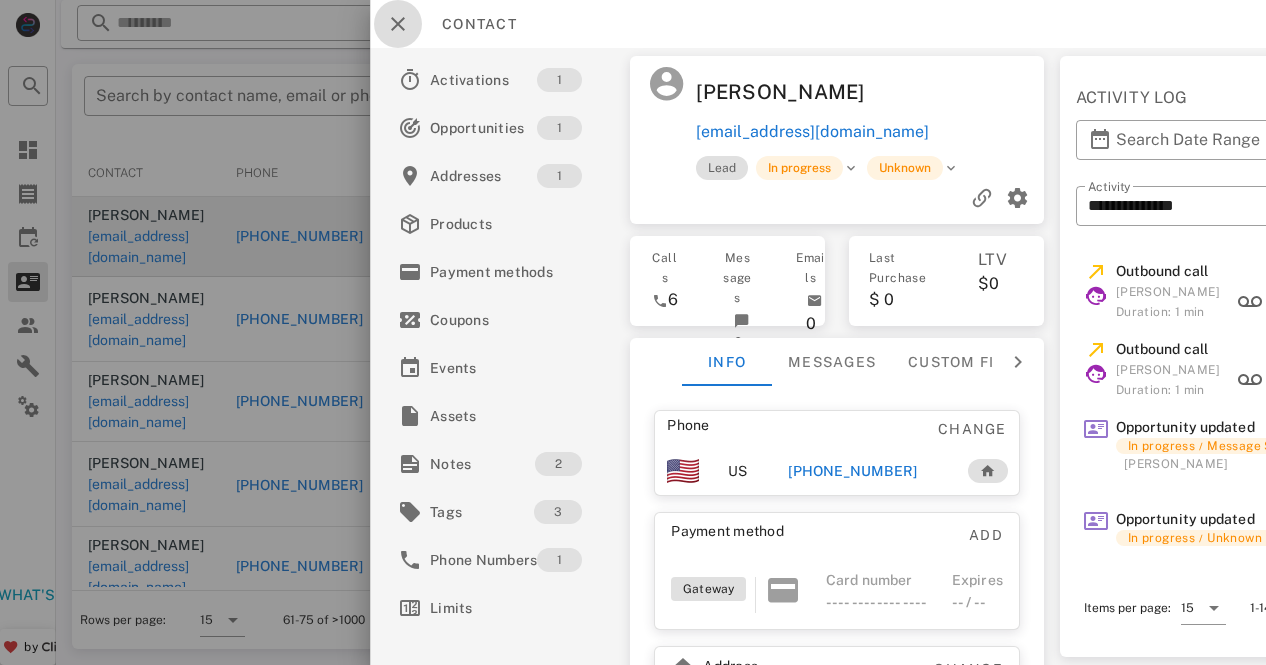 click at bounding box center (398, 24) 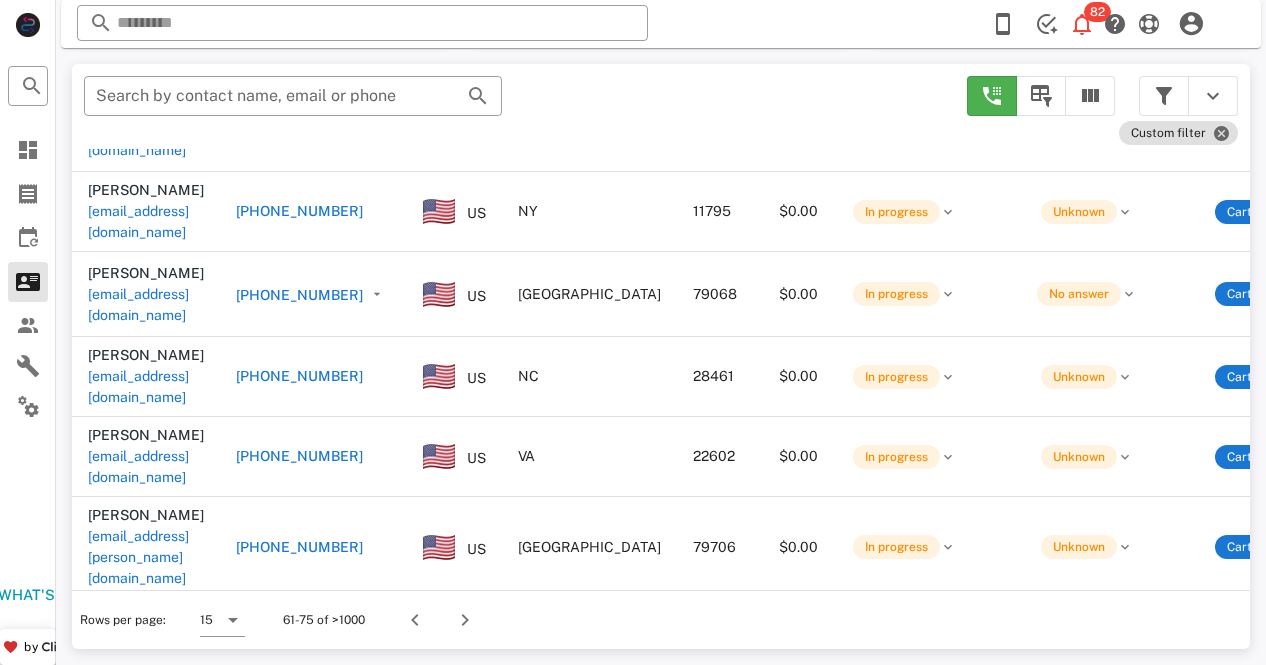 scroll, scrollTop: 191, scrollLeft: 0, axis: vertical 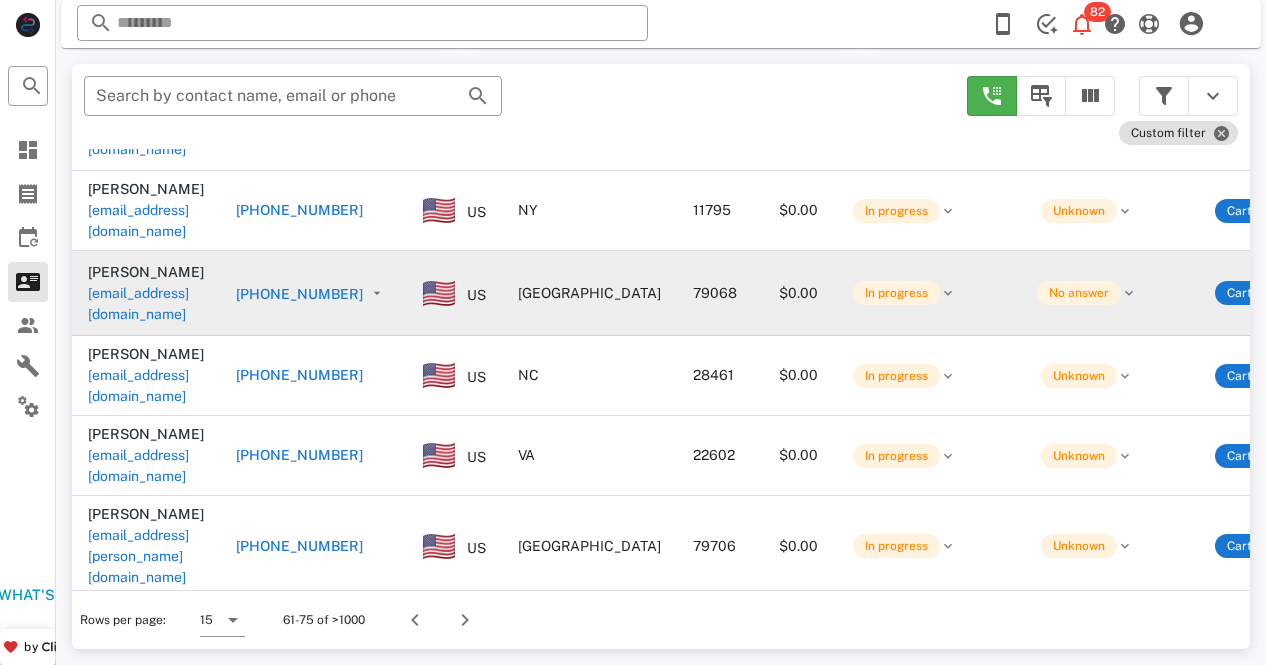 click on "+18069306309" at bounding box center (299, 294) 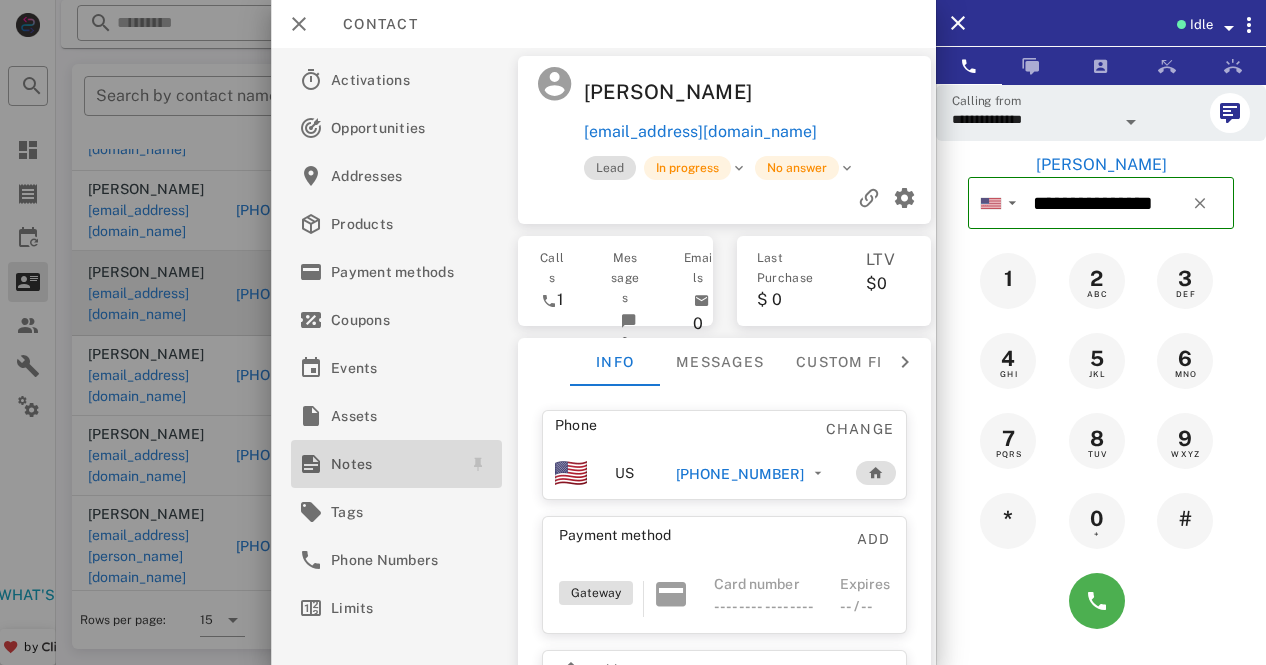 click on "Notes" at bounding box center [392, 464] 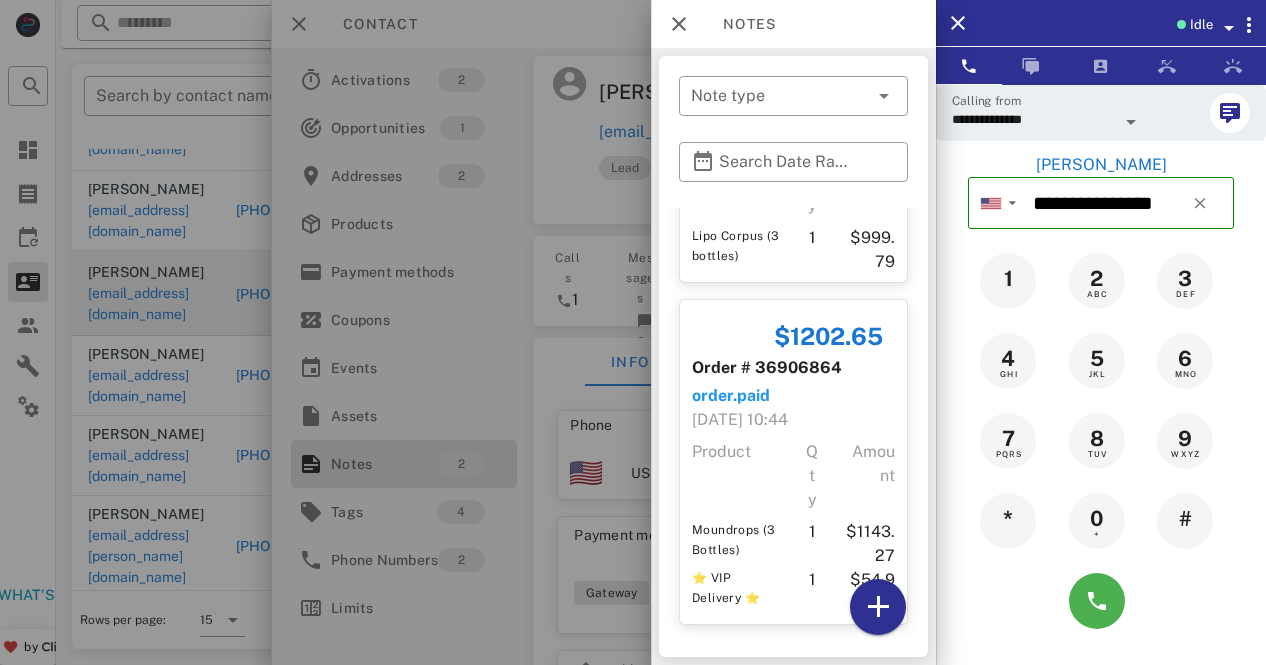 scroll, scrollTop: 206, scrollLeft: 0, axis: vertical 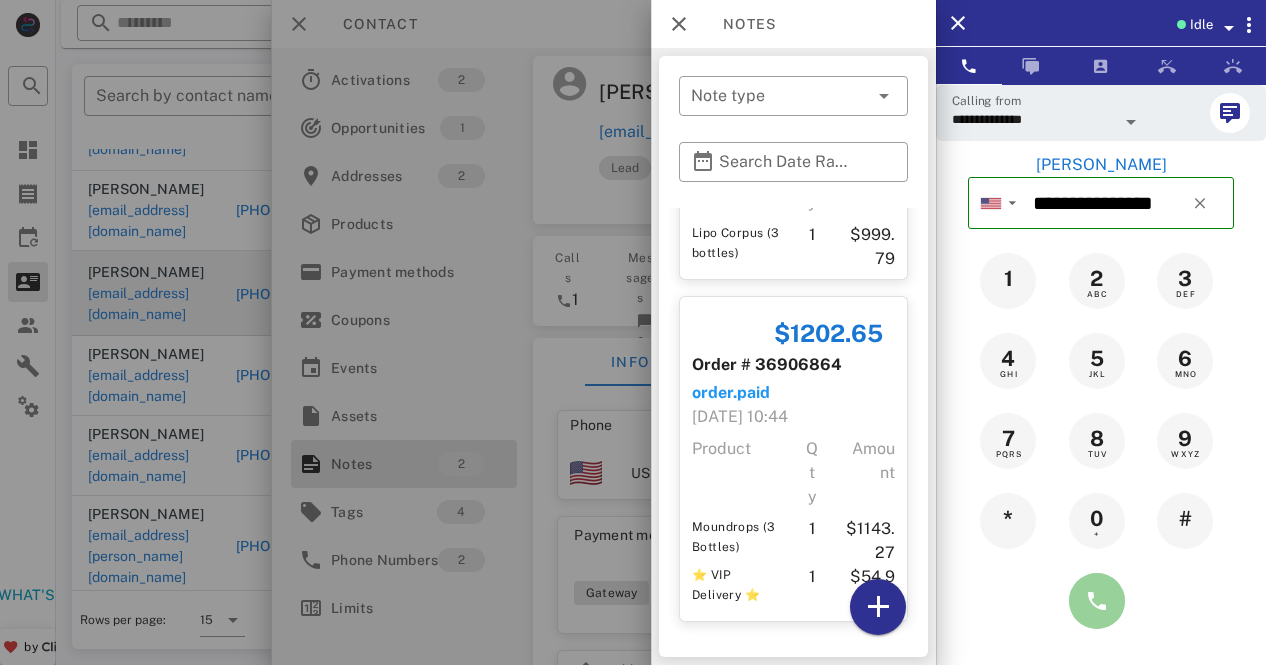 click at bounding box center [1097, 601] 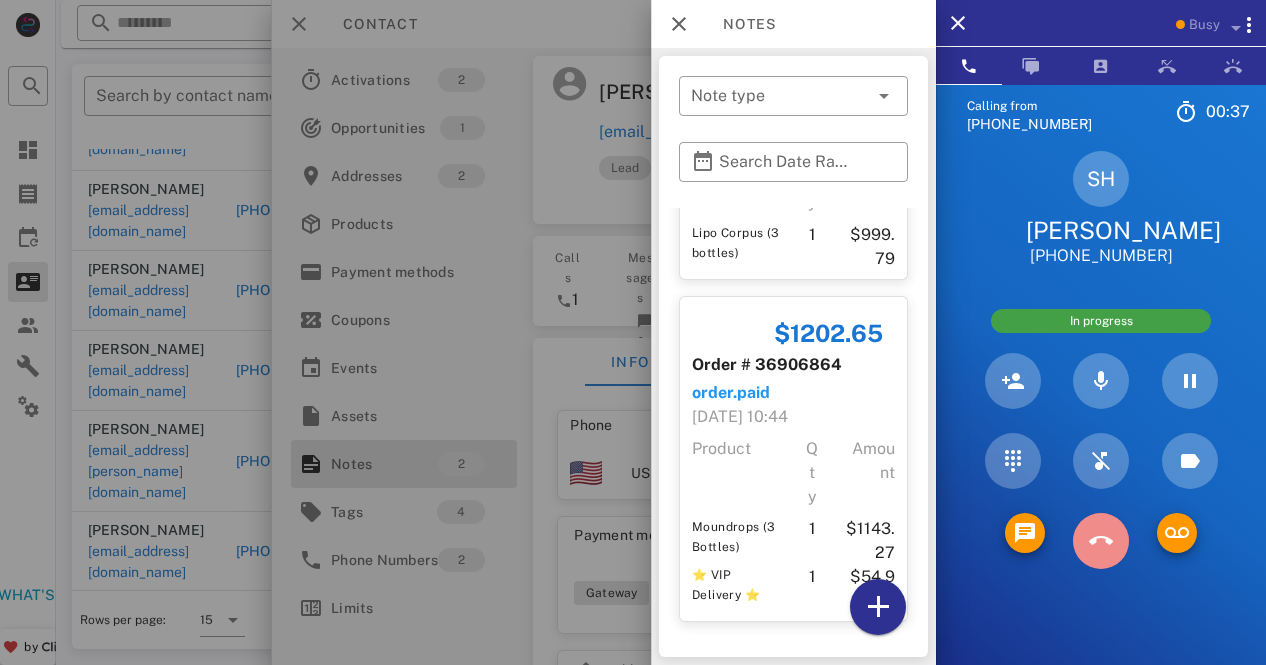 click at bounding box center [1101, 541] 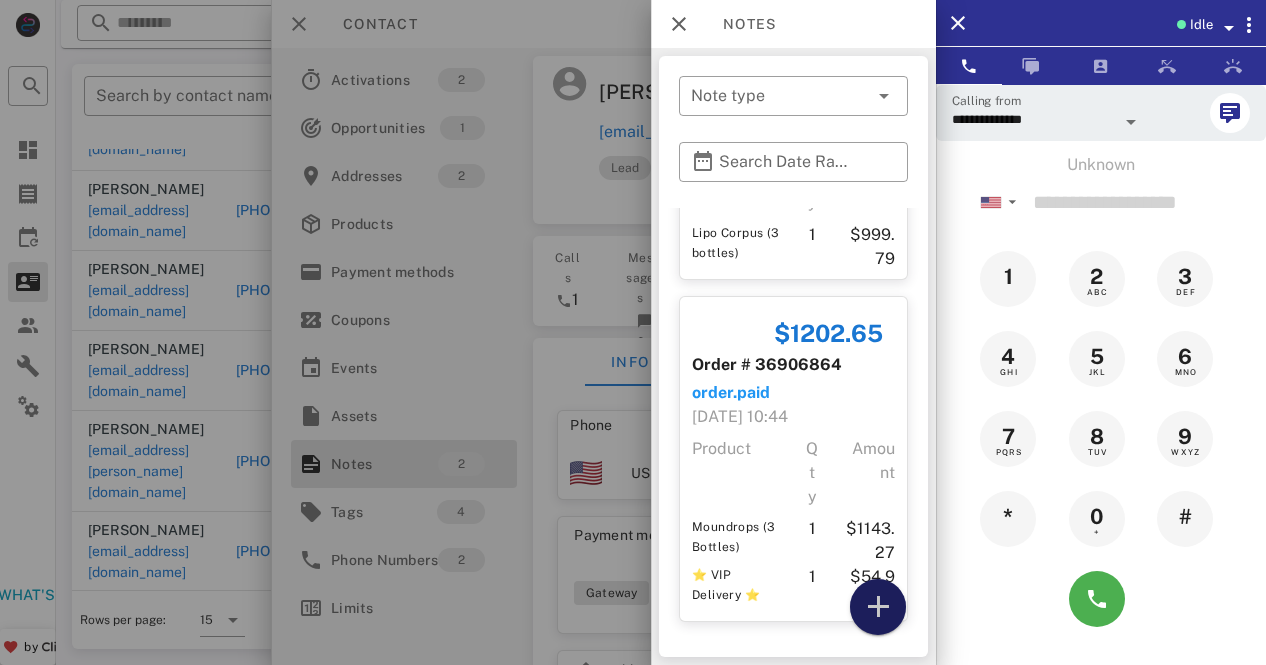 click at bounding box center (878, 607) 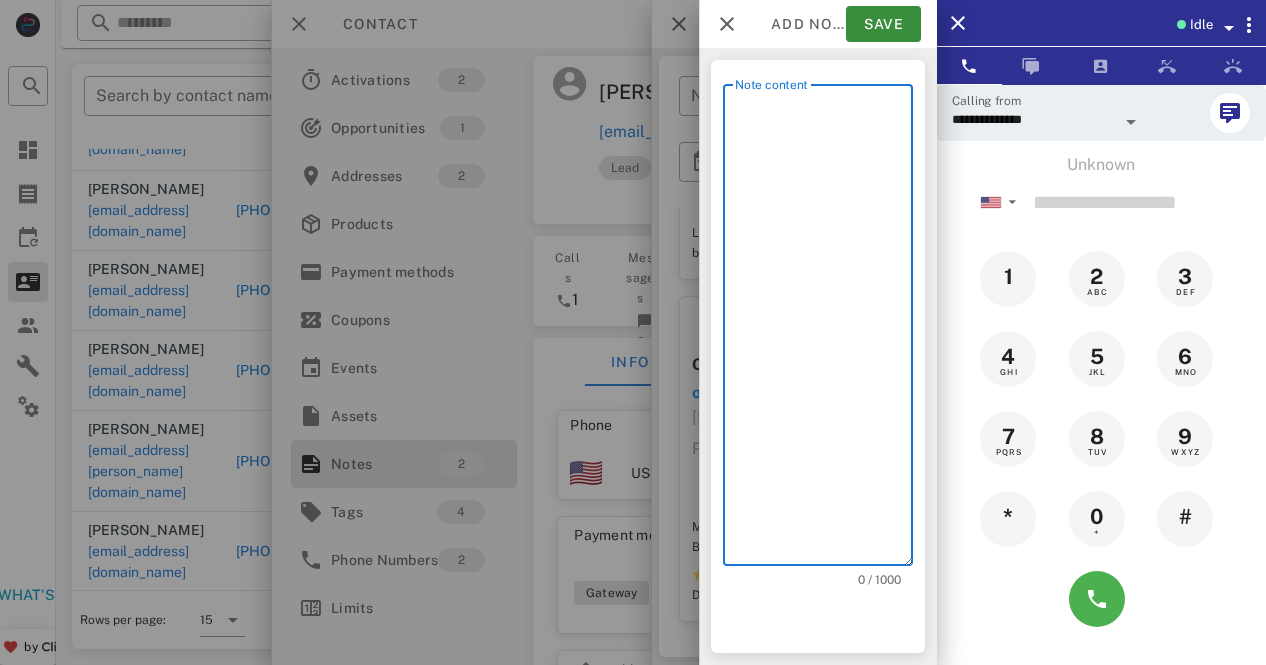 click on "Note content" at bounding box center (824, 330) 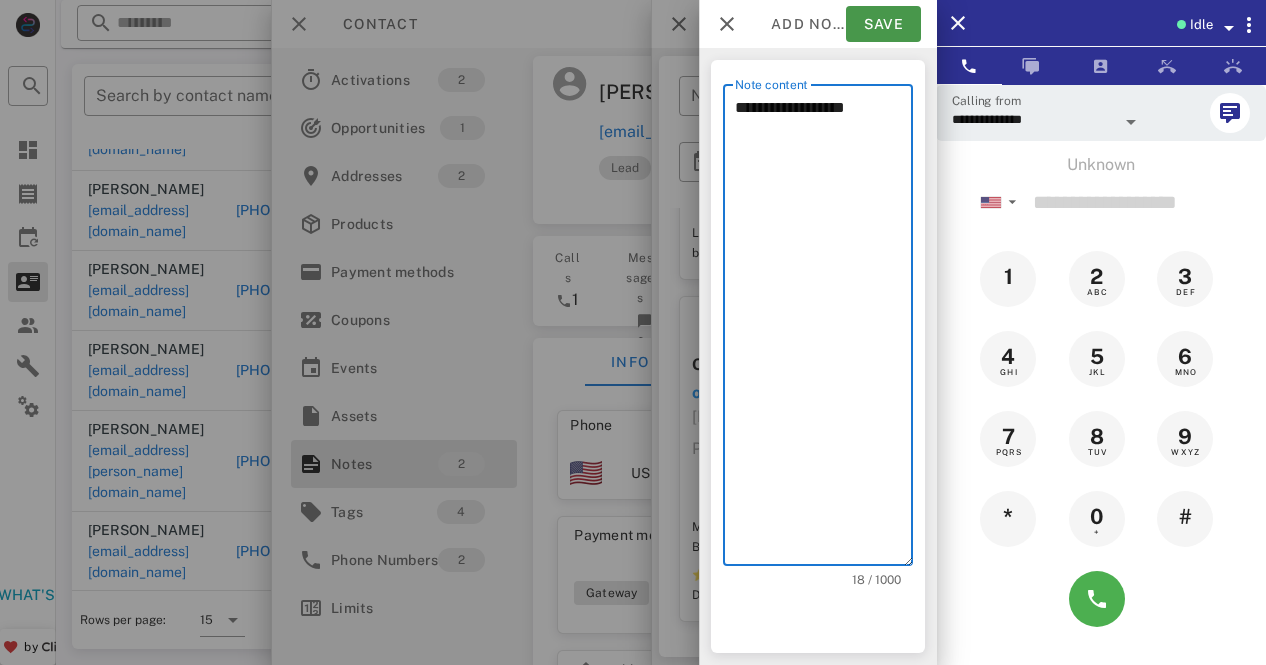 type on "**********" 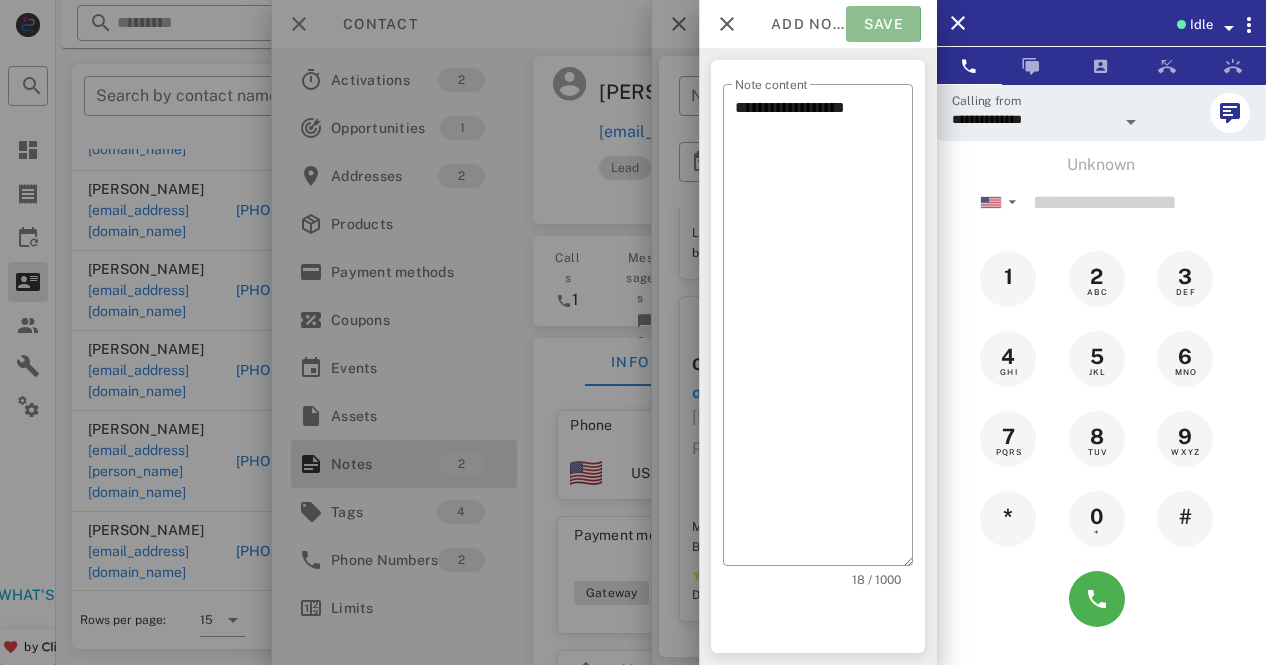 click on "Save" at bounding box center [883, 24] 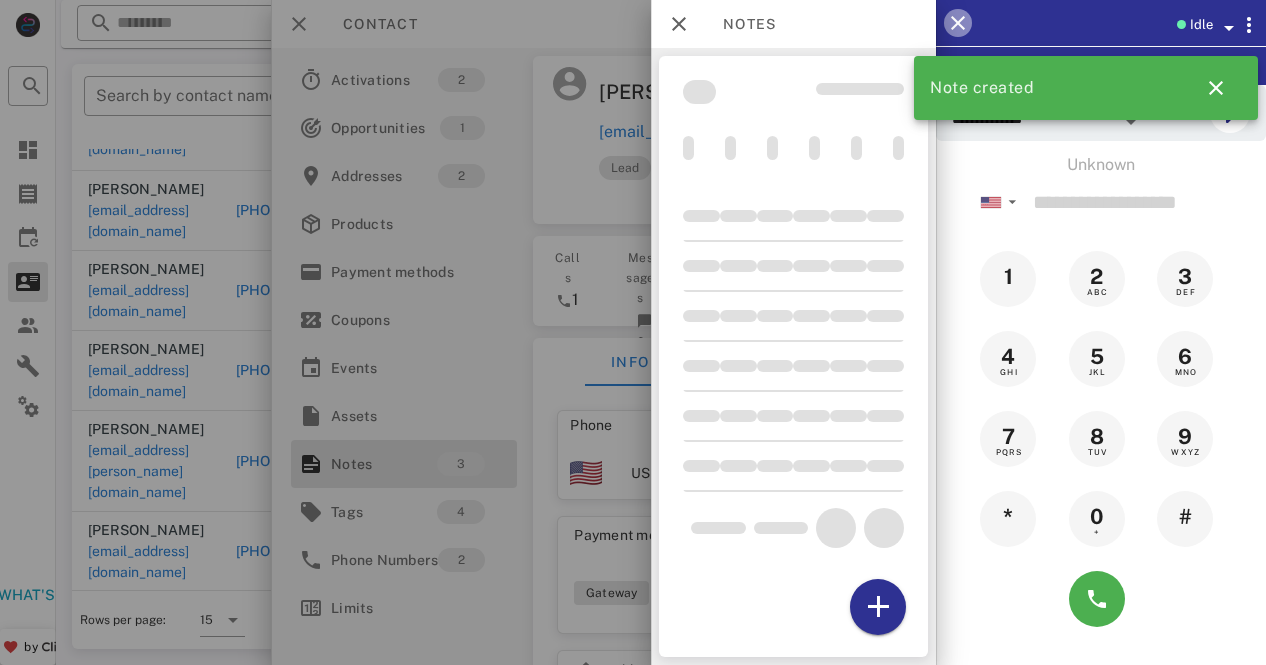 click at bounding box center (958, 23) 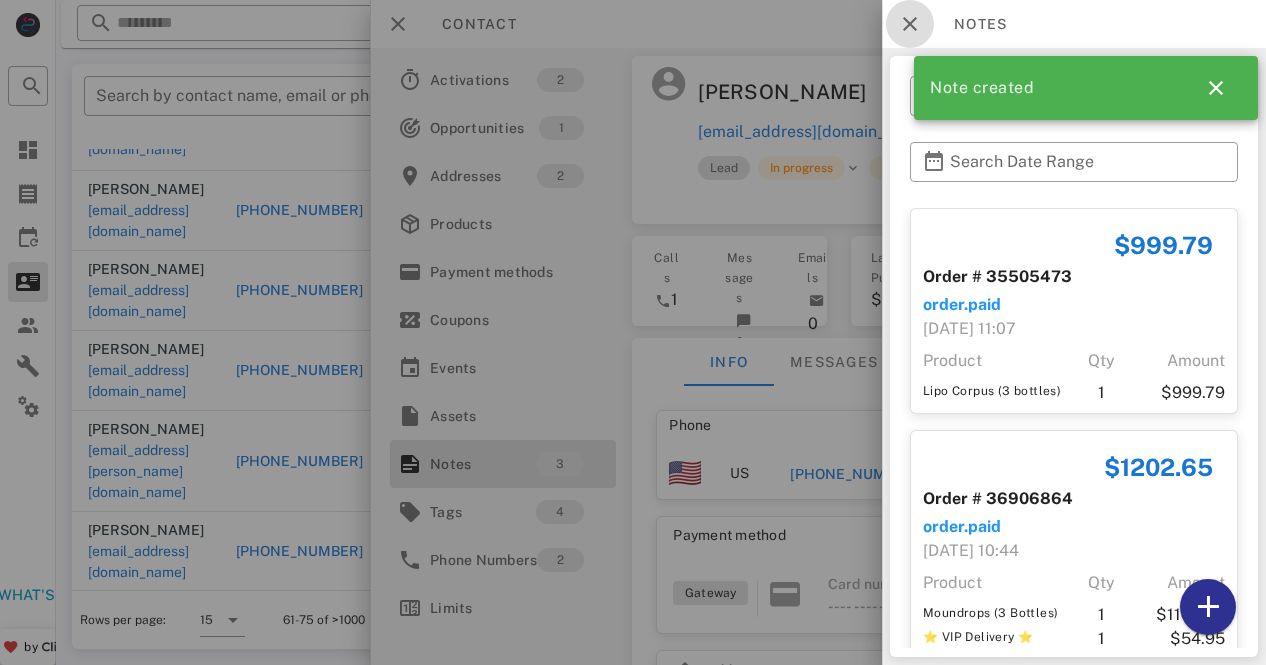 click at bounding box center [910, 24] 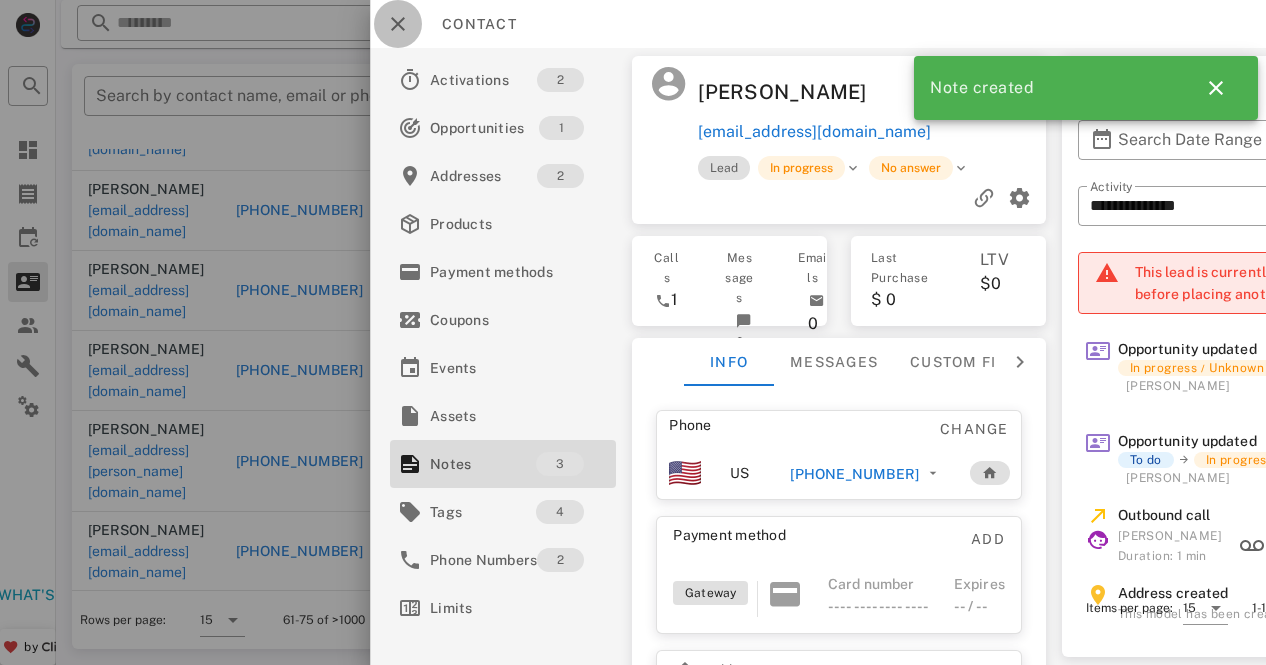 click at bounding box center [398, 24] 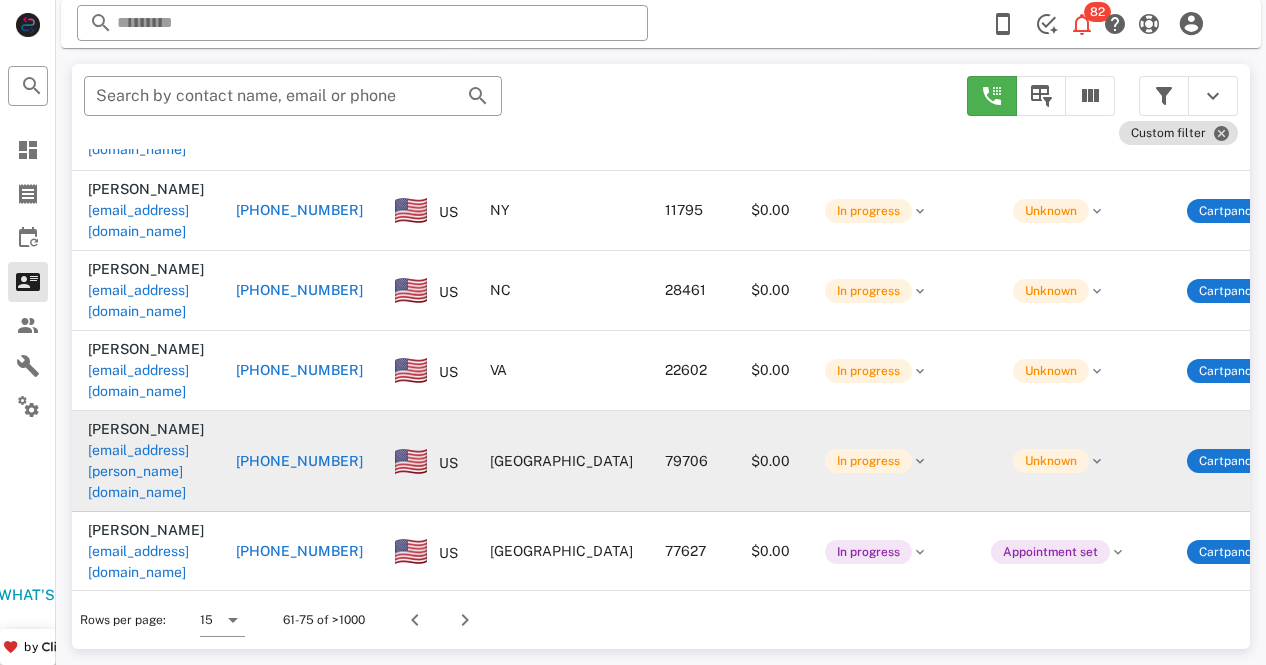 click on "+14325595393" at bounding box center (299, 461) 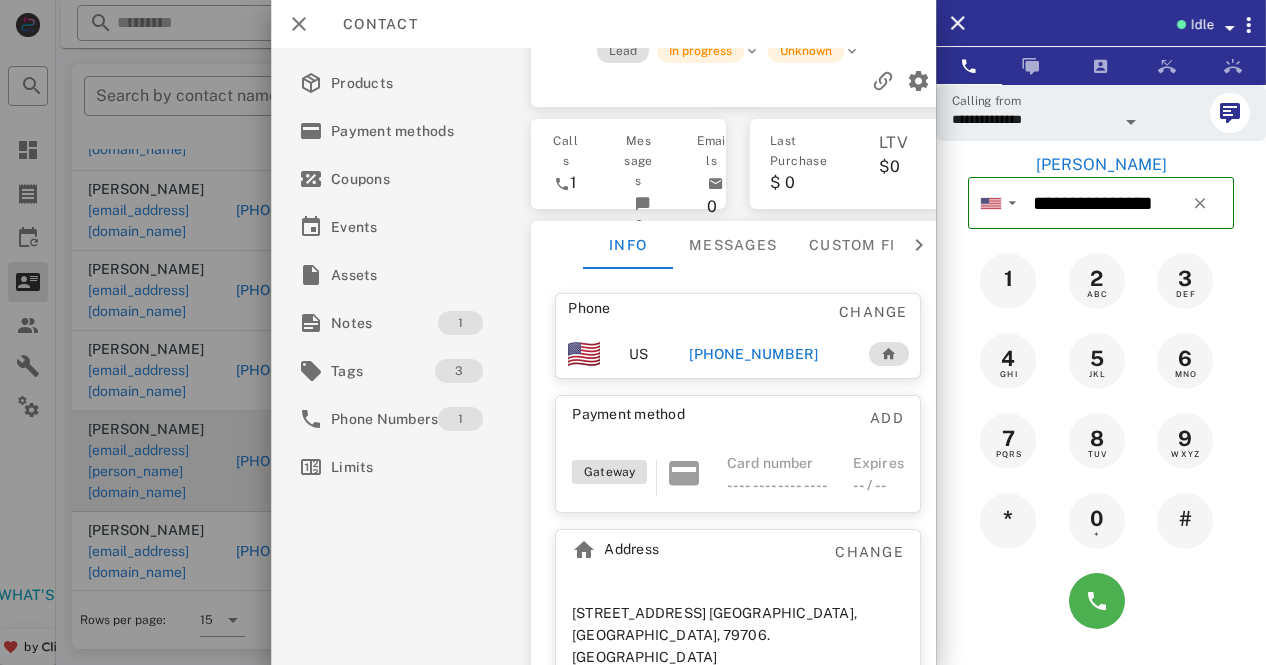scroll, scrollTop: 146, scrollLeft: 0, axis: vertical 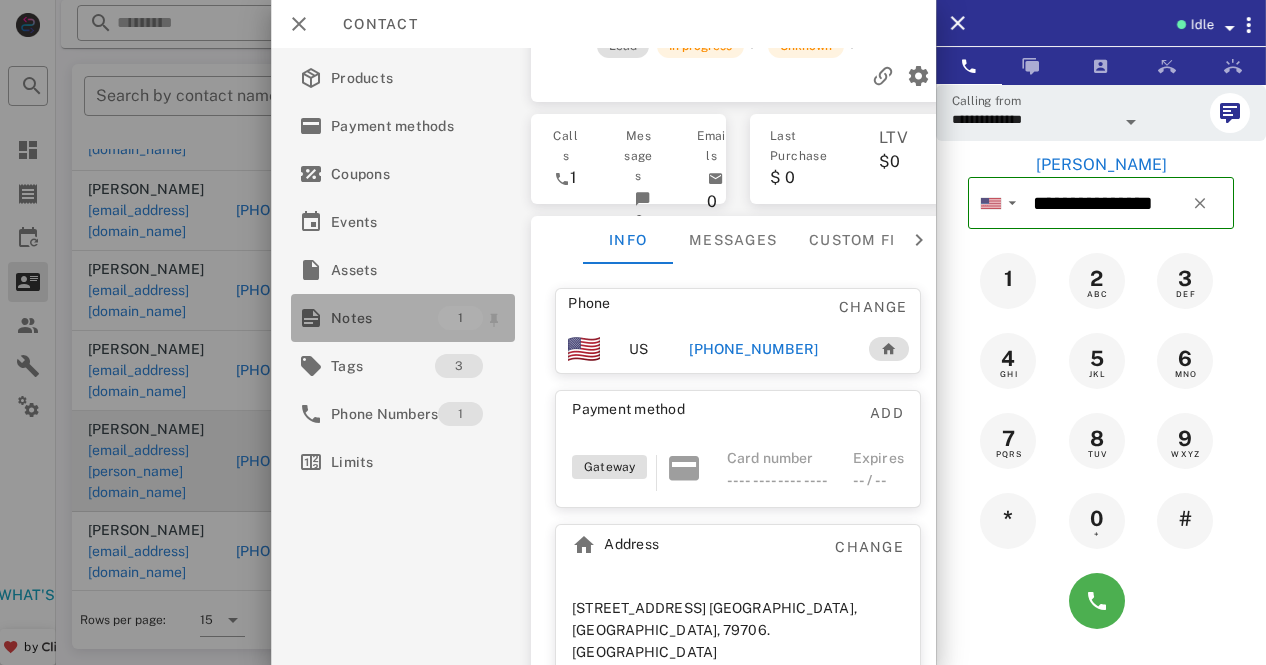click on "Notes" at bounding box center [384, 318] 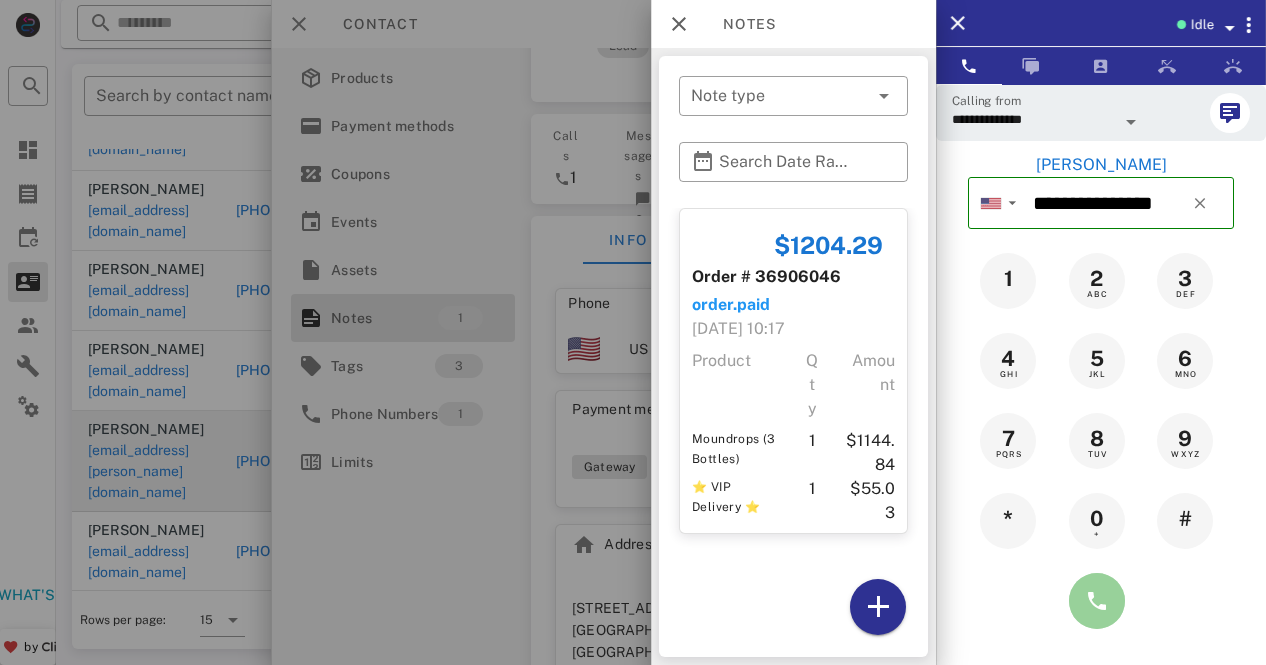 click at bounding box center (1097, 601) 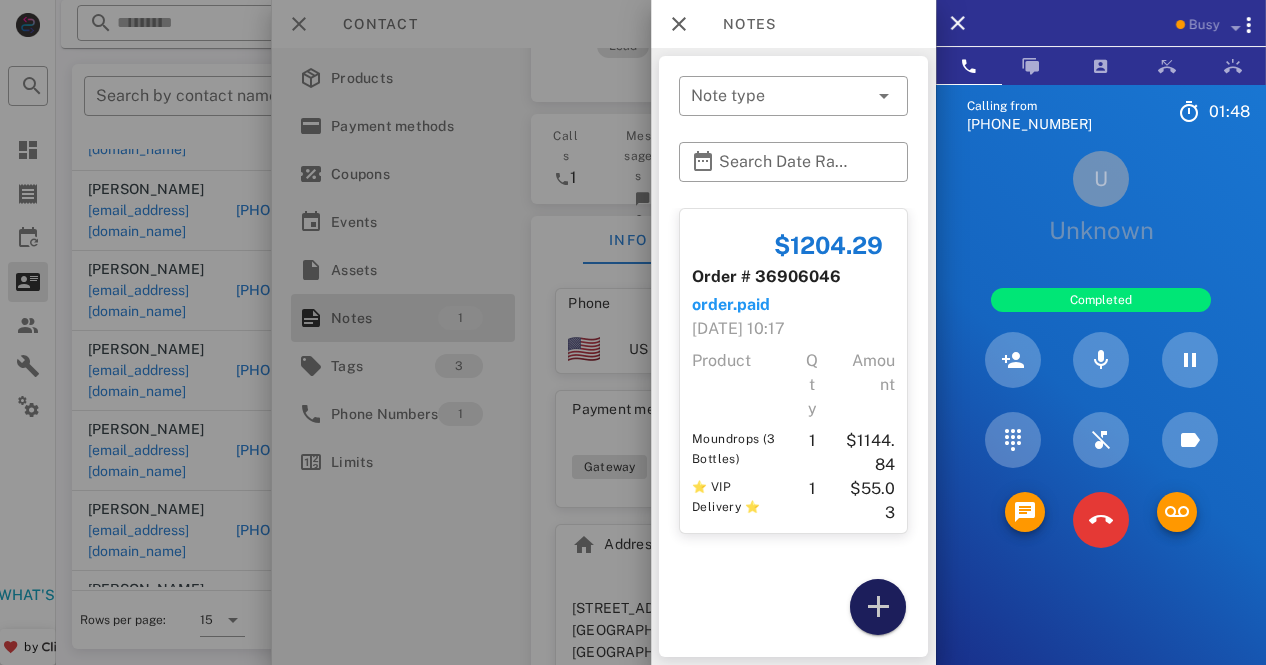 click at bounding box center [878, 607] 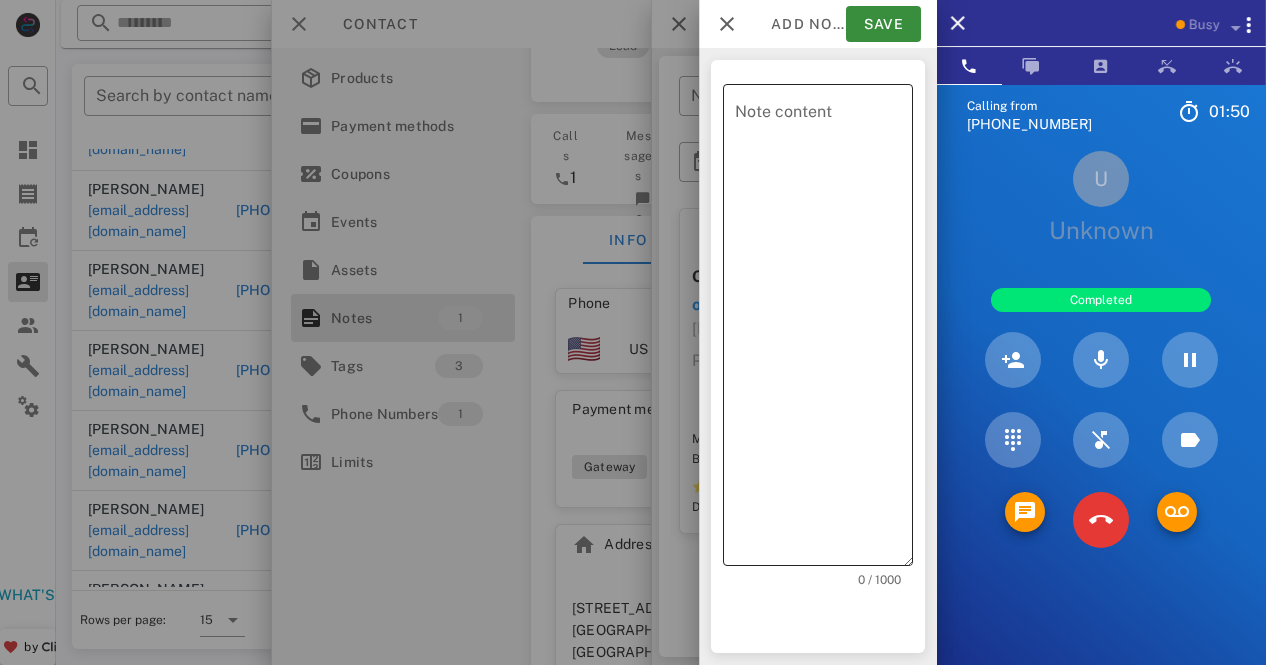 click on "Note content" at bounding box center (824, 330) 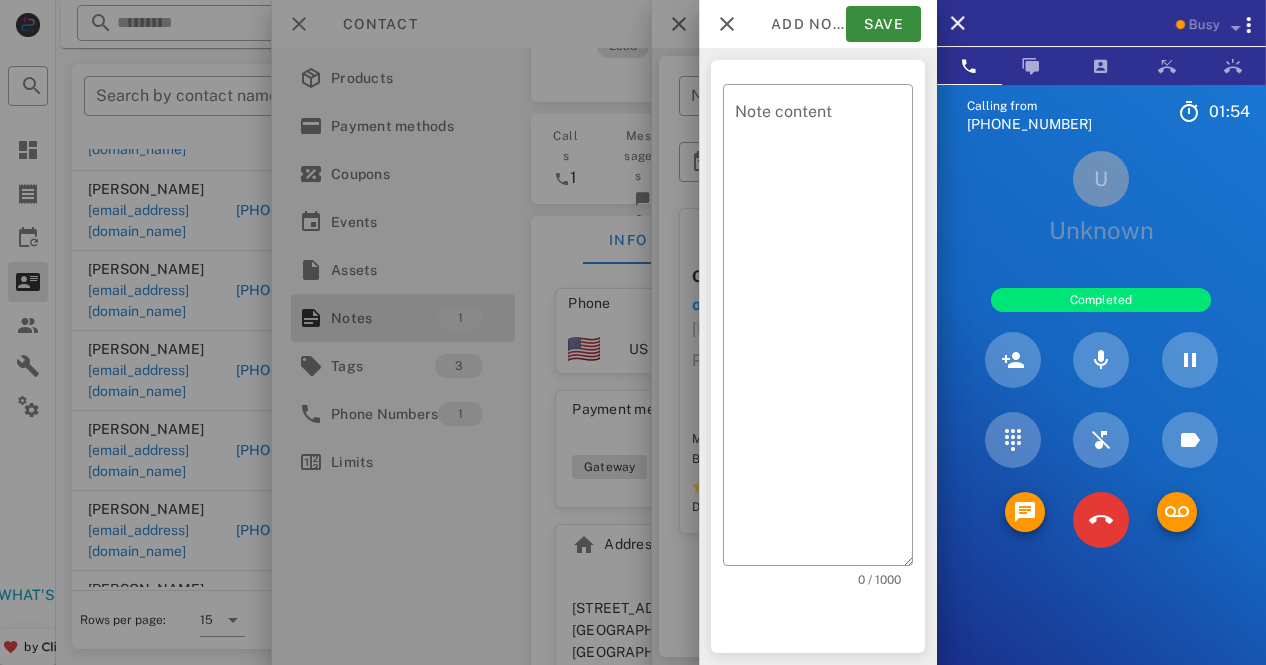 click on "​ Note content 0 / 1000" at bounding box center [818, 356] 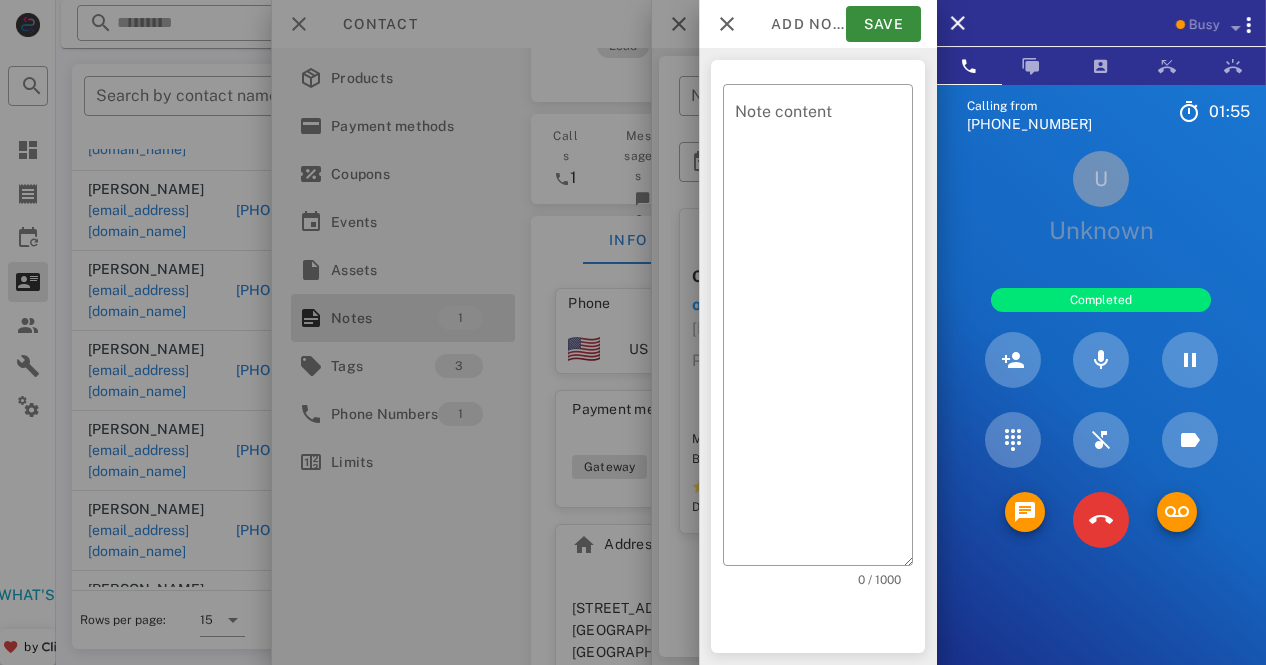 click on "​ Note content 0 / 1000" at bounding box center [818, 356] 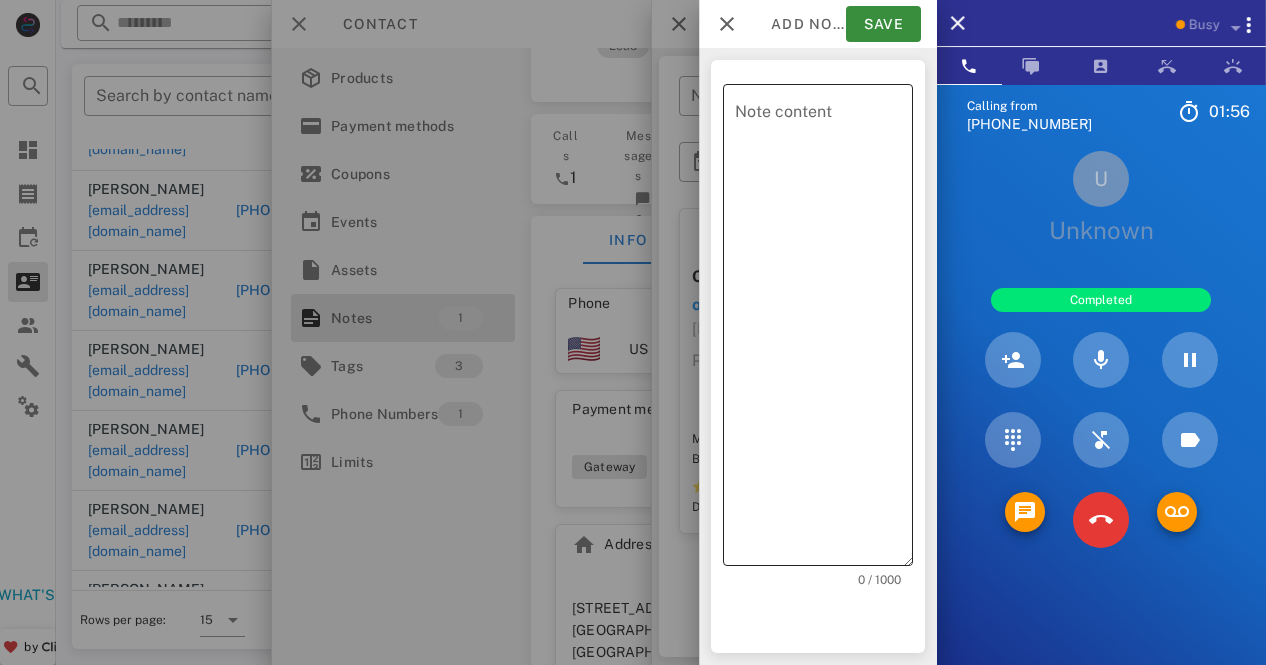 click on "Note content" at bounding box center (824, 330) 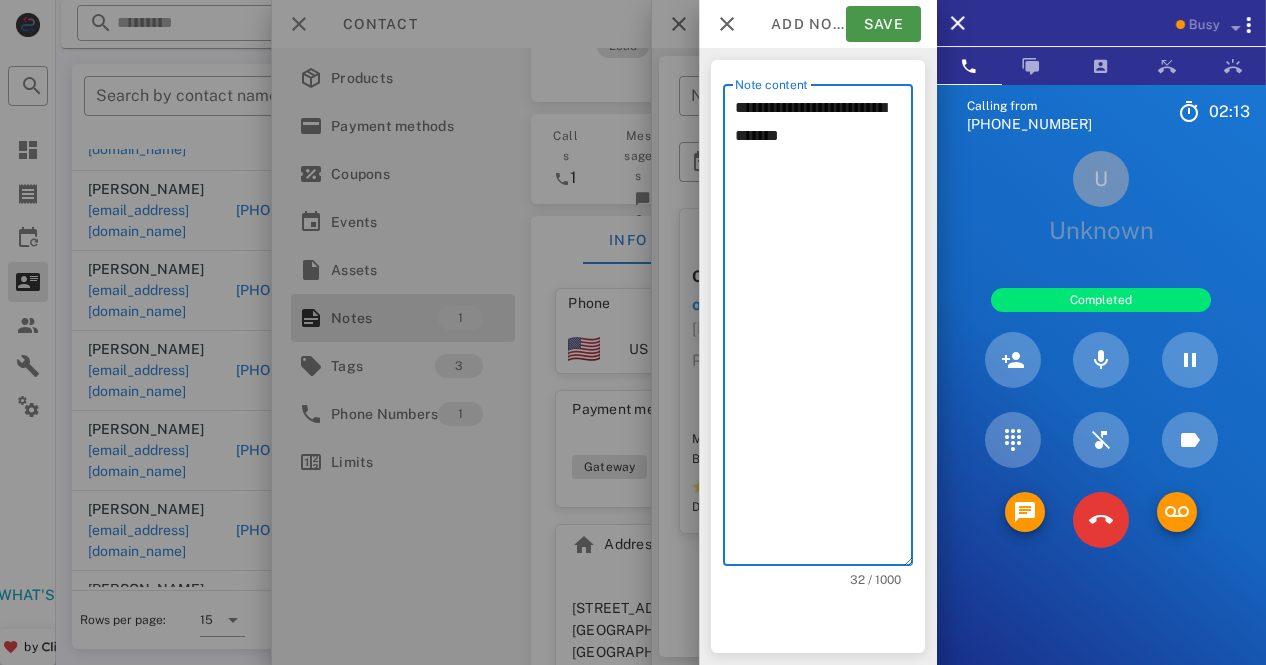 type on "**********" 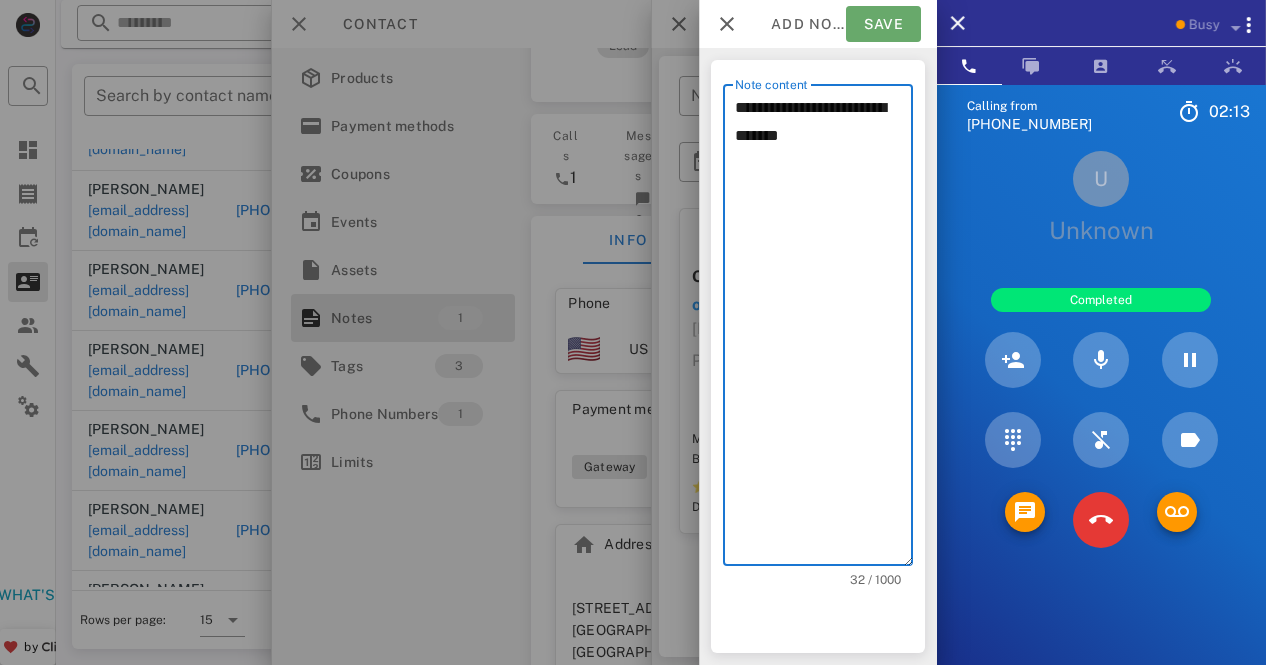 click on "Save" at bounding box center (883, 24) 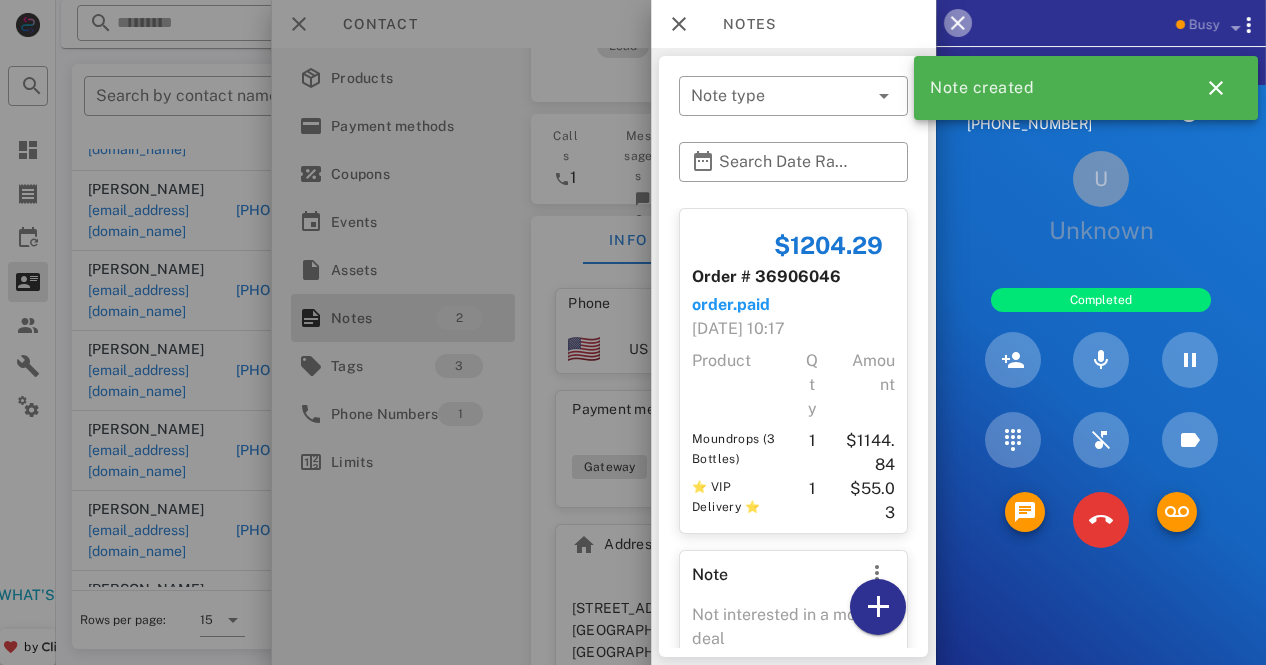 click at bounding box center (958, 23) 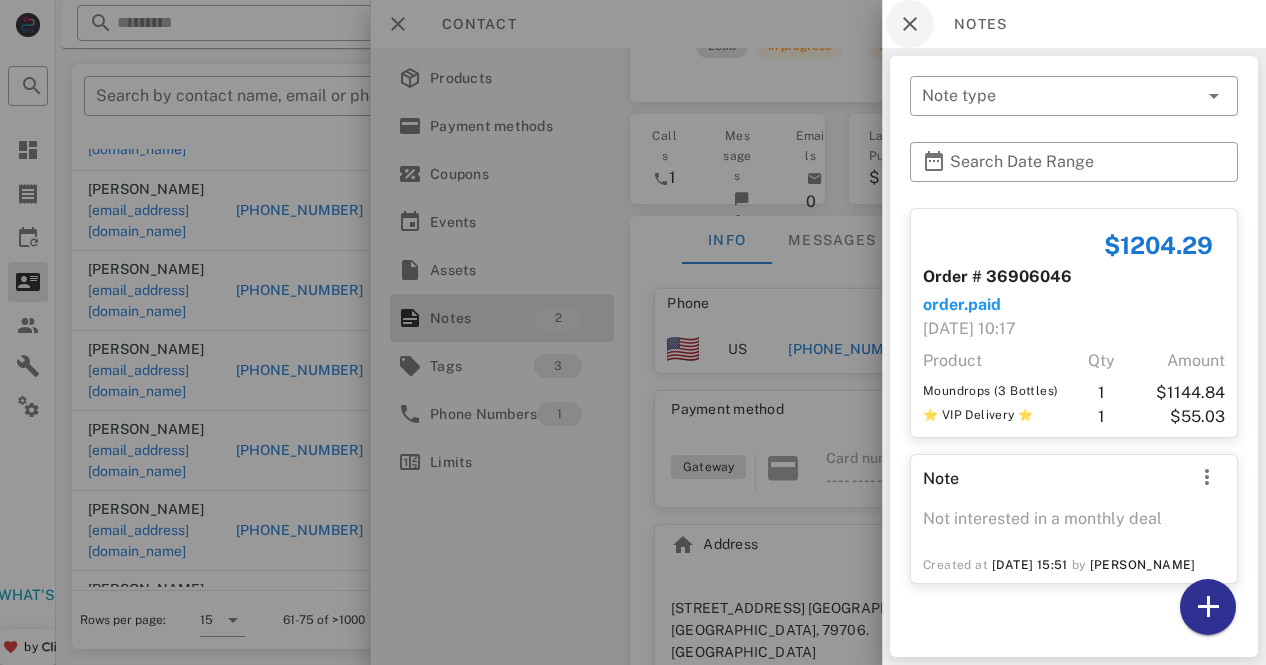 scroll, scrollTop: 348, scrollLeft: 0, axis: vertical 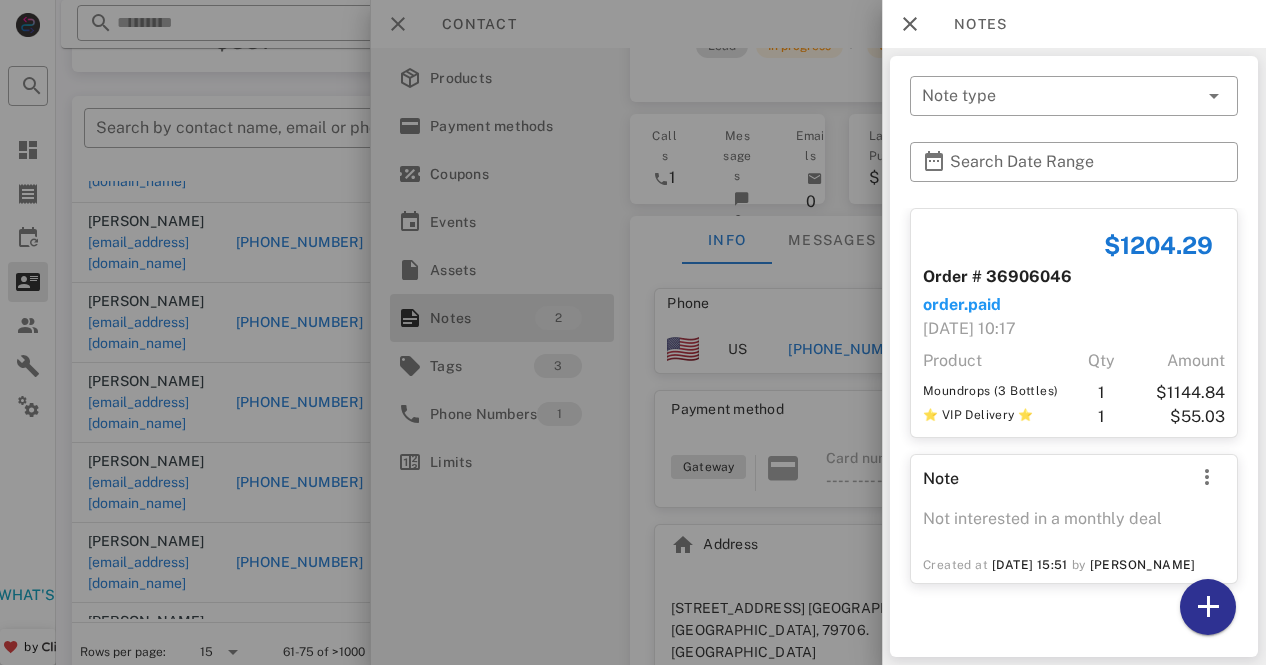 drag, startPoint x: 1116, startPoint y: 311, endPoint x: 1140, endPoint y: 429, distance: 120.41595 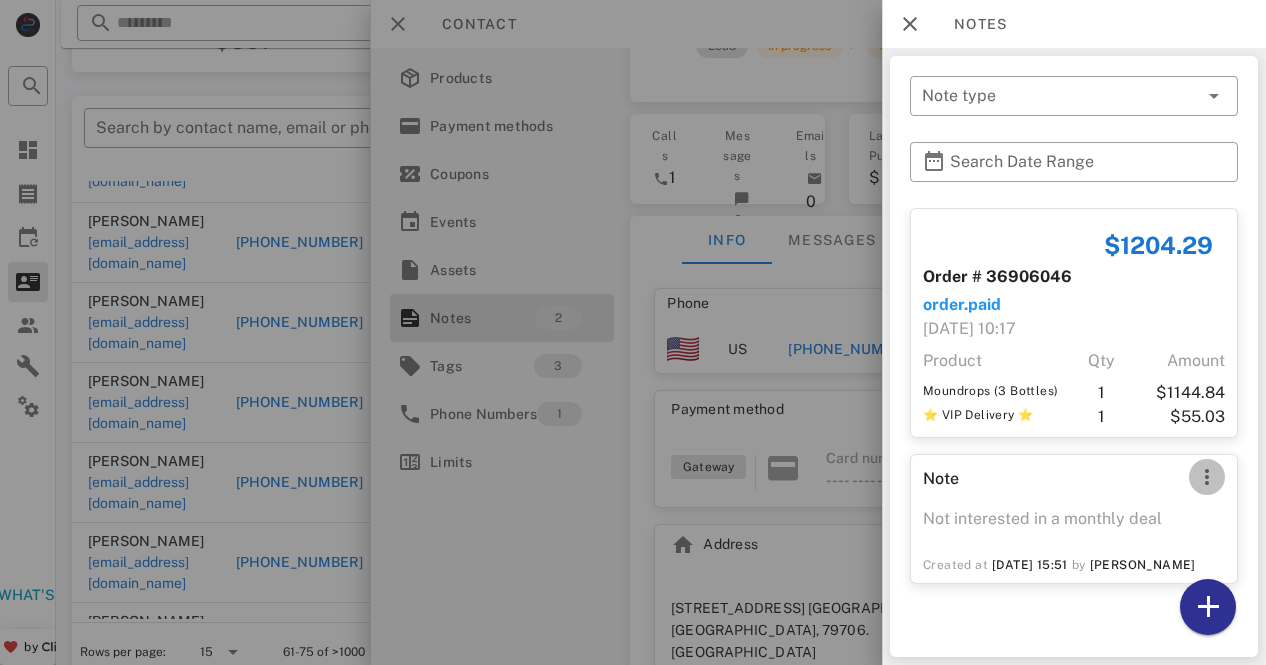 click at bounding box center (1207, 477) 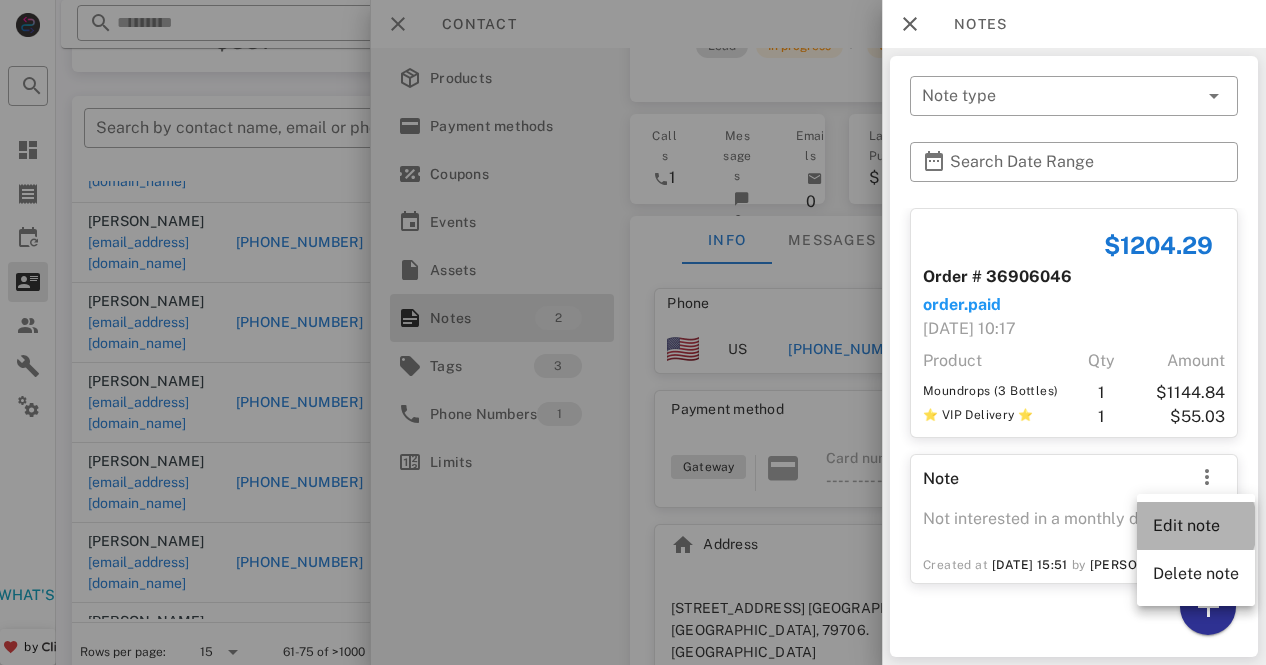 click on "Edit note" at bounding box center (1196, 525) 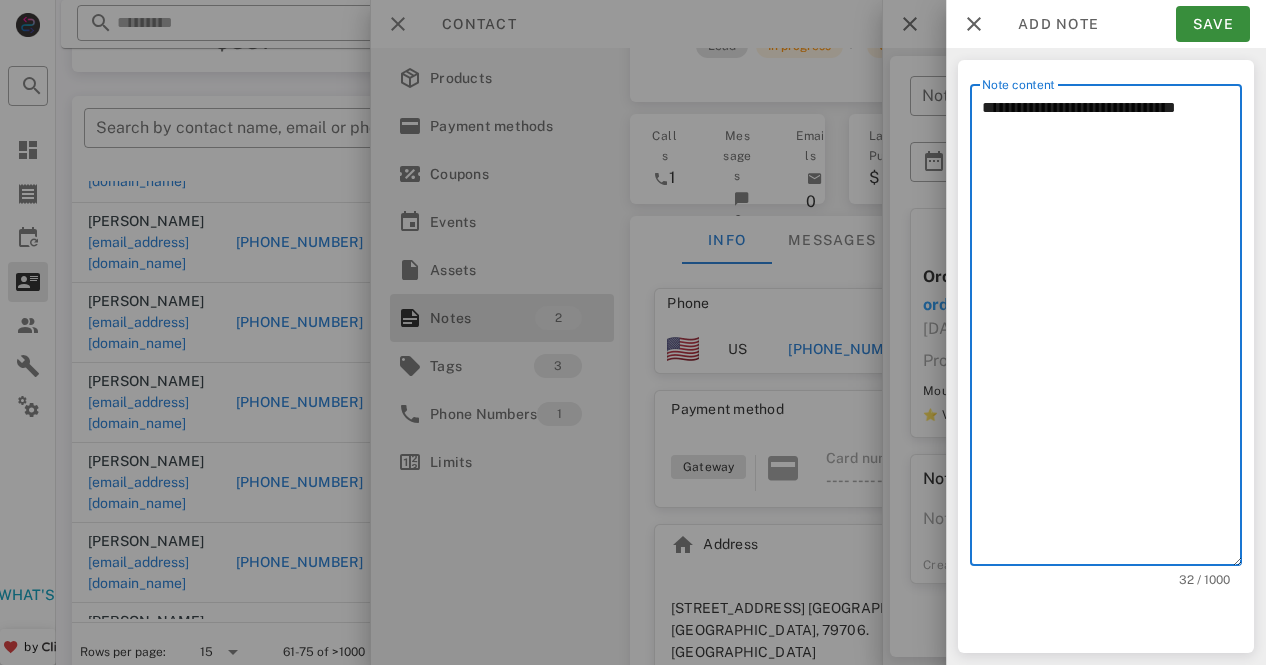 click on "**********" at bounding box center [1112, 330] 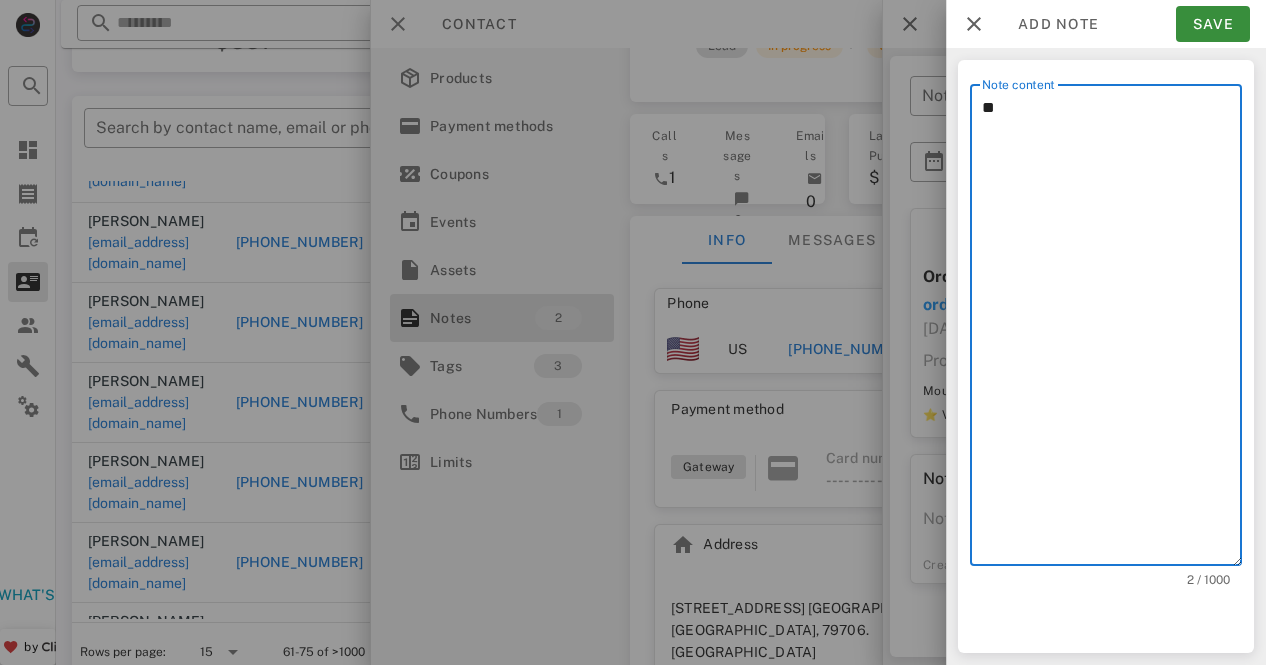 type on "*" 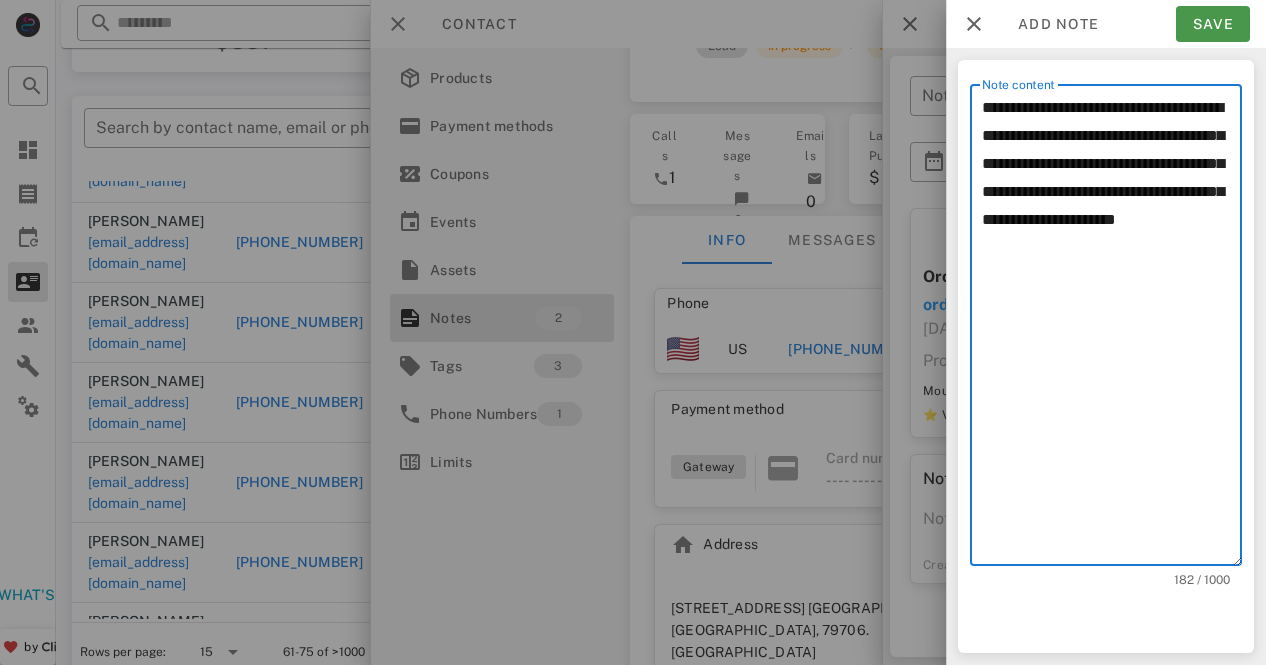type on "**********" 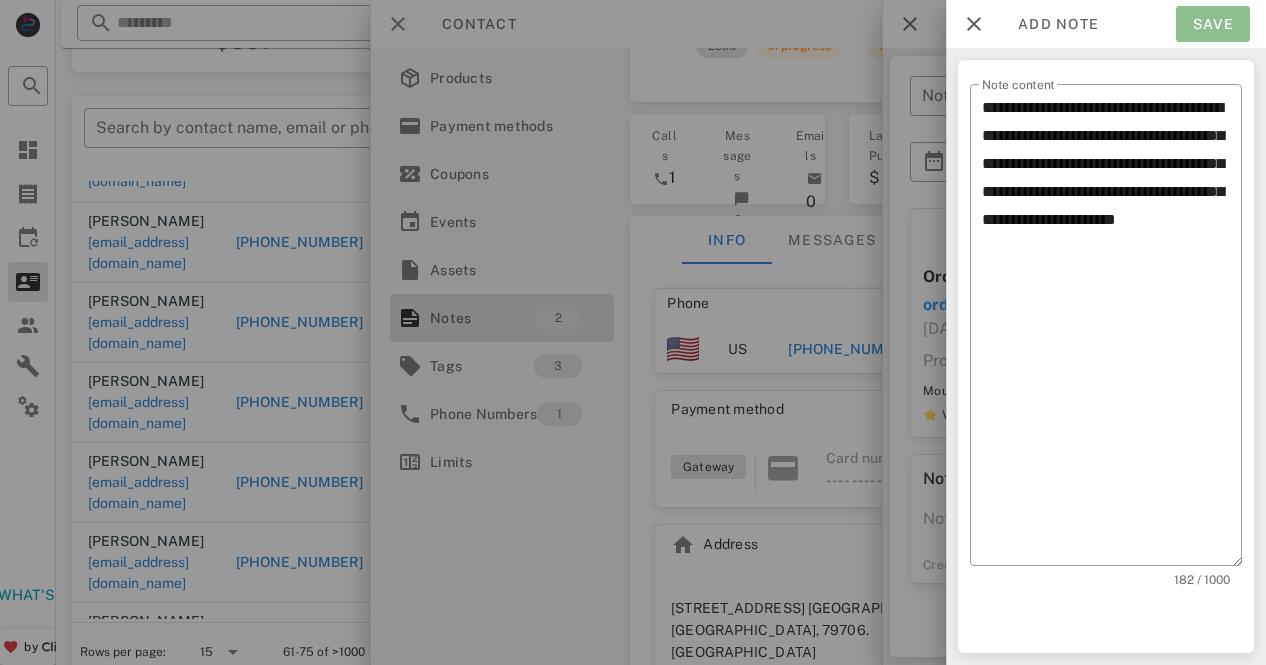 click on "Save" at bounding box center [1213, 24] 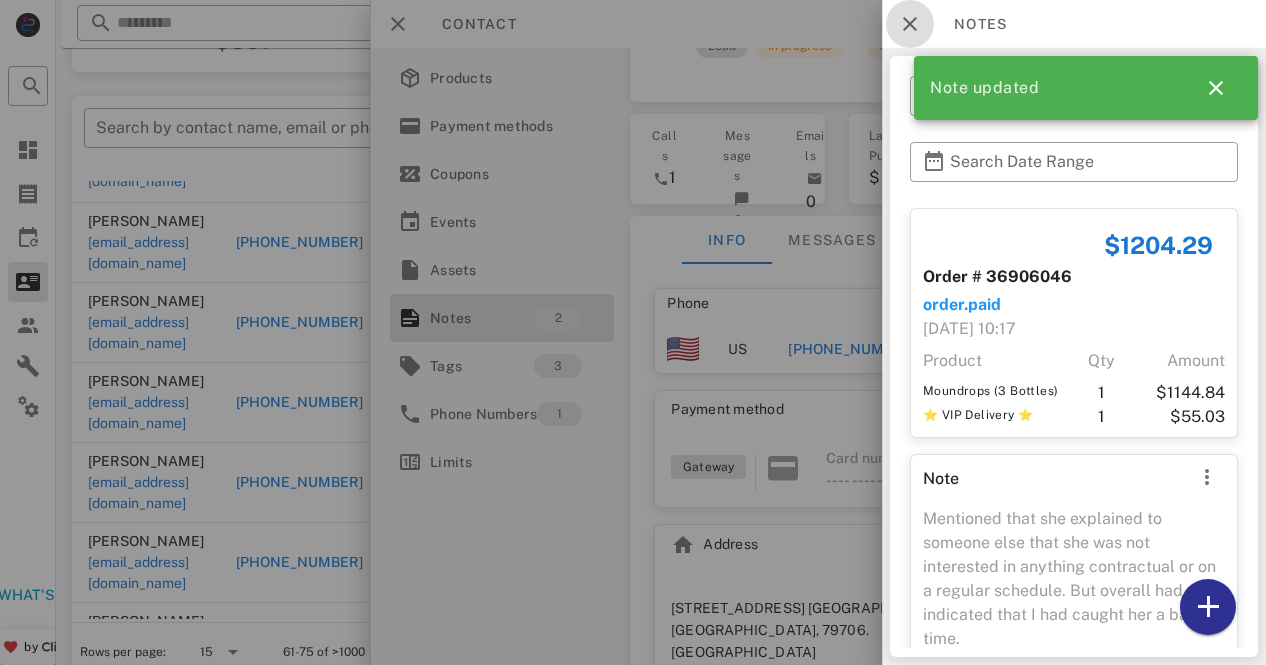click at bounding box center [910, 24] 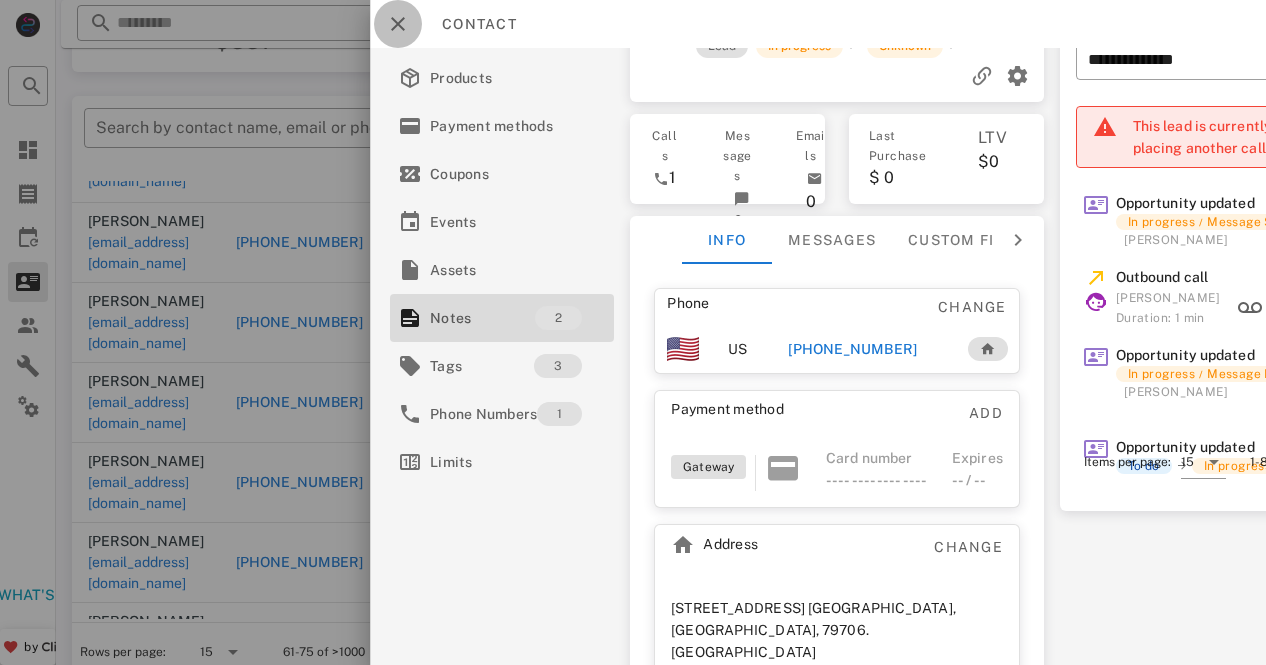click at bounding box center [398, 24] 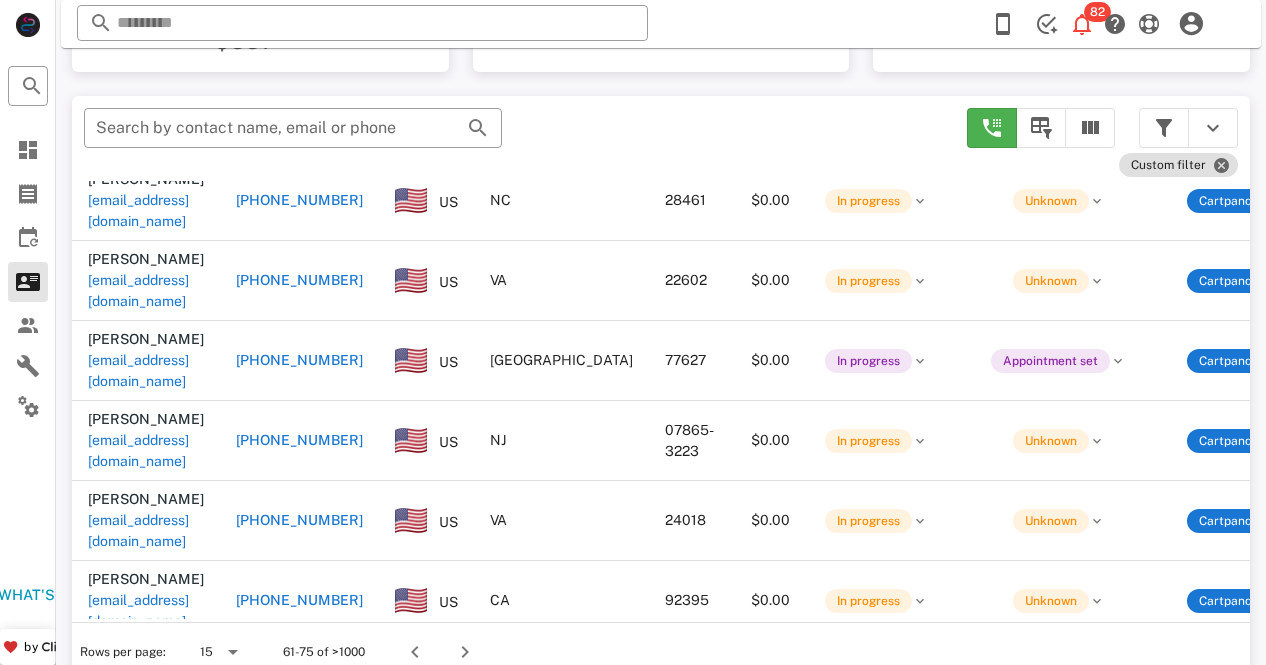 scroll, scrollTop: 315, scrollLeft: 0, axis: vertical 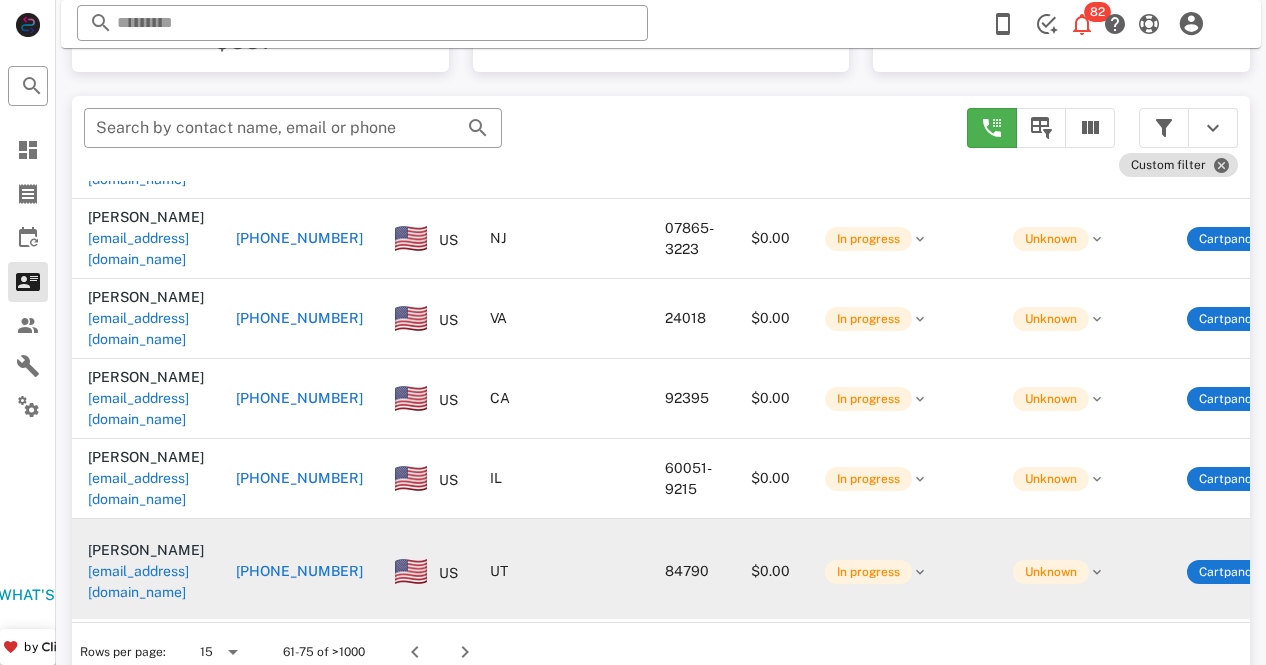drag, startPoint x: 1235, startPoint y: 471, endPoint x: 615, endPoint y: 383, distance: 626.21405 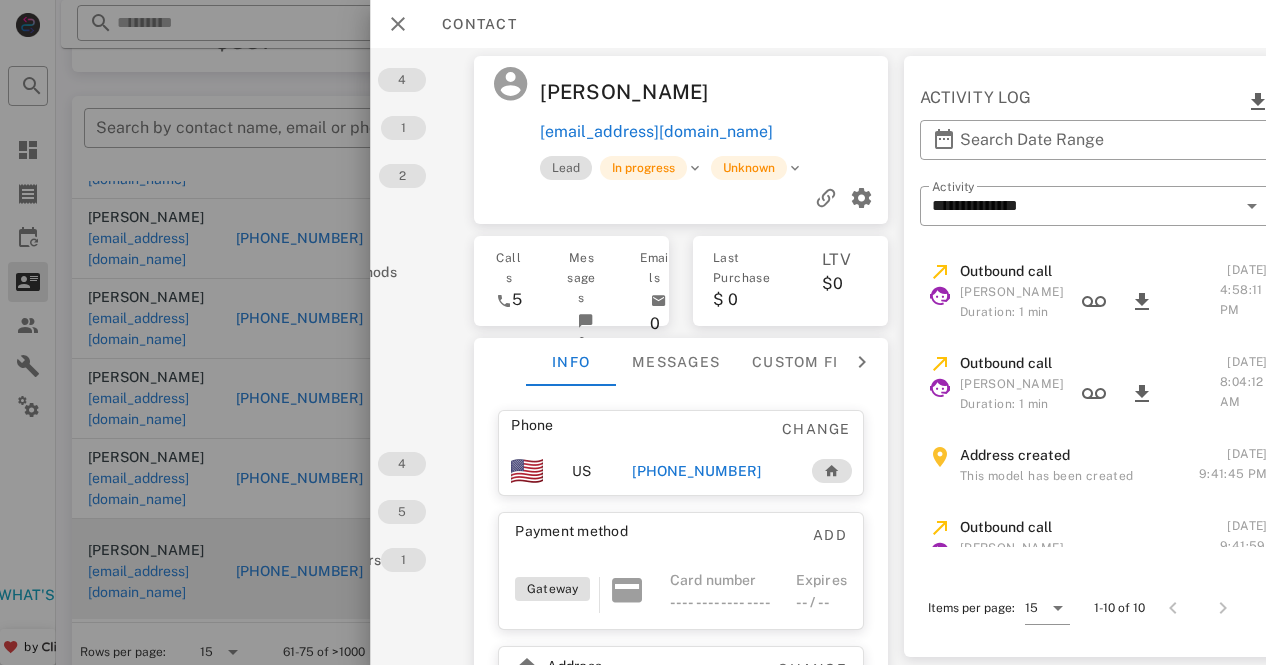 scroll, scrollTop: 0, scrollLeft: 184, axis: horizontal 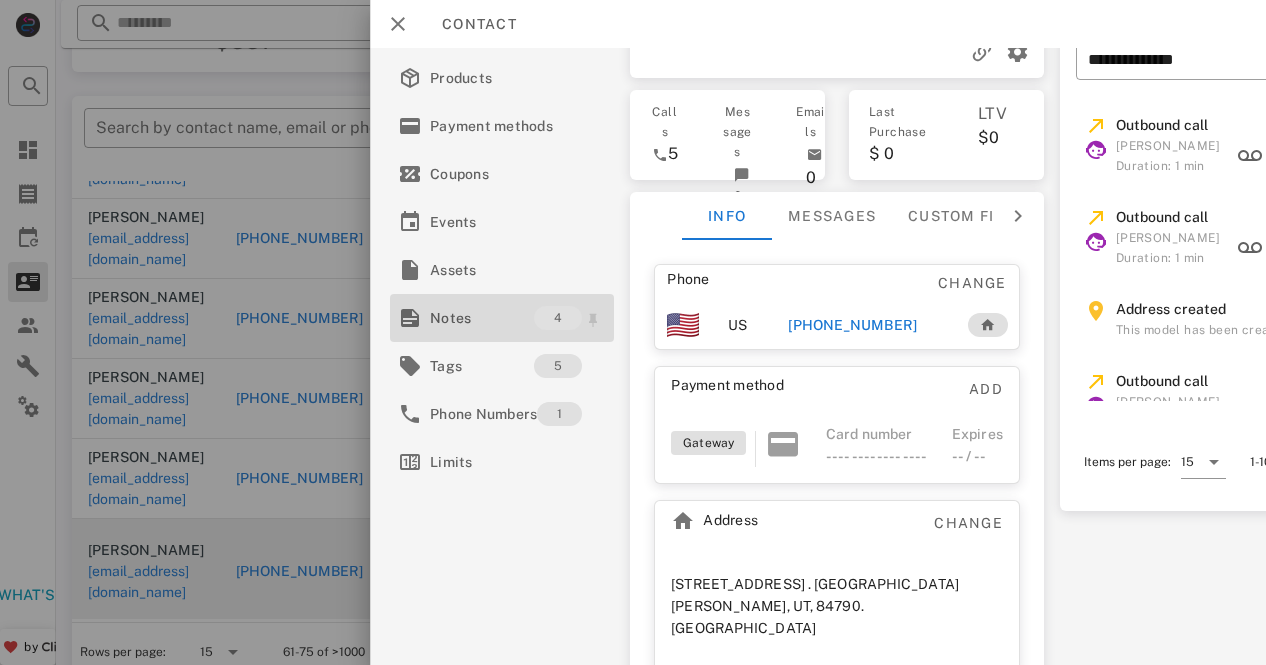 click on "Notes" at bounding box center [482, 318] 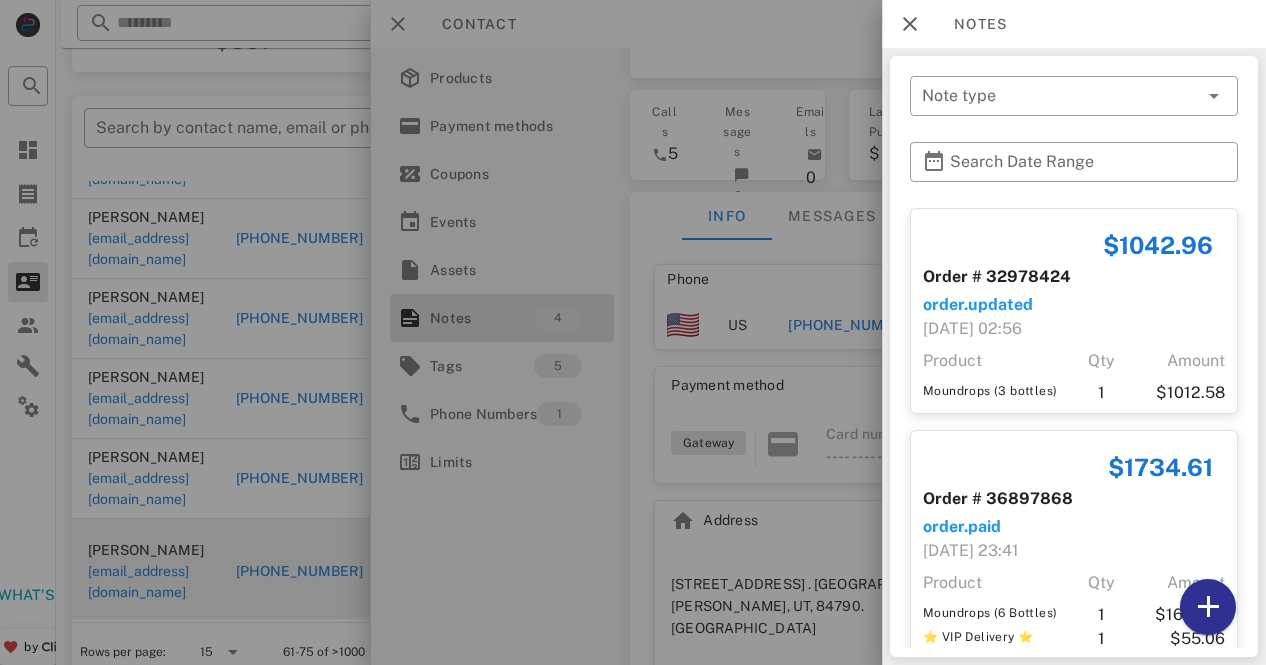 scroll, scrollTop: 480, scrollLeft: 0, axis: vertical 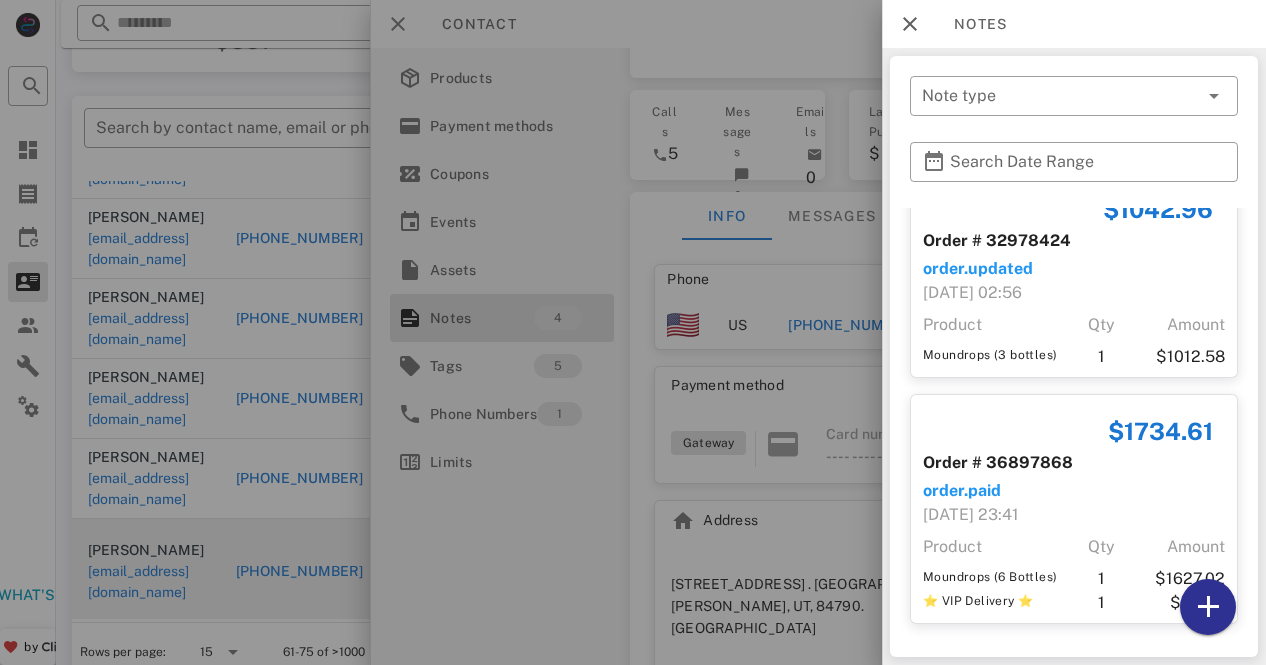 drag, startPoint x: 1228, startPoint y: 517, endPoint x: 1226, endPoint y: 495, distance: 22.090721 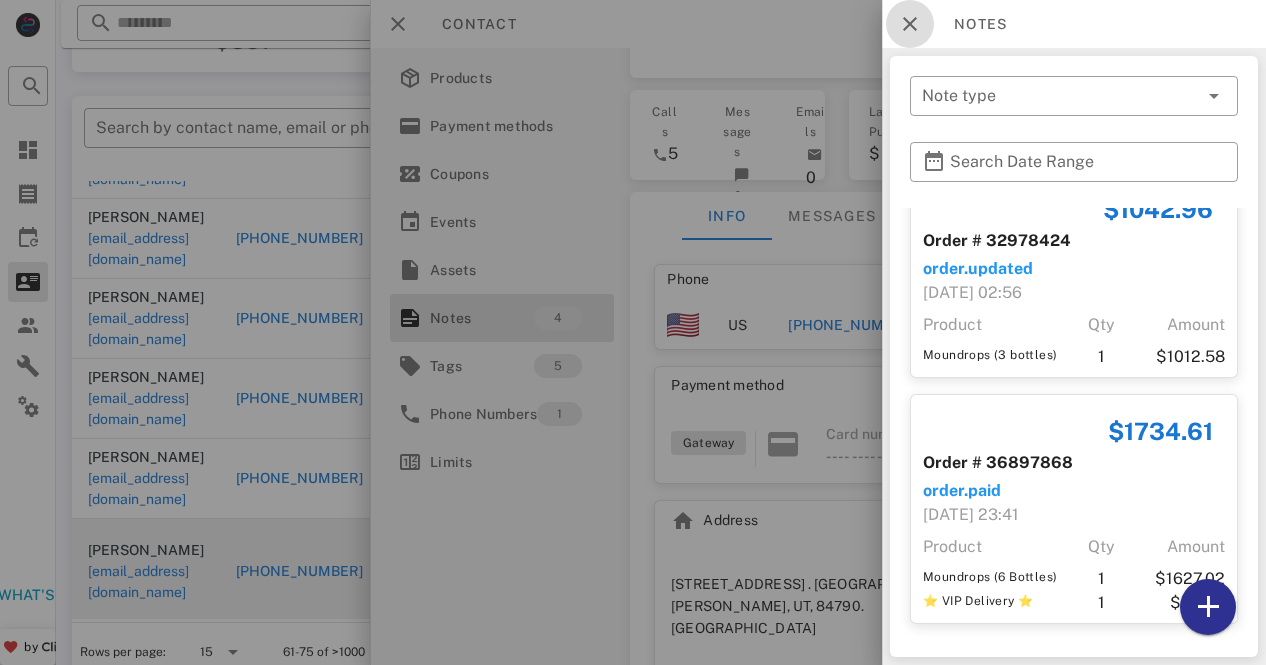 click at bounding box center (910, 24) 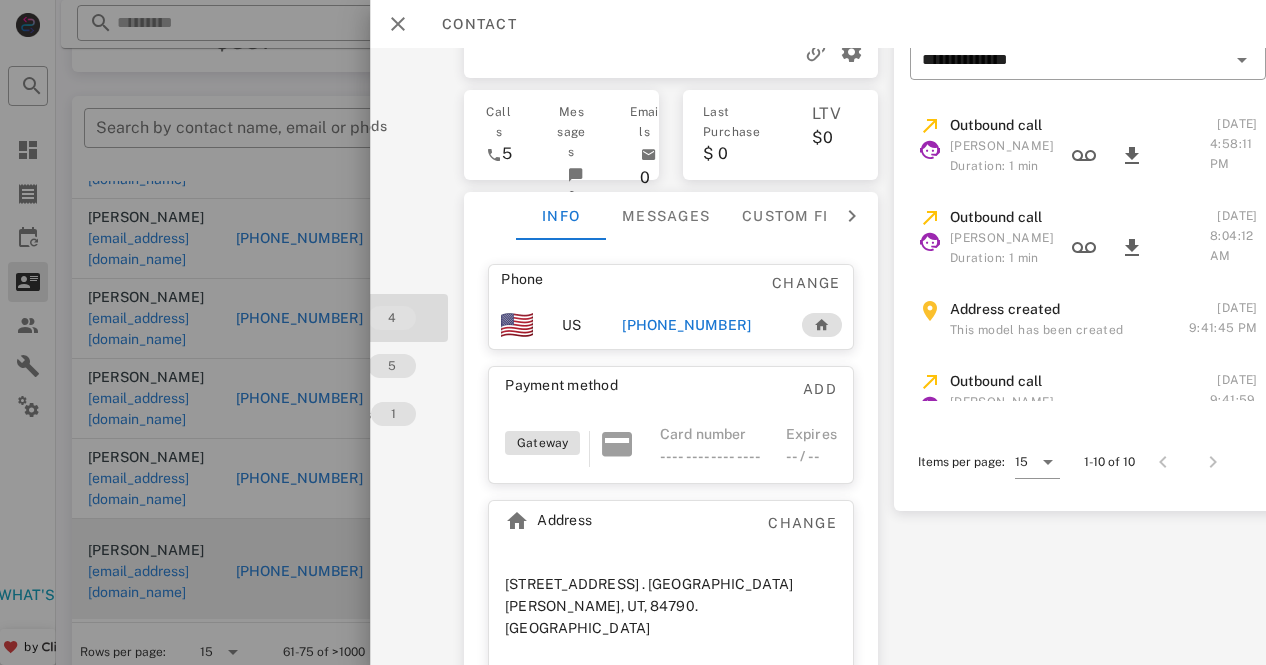 scroll, scrollTop: 146, scrollLeft: 184, axis: both 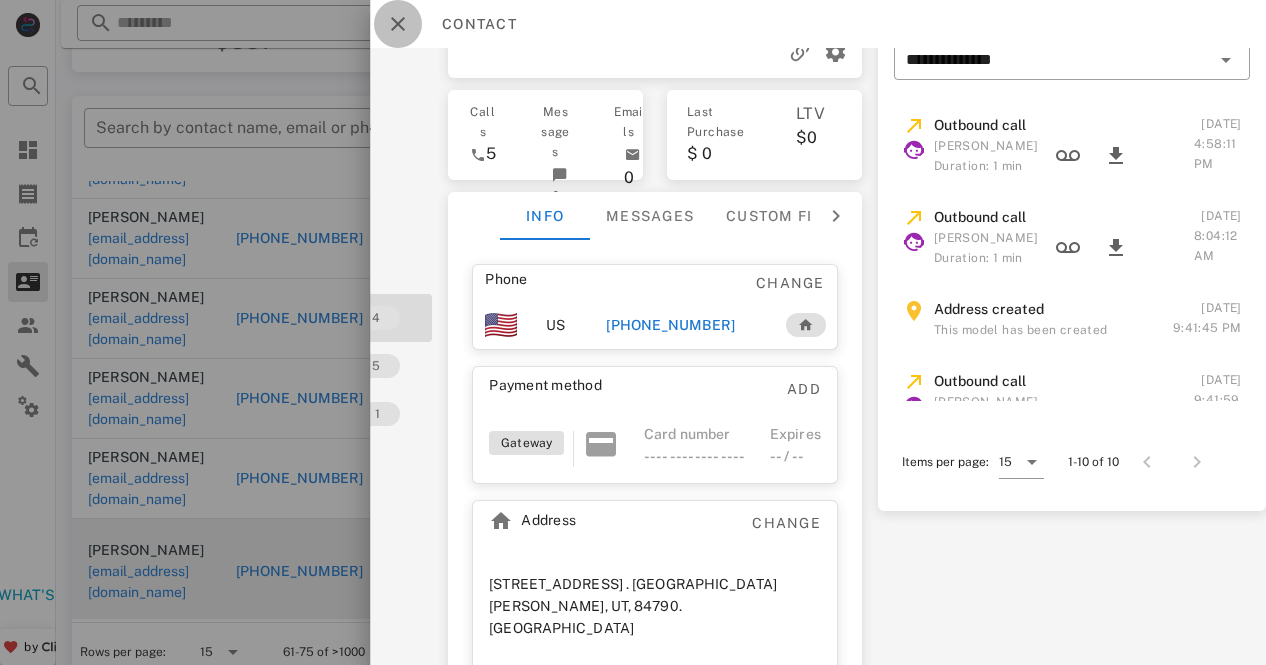 click at bounding box center (398, 24) 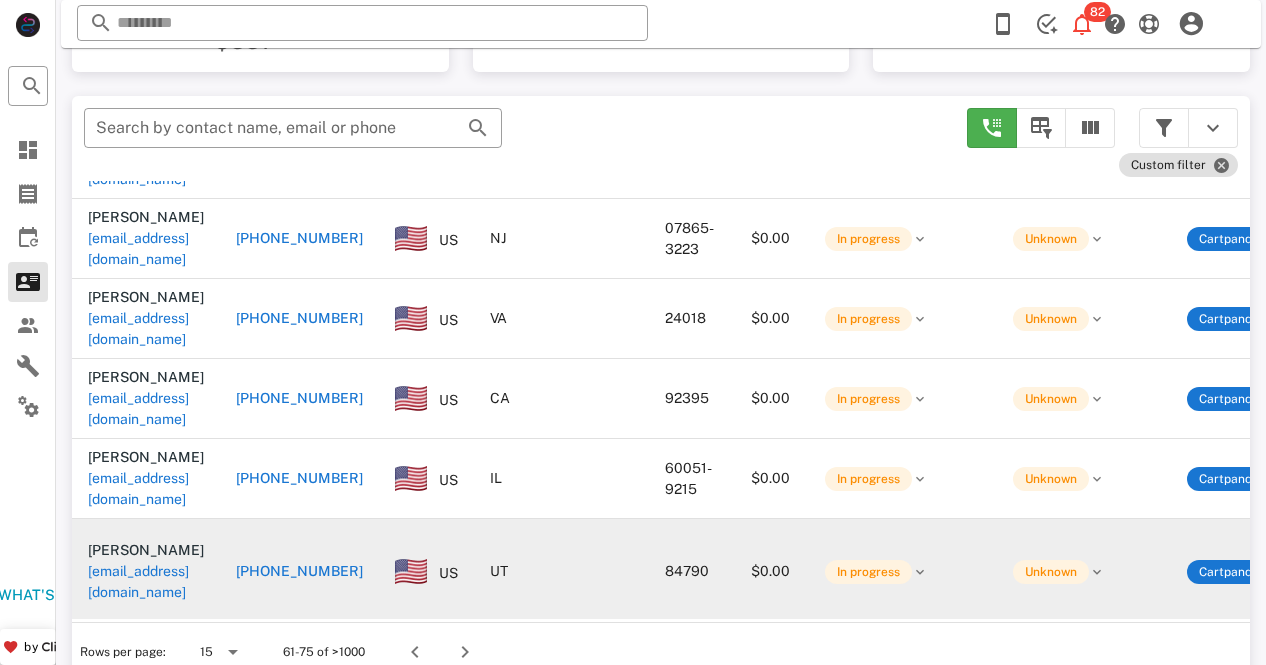 scroll, scrollTop: 547, scrollLeft: 0, axis: vertical 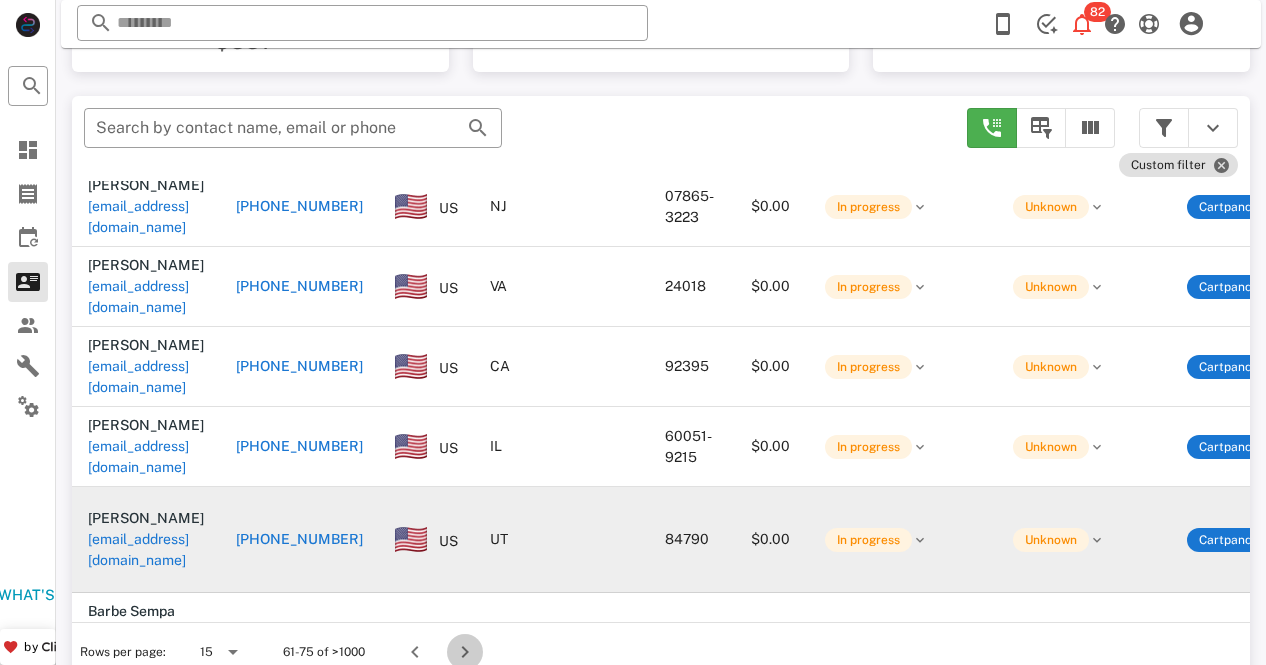 click at bounding box center [465, 652] 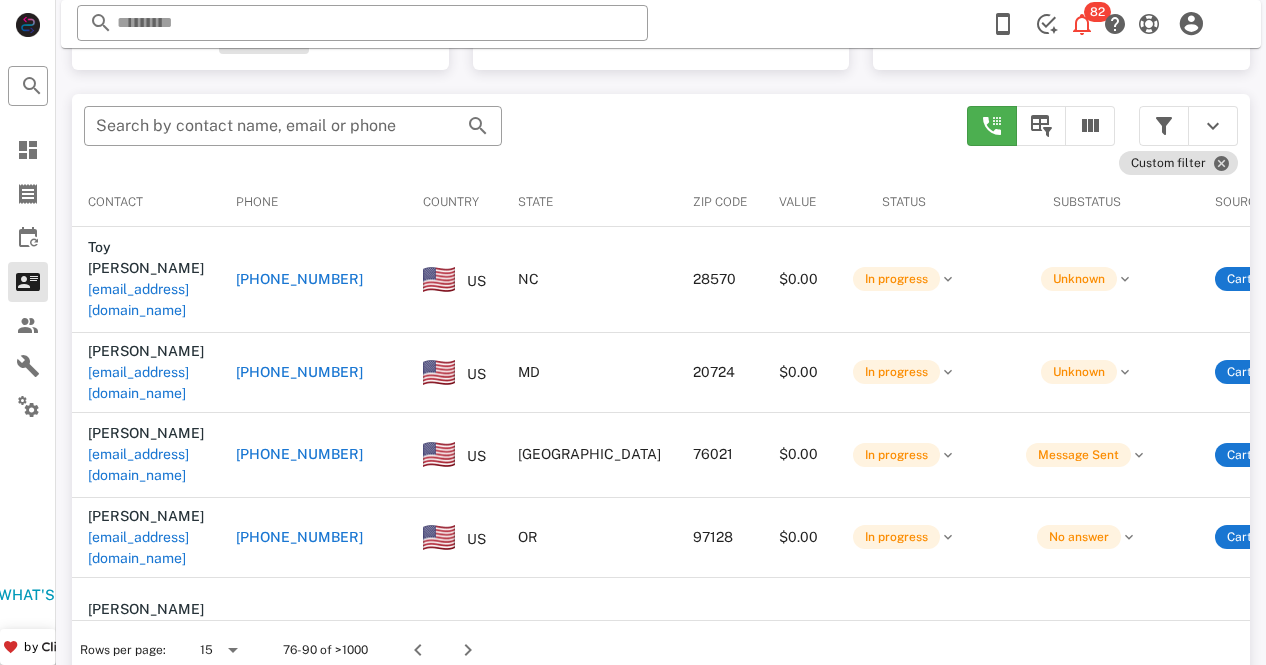 scroll, scrollTop: 348, scrollLeft: 0, axis: vertical 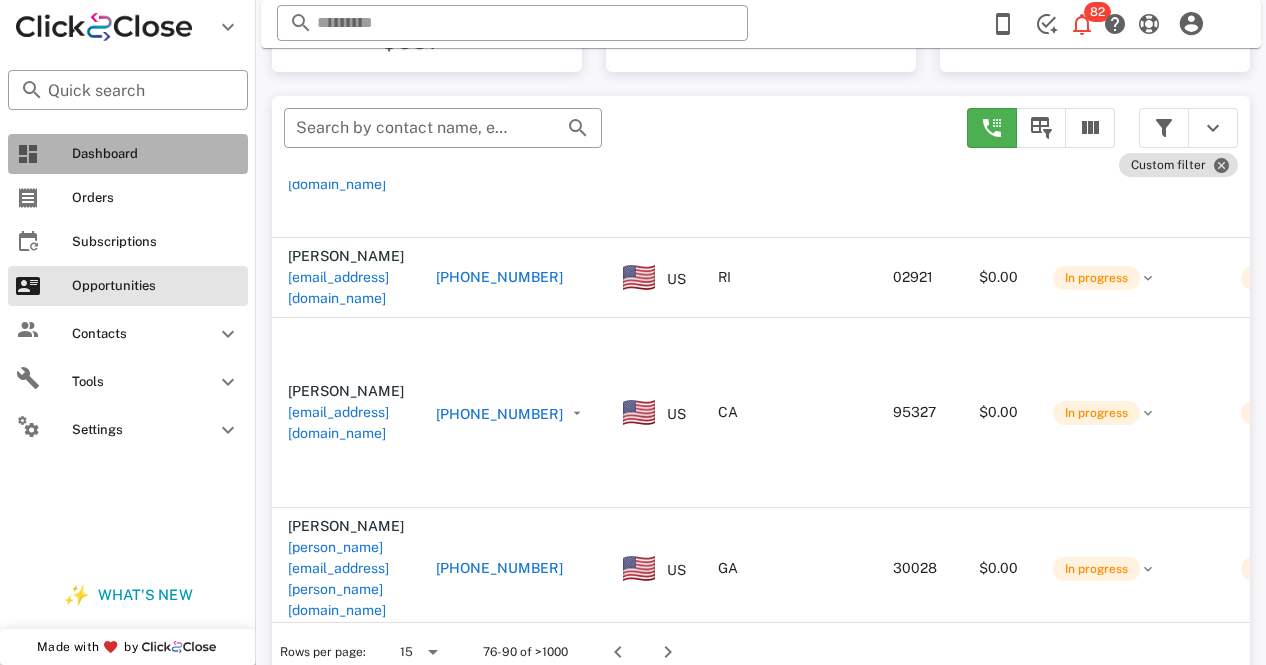 click on "Dashboard" at bounding box center (156, 154) 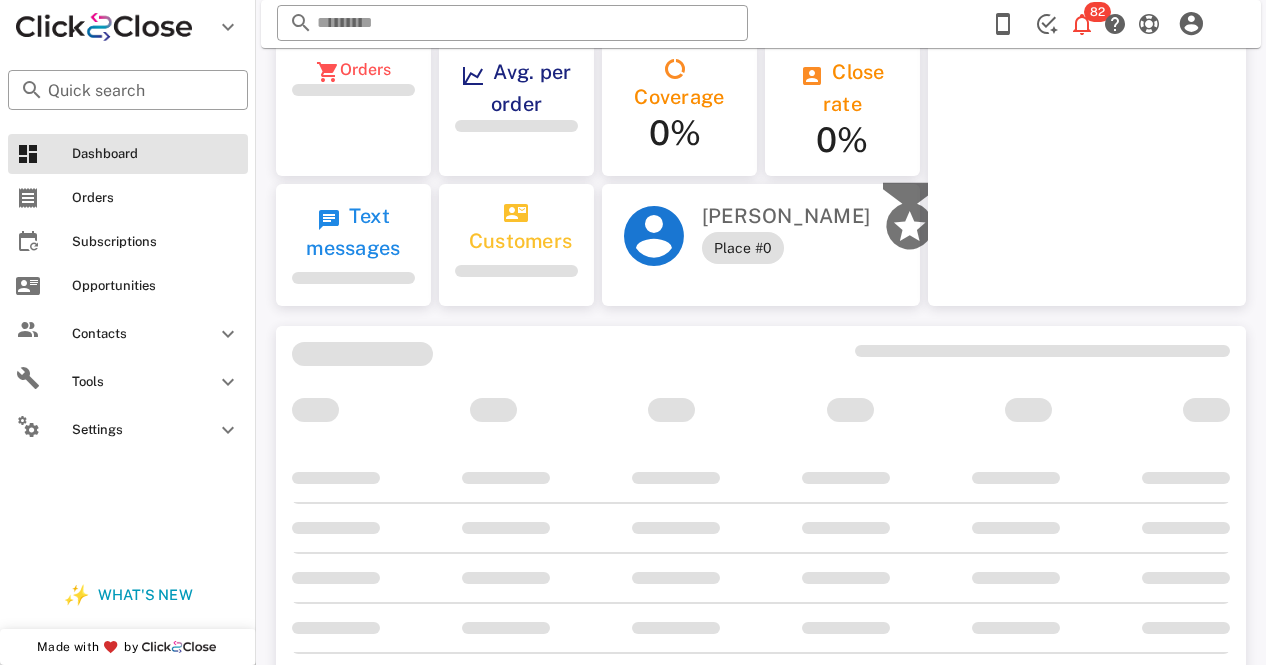 scroll, scrollTop: 0, scrollLeft: 0, axis: both 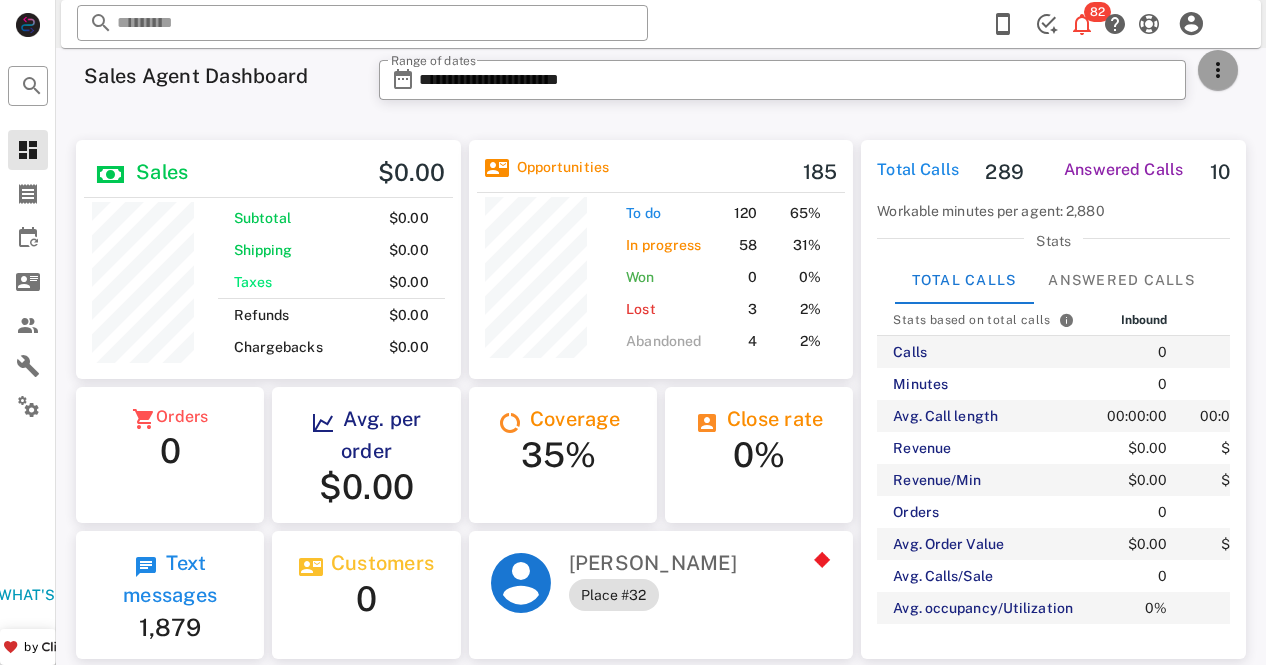 click at bounding box center (1218, 70) 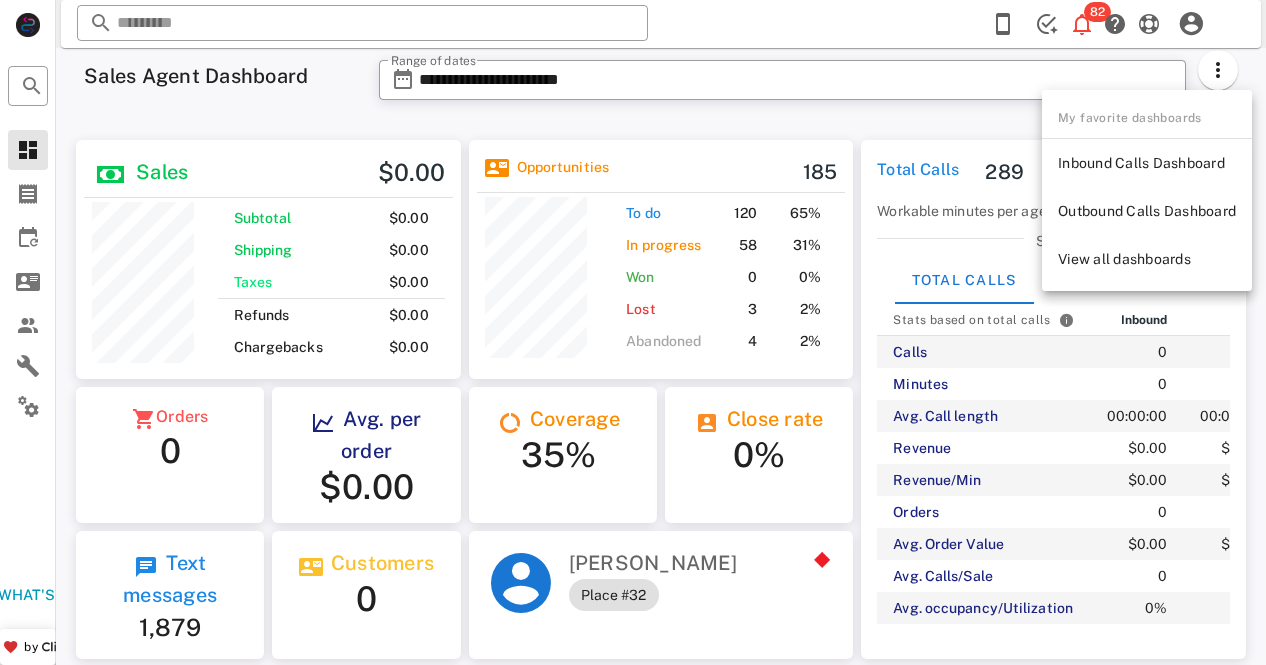 click on "Total Calls   289" at bounding box center [960, 172] 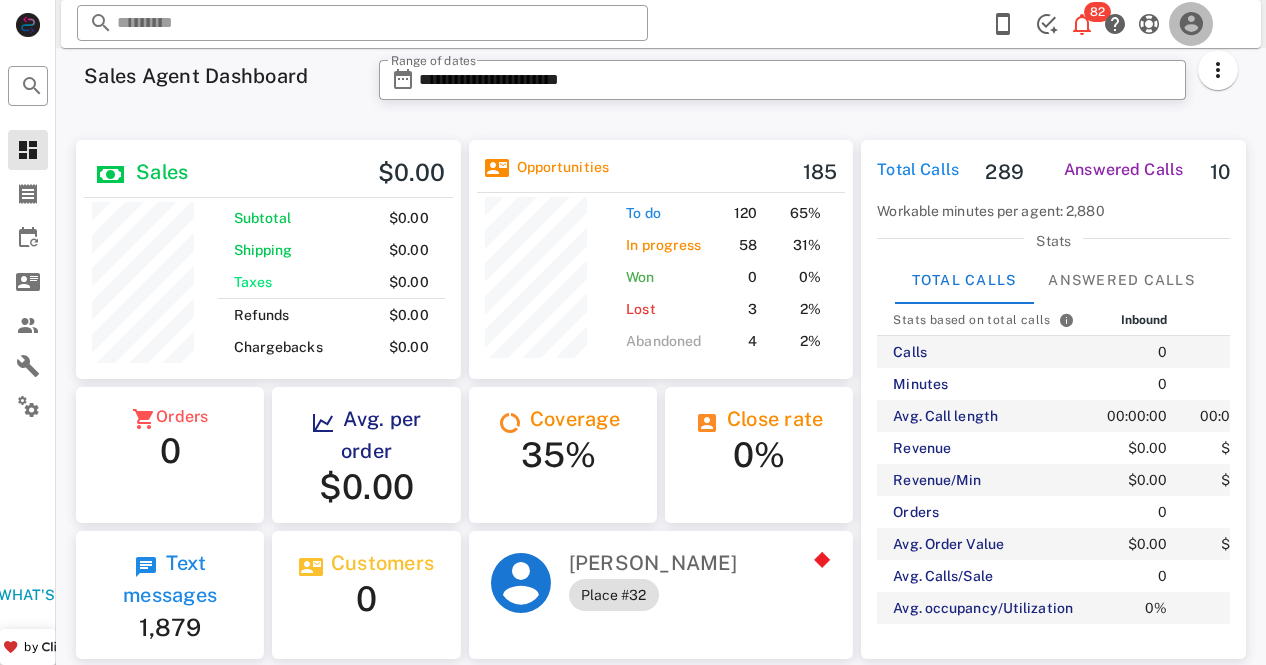 click at bounding box center [1191, 24] 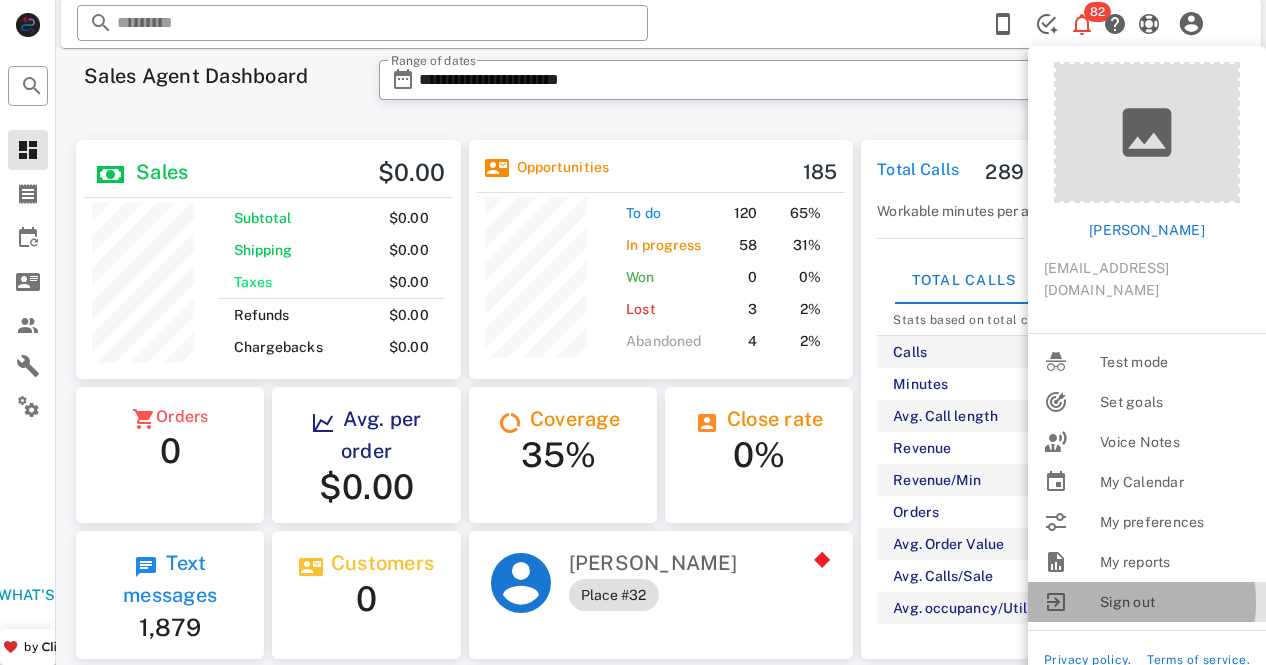 click on "Sign out" at bounding box center (1175, 602) 